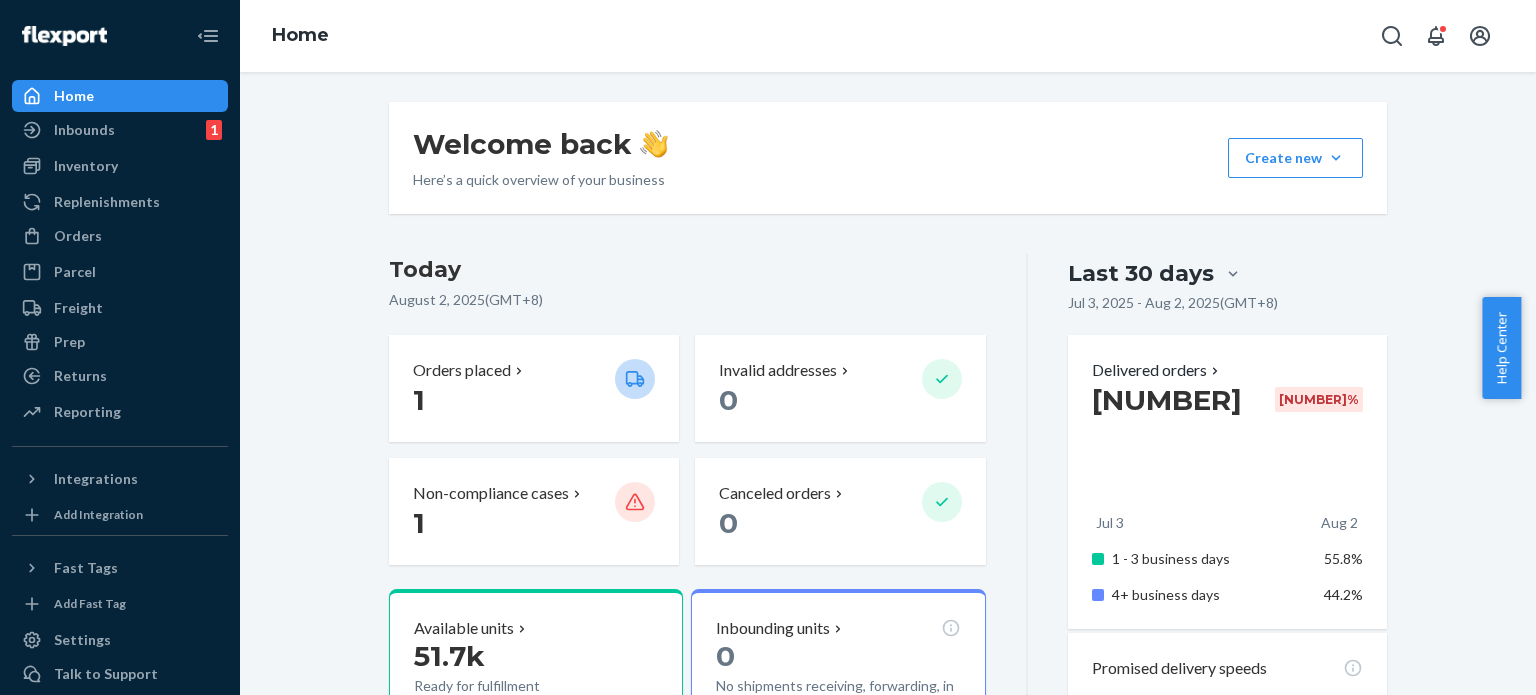 scroll, scrollTop: 0, scrollLeft: 0, axis: both 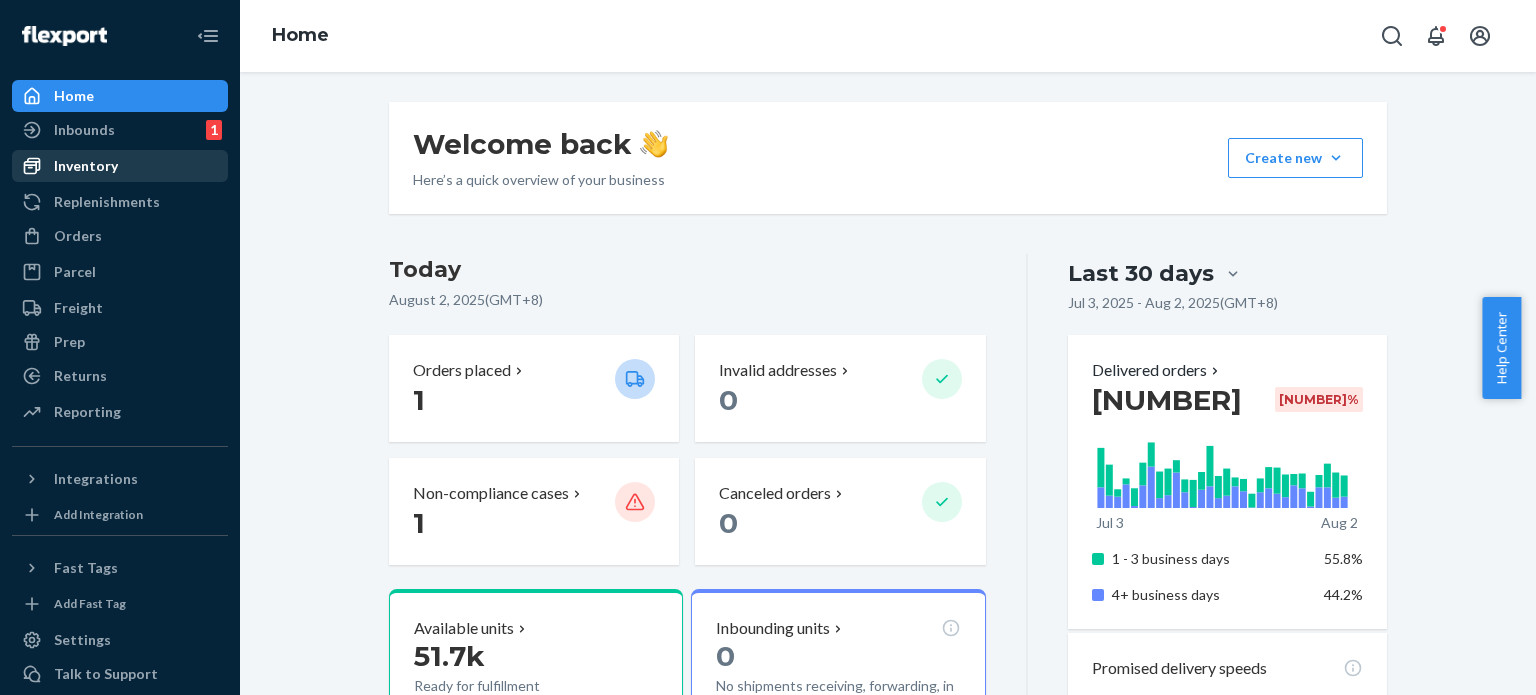 click on "Inventory" at bounding box center (86, 166) 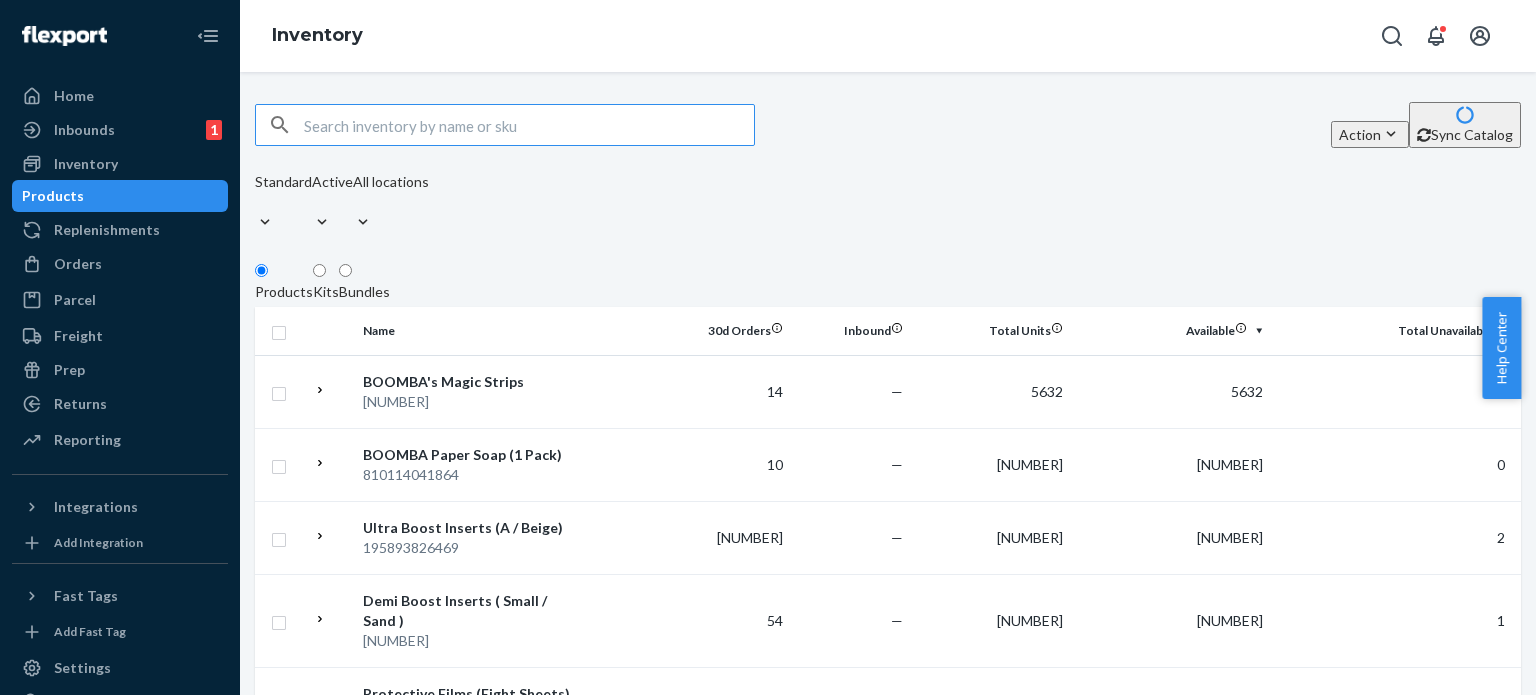 click at bounding box center (529, 125) 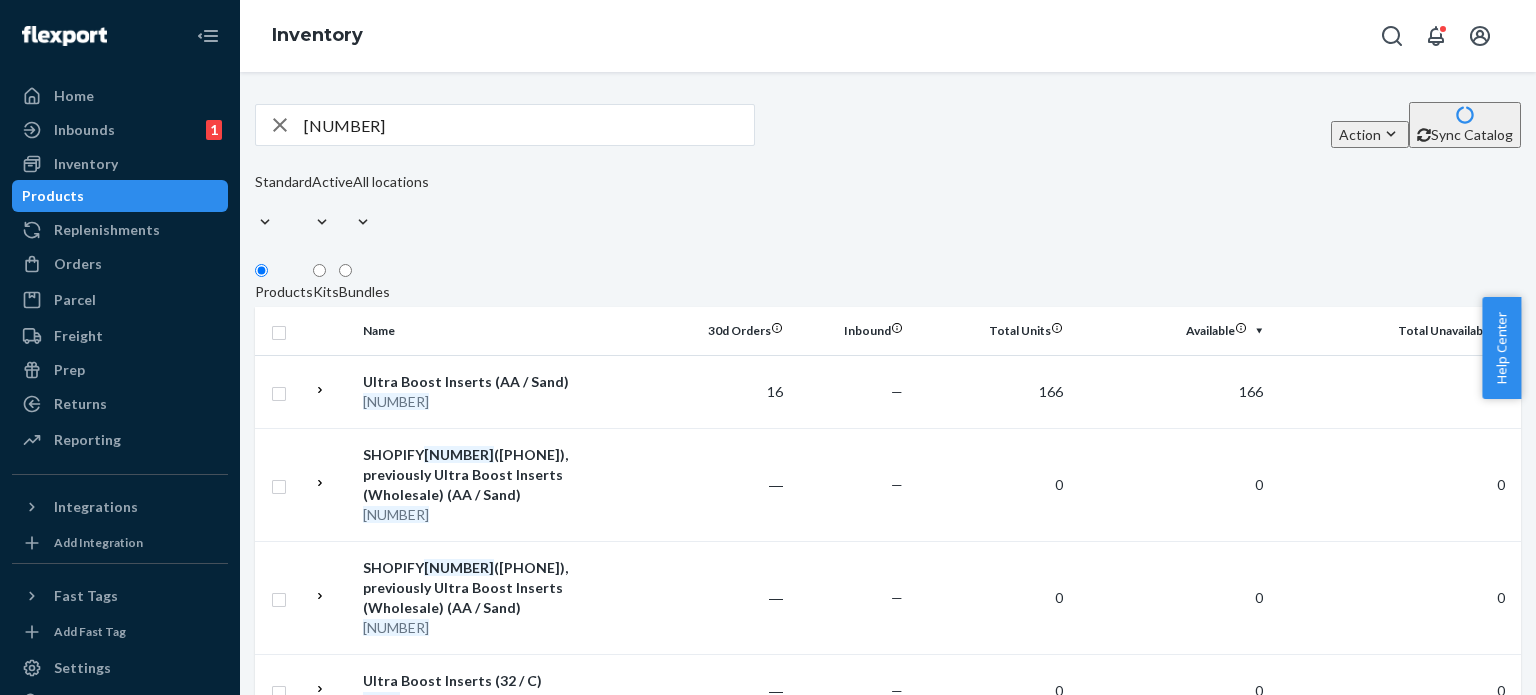 click on "[NUMBER]" at bounding box center [529, 125] 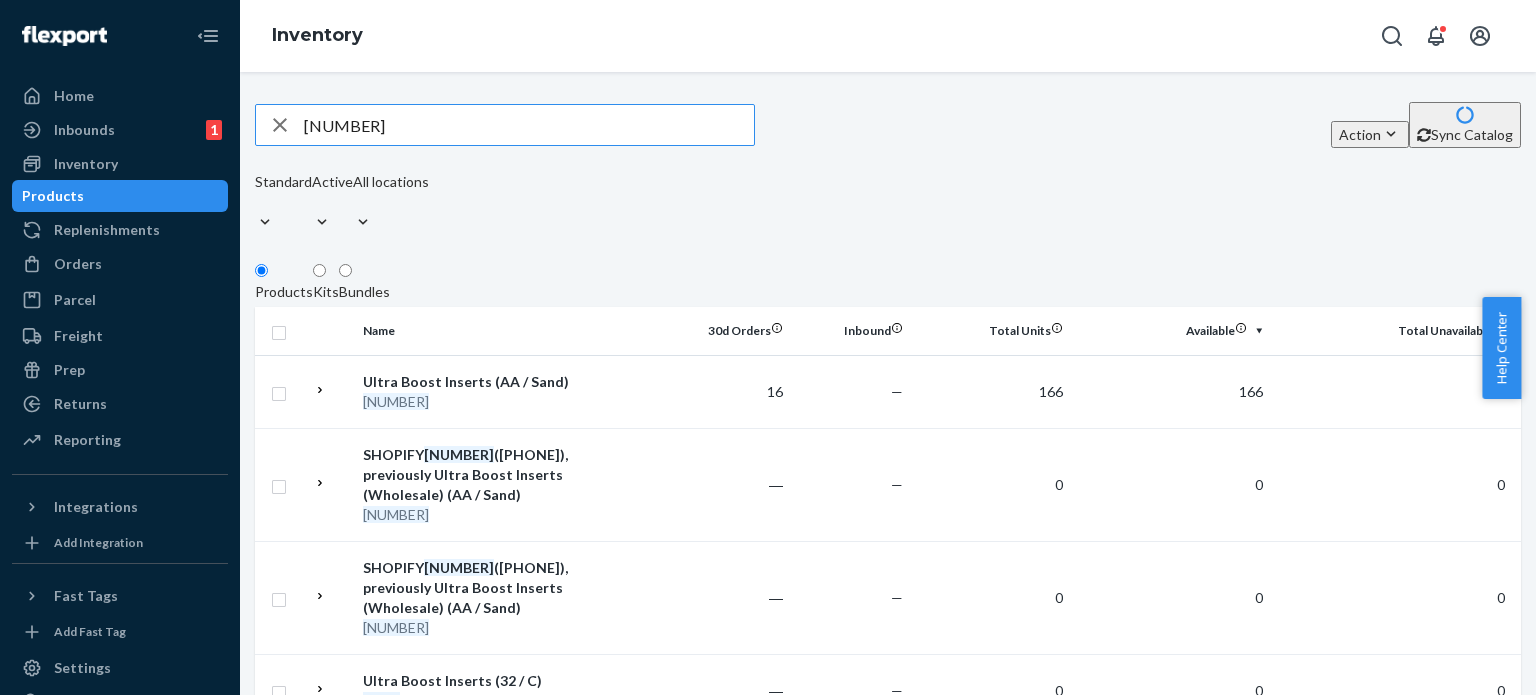 click on "[NUMBER]" at bounding box center (529, 125) 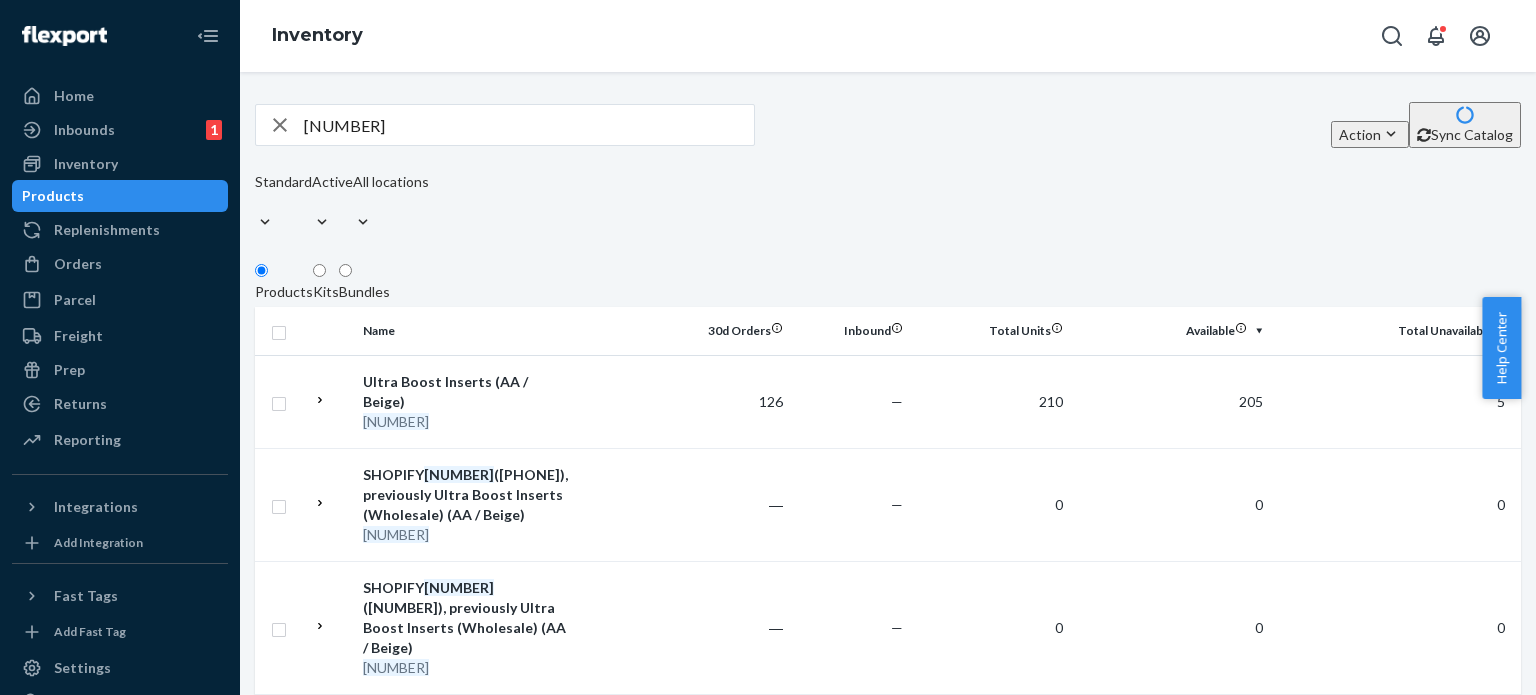 click on "[NUMBER]" at bounding box center [529, 125] 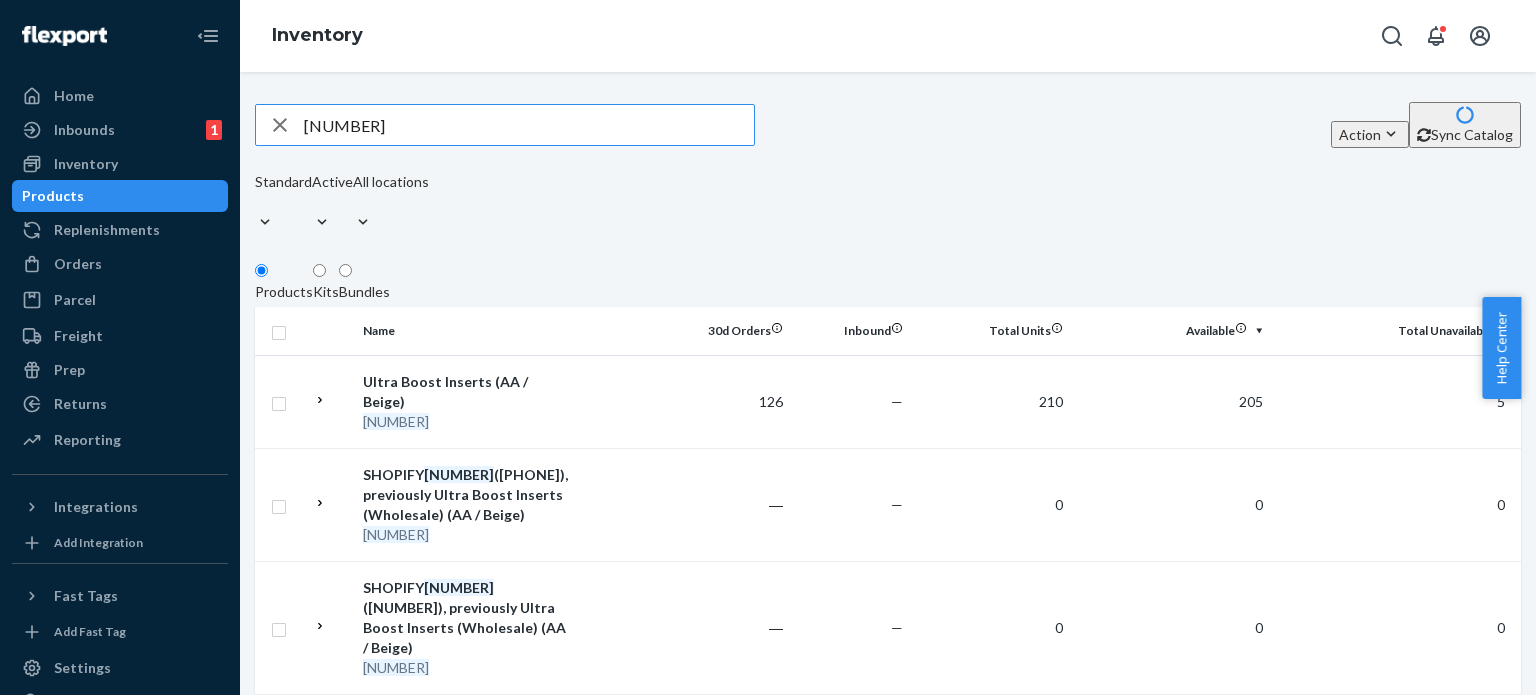 click on "[NUMBER]" at bounding box center (529, 125) 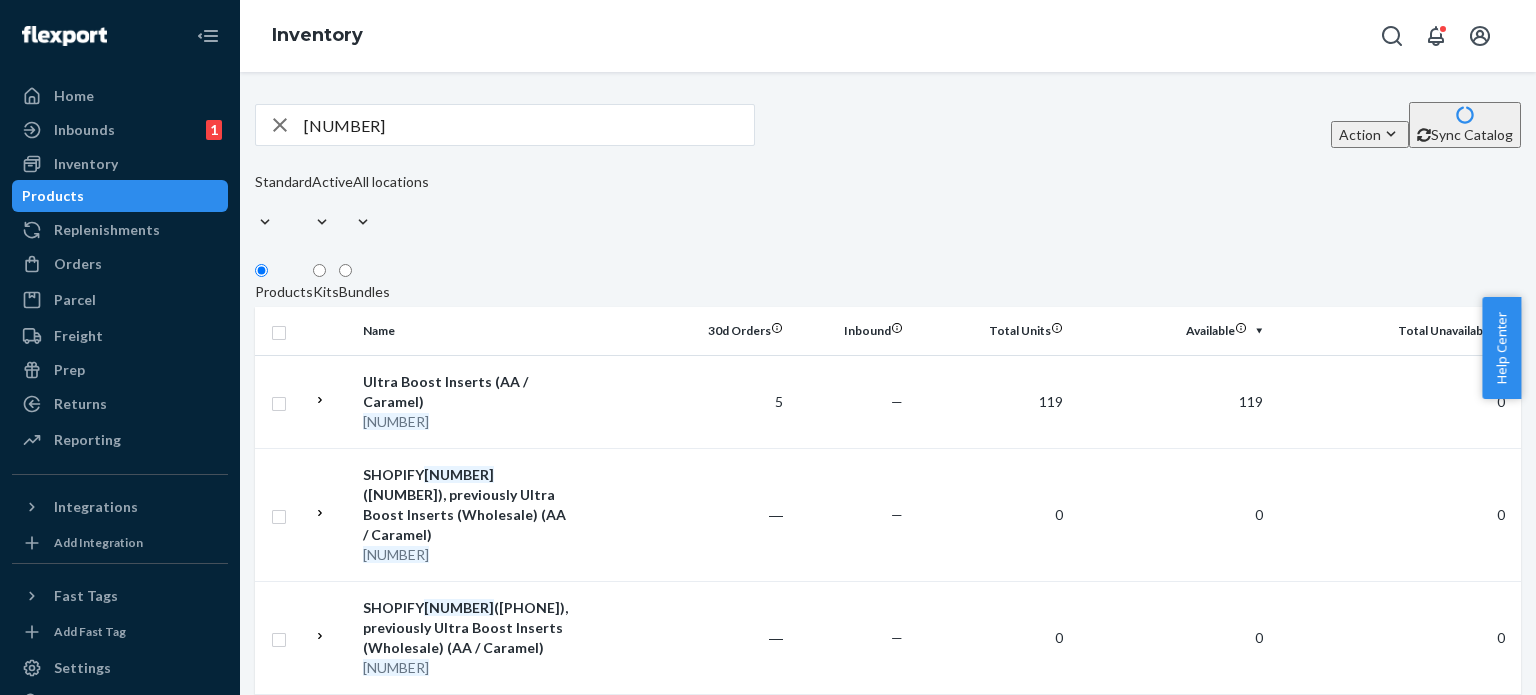 click on "[NUMBER]" at bounding box center [529, 125] 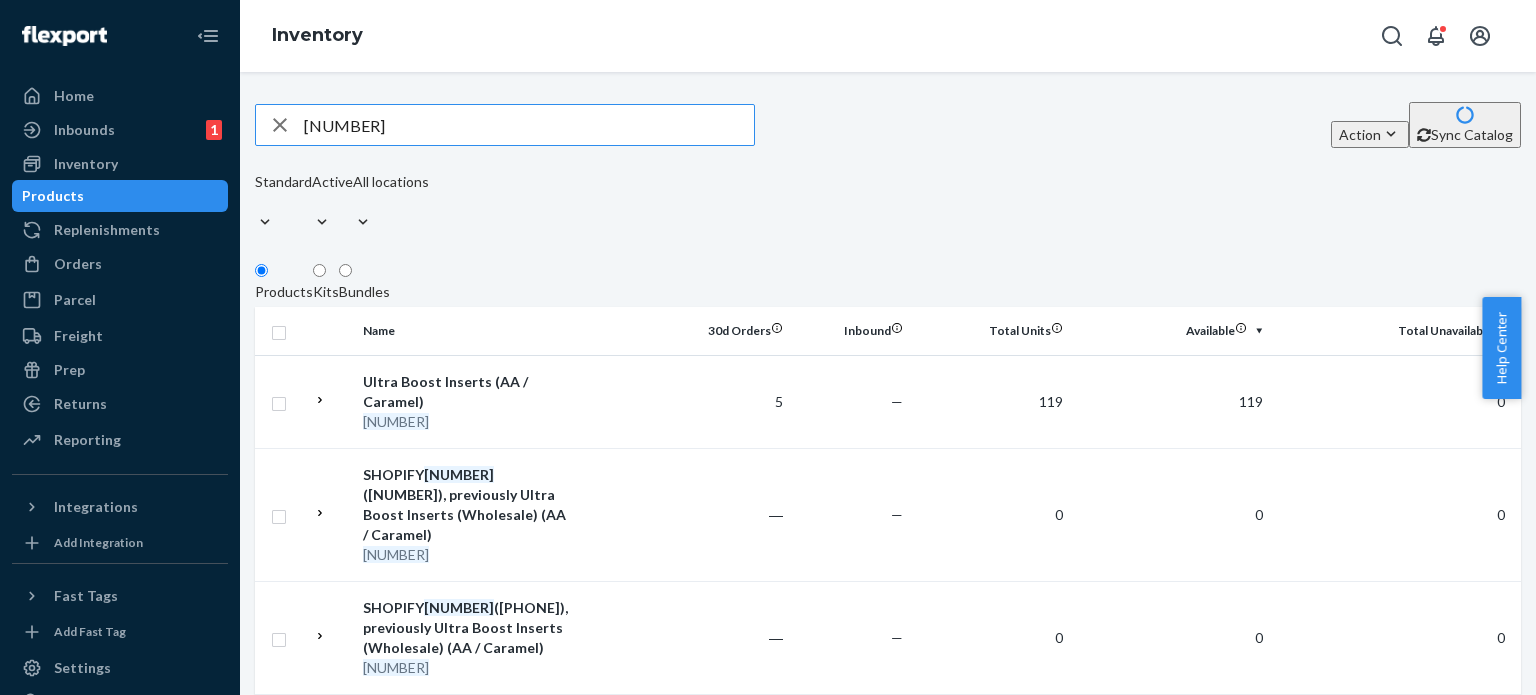 click on "[NUMBER]" at bounding box center (529, 125) 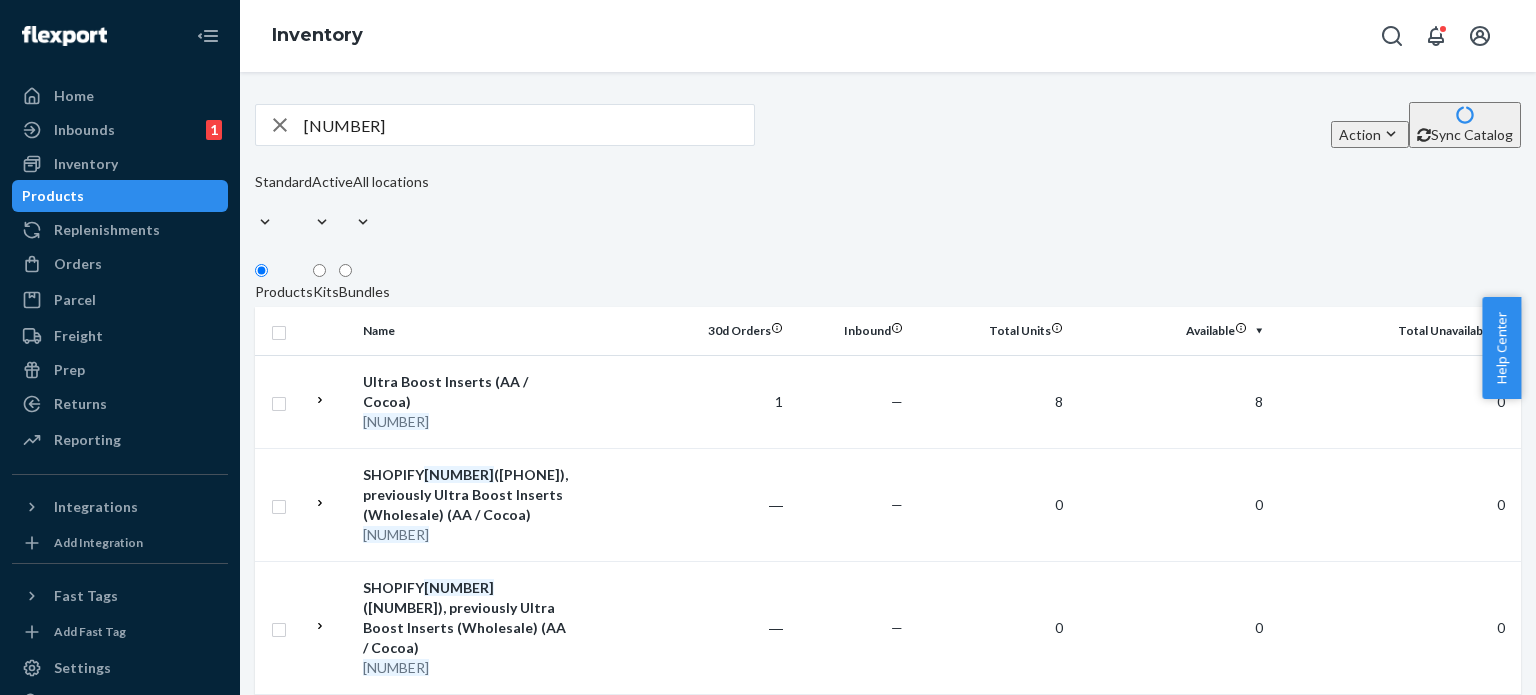 click on "[NUMBER]" at bounding box center (529, 125) 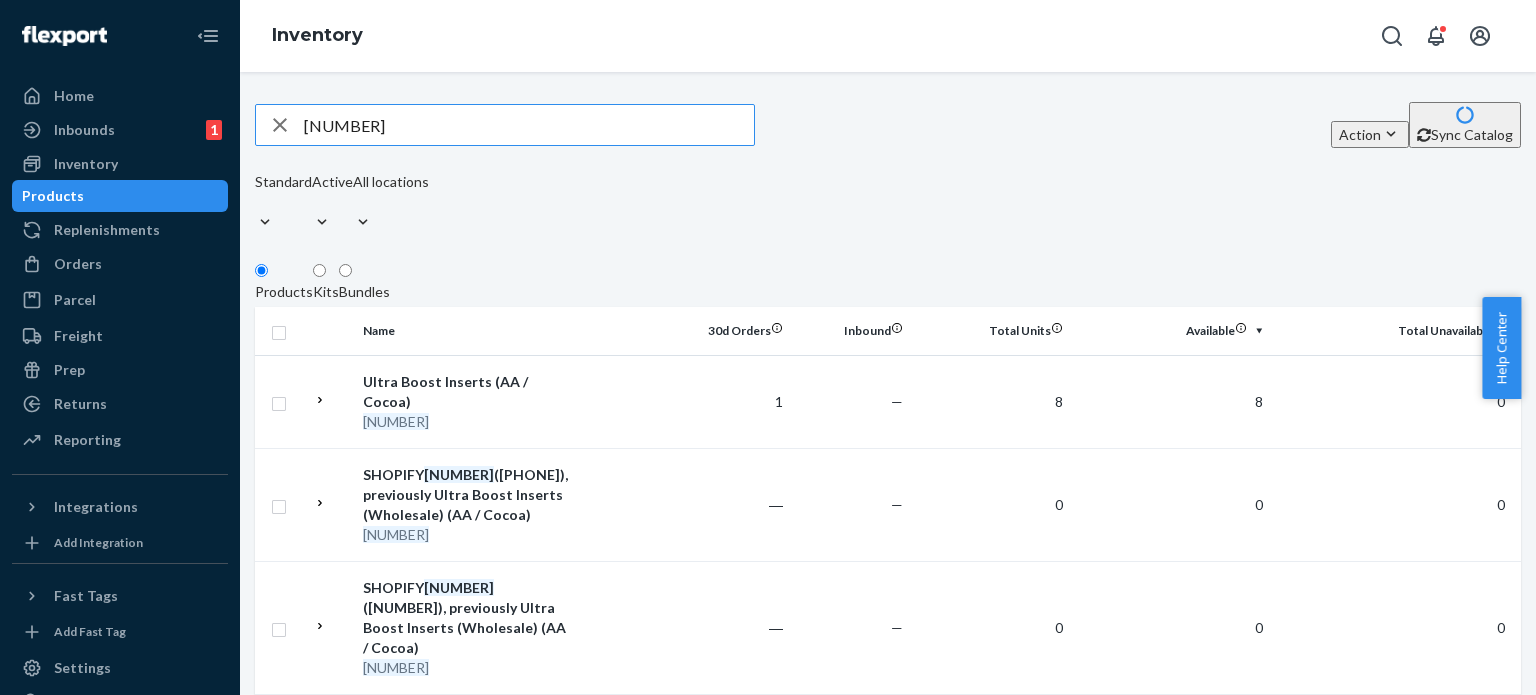click on "[NUMBER]" at bounding box center (529, 125) 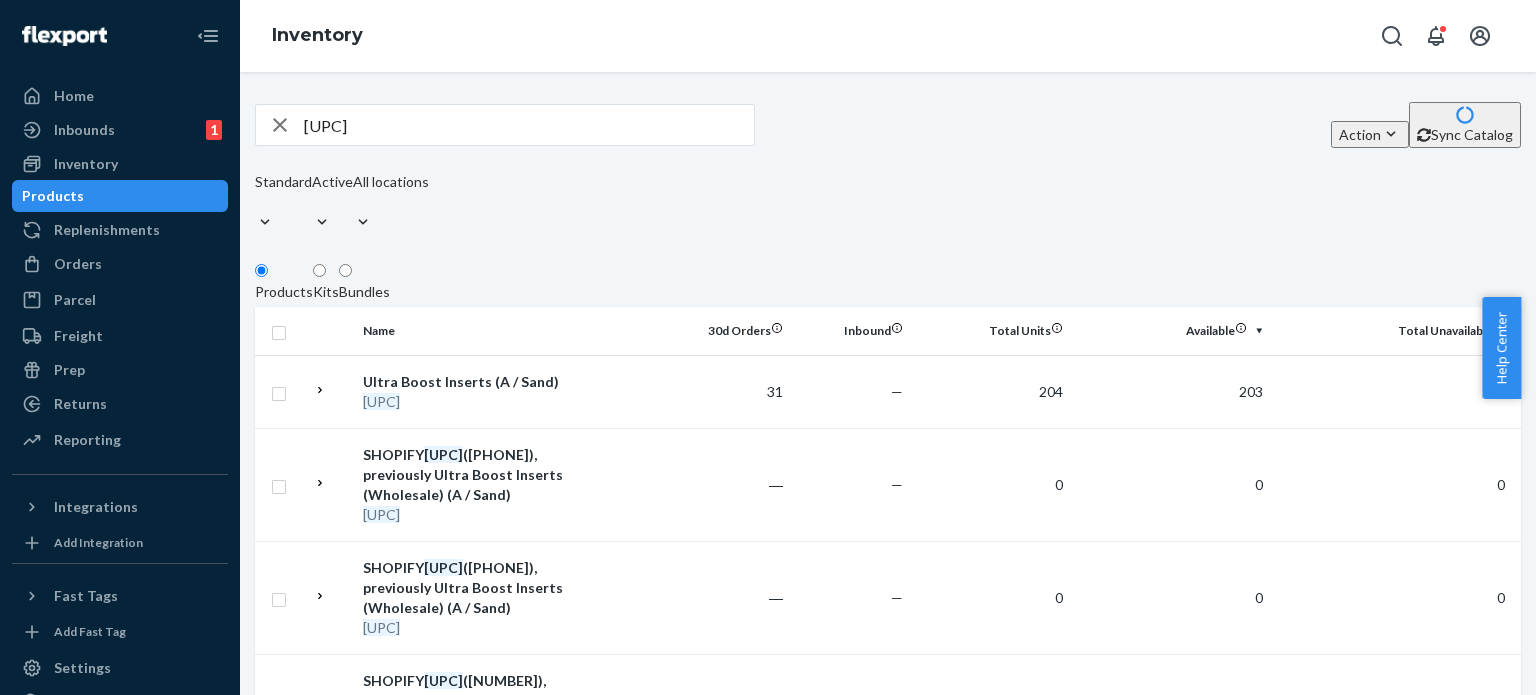 click on "[UPC]" at bounding box center [529, 125] 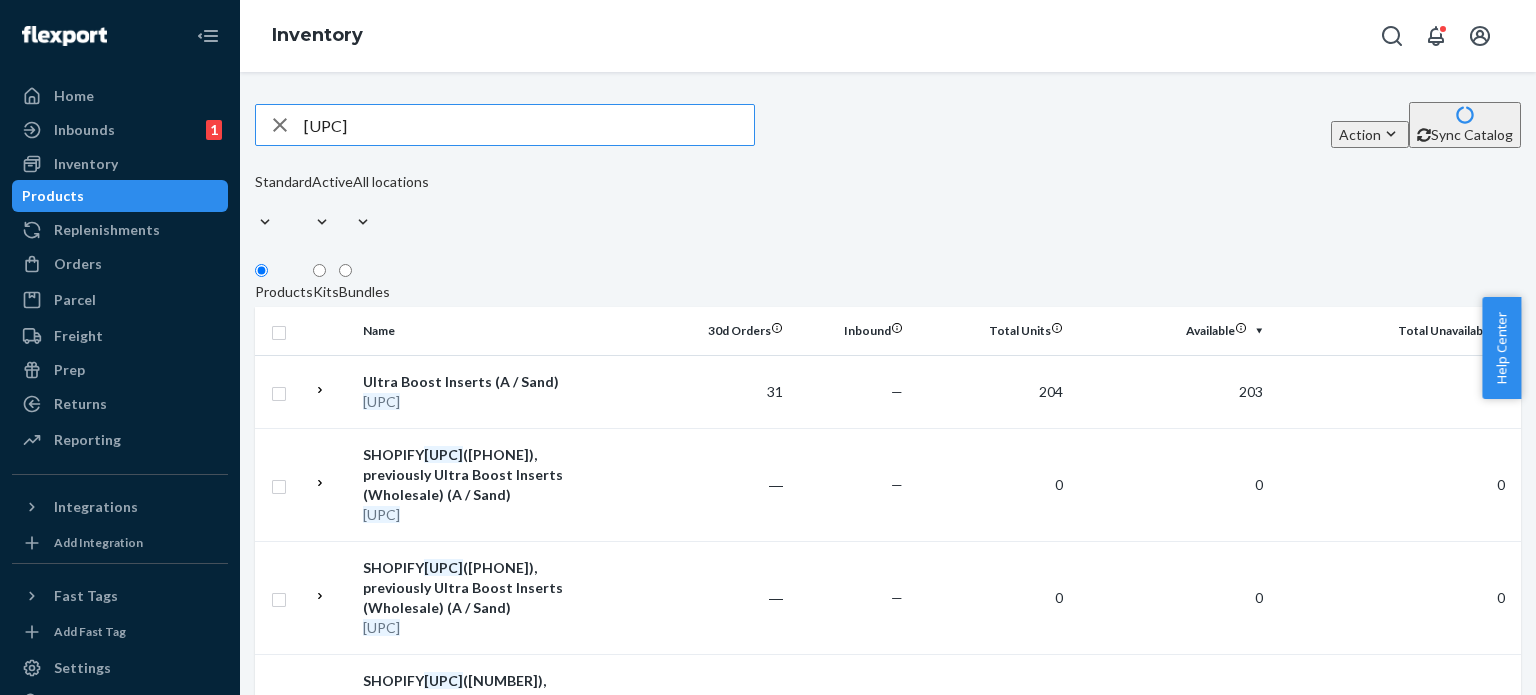 click on "[UPC]" at bounding box center [529, 125] 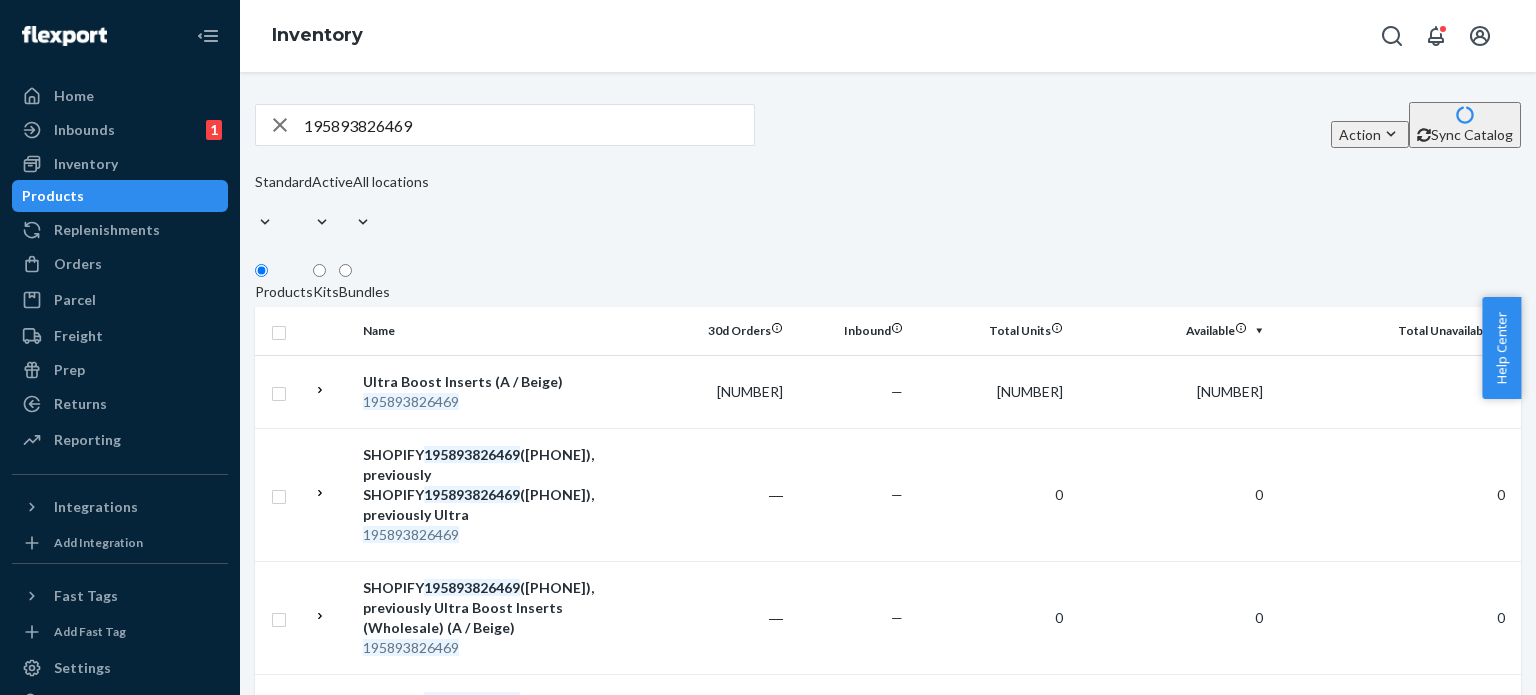 click on "195893826469" at bounding box center (529, 125) 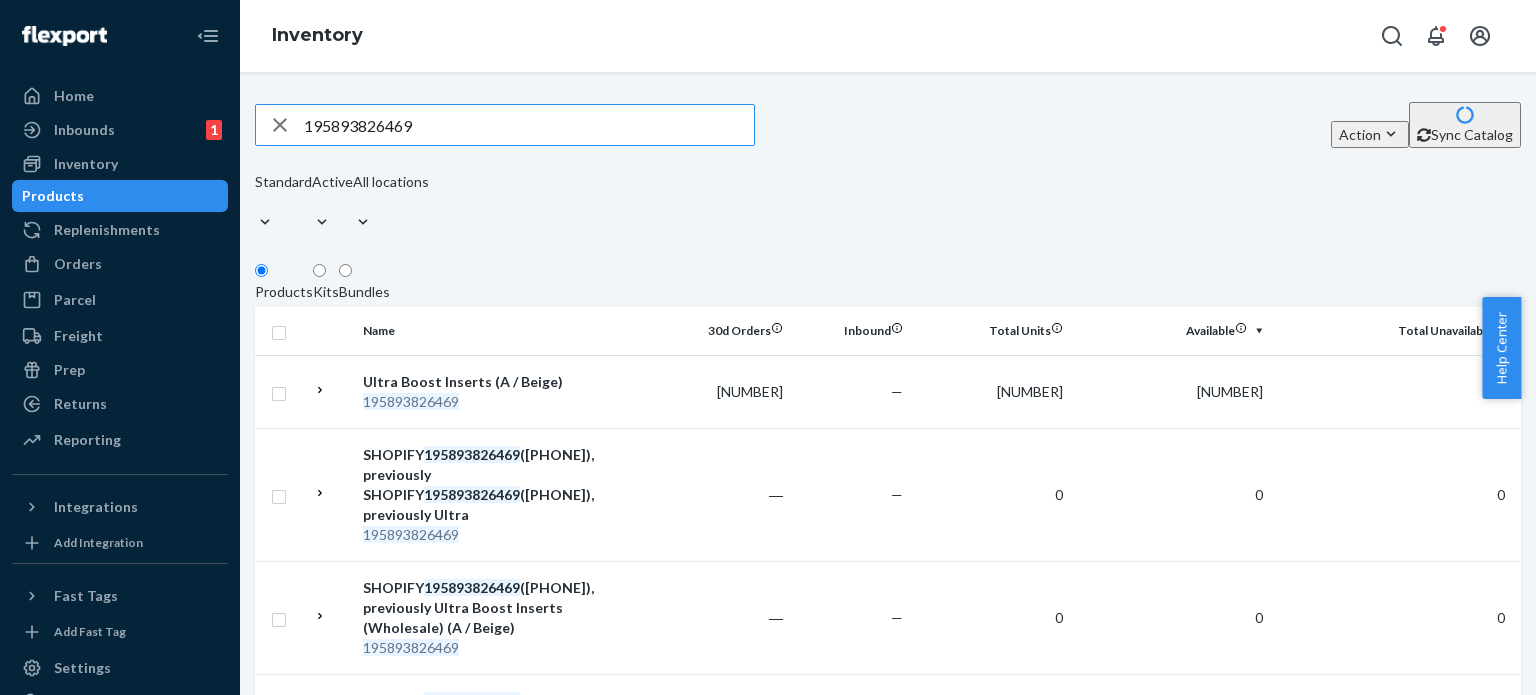 click on "195893826469" at bounding box center [529, 125] 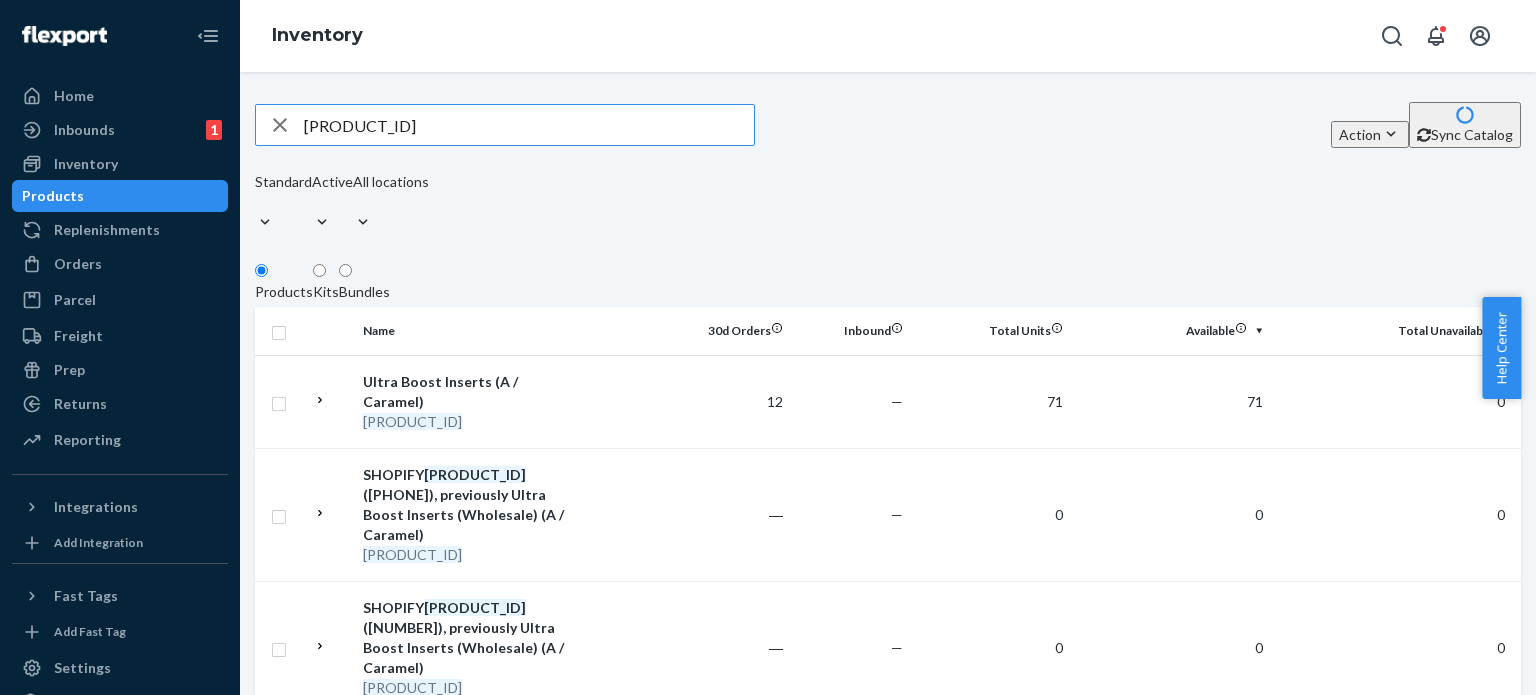 click on "[PRODUCT_ID]" at bounding box center (529, 125) 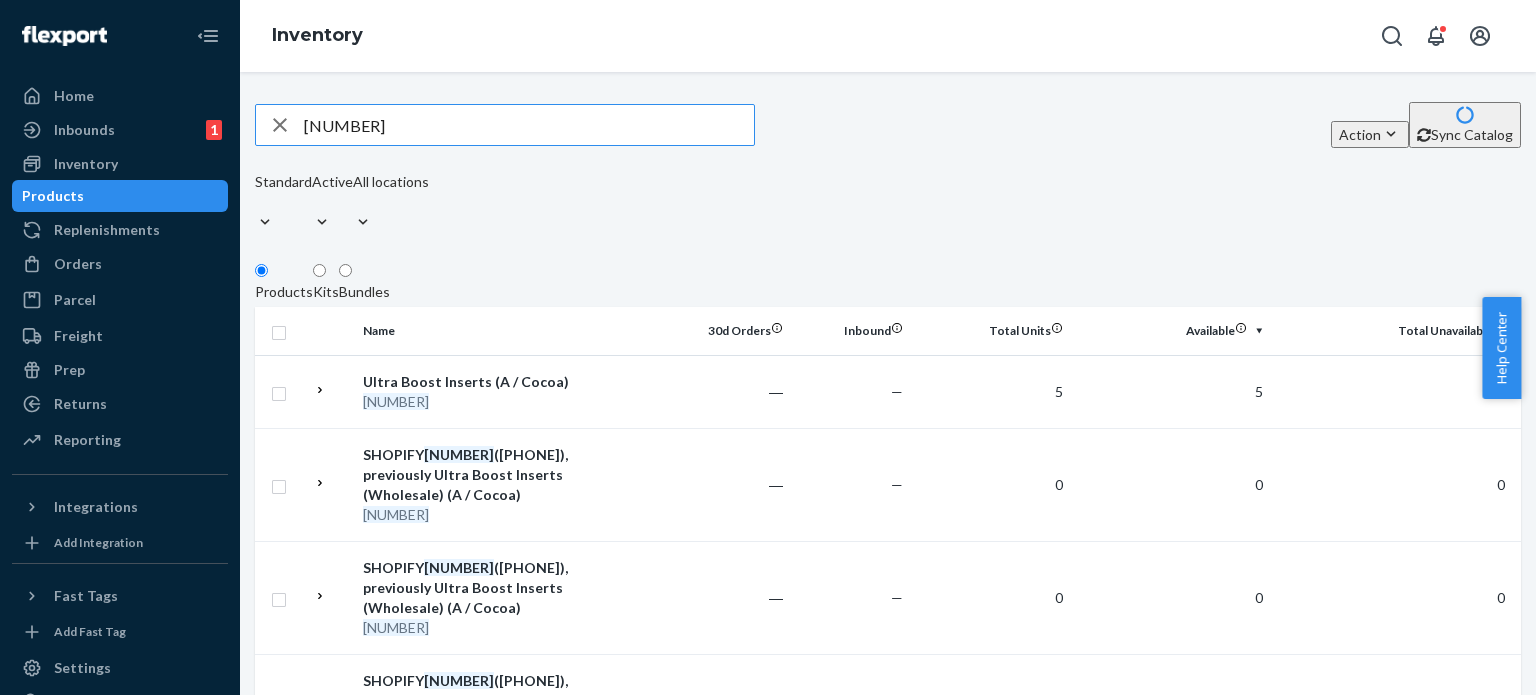 click on "[NUMBER]" at bounding box center [529, 125] 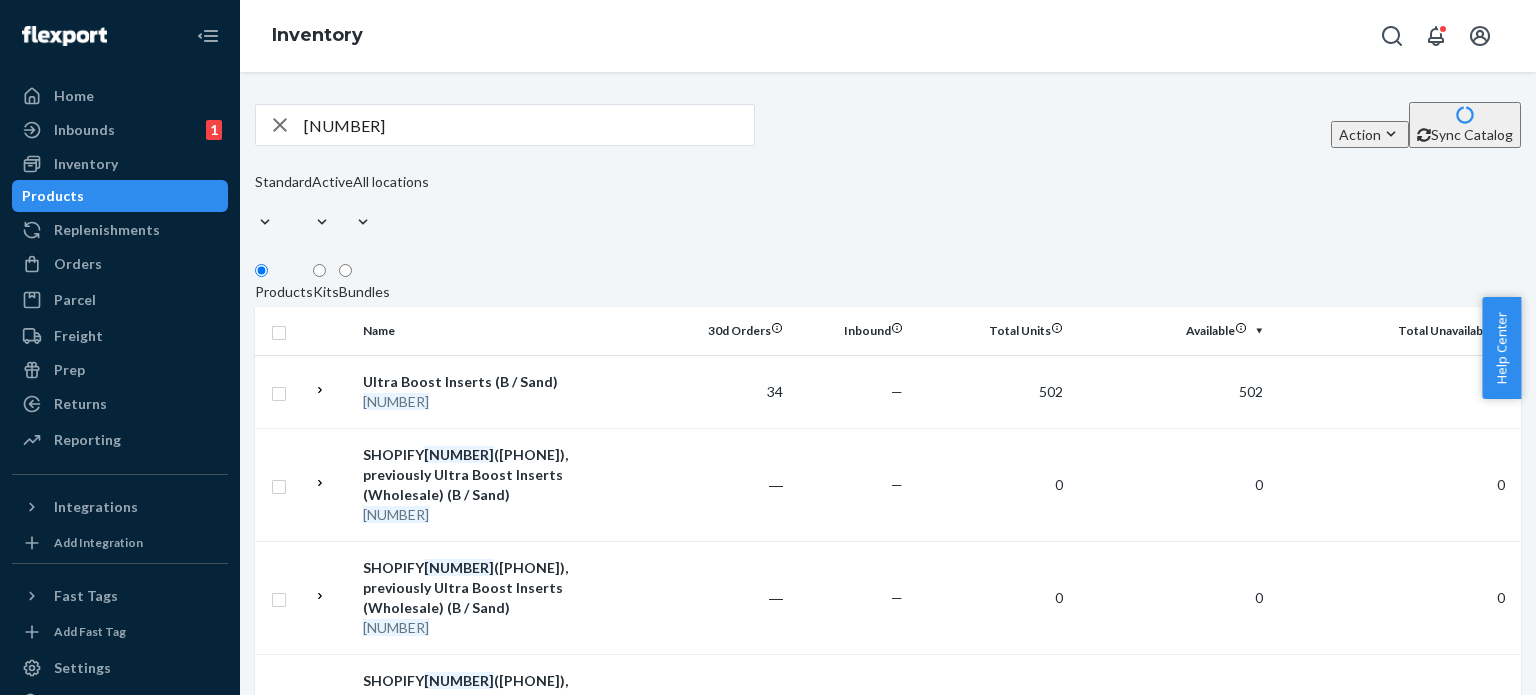click on "[NUMBER]" at bounding box center (529, 125) 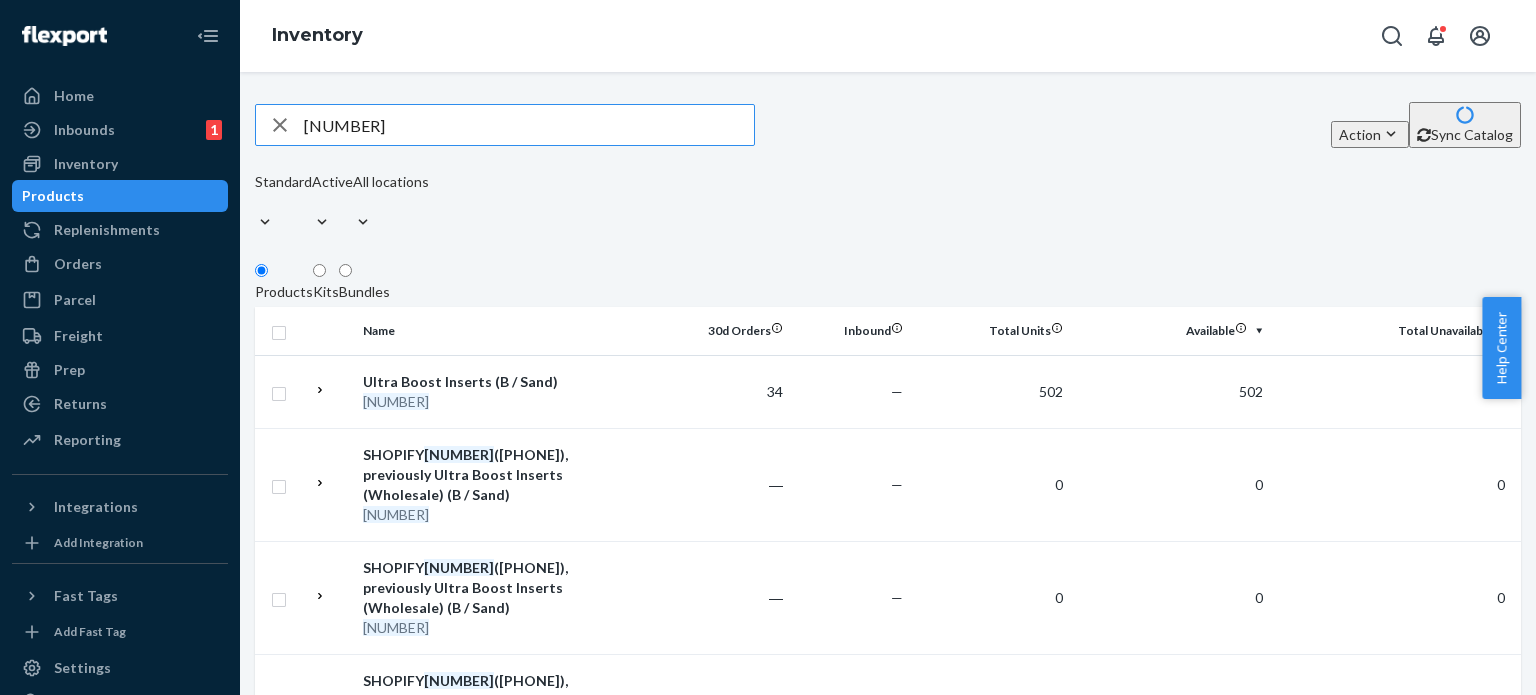 click on "[NUMBER]" at bounding box center [529, 125] 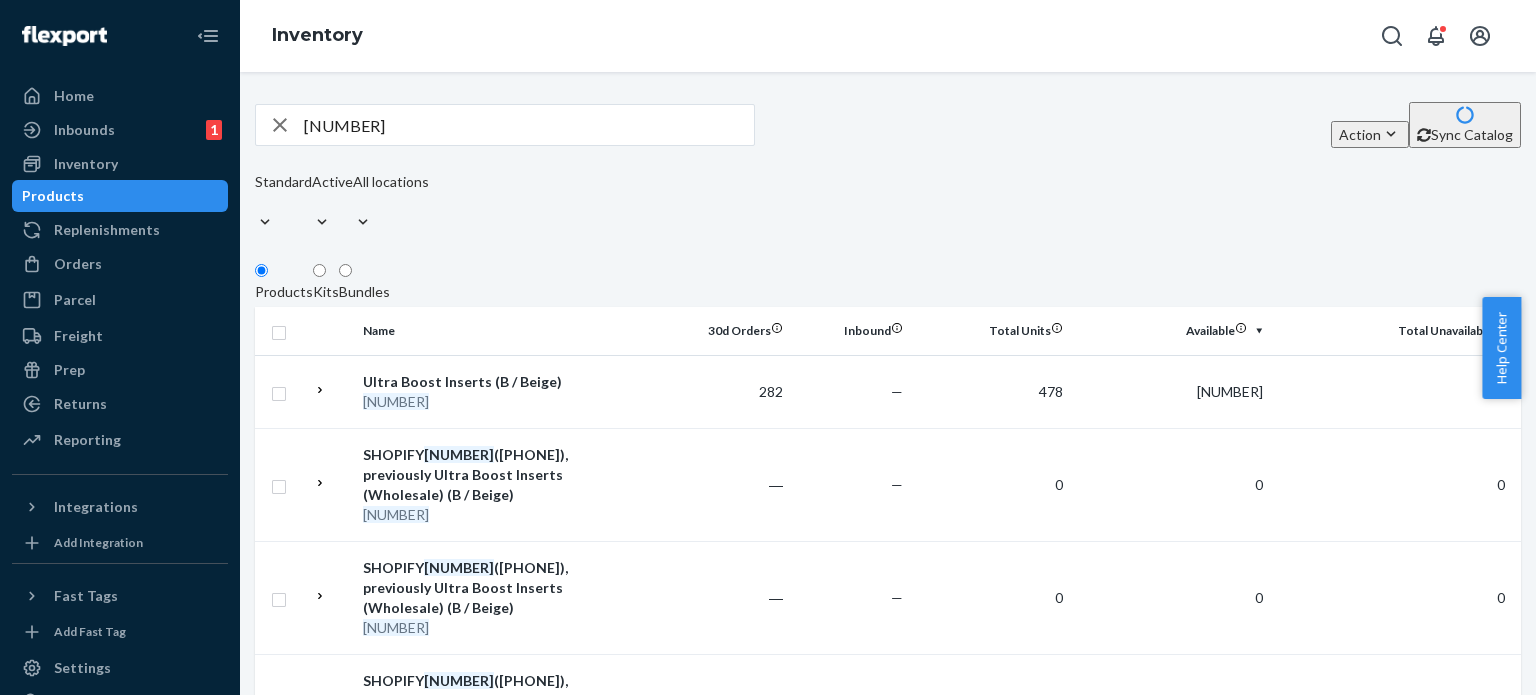 click on "[NUMBER]" at bounding box center (529, 125) 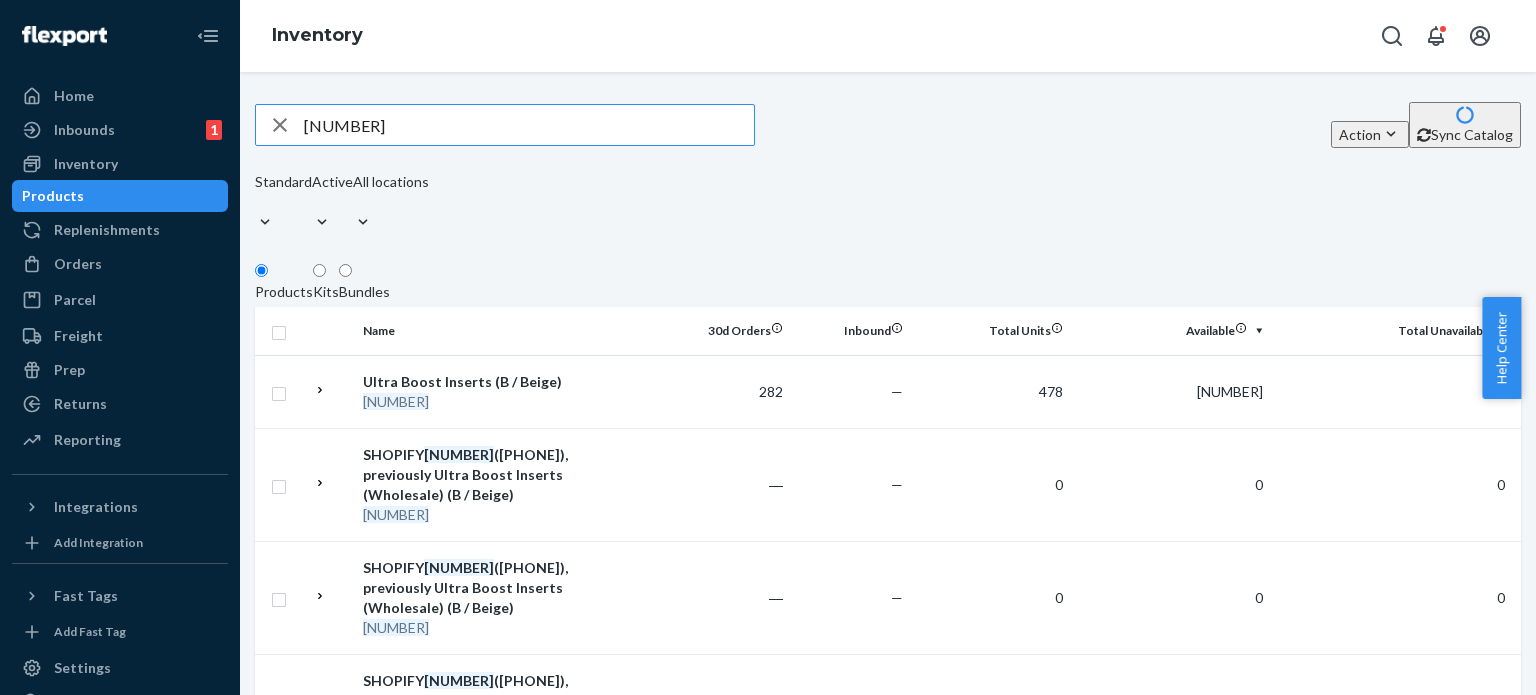 click on "[NUMBER]" at bounding box center [529, 125] 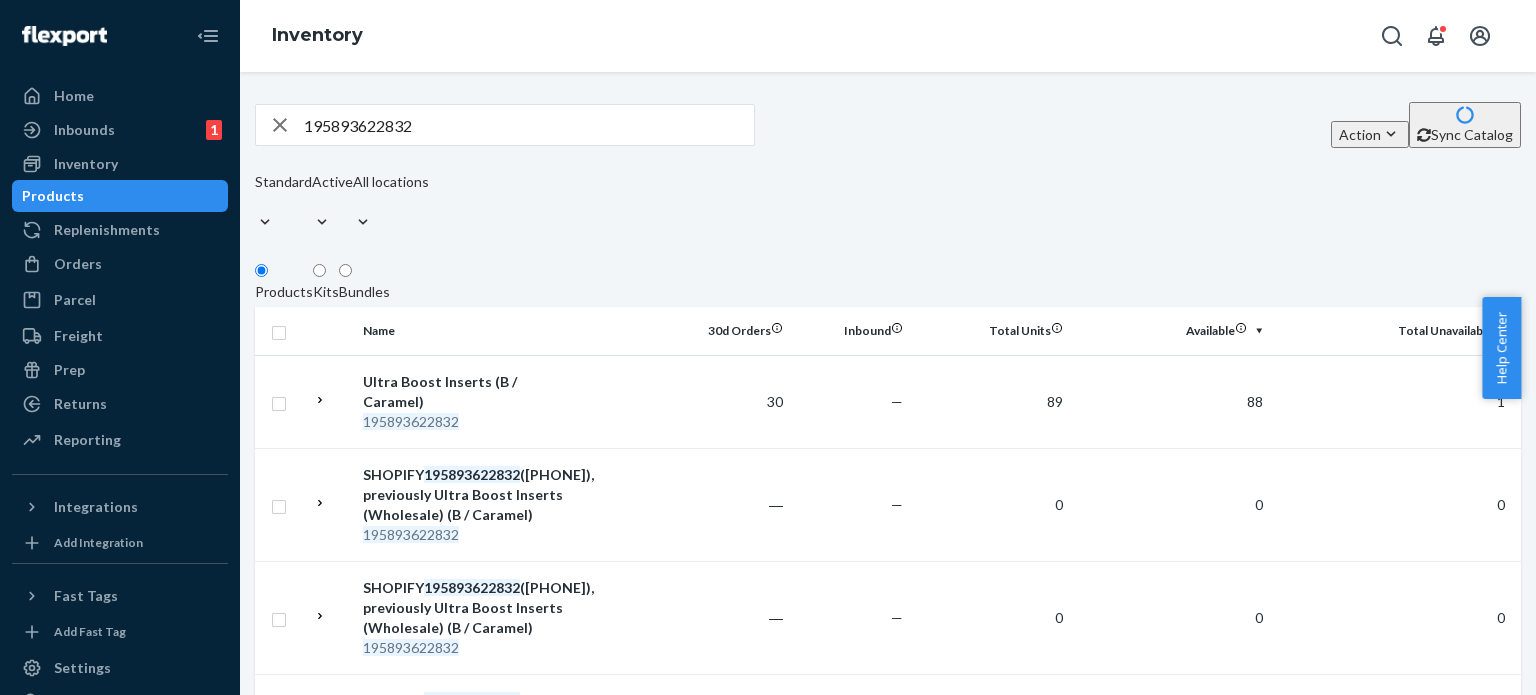 click on "195893622832" at bounding box center (529, 125) 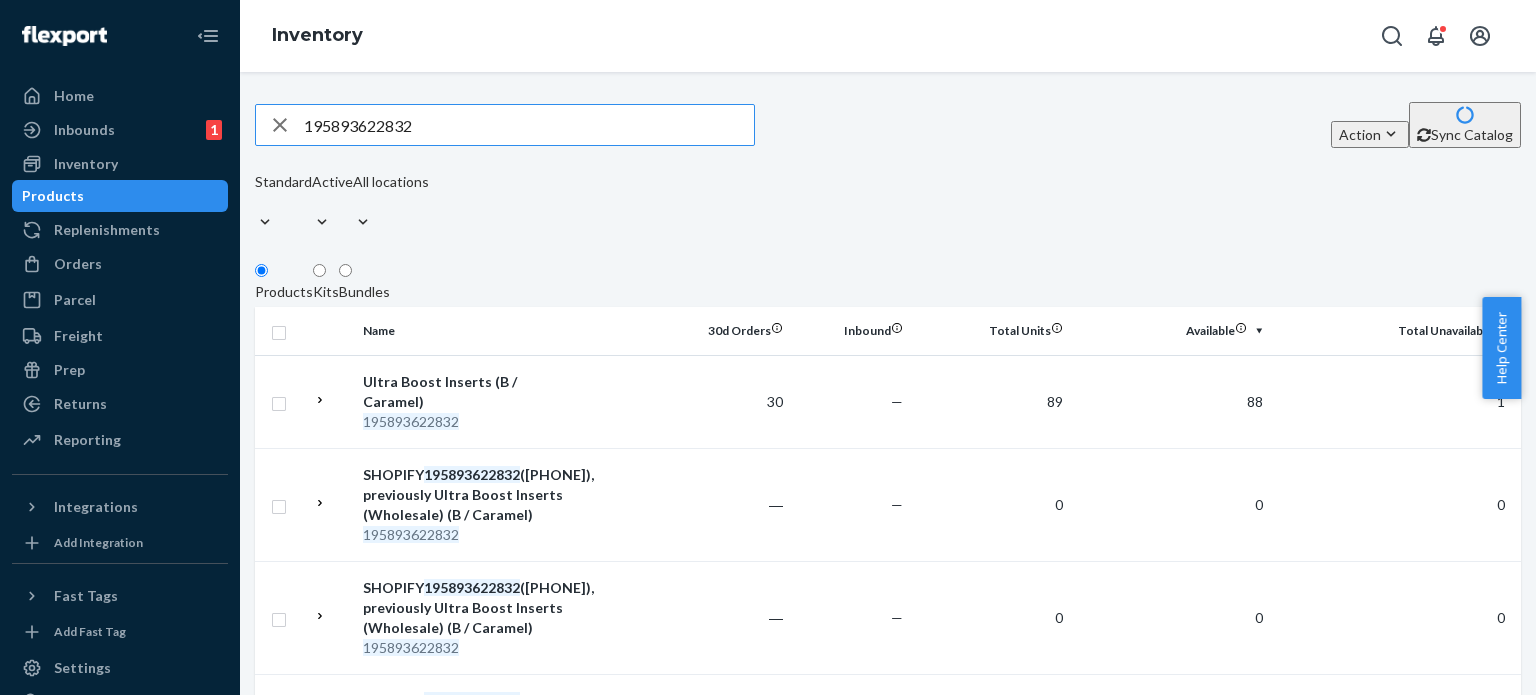 click on "195893622832" at bounding box center [529, 125] 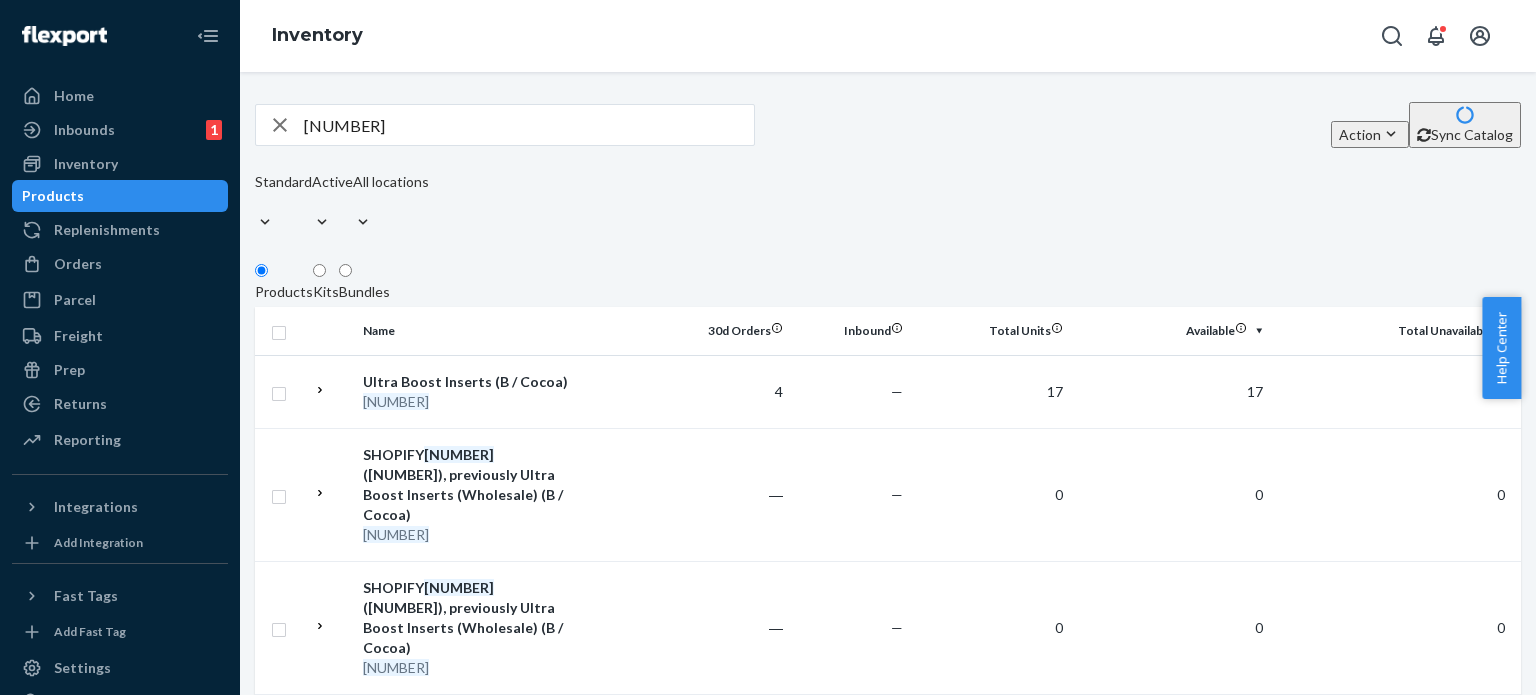click on "[NUMBER]" at bounding box center (529, 125) 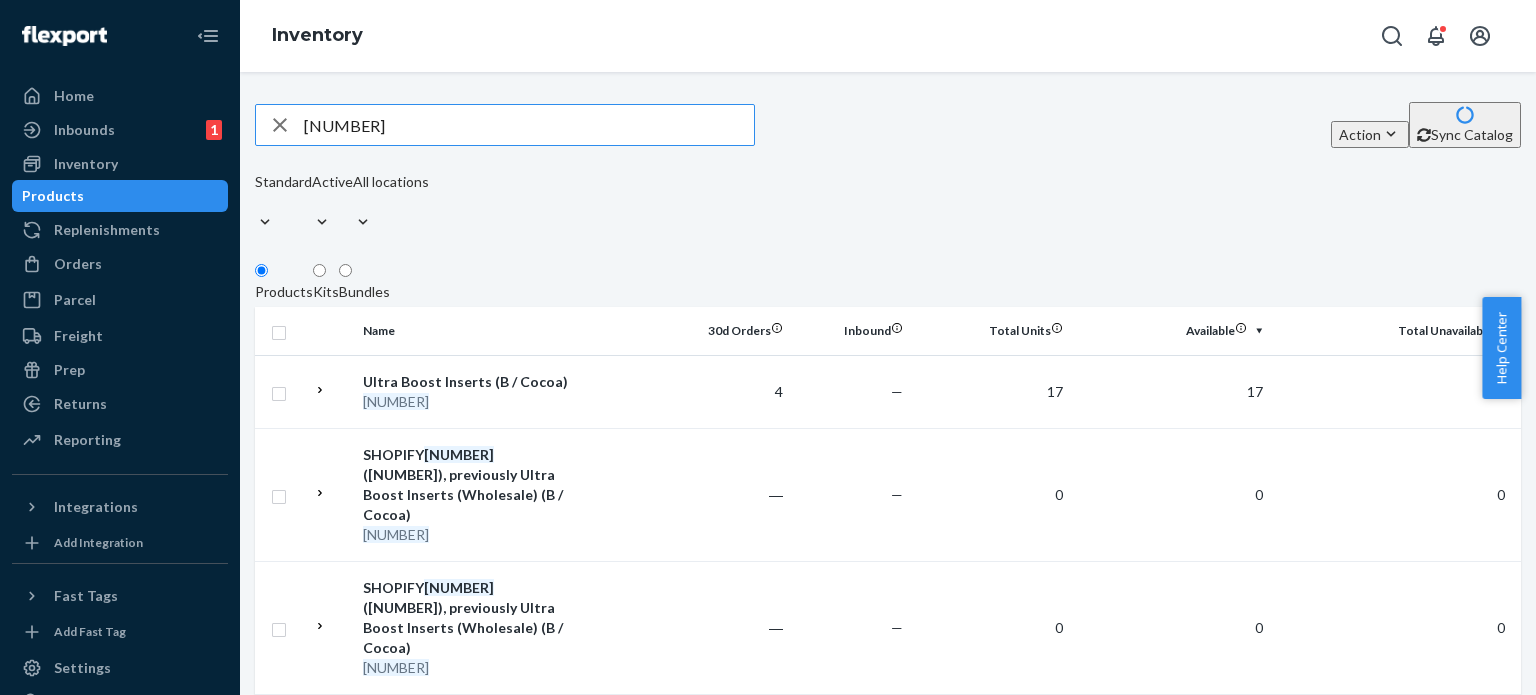 click on "[NUMBER]" at bounding box center [529, 125] 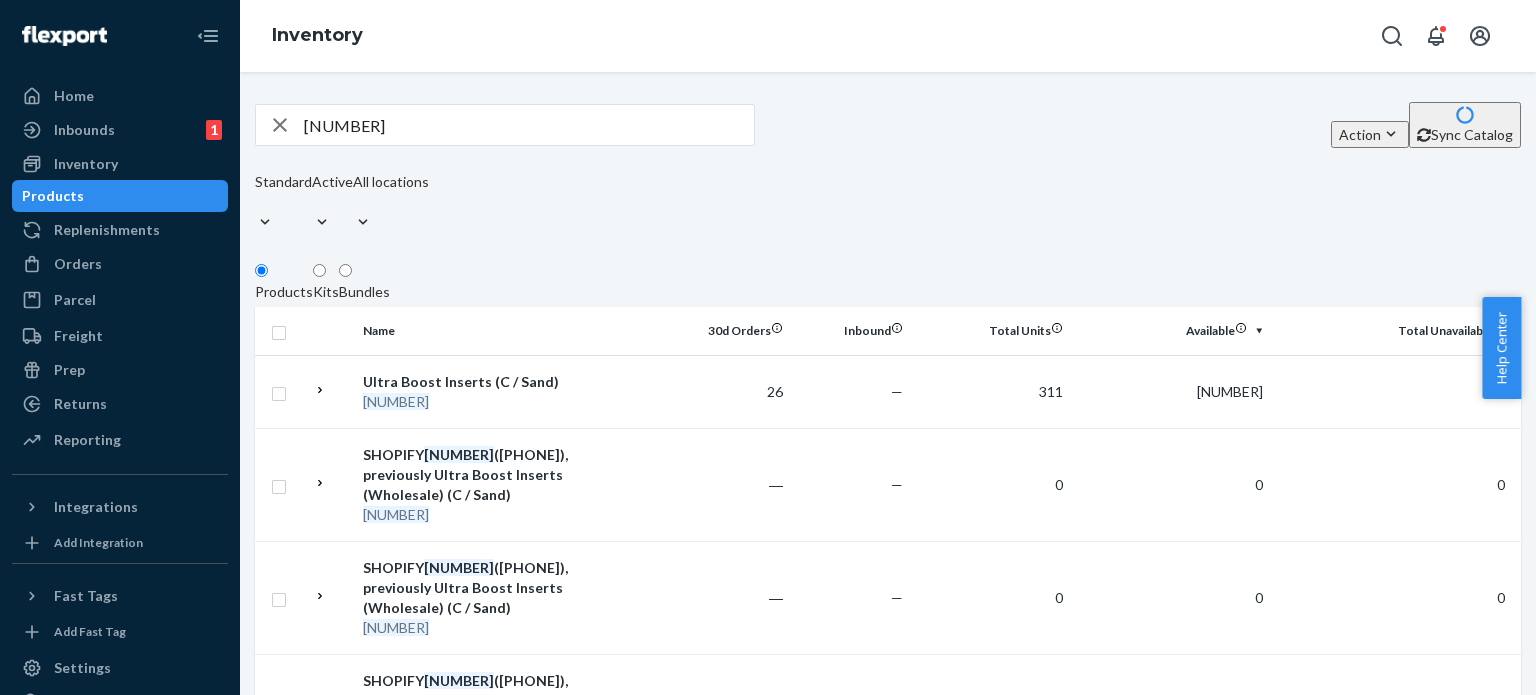 click on "[NUMBER]" at bounding box center [529, 125] 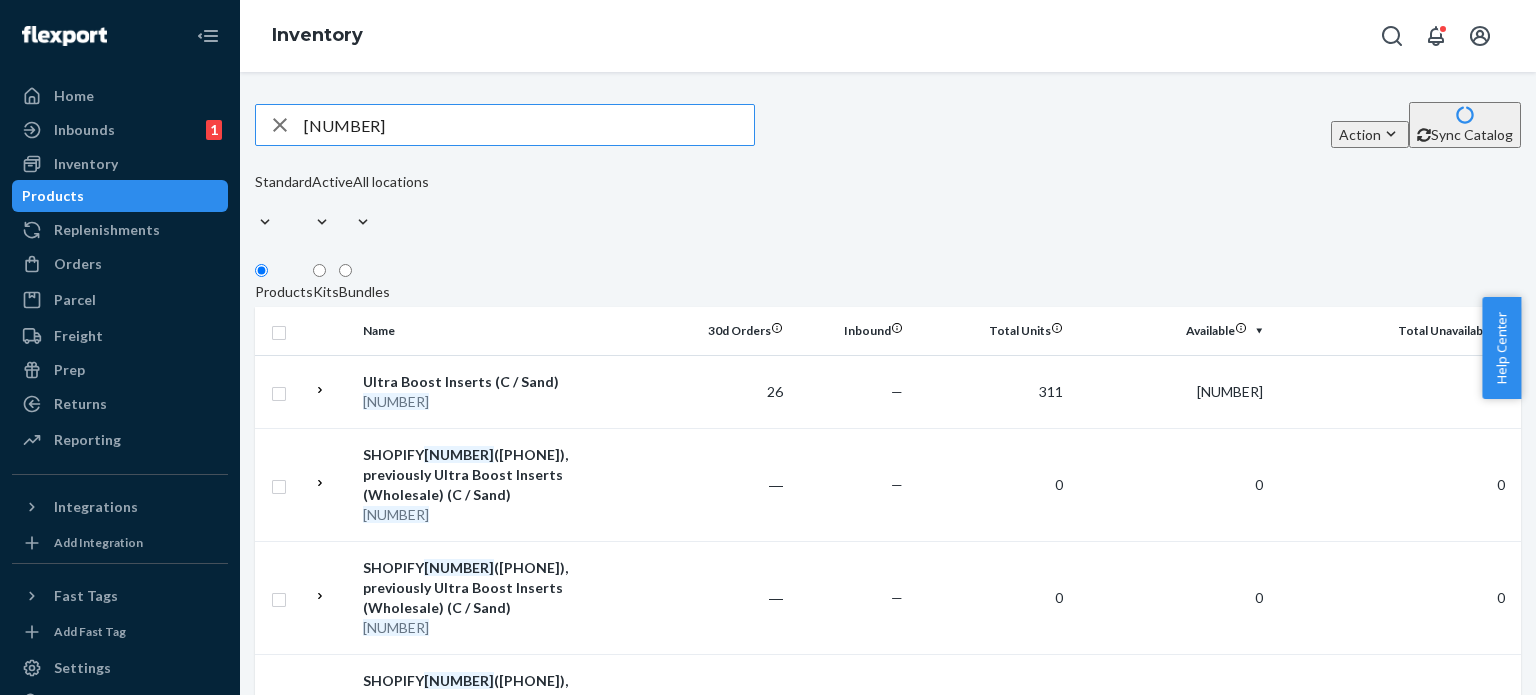 click on "[NUMBER]" at bounding box center (529, 125) 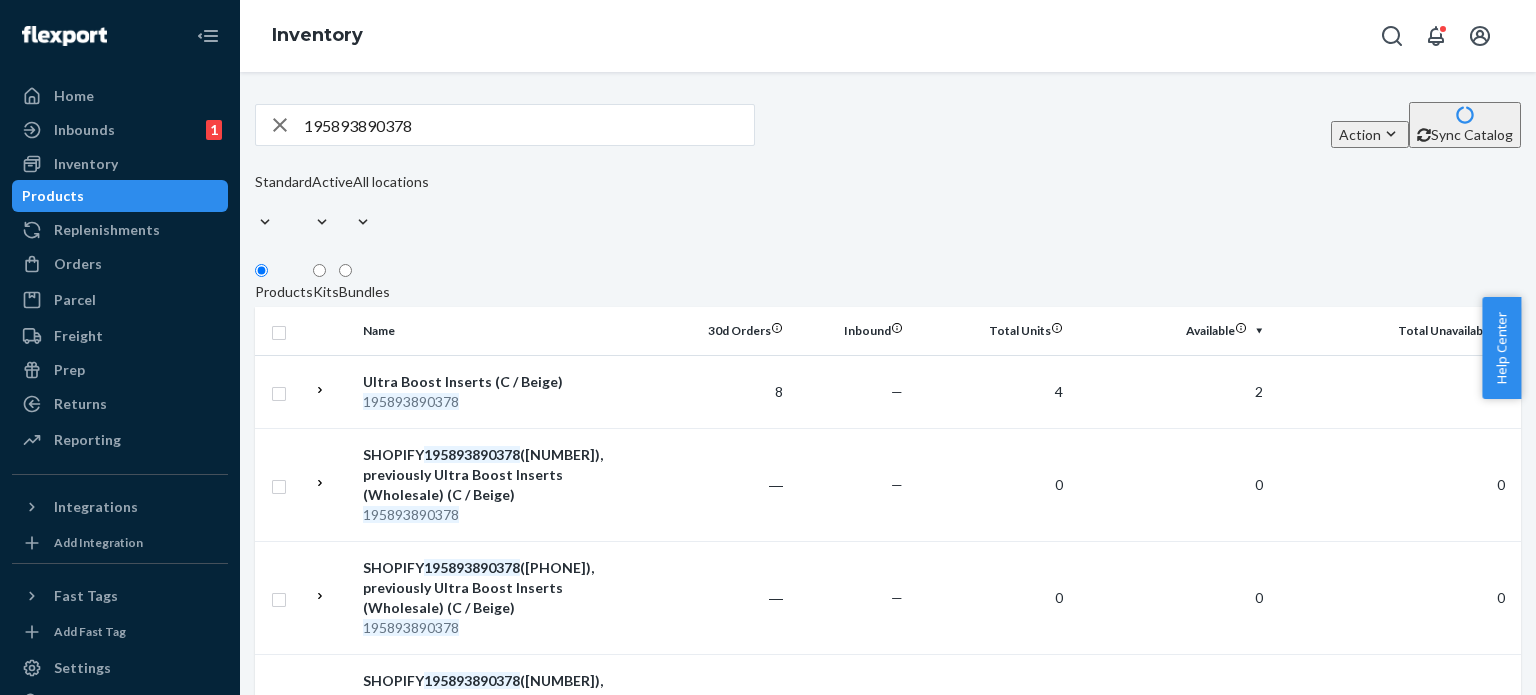 click on "195893890378" at bounding box center [529, 125] 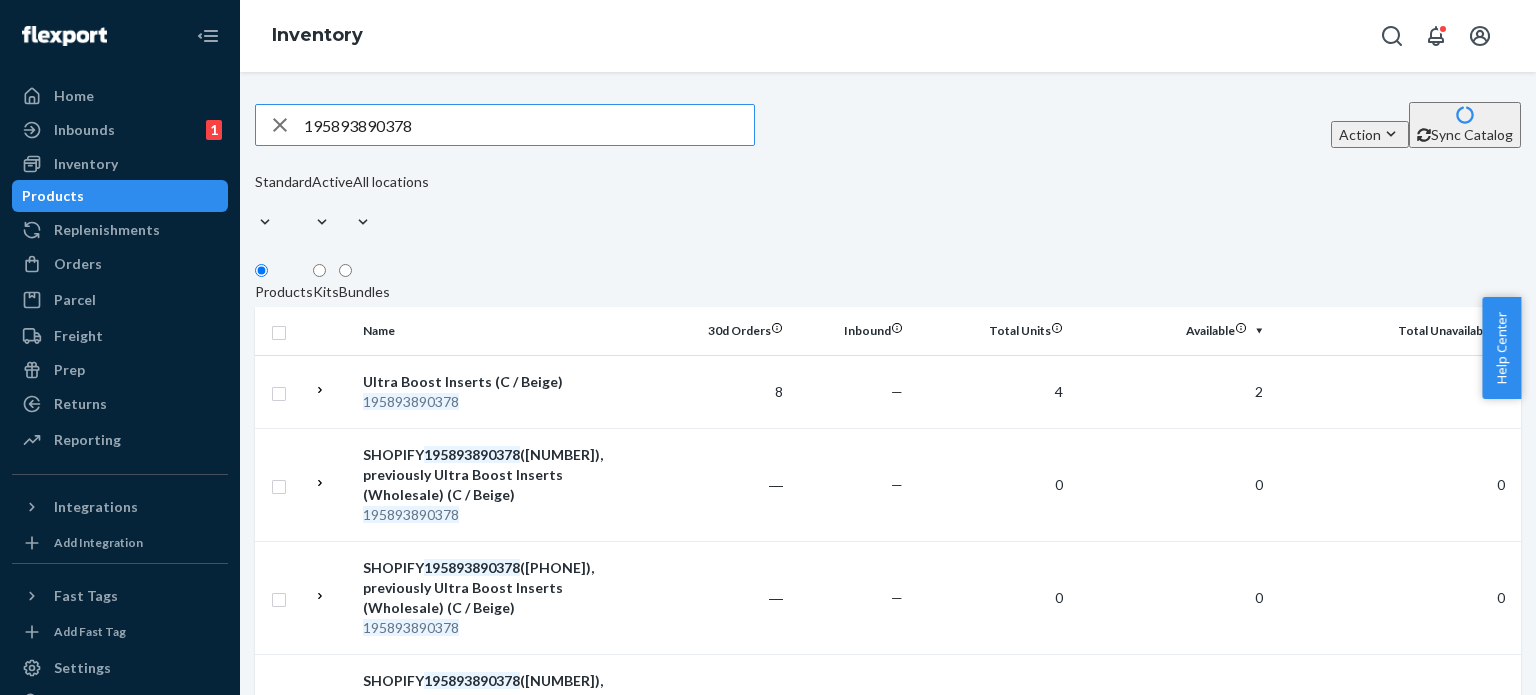click on "195893890378" at bounding box center (529, 125) 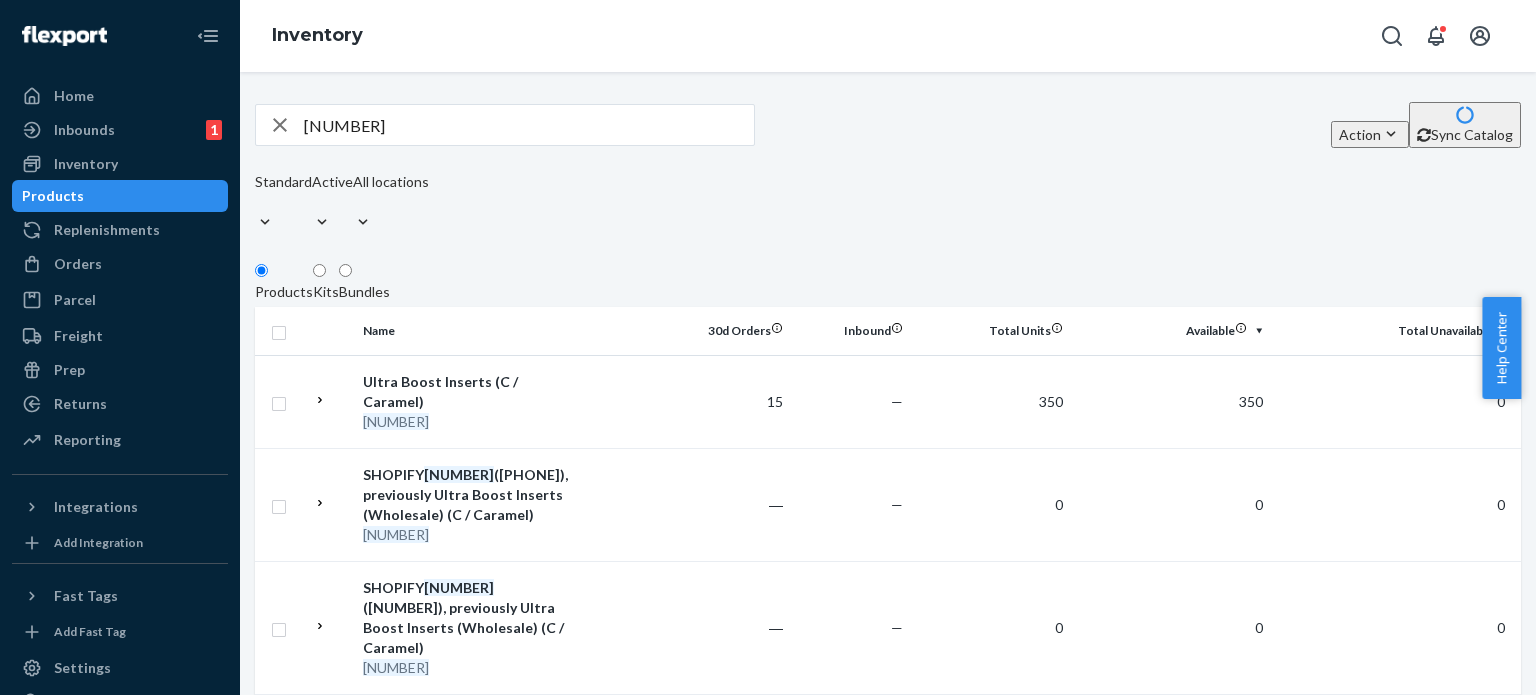 click on "[NUMBER]" at bounding box center [529, 125] 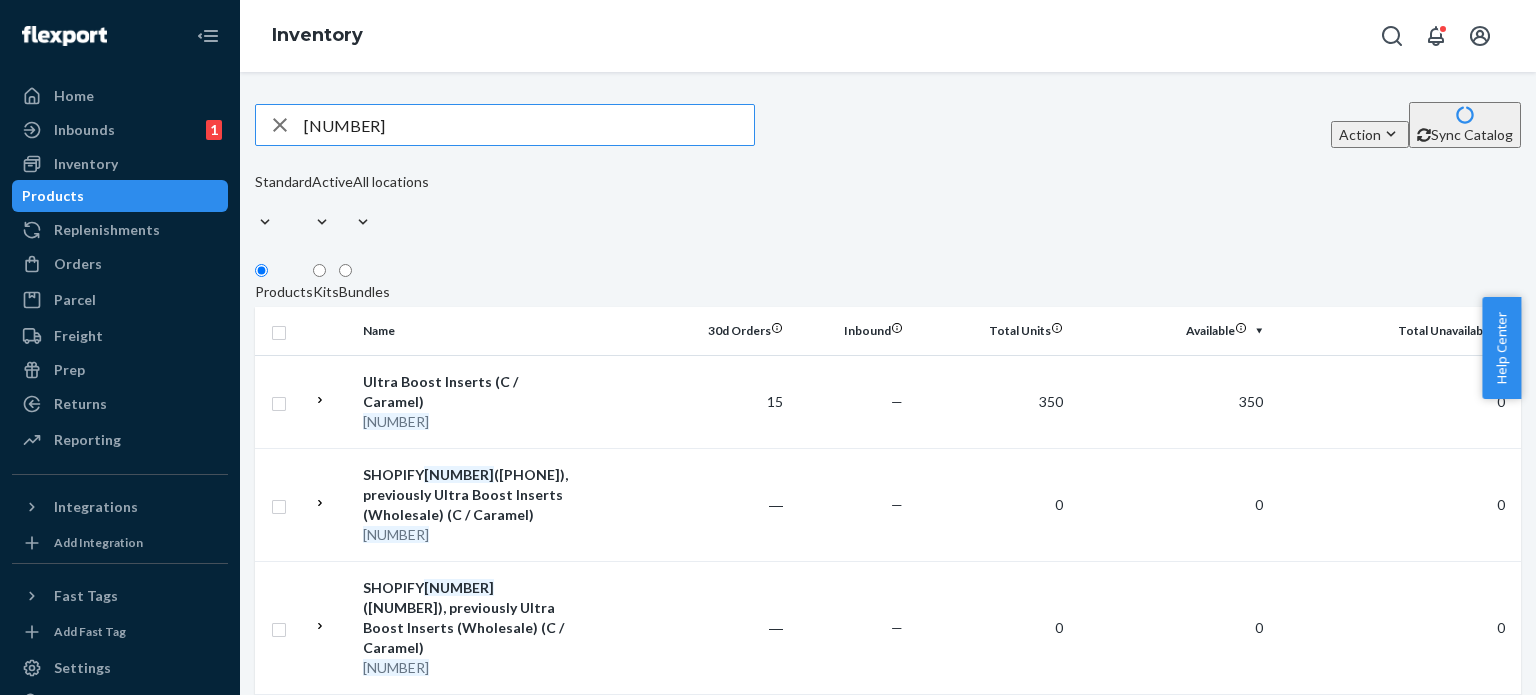 click on "[NUMBER]" at bounding box center [529, 125] 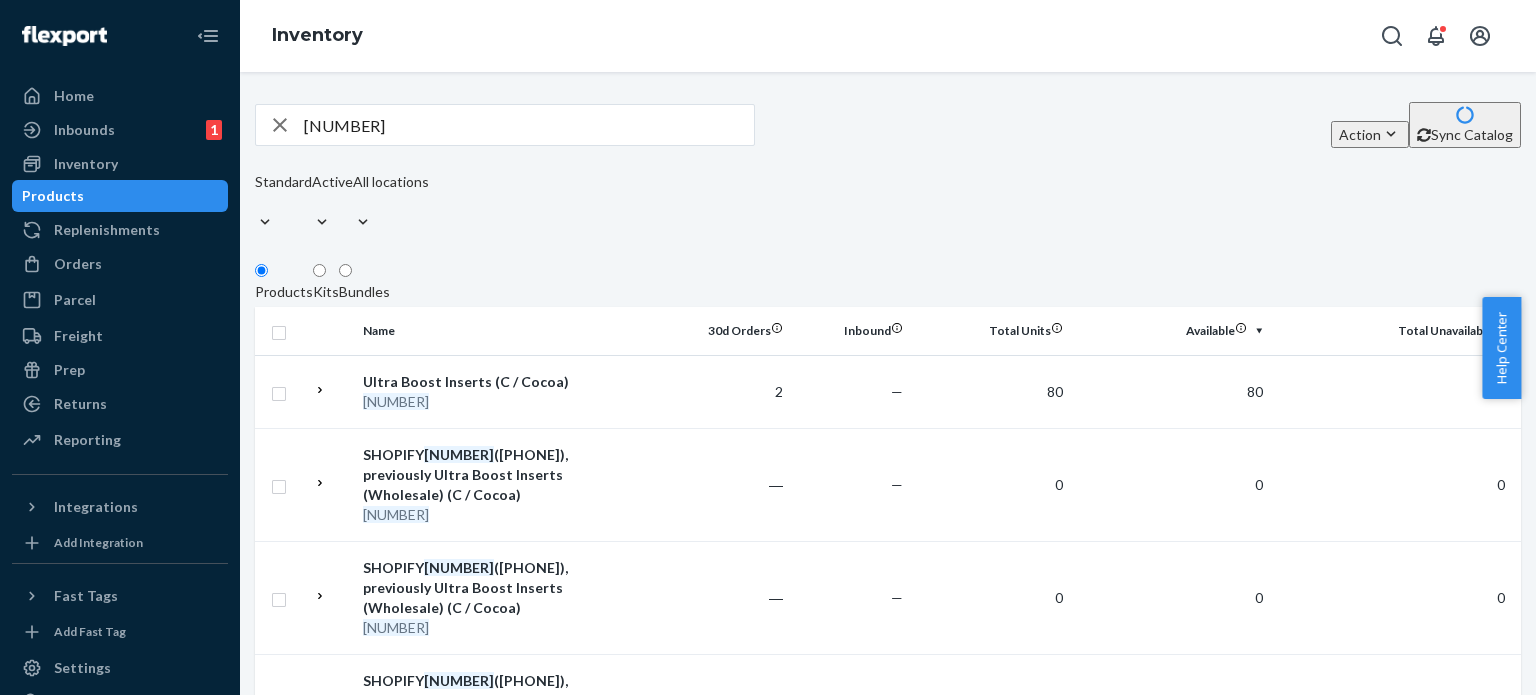 click on "[NUMBER]" at bounding box center (529, 125) 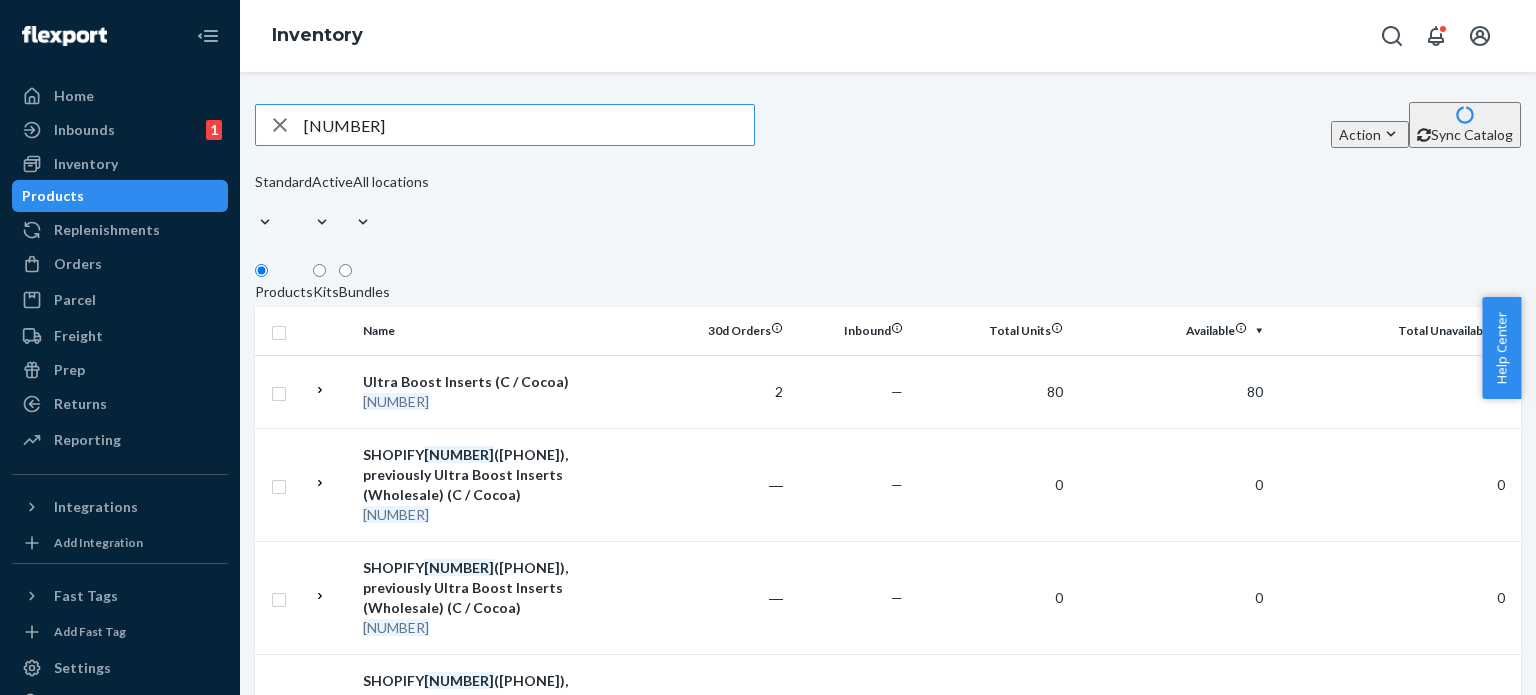 click on "[NUMBER]" at bounding box center (529, 125) 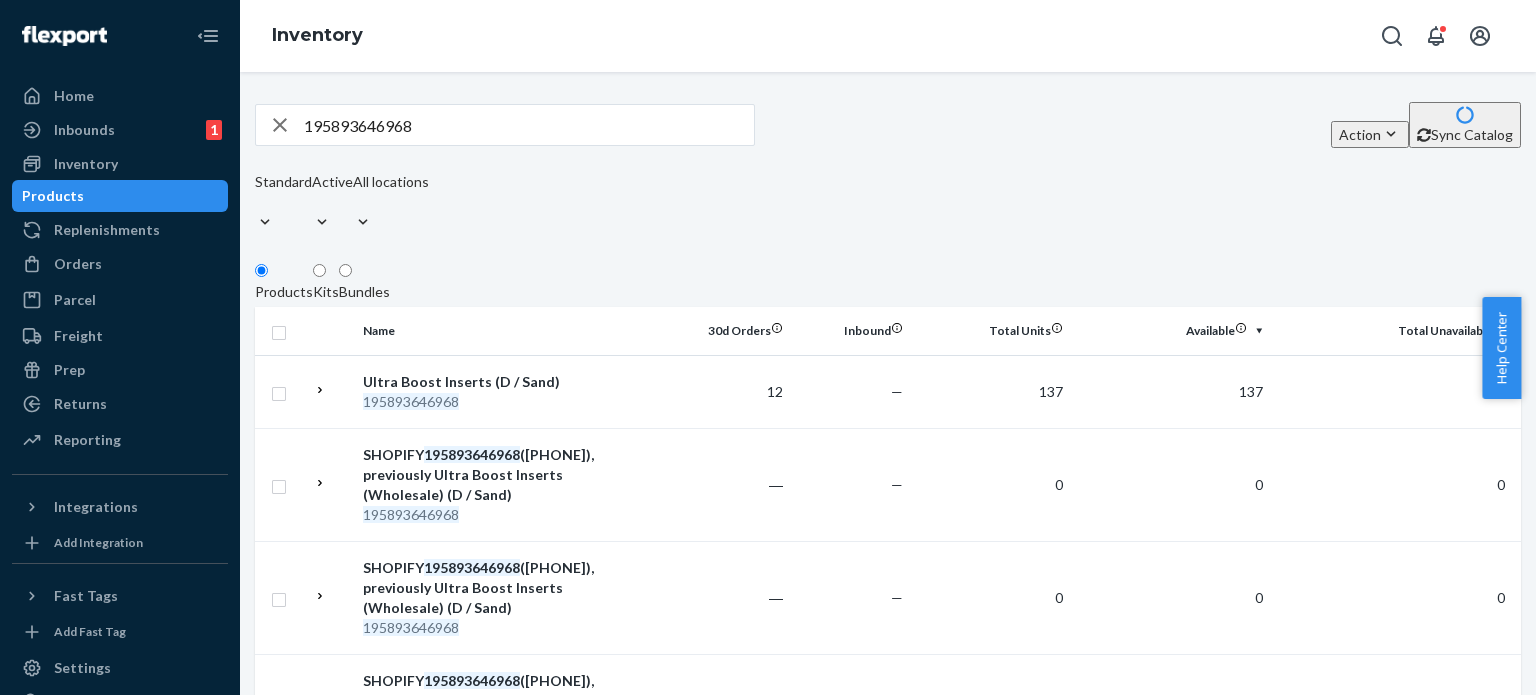 click on "195893646968" at bounding box center [529, 125] 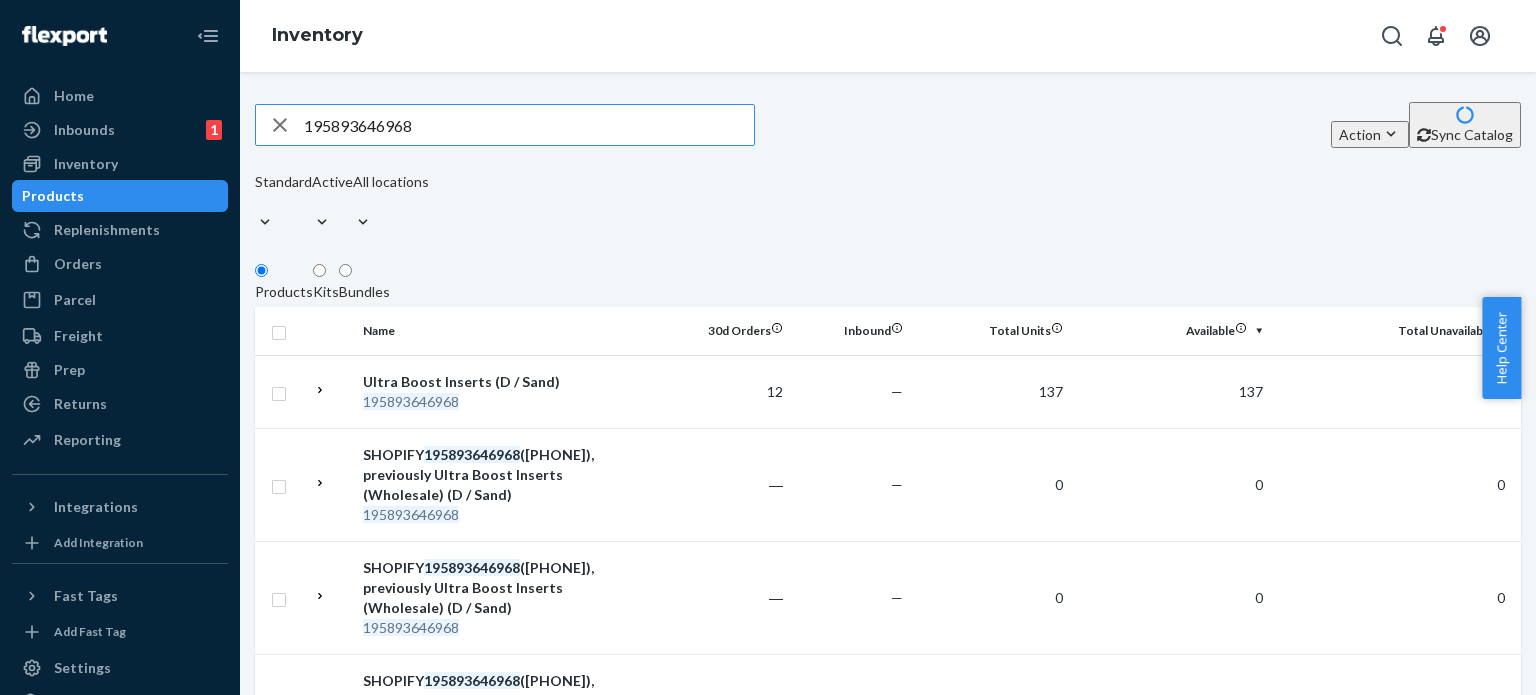 click on "195893646968" at bounding box center [529, 125] 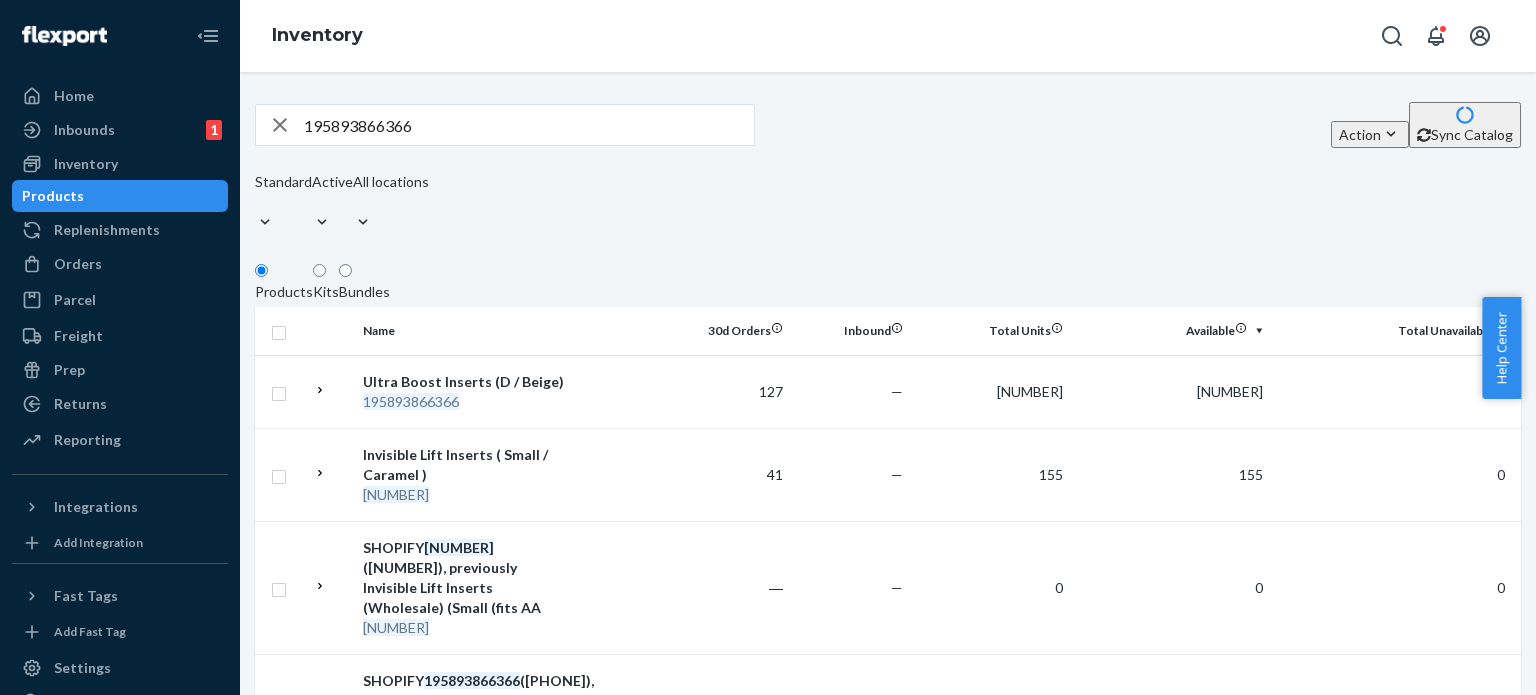 click on "195893866366" at bounding box center [529, 125] 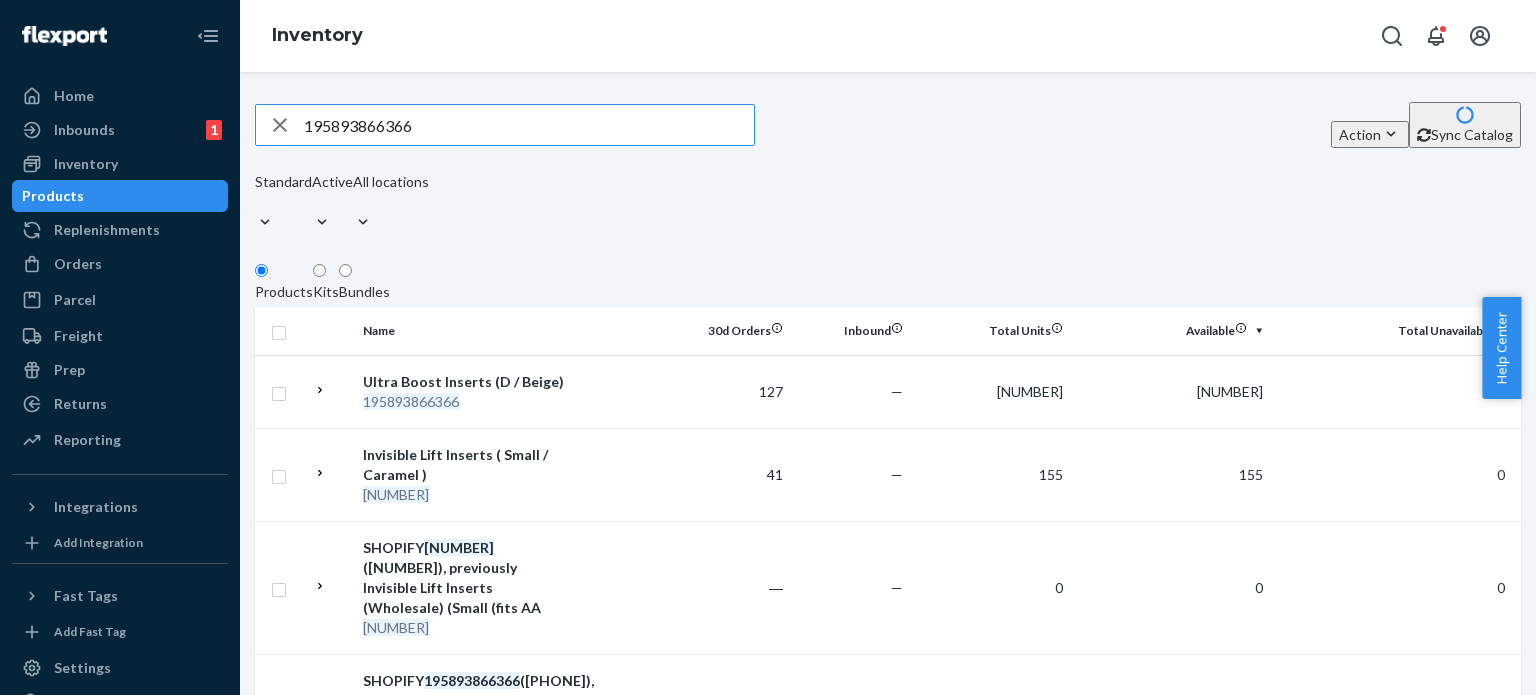 click on "195893866366" at bounding box center [529, 125] 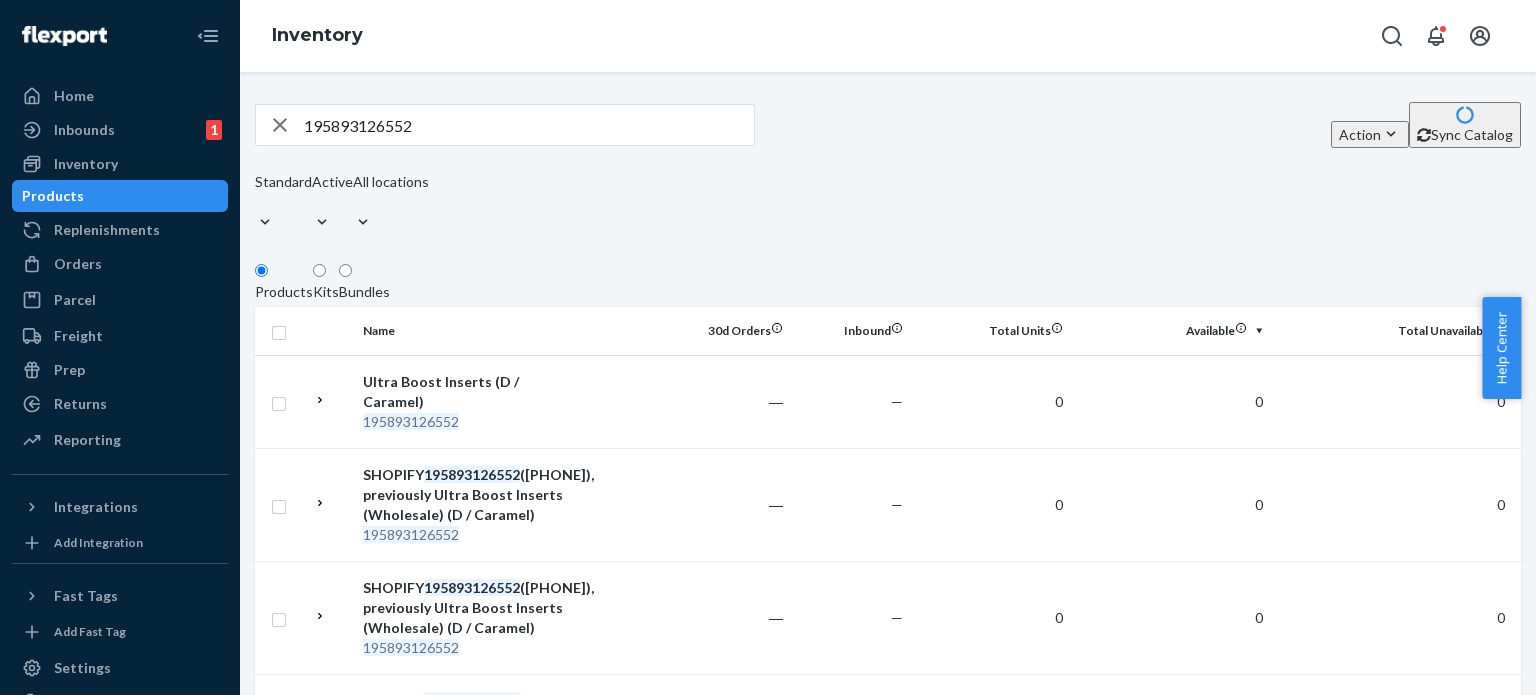 click on "195893126552" at bounding box center [529, 125] 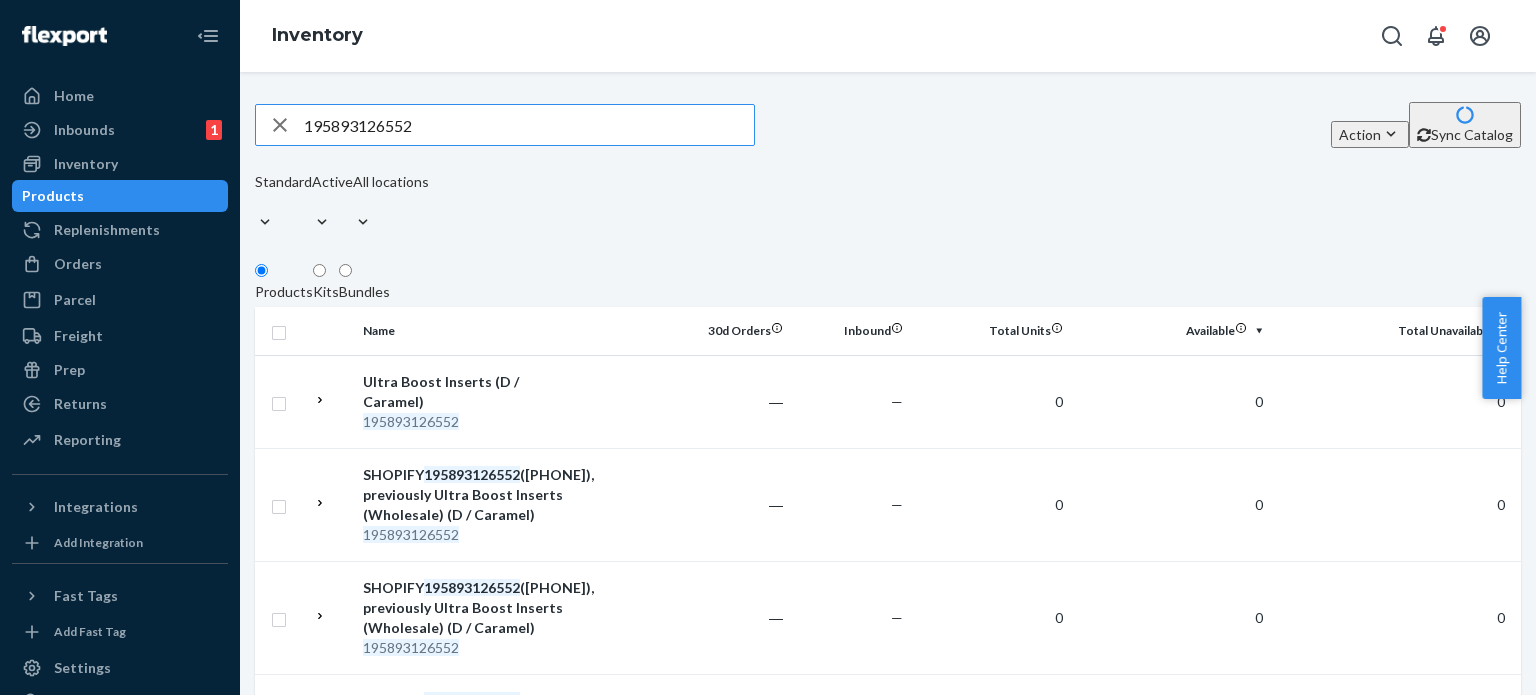 click on "195893126552" at bounding box center (529, 125) 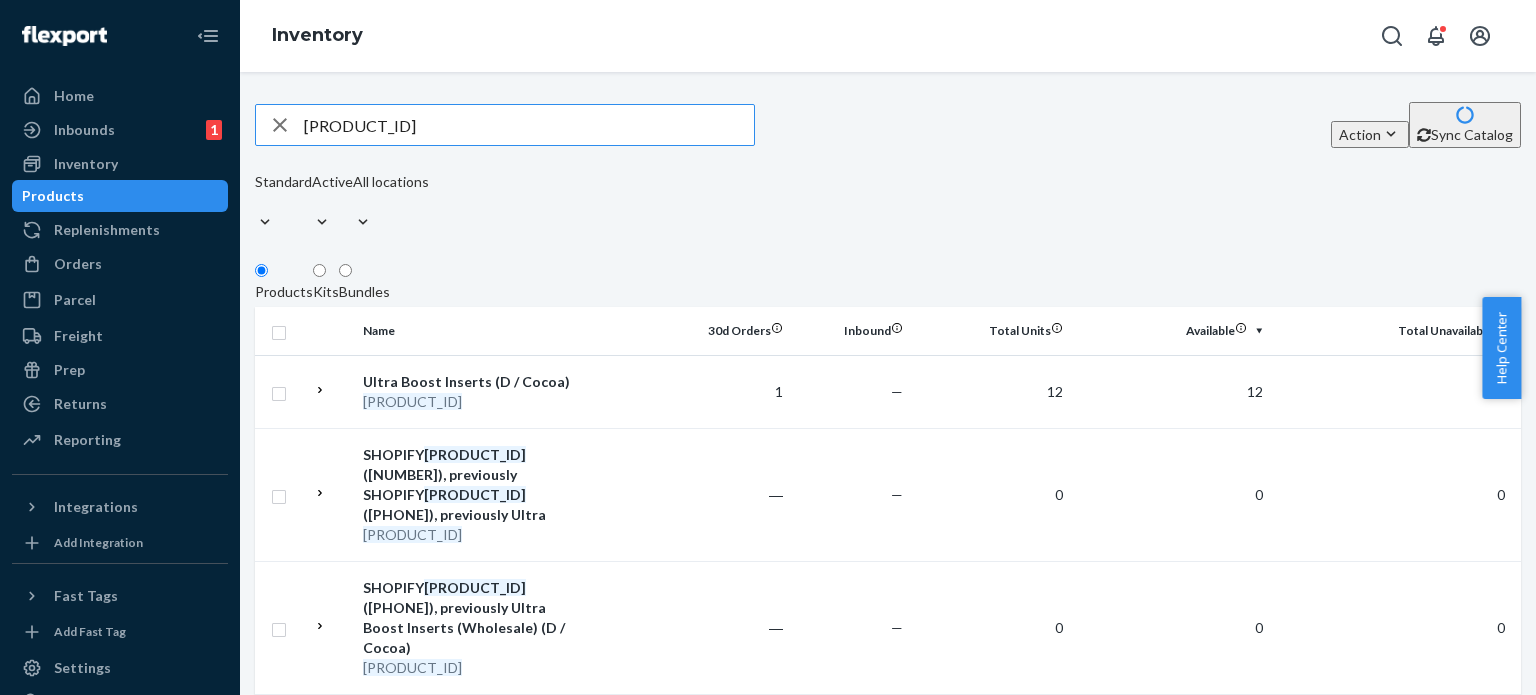 click on "[PRODUCT_ID]" at bounding box center [529, 125] 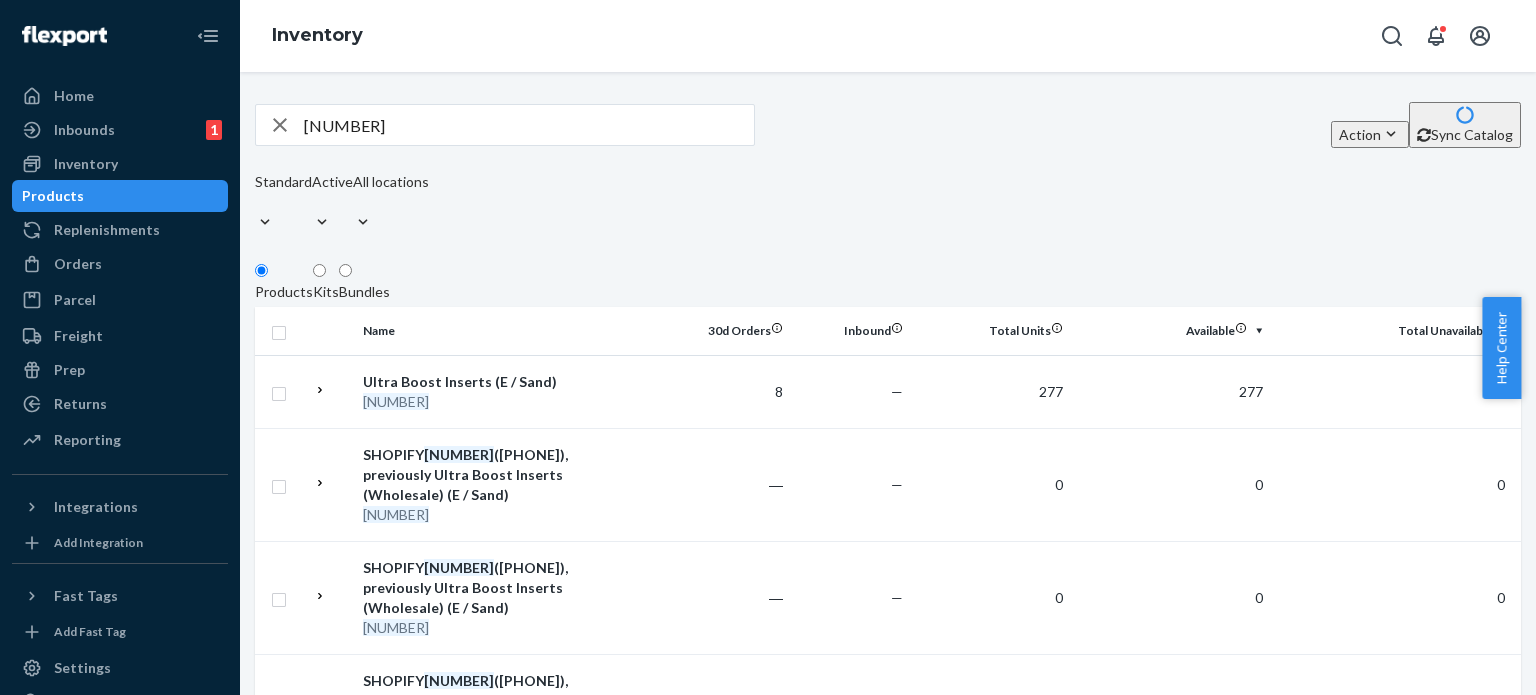 click on "[NUMBER]" at bounding box center [529, 125] 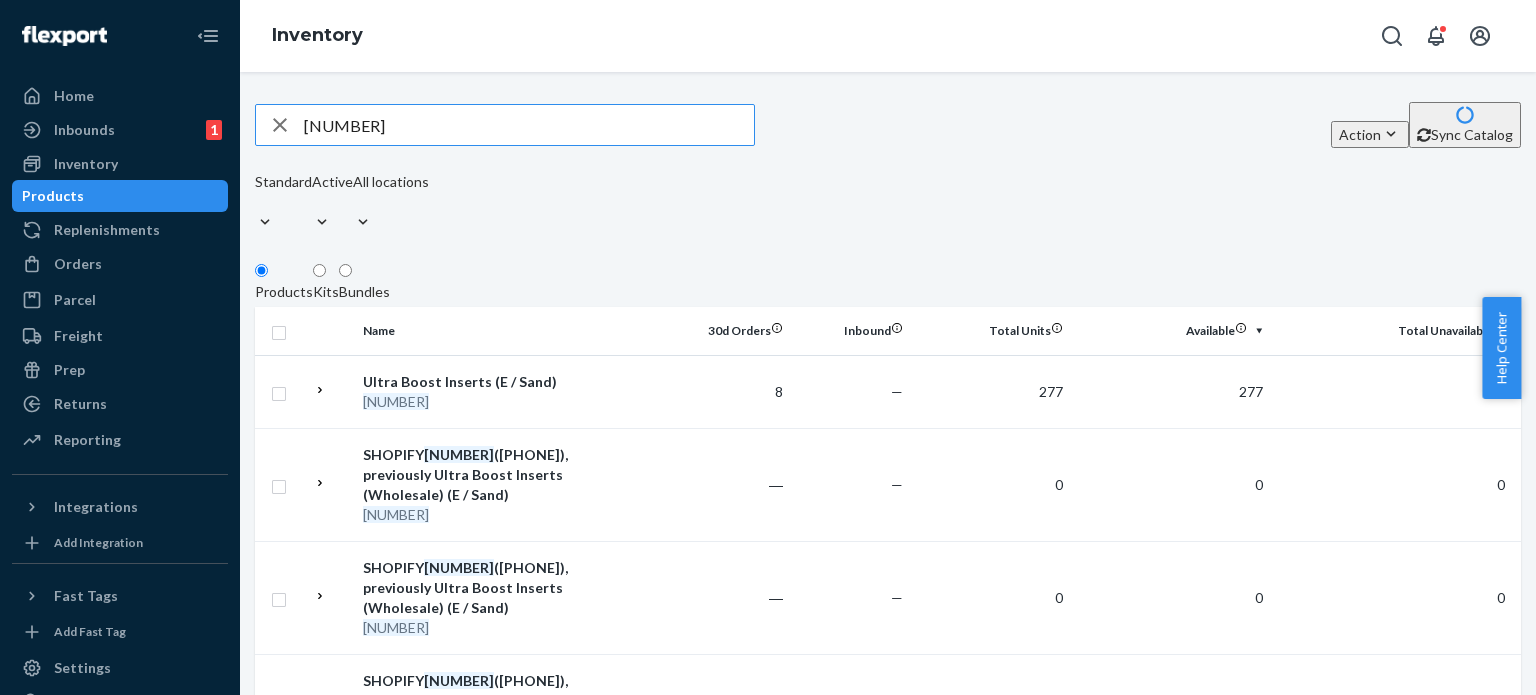 click on "[NUMBER]" at bounding box center (529, 125) 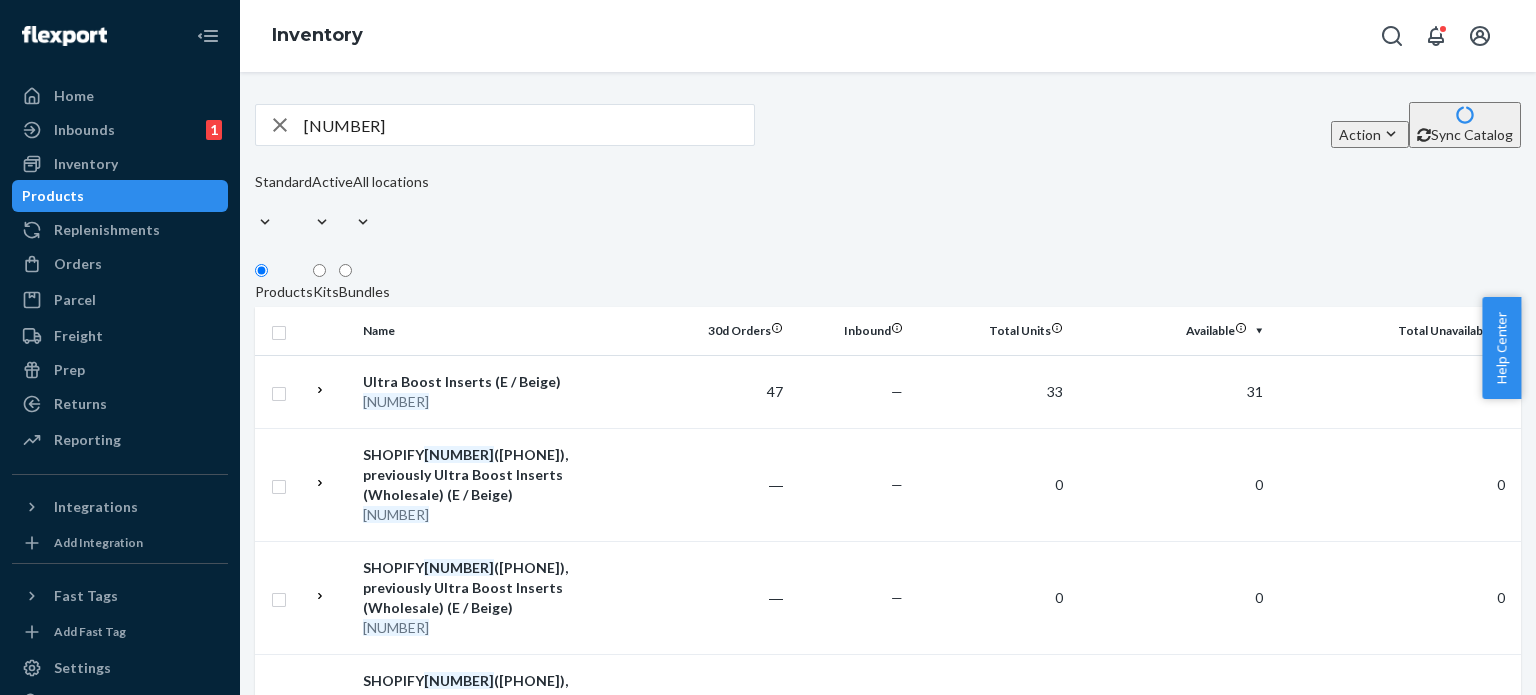 click on "[NUMBER]" at bounding box center [529, 125] 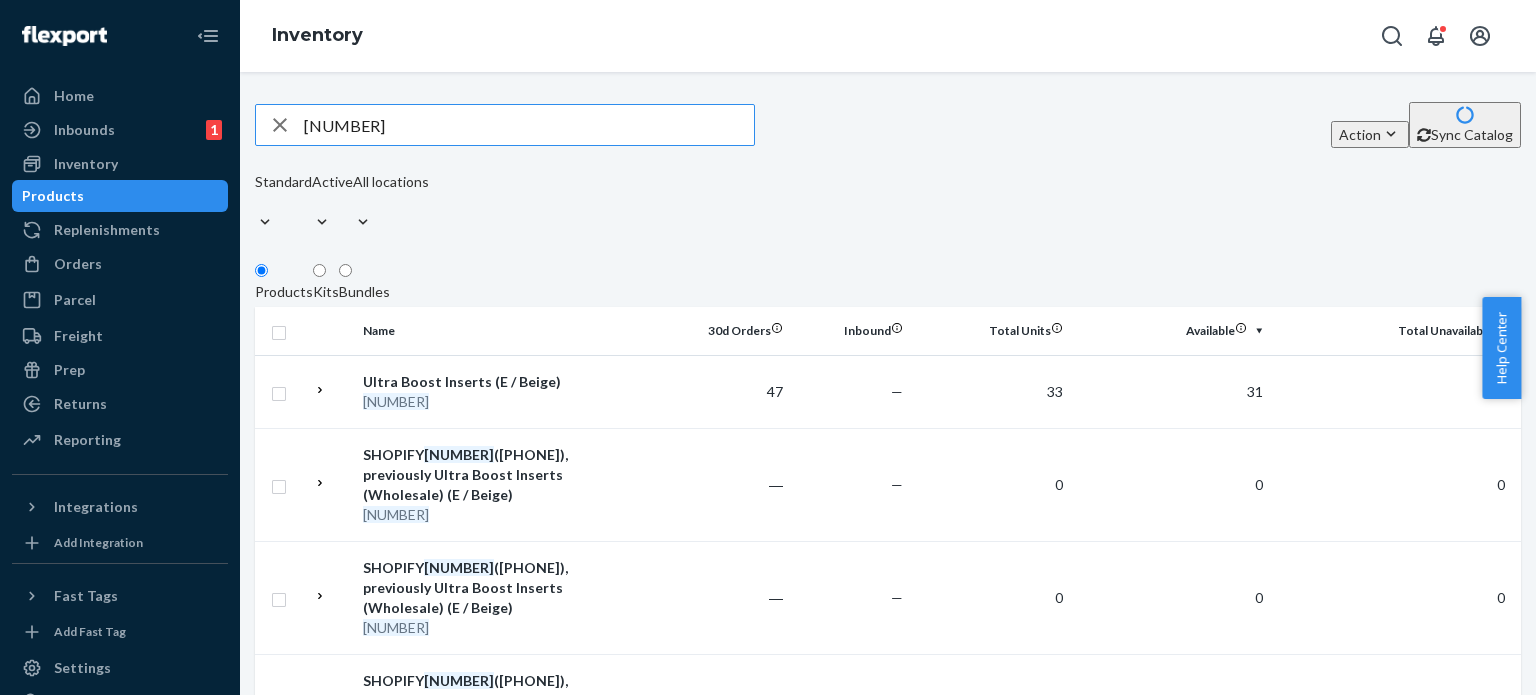 click on "[NUMBER]" at bounding box center (529, 125) 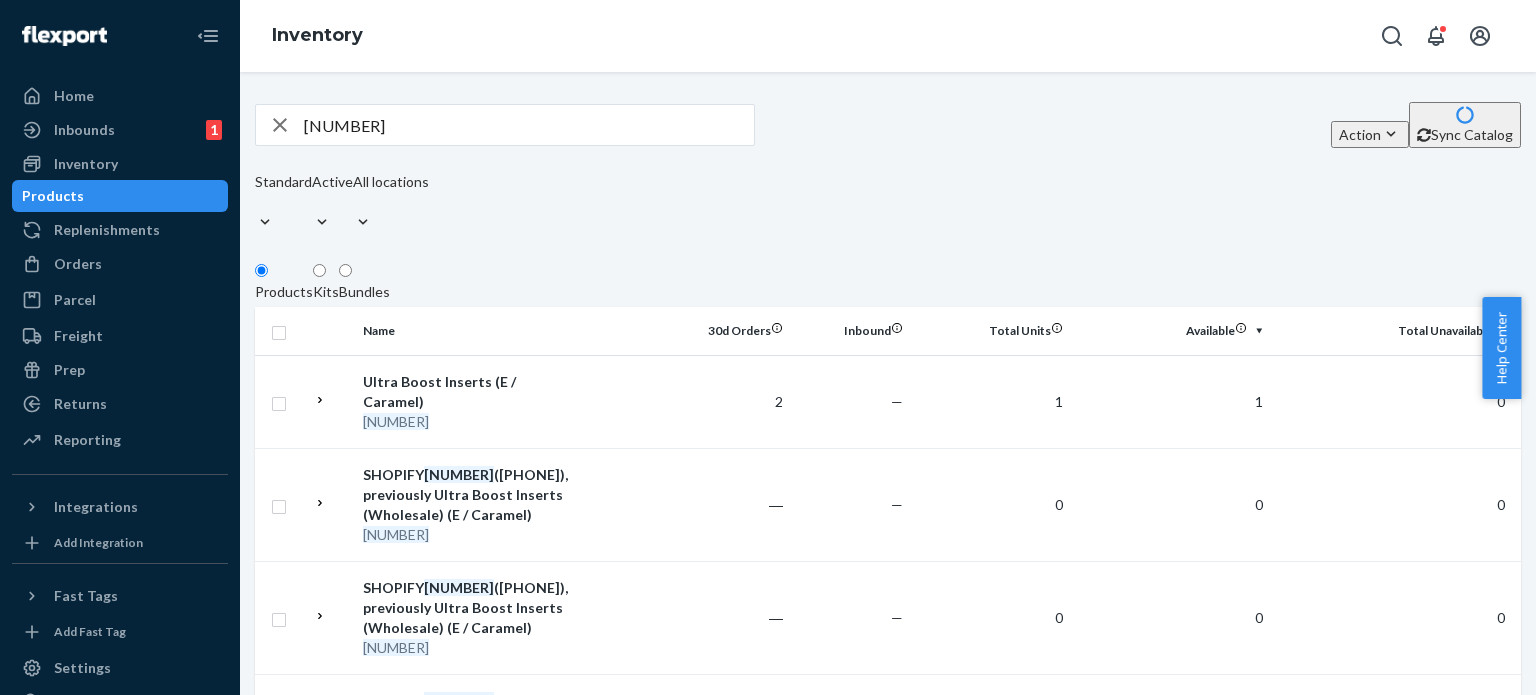 click on "[NUMBER]" at bounding box center [529, 125] 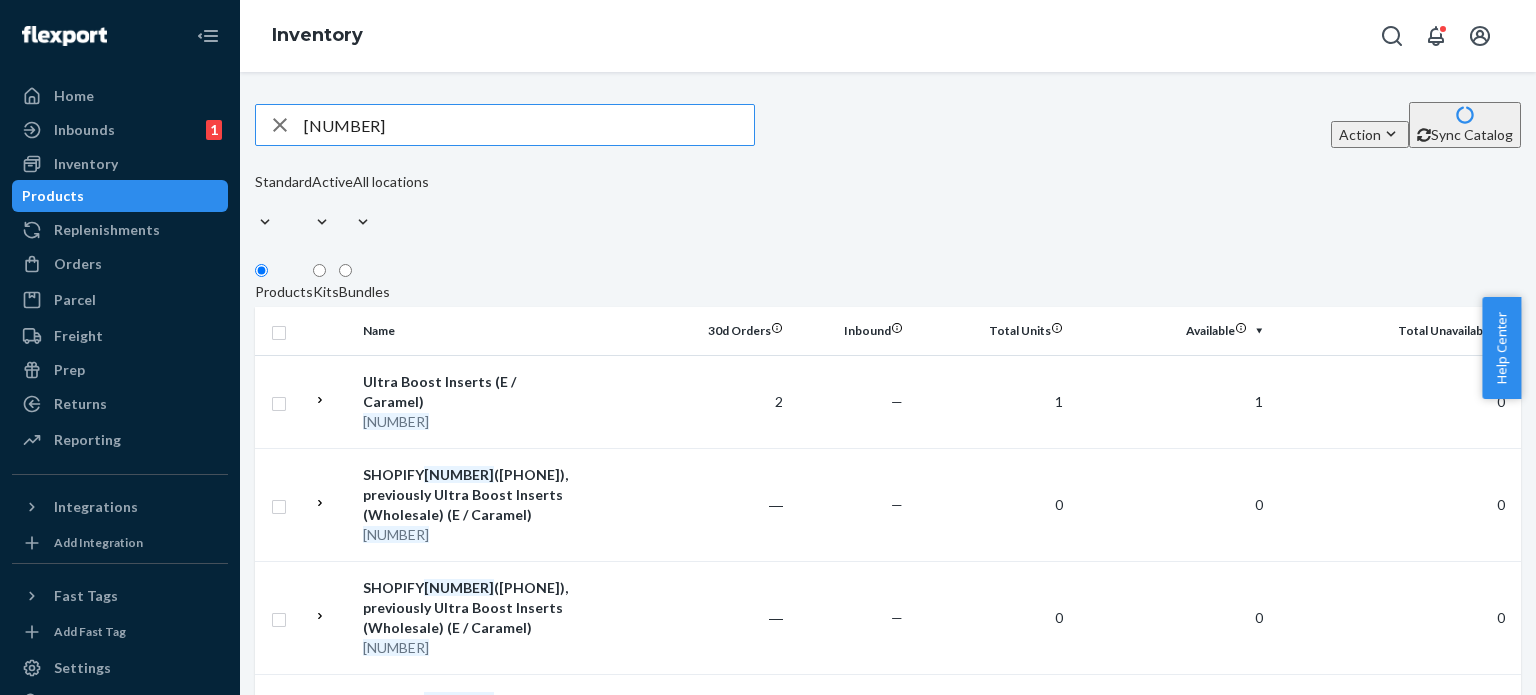 click on "[NUMBER]" at bounding box center (529, 125) 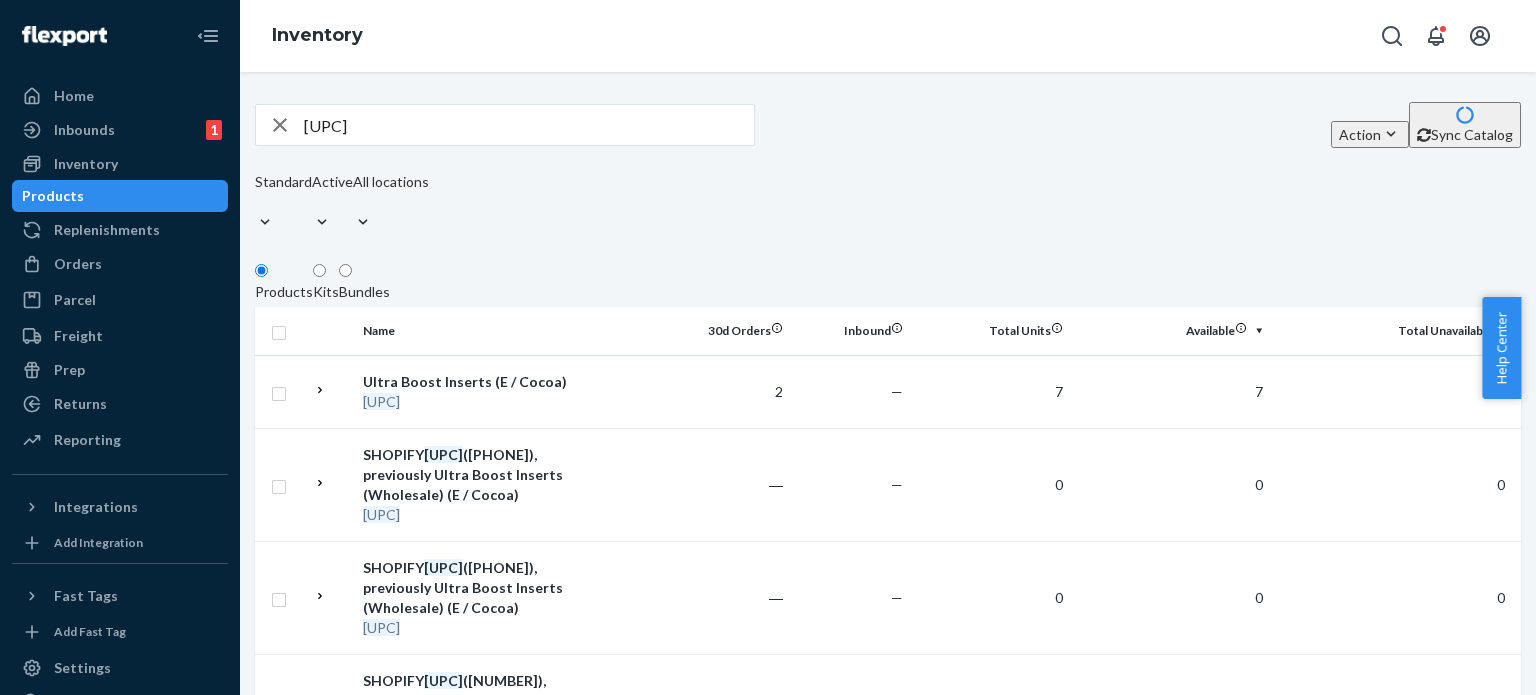 click on "[UPC]" at bounding box center [529, 125] 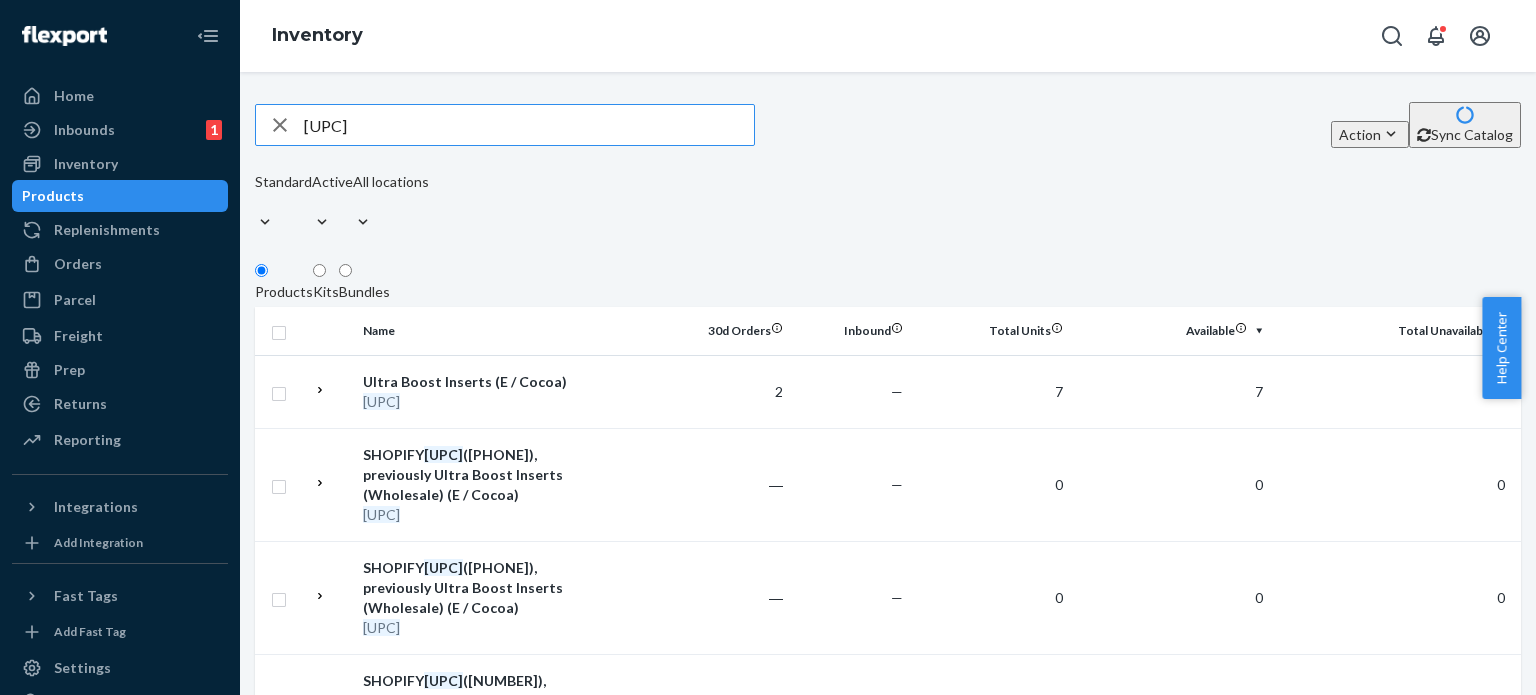 click on "[UPC]" at bounding box center (529, 125) 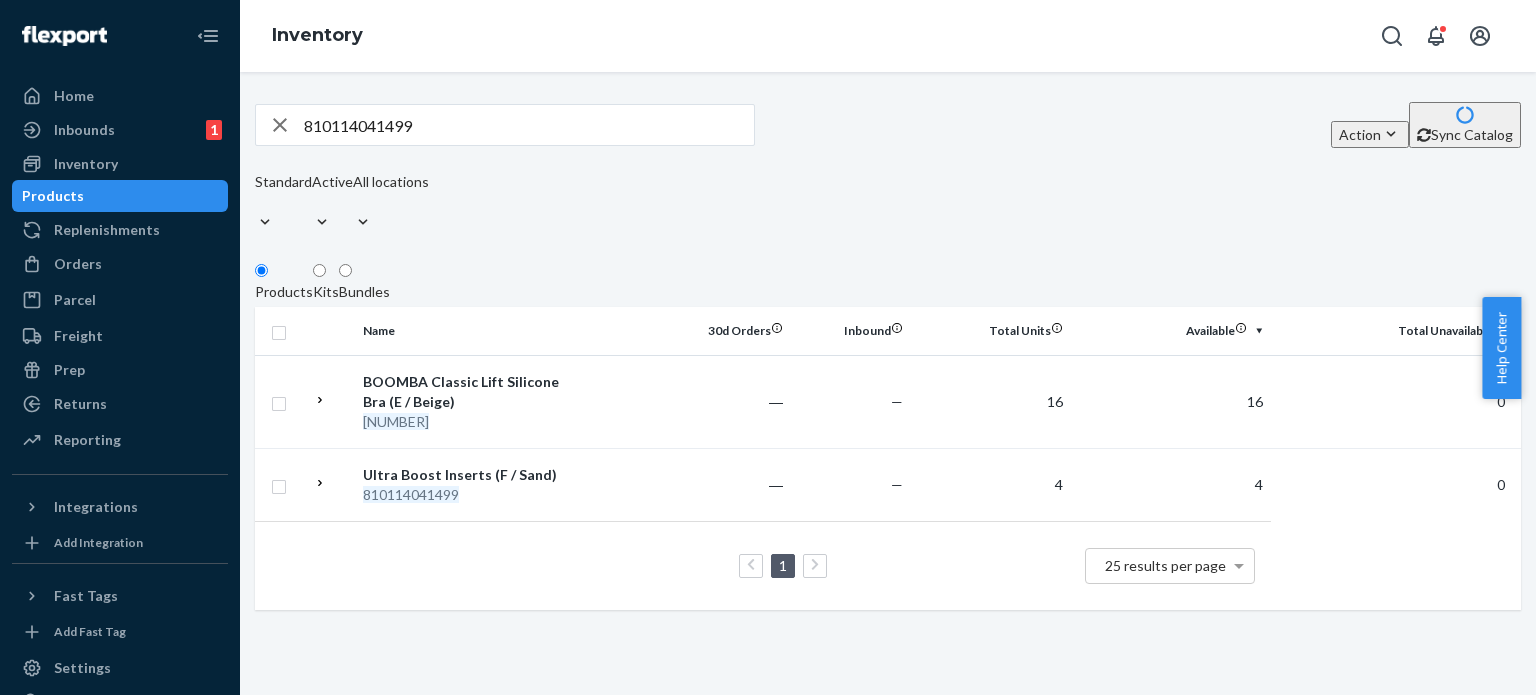 click on "810114041499" at bounding box center [529, 125] 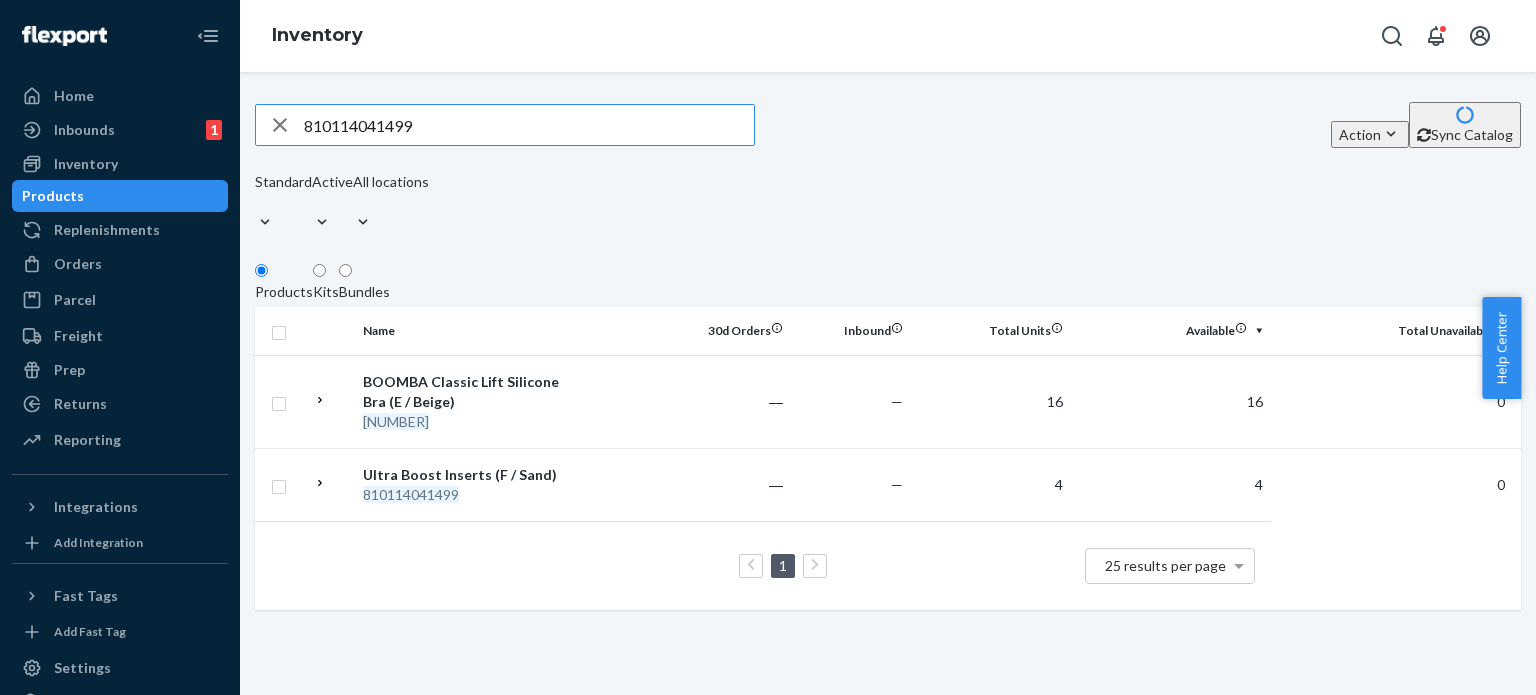 click on "810114041499" at bounding box center [529, 125] 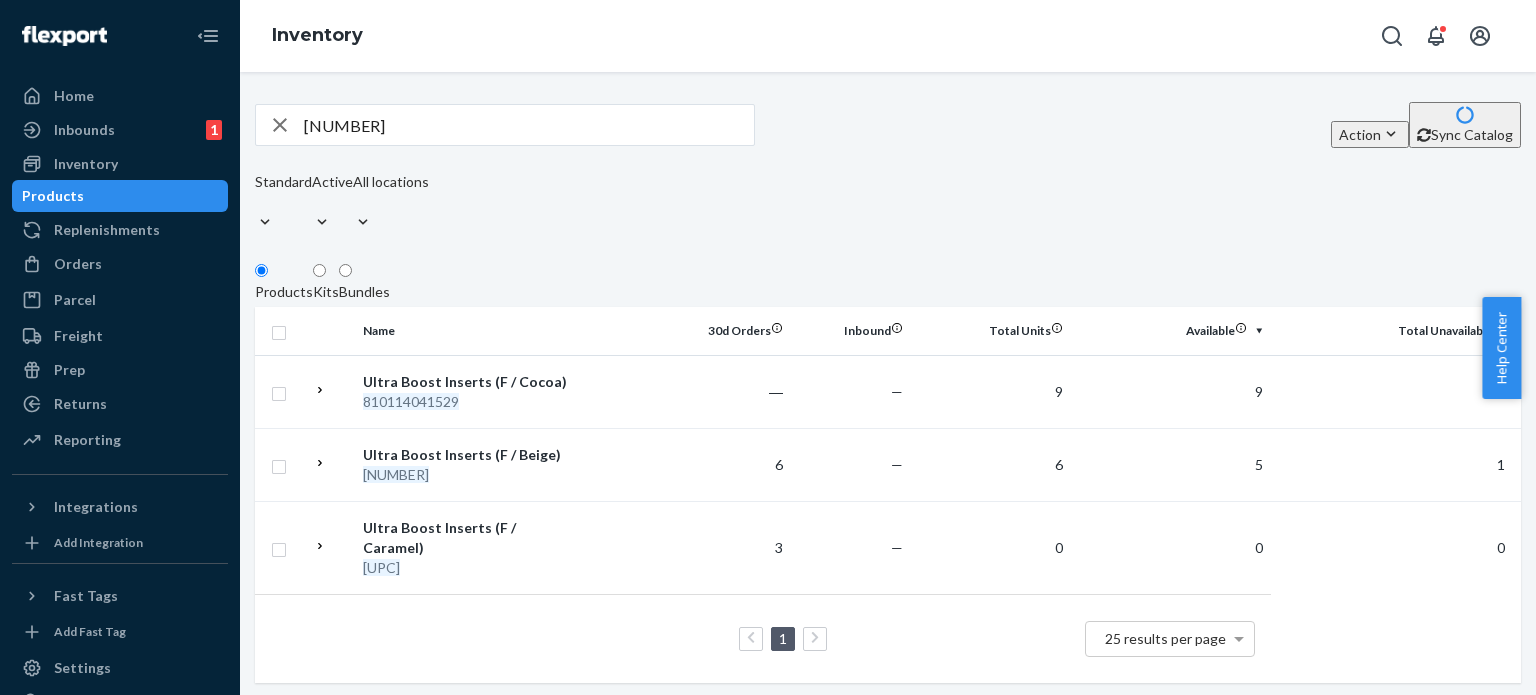 click on "[NUMBER]" at bounding box center [529, 125] 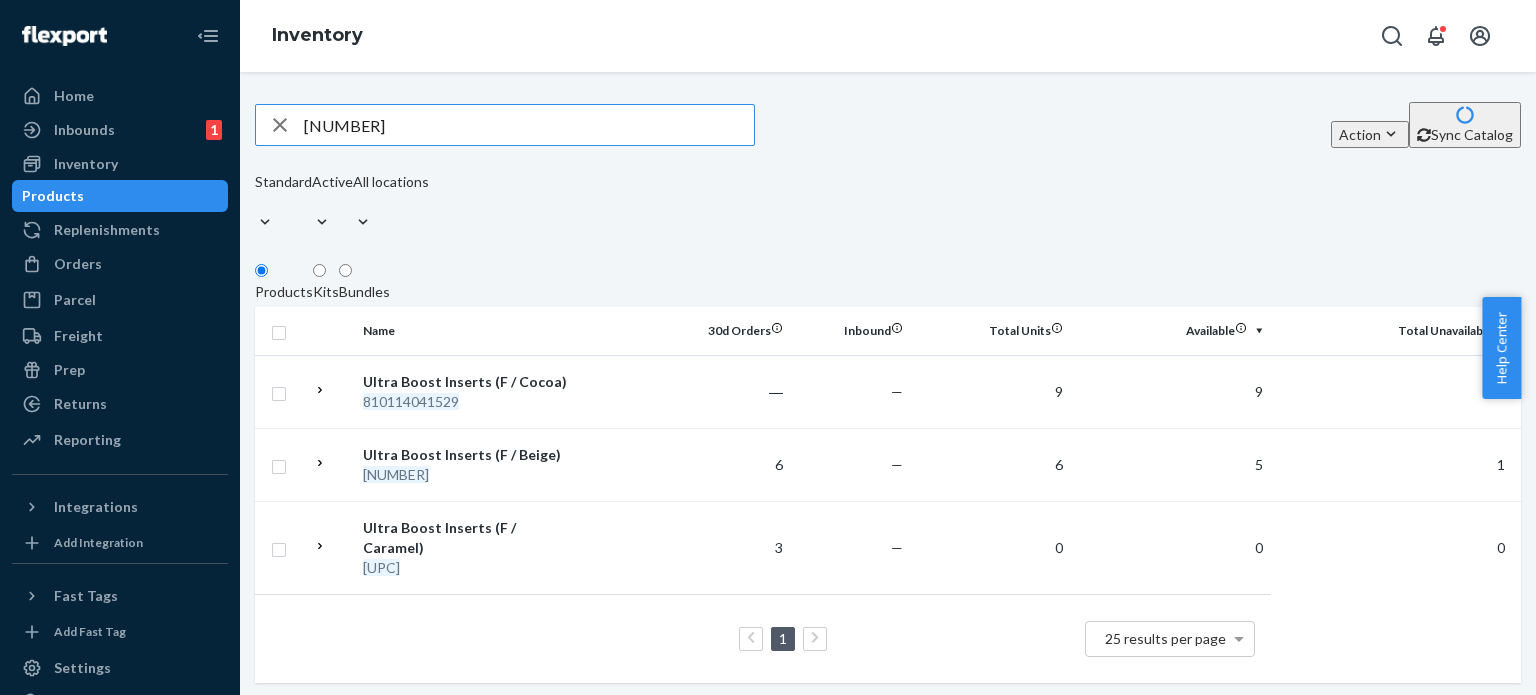 click on "[NUMBER]" at bounding box center (529, 125) 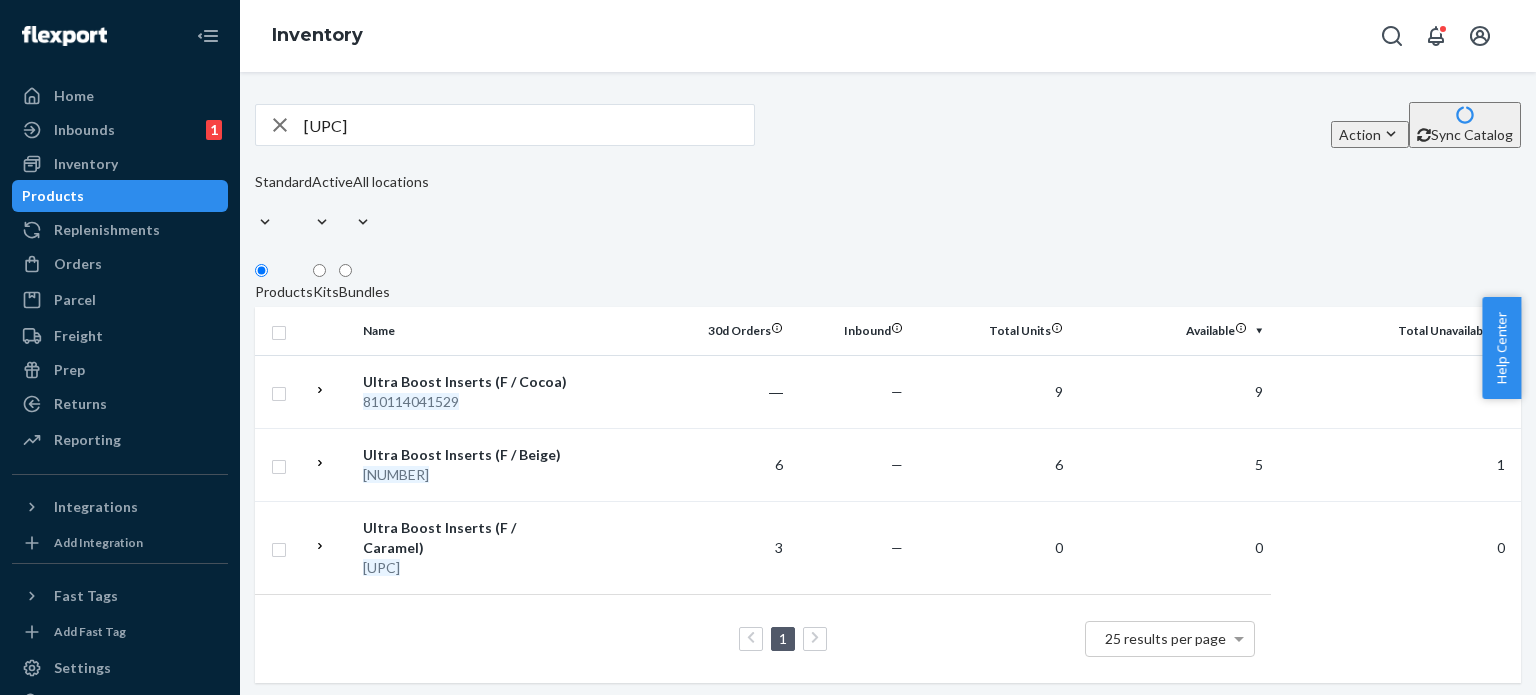 click on "[UPC]" at bounding box center (529, 125) 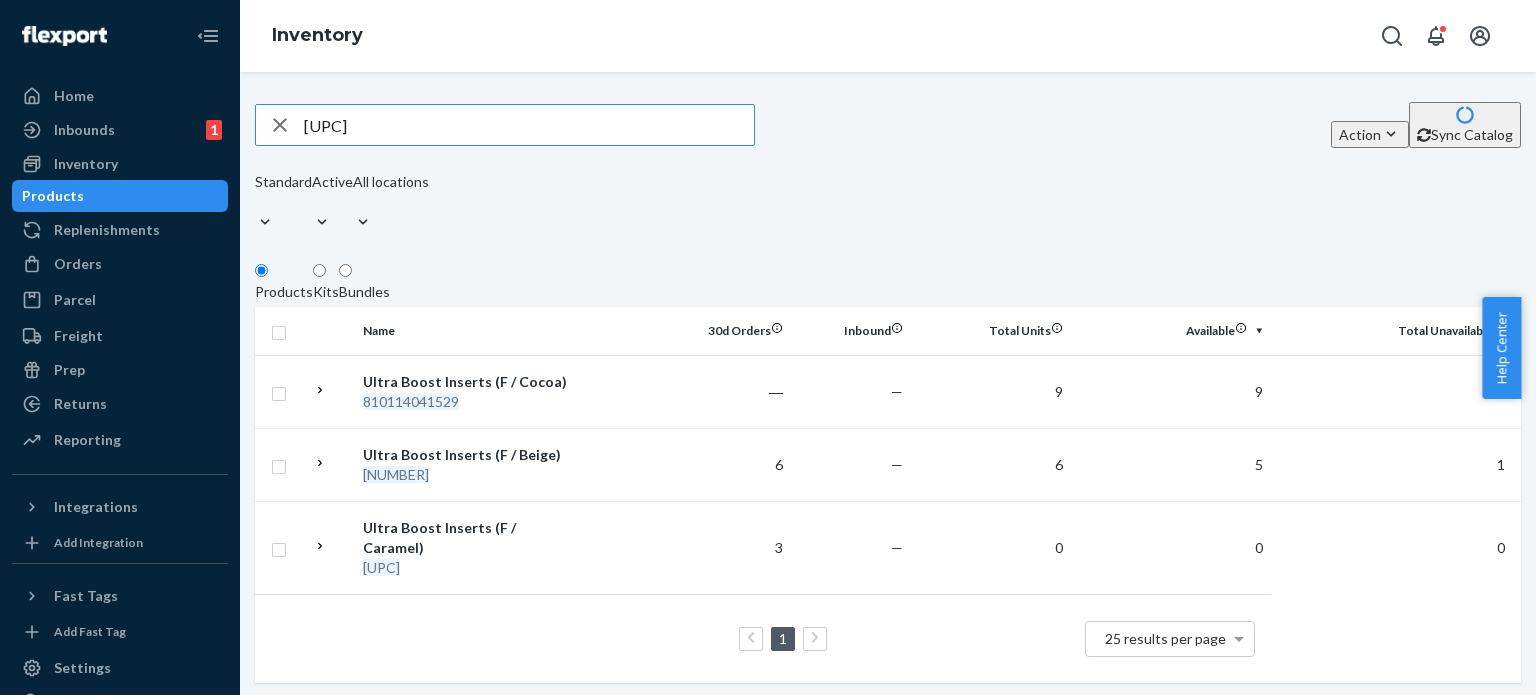 click on "[UPC]" at bounding box center [529, 125] 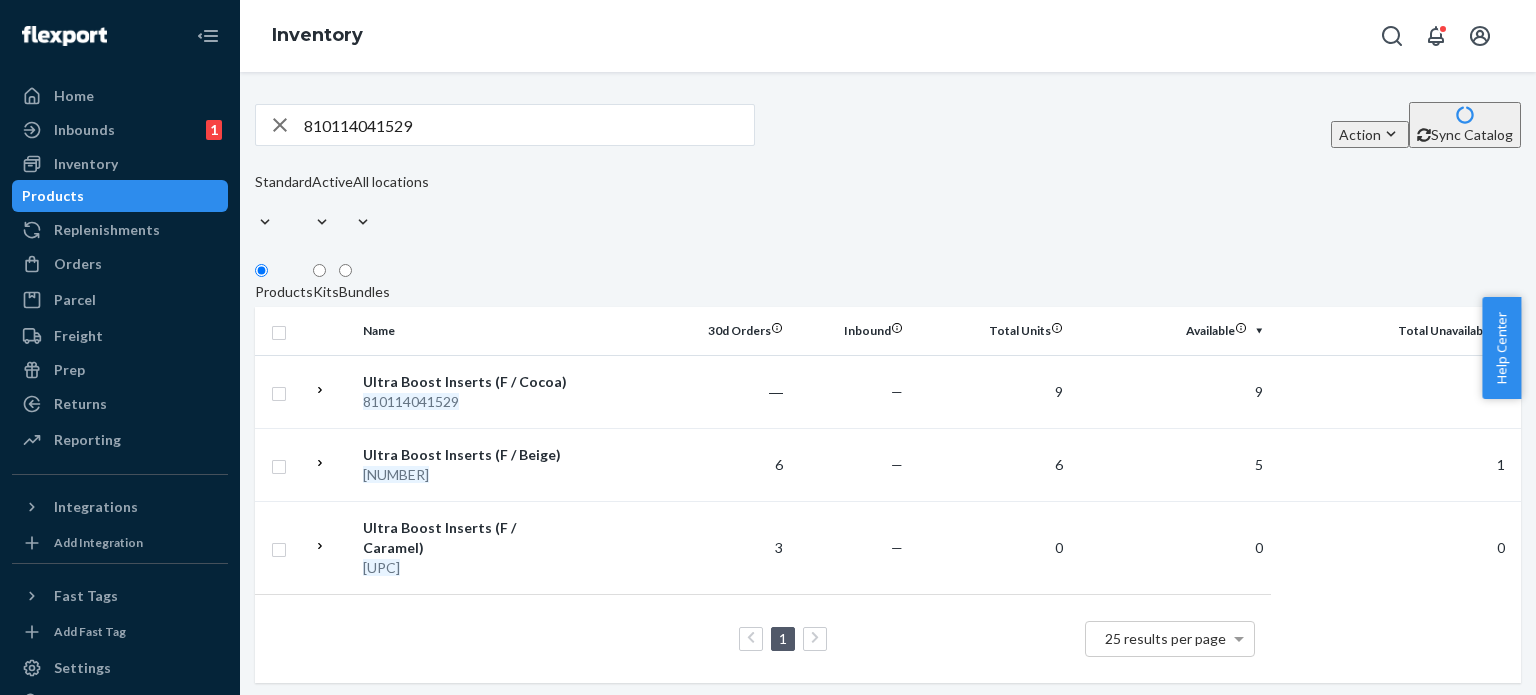 click on "810114041529" at bounding box center [529, 125] 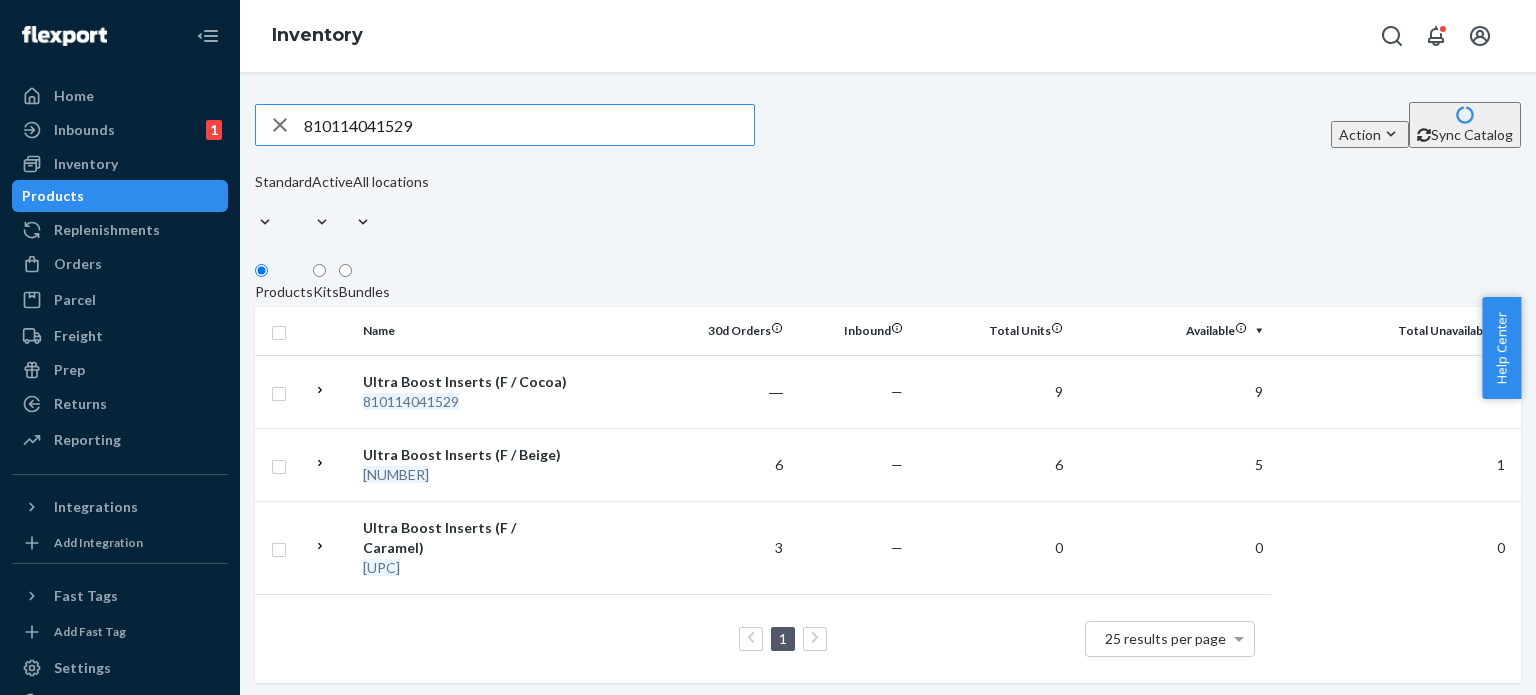 click on "810114041529" at bounding box center (529, 125) 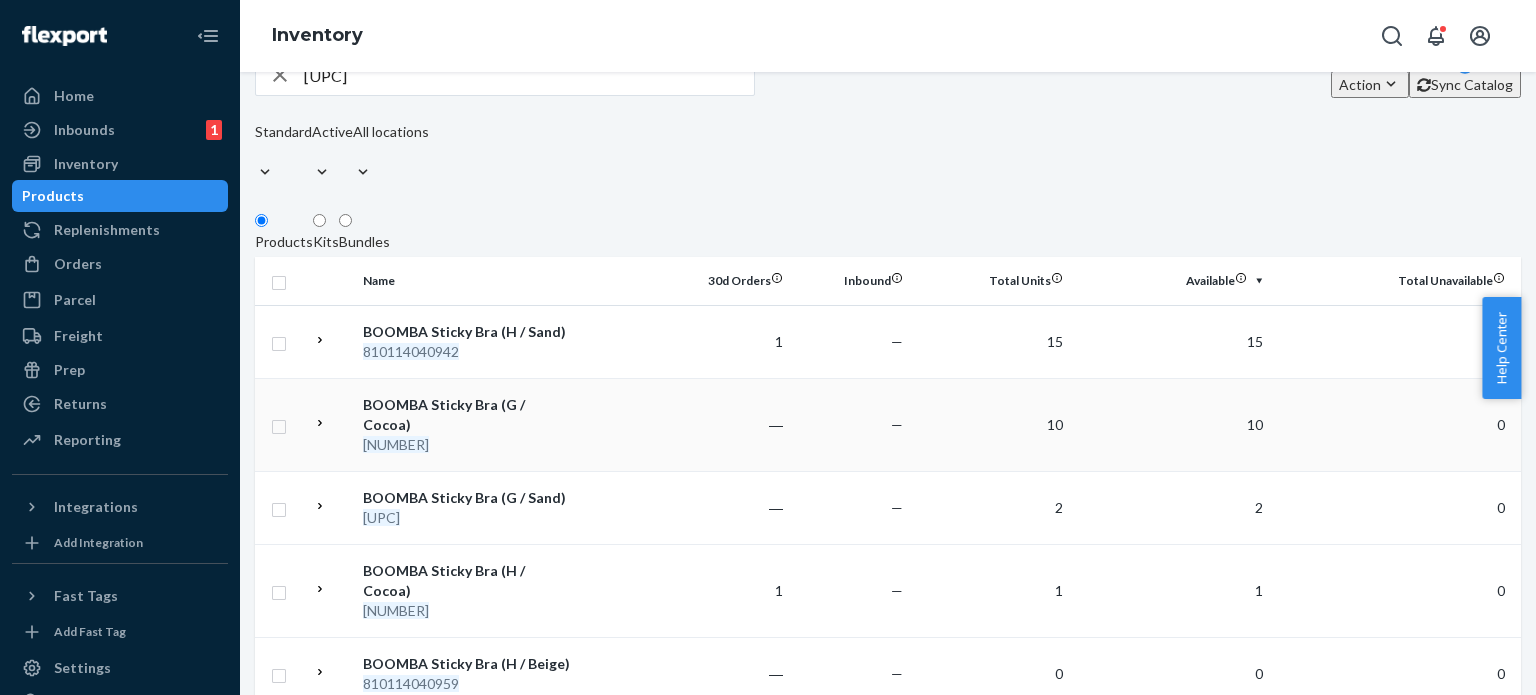 scroll, scrollTop: 0, scrollLeft: 0, axis: both 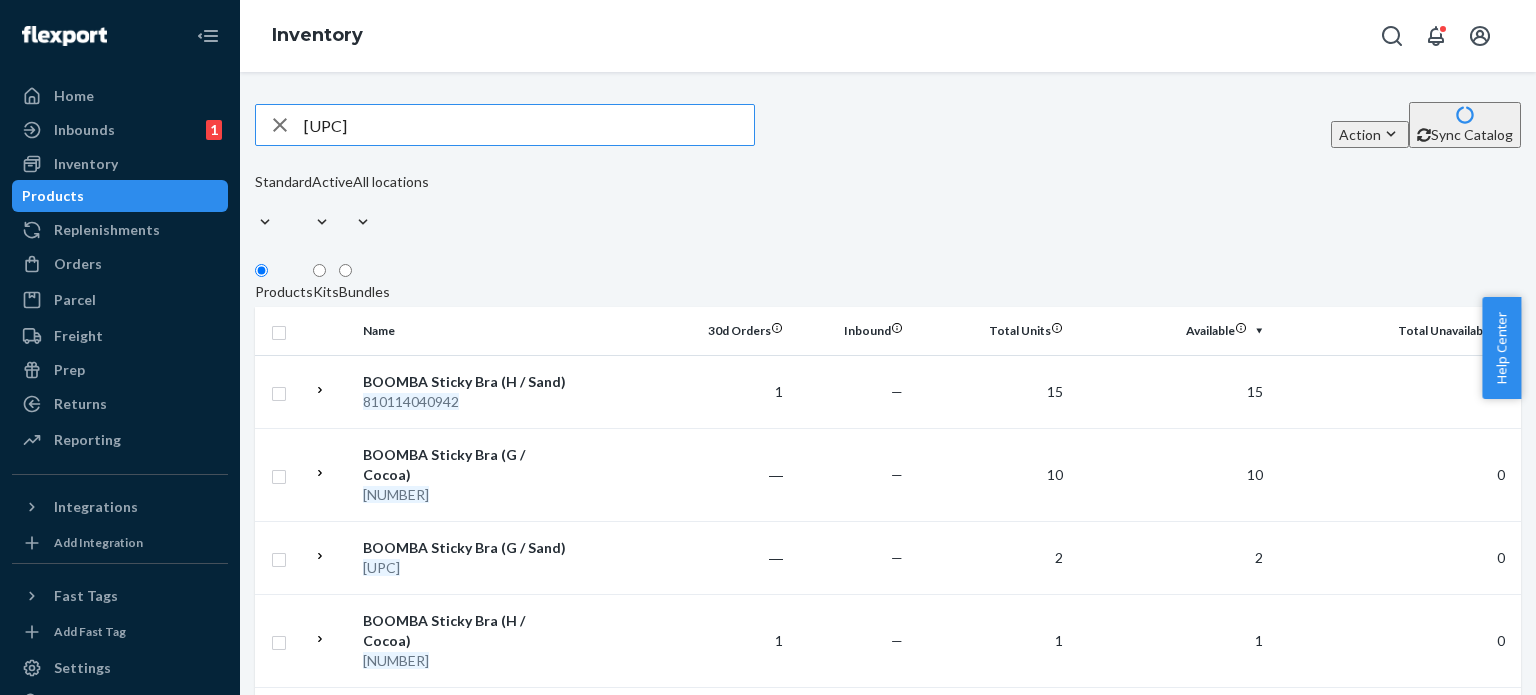 click on "[UPC]" at bounding box center (529, 125) 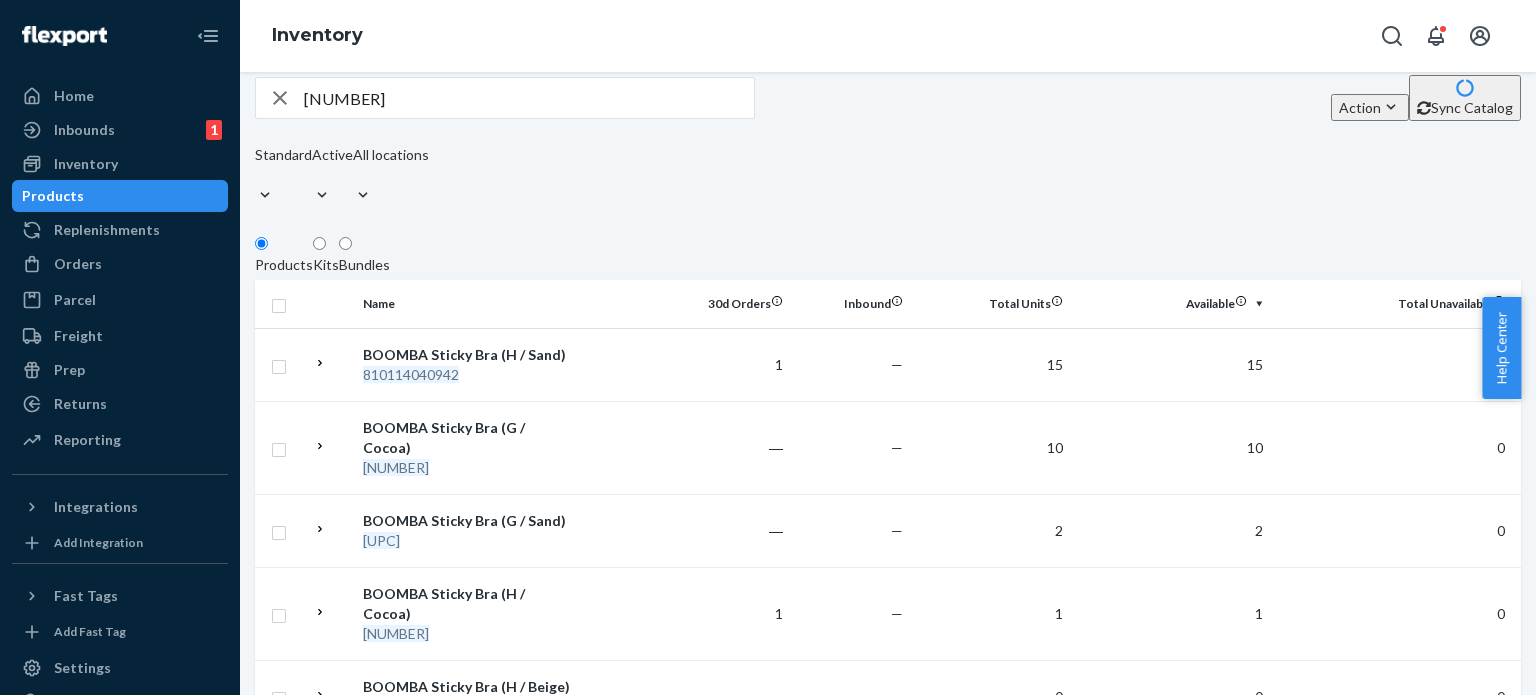 scroll, scrollTop: 0, scrollLeft: 0, axis: both 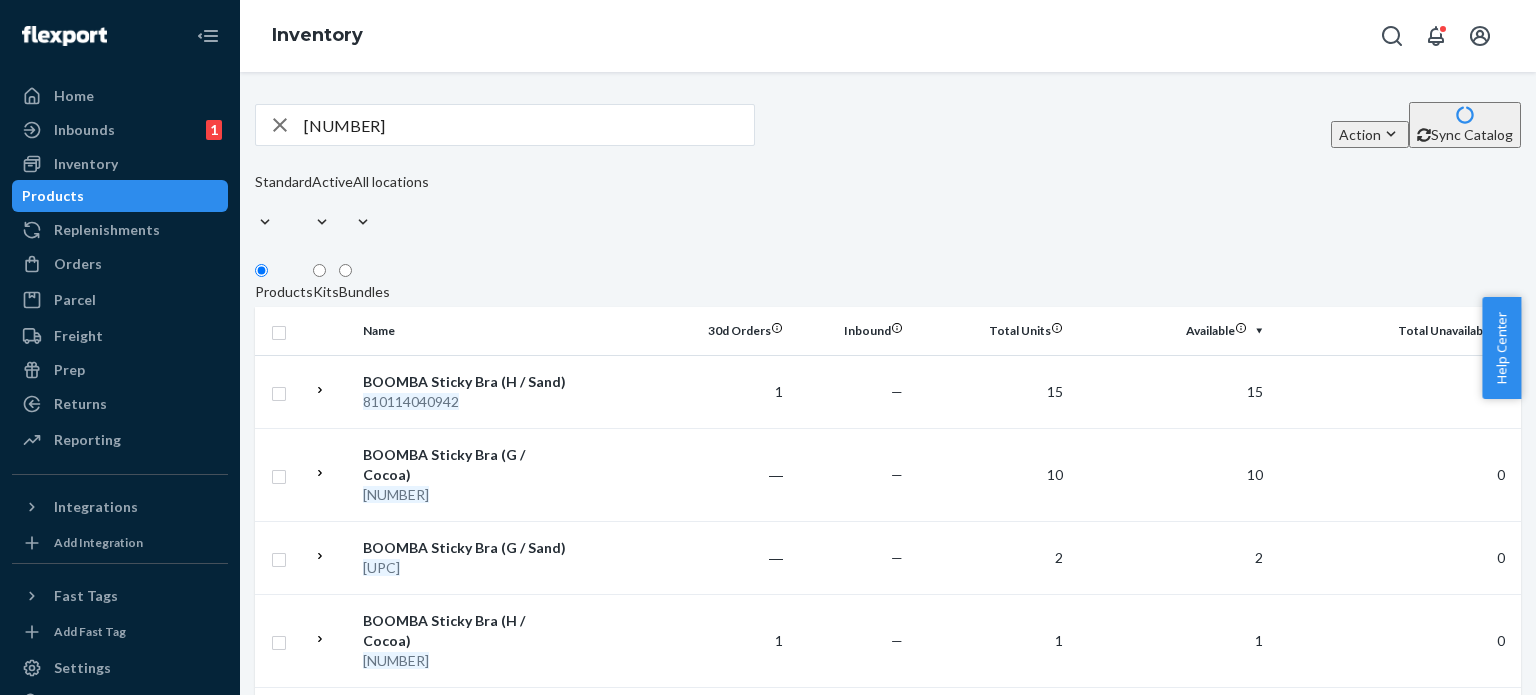 click on "[NUMBER]" at bounding box center (529, 125) 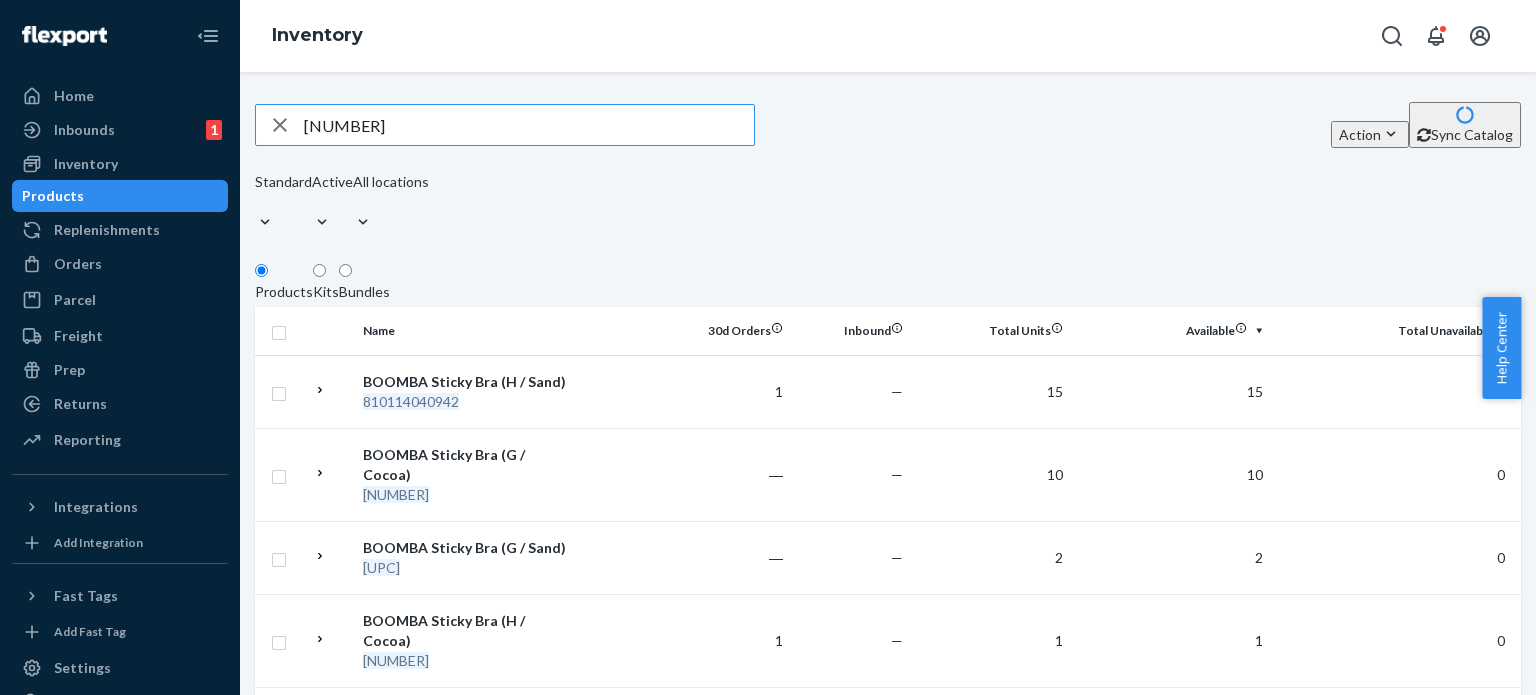 click on "[NUMBER]" at bounding box center (529, 125) 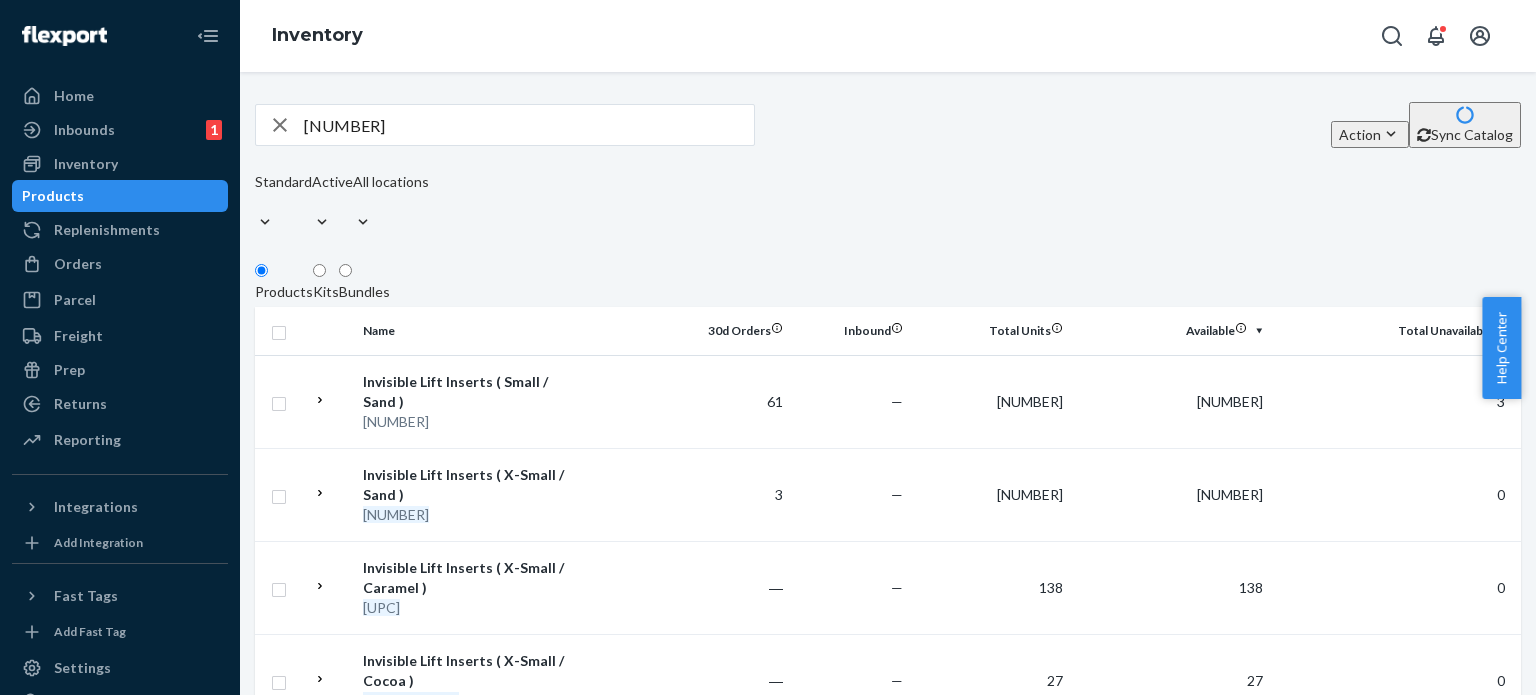 click on "[NUMBER]" at bounding box center (529, 125) 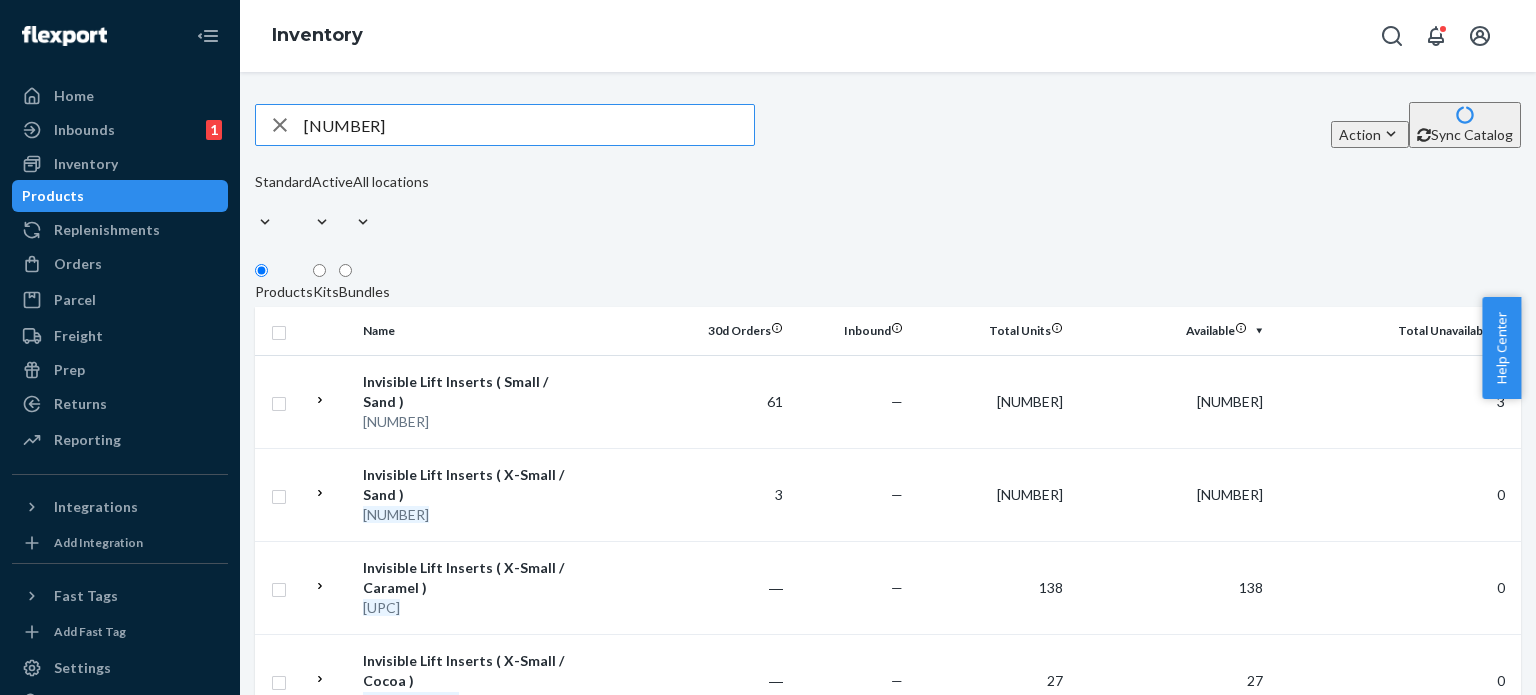 click on "[NUMBER]" at bounding box center [529, 125] 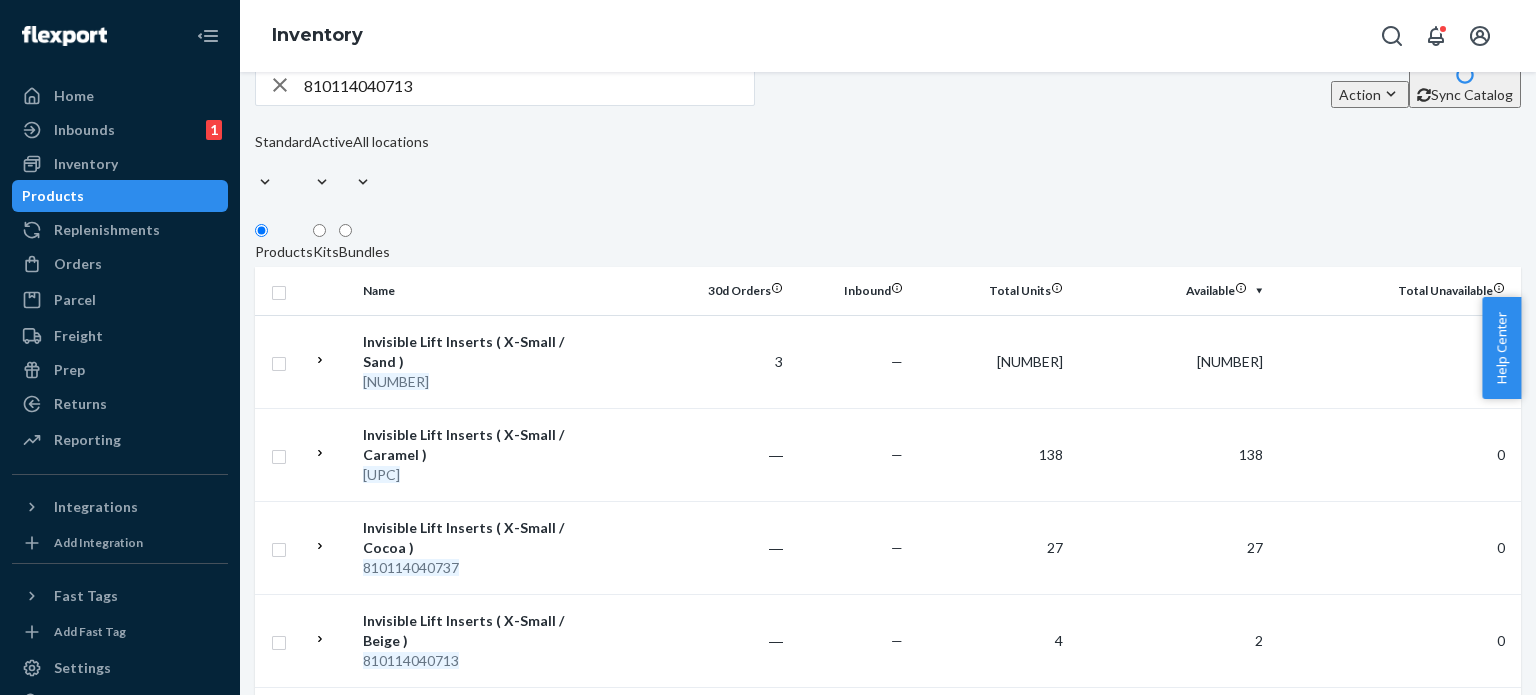 scroll, scrollTop: 0, scrollLeft: 0, axis: both 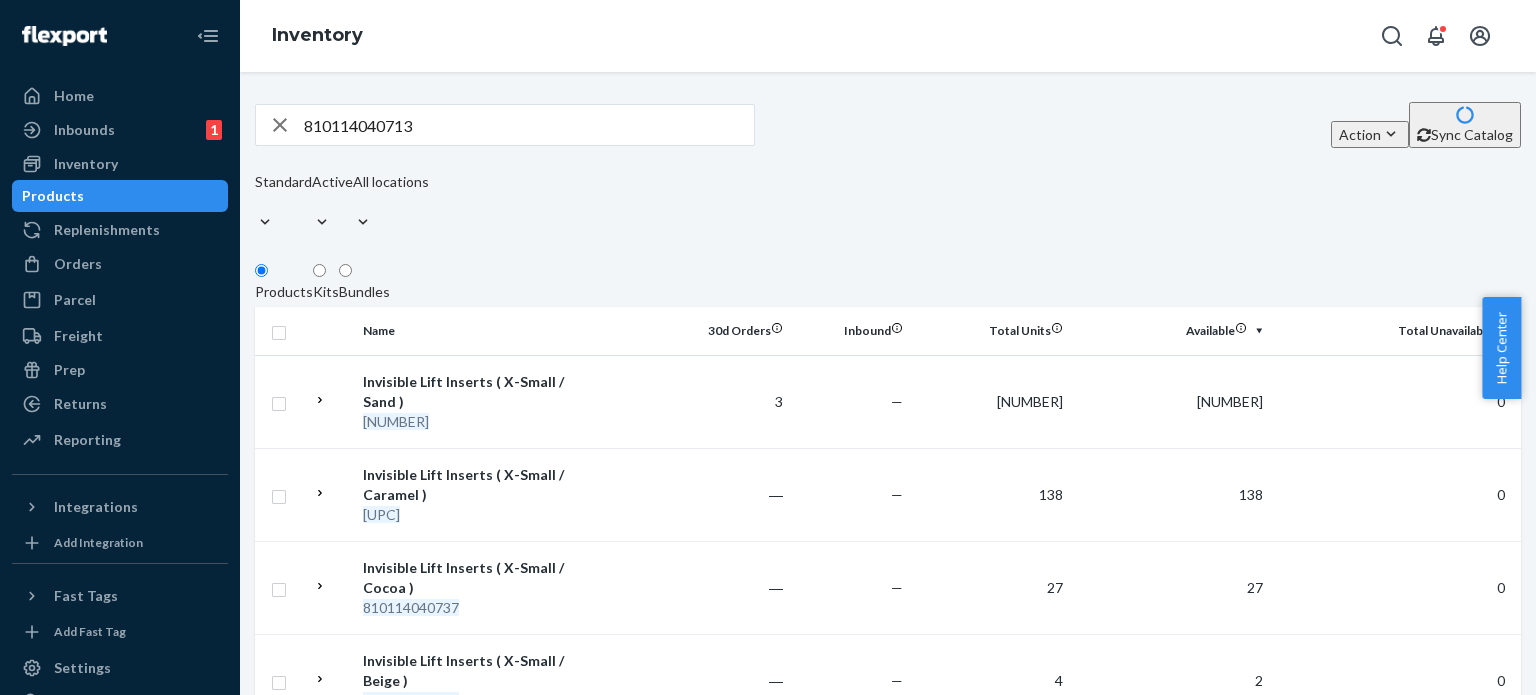 click on "810114040713" at bounding box center (529, 125) 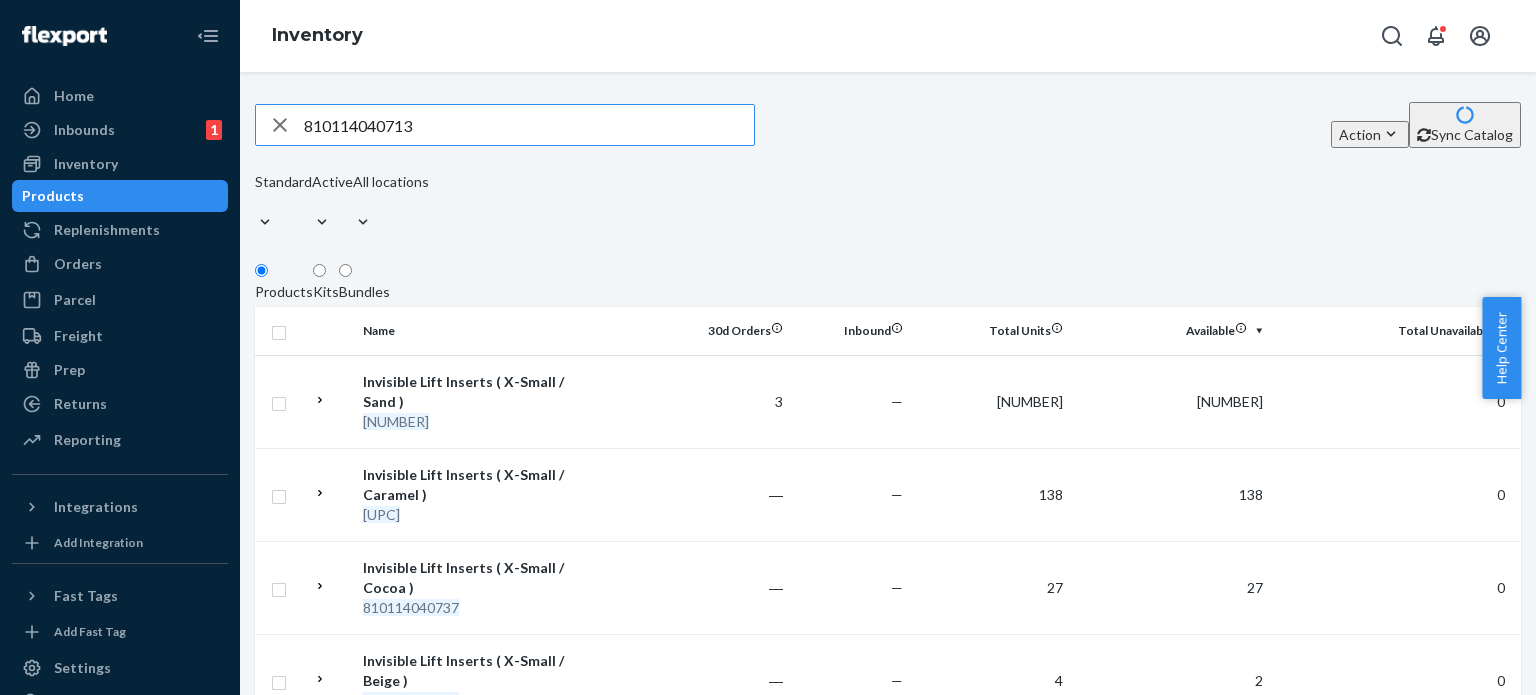 click on "810114040713" at bounding box center [529, 125] 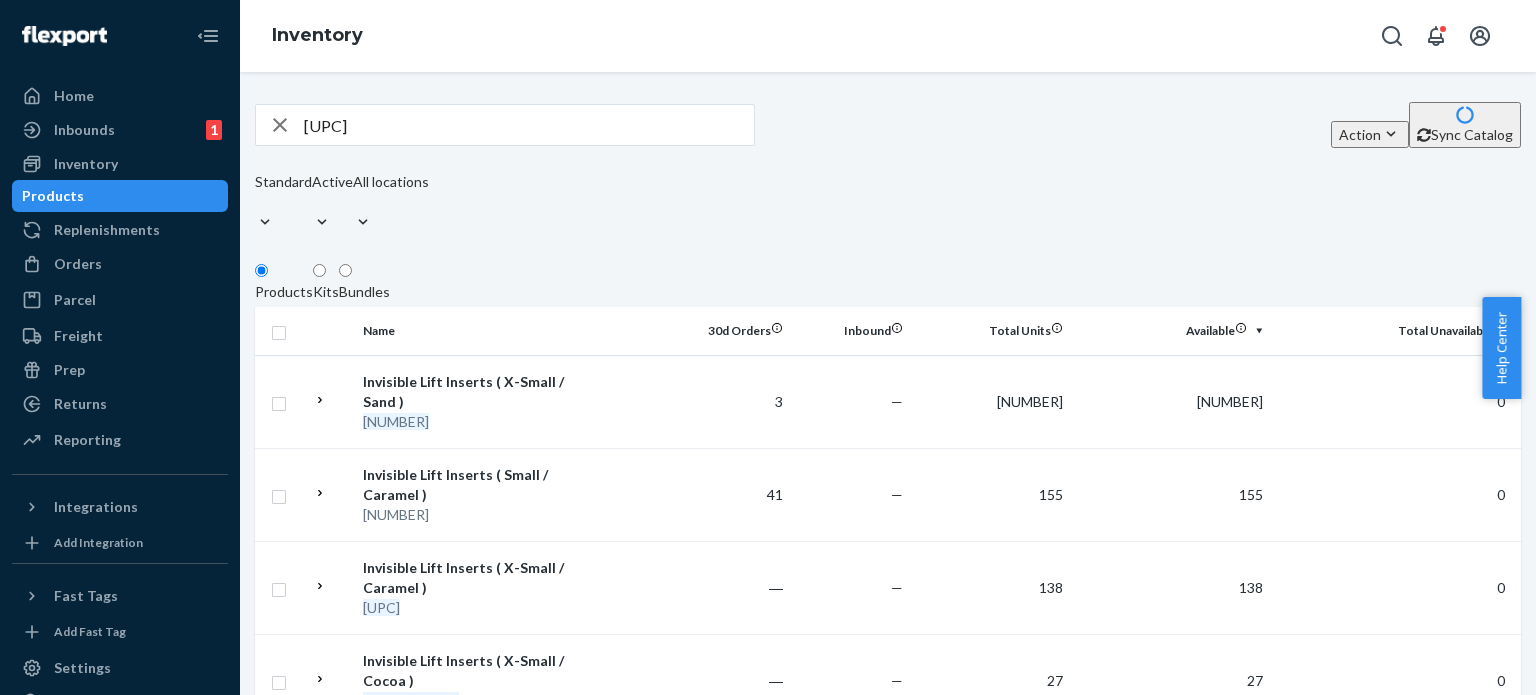click on "[UPC]" at bounding box center (529, 125) 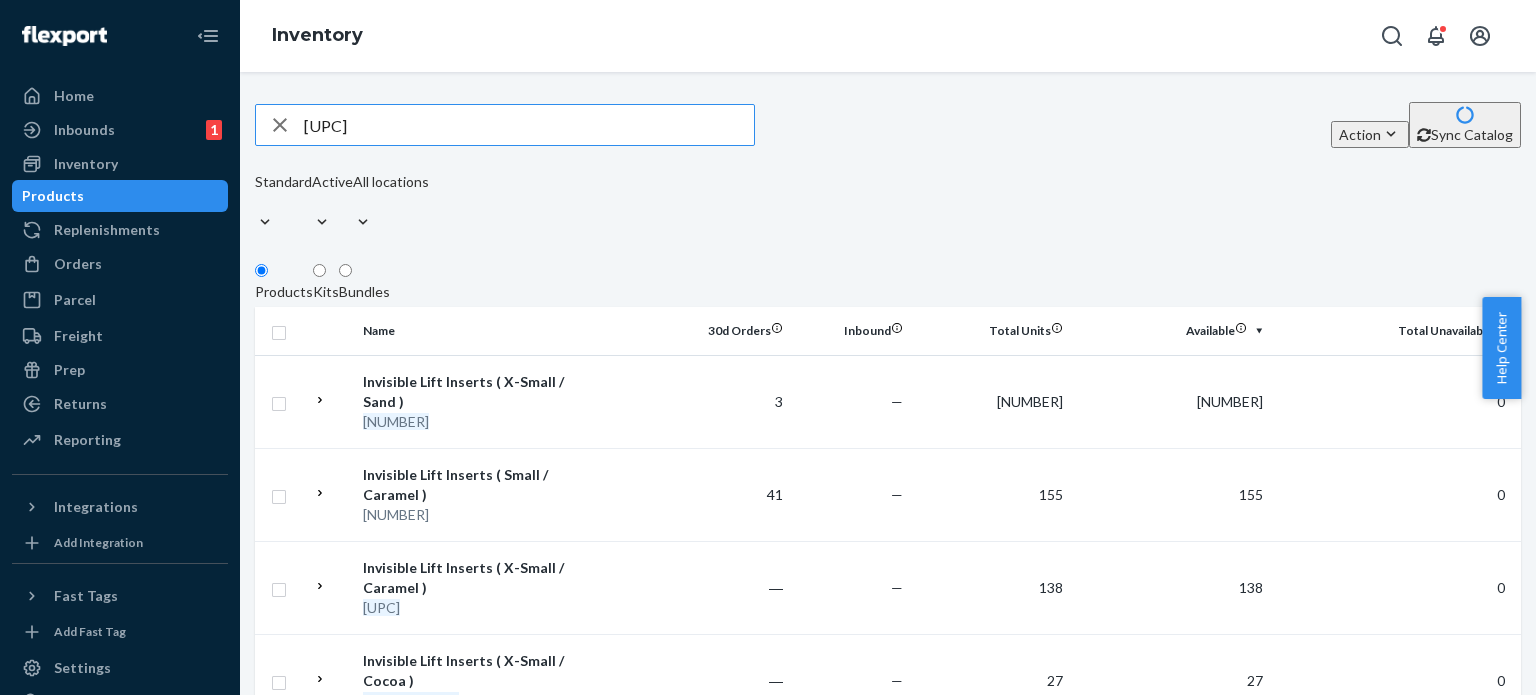 click on "[UPC]" at bounding box center (529, 125) 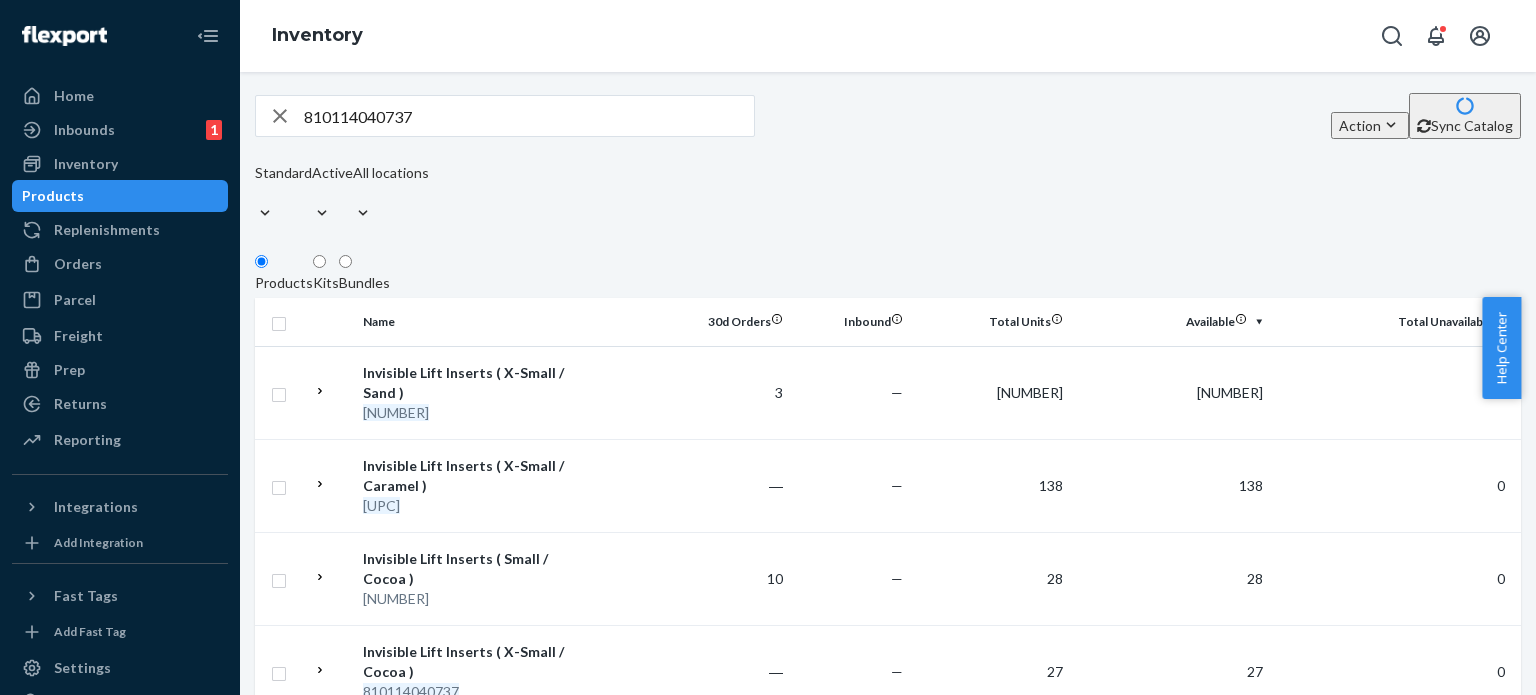 scroll, scrollTop: 0, scrollLeft: 0, axis: both 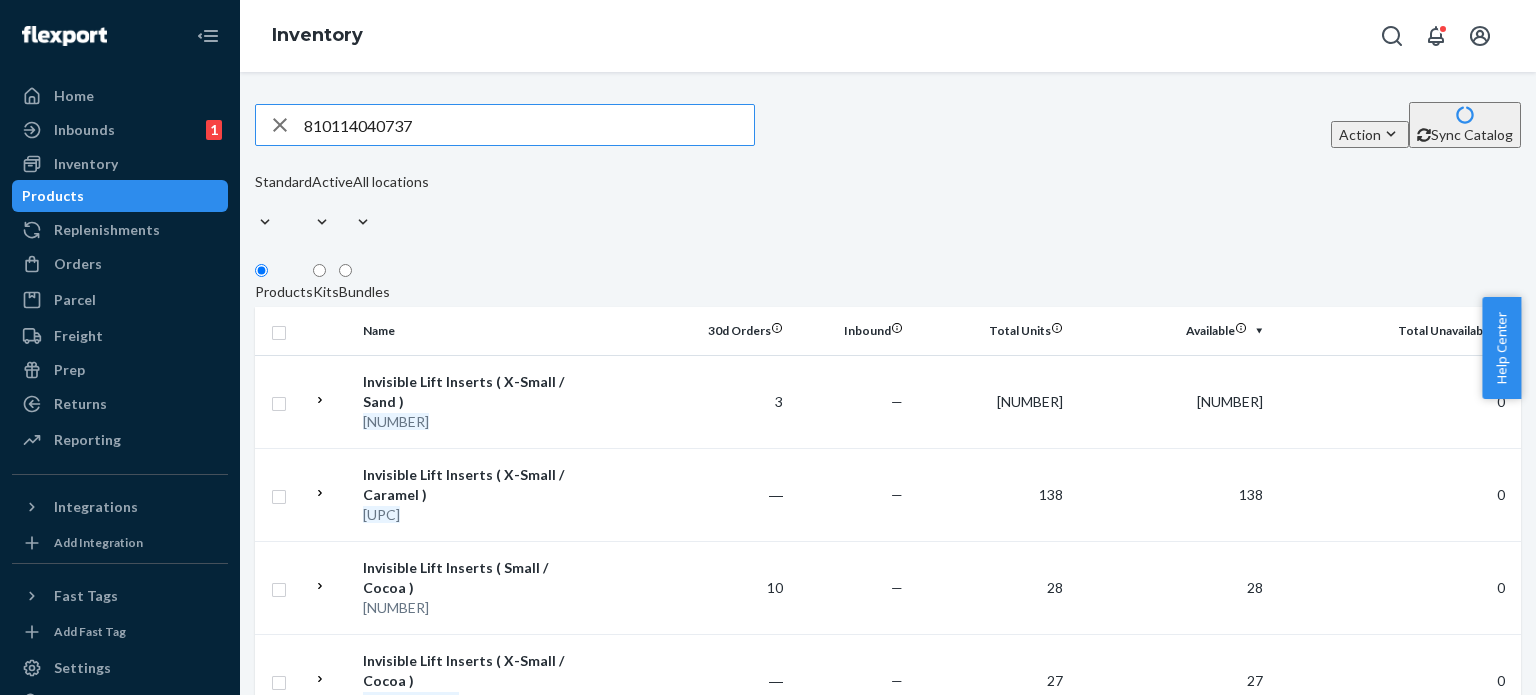 click on "810114040737" at bounding box center (529, 125) 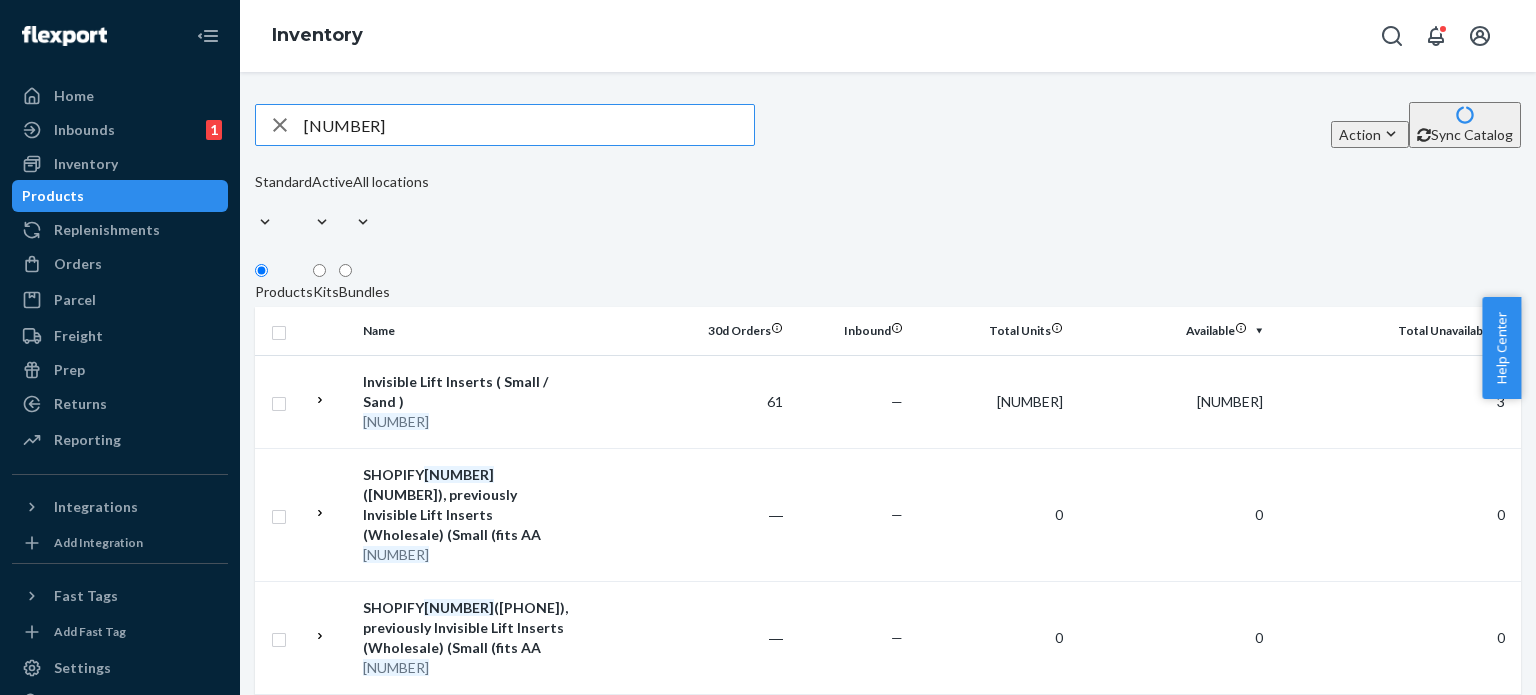 click on "[NUMBER]" at bounding box center (529, 125) 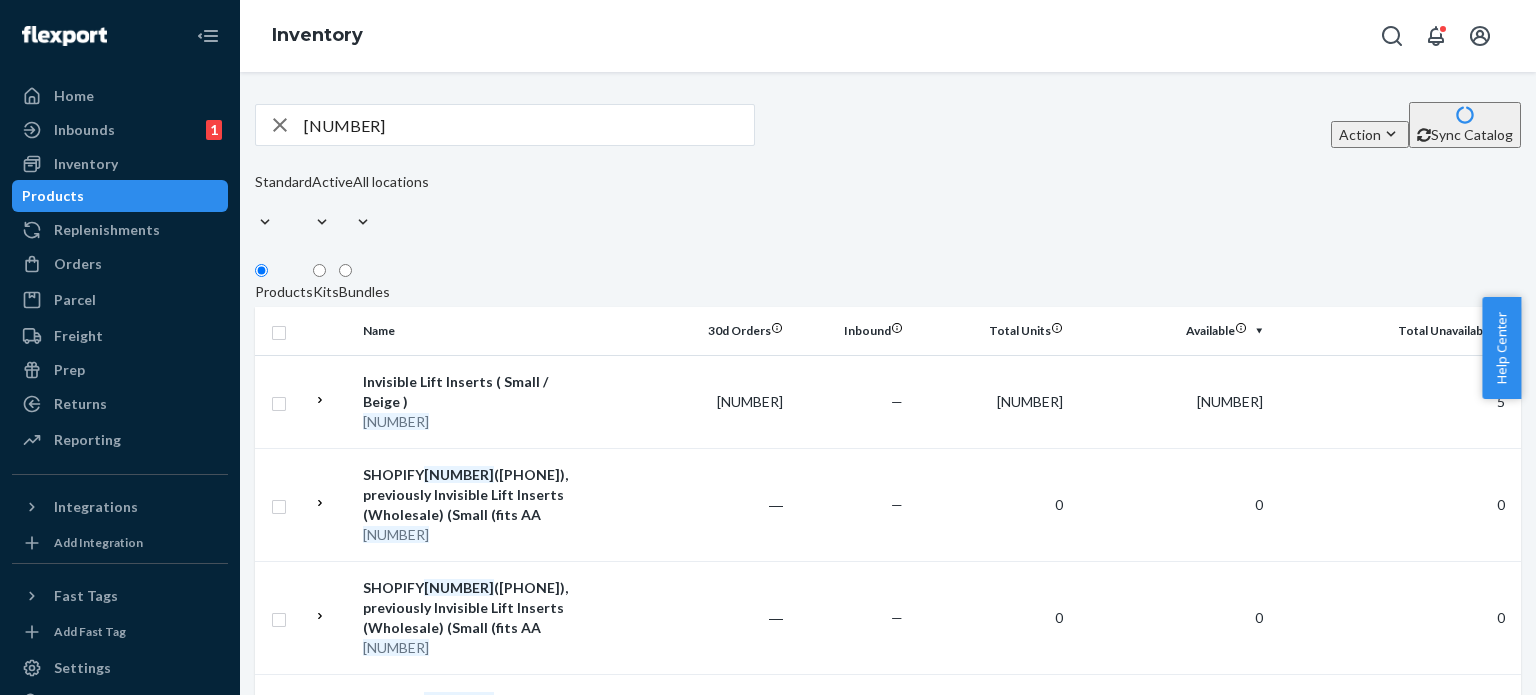 click on "[NUMBER]" at bounding box center [529, 125] 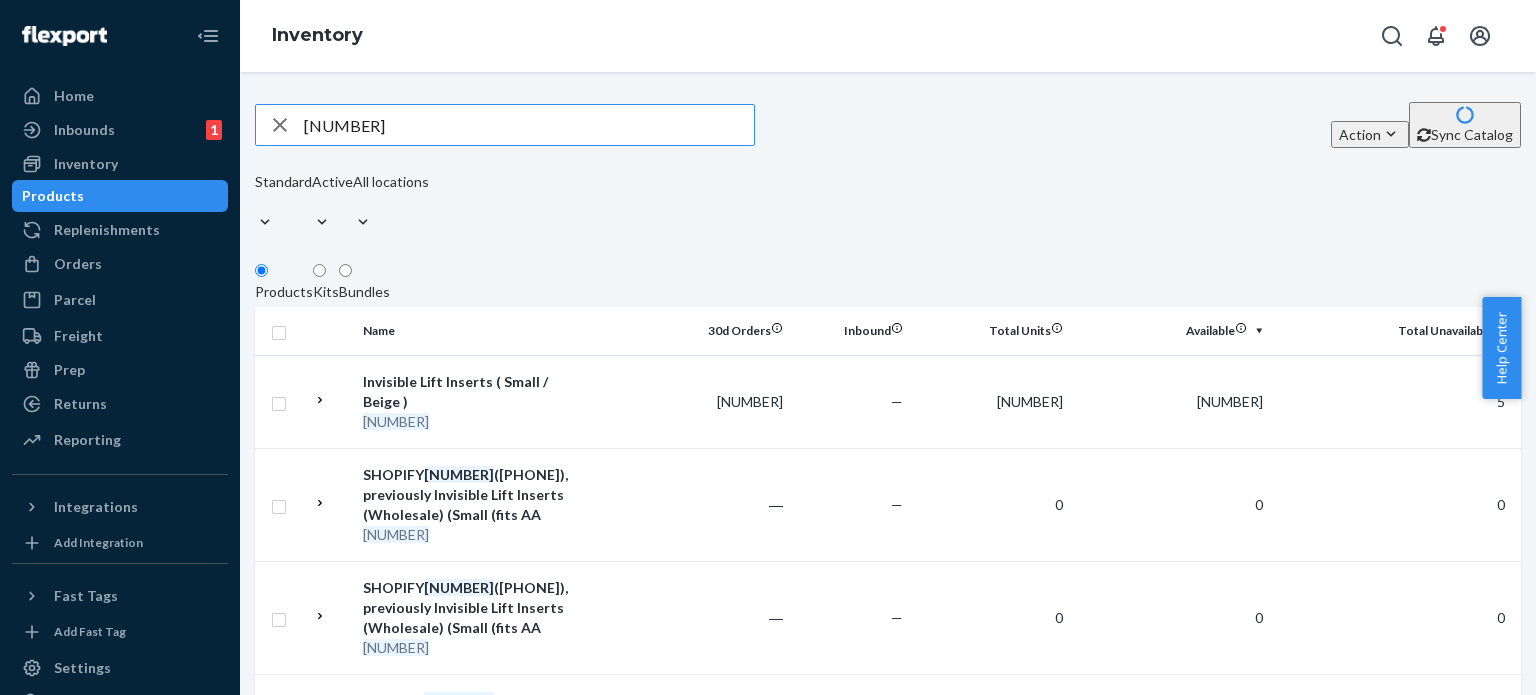 click on "[NUMBER]" at bounding box center (529, 125) 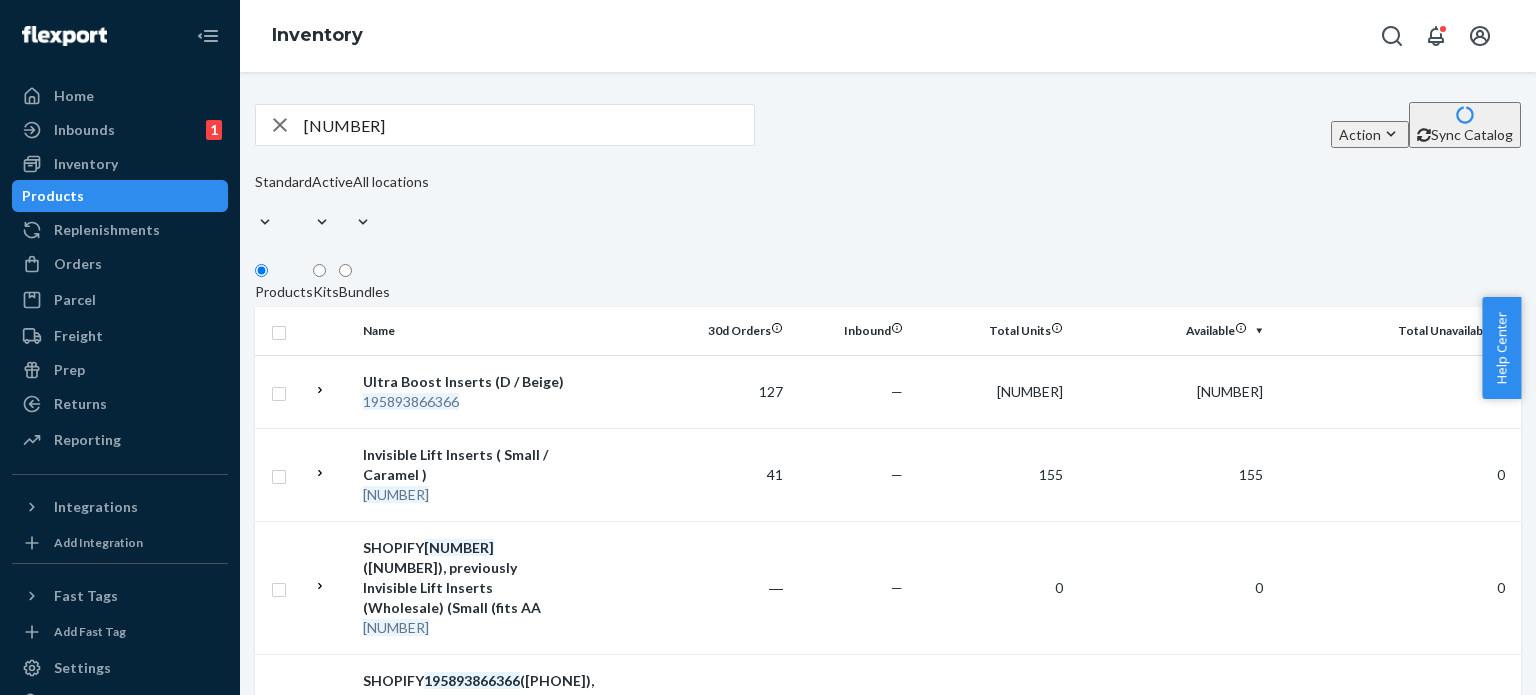 click on "[NUMBER]" at bounding box center [529, 125] 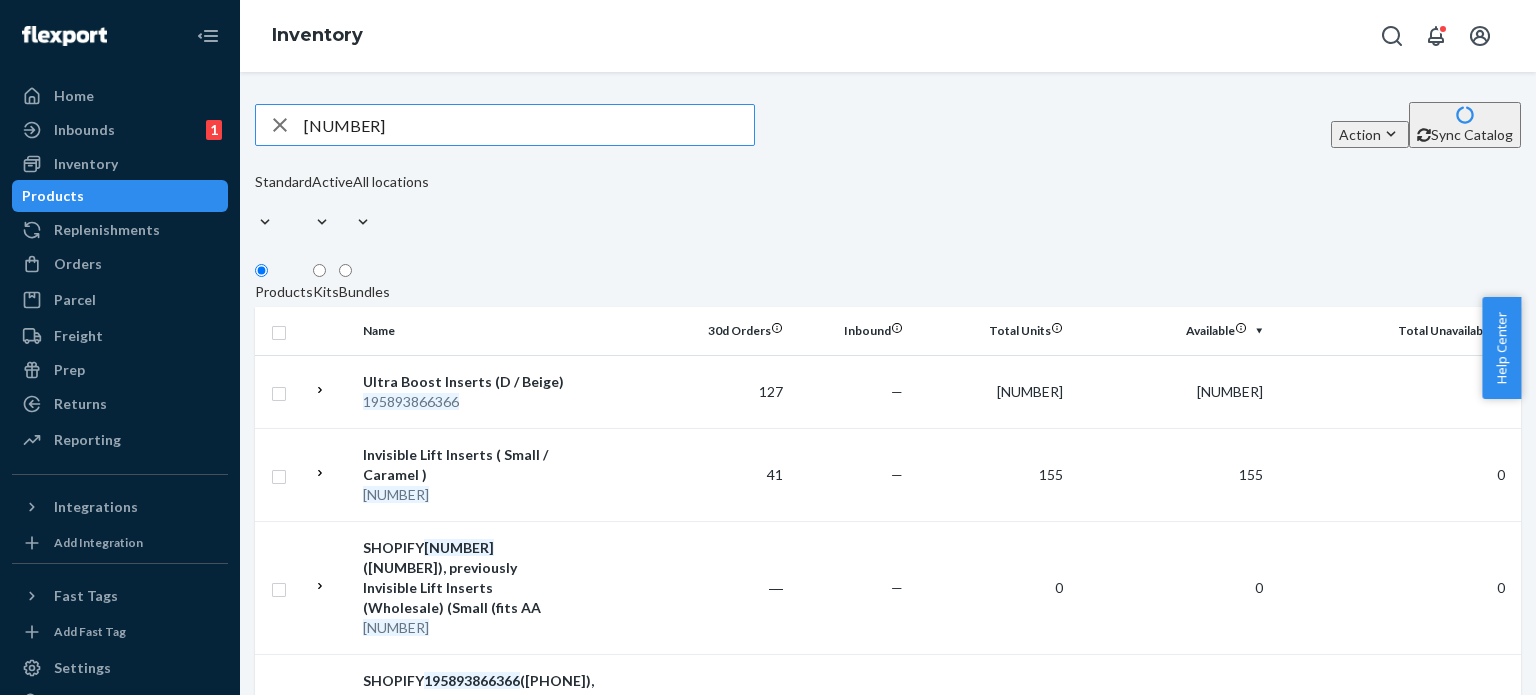 paste on "[NUMBER]" 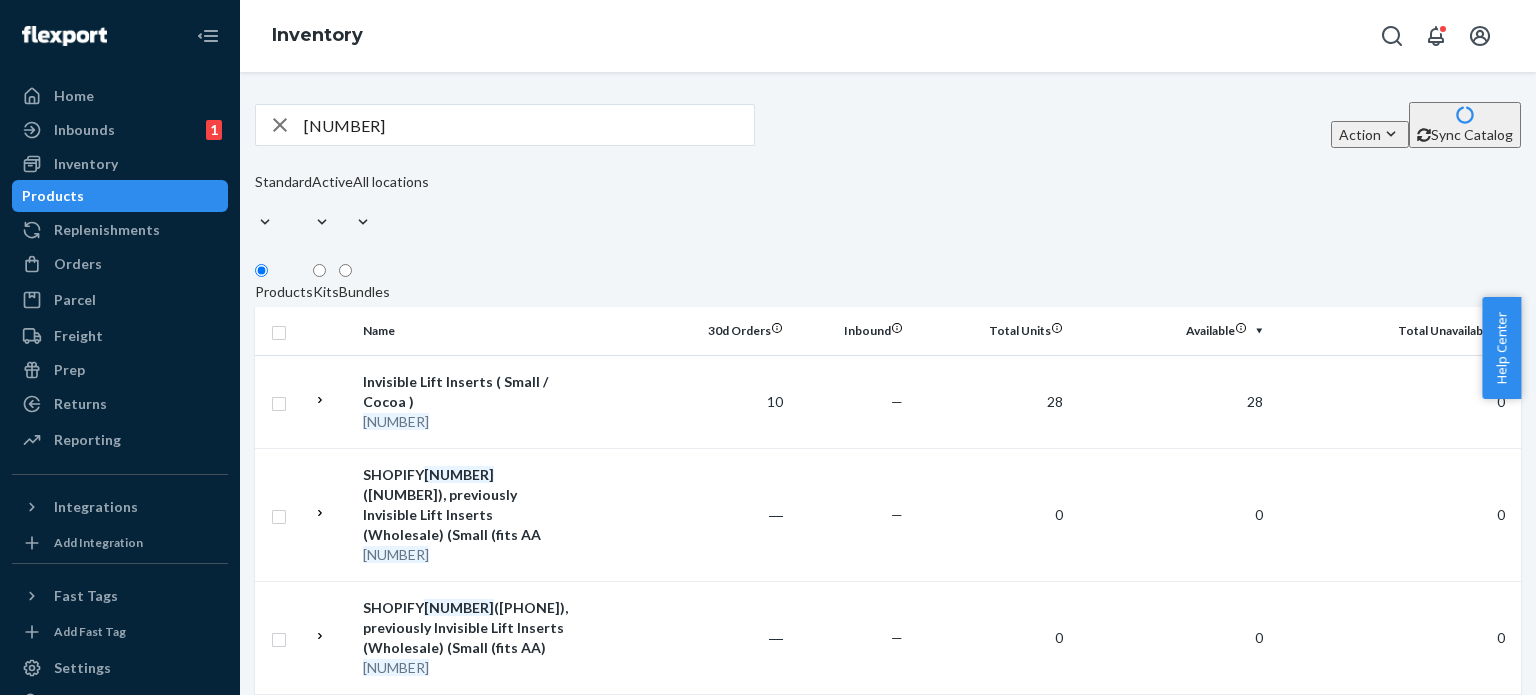 click on "[NUMBER]" at bounding box center [529, 125] 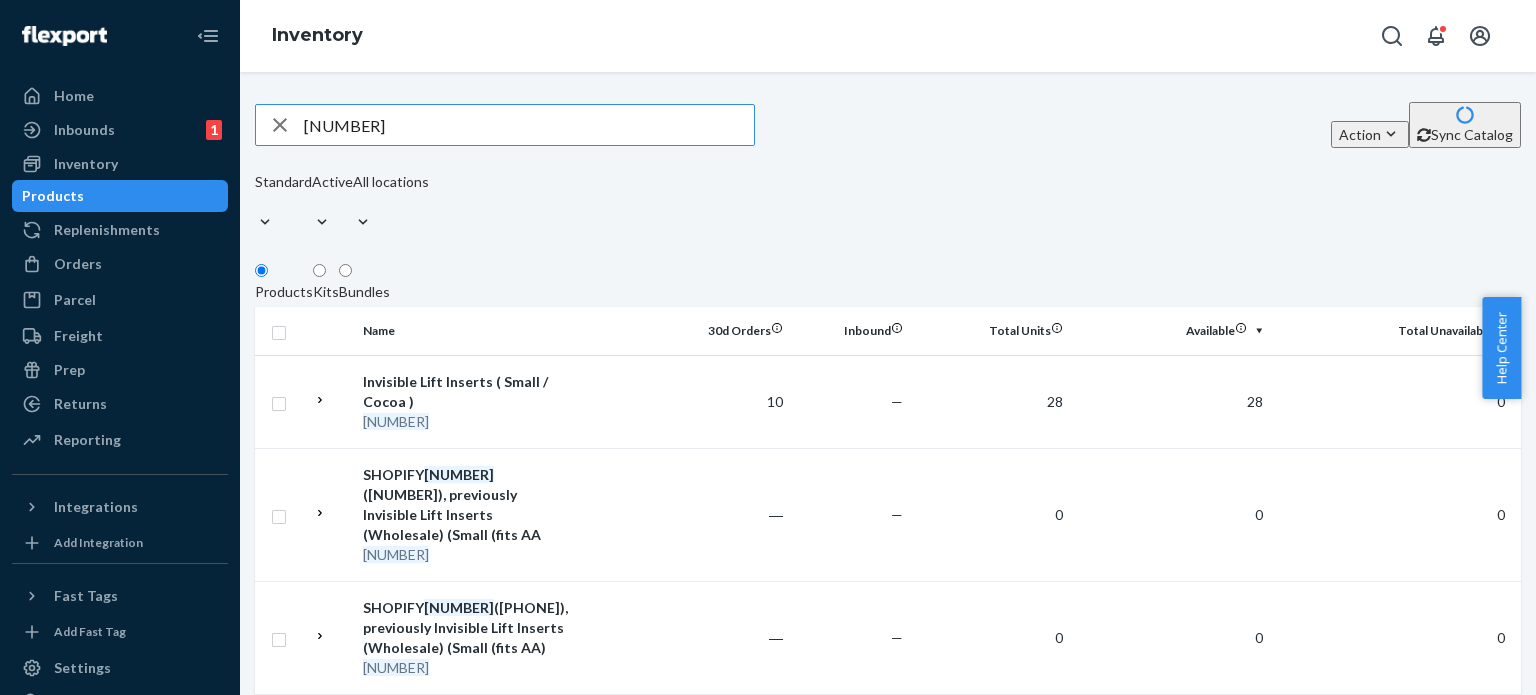 click on "[NUMBER]" at bounding box center (529, 125) 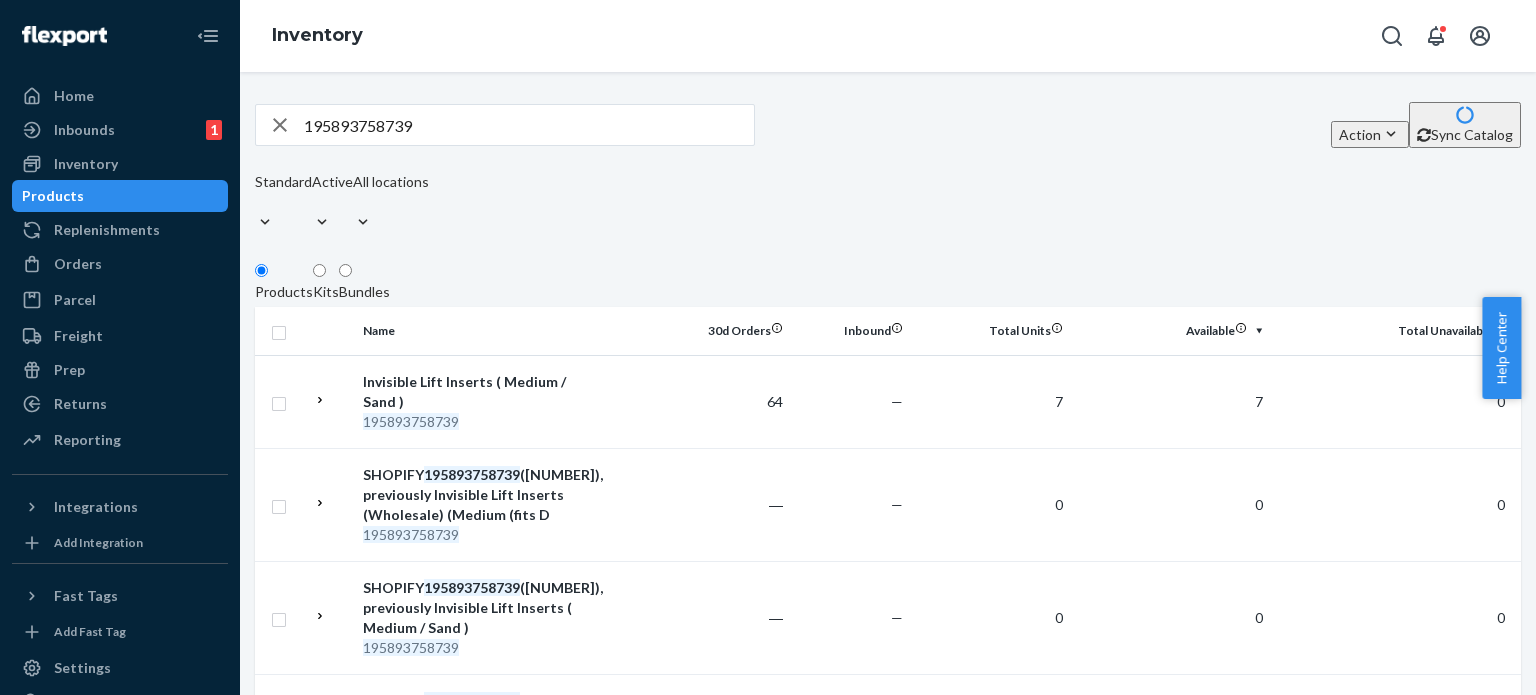 click on "195893758739" at bounding box center [529, 125] 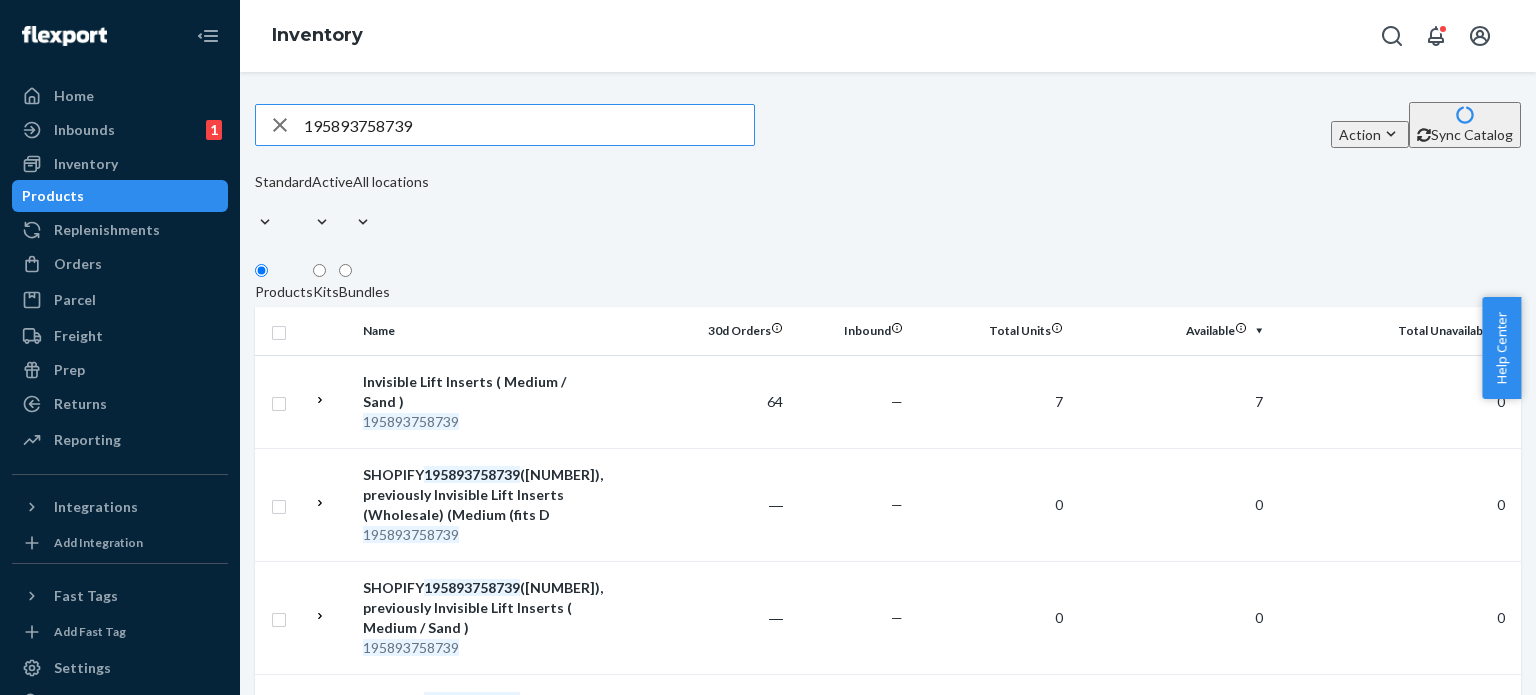 click on "195893758739" at bounding box center [529, 125] 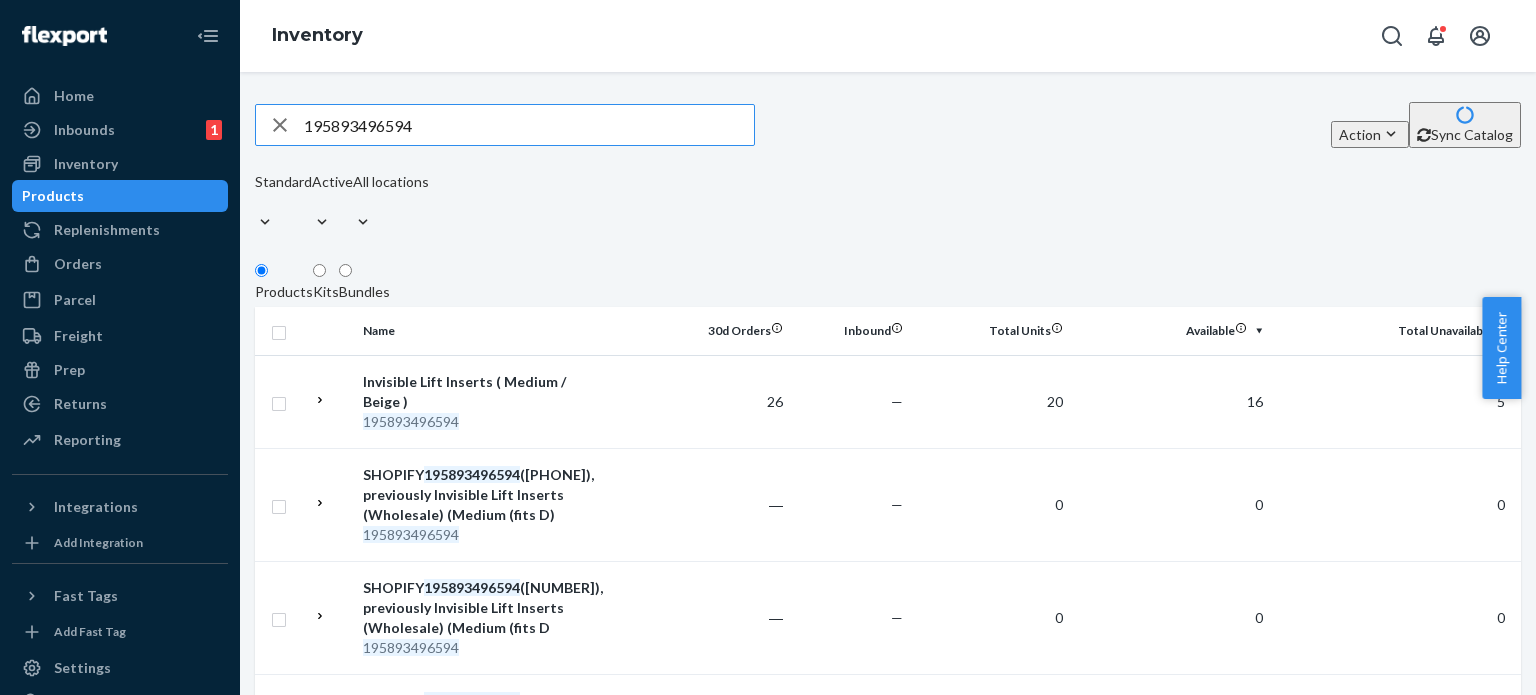 click on "195893496594" at bounding box center [529, 125] 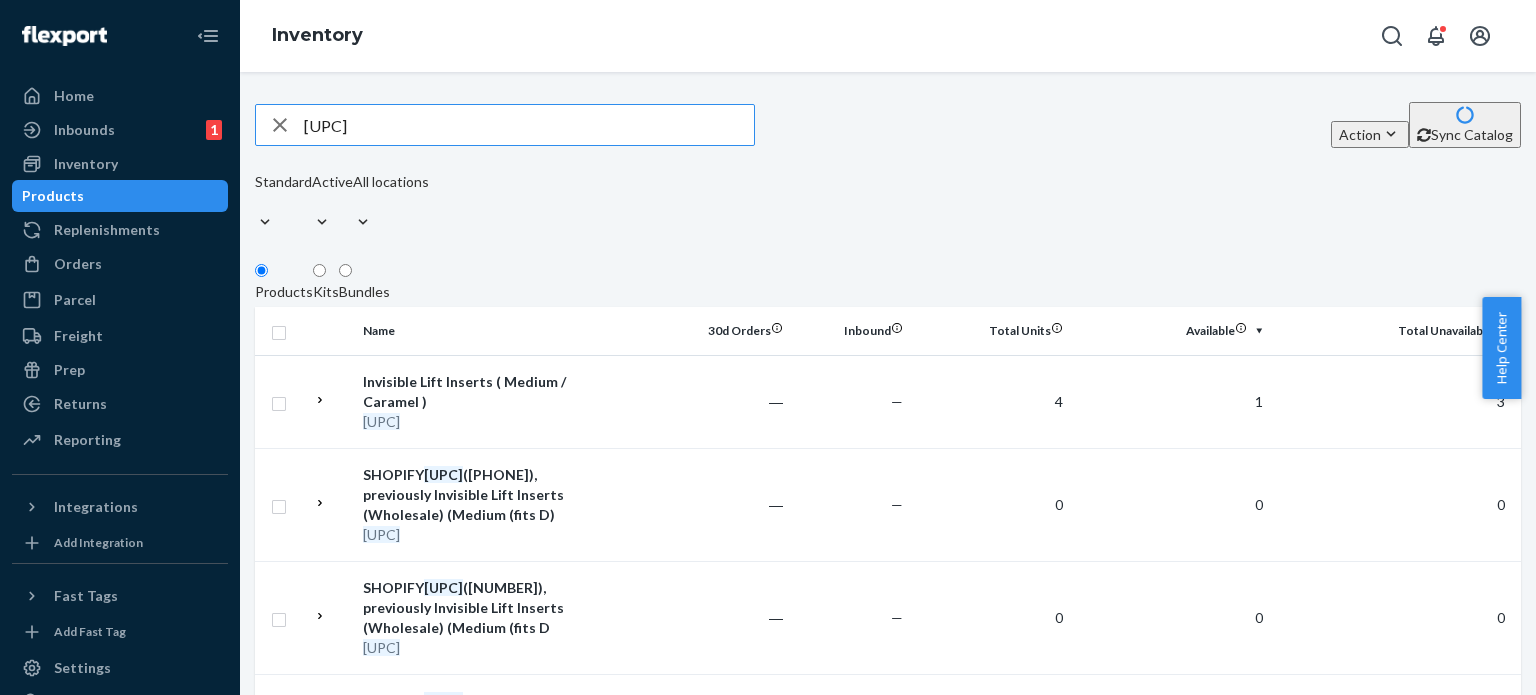 click on "[UPC]" at bounding box center [529, 125] 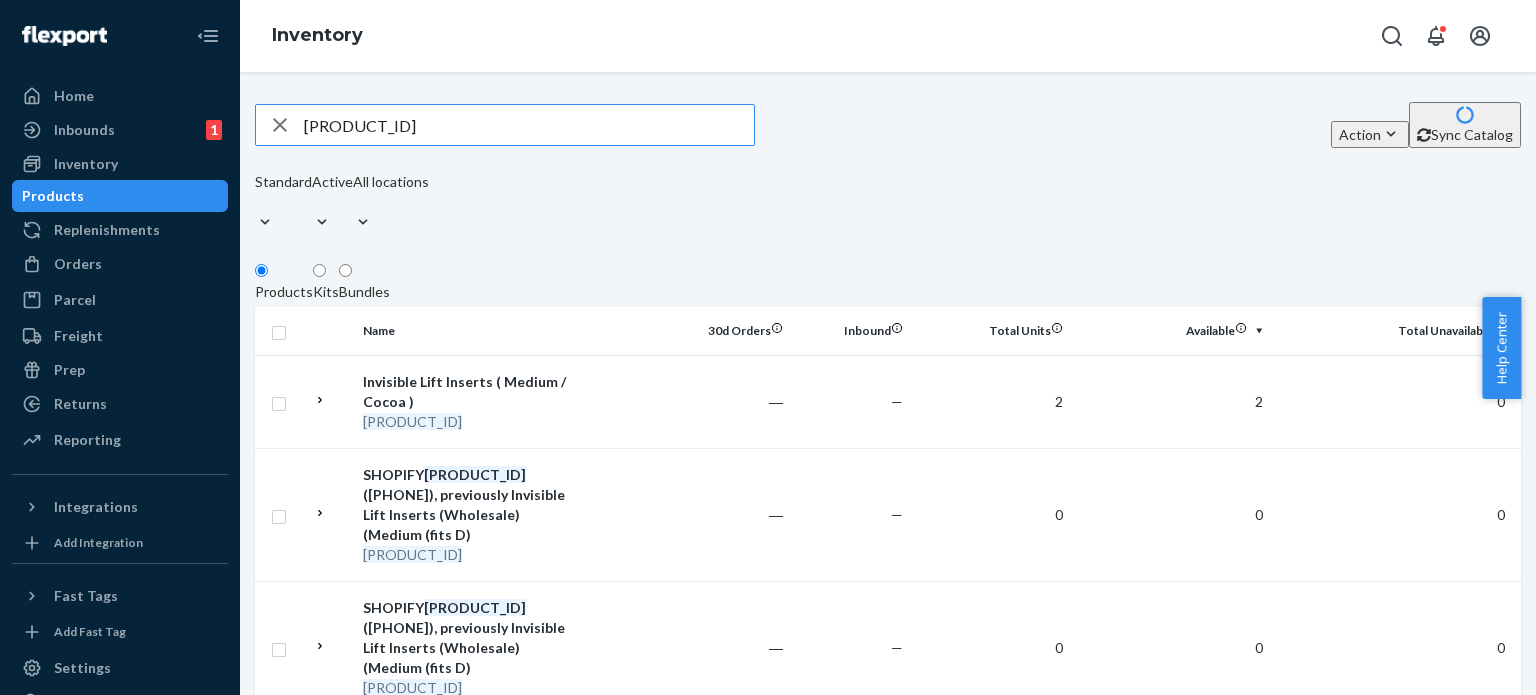 click on "[PRODUCT_ID]" at bounding box center [529, 125] 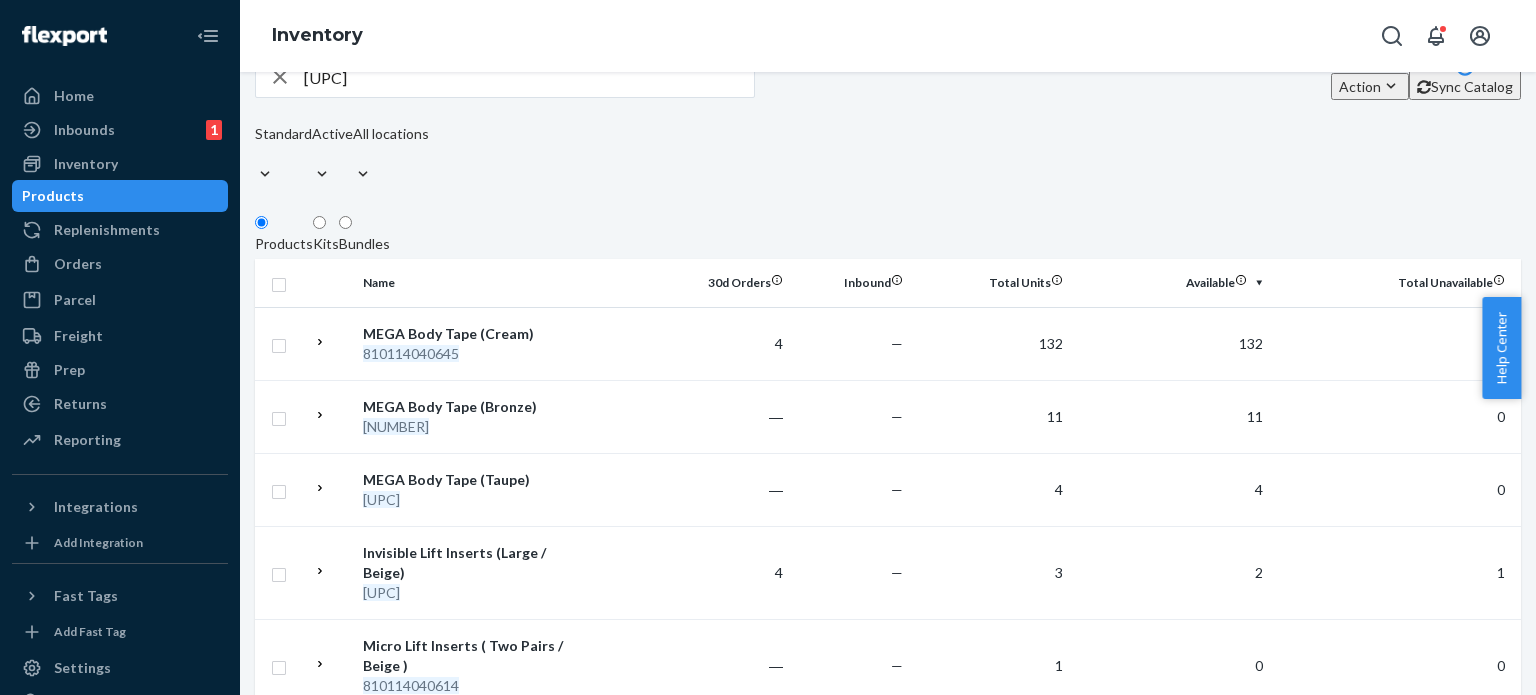 scroll, scrollTop: 0, scrollLeft: 0, axis: both 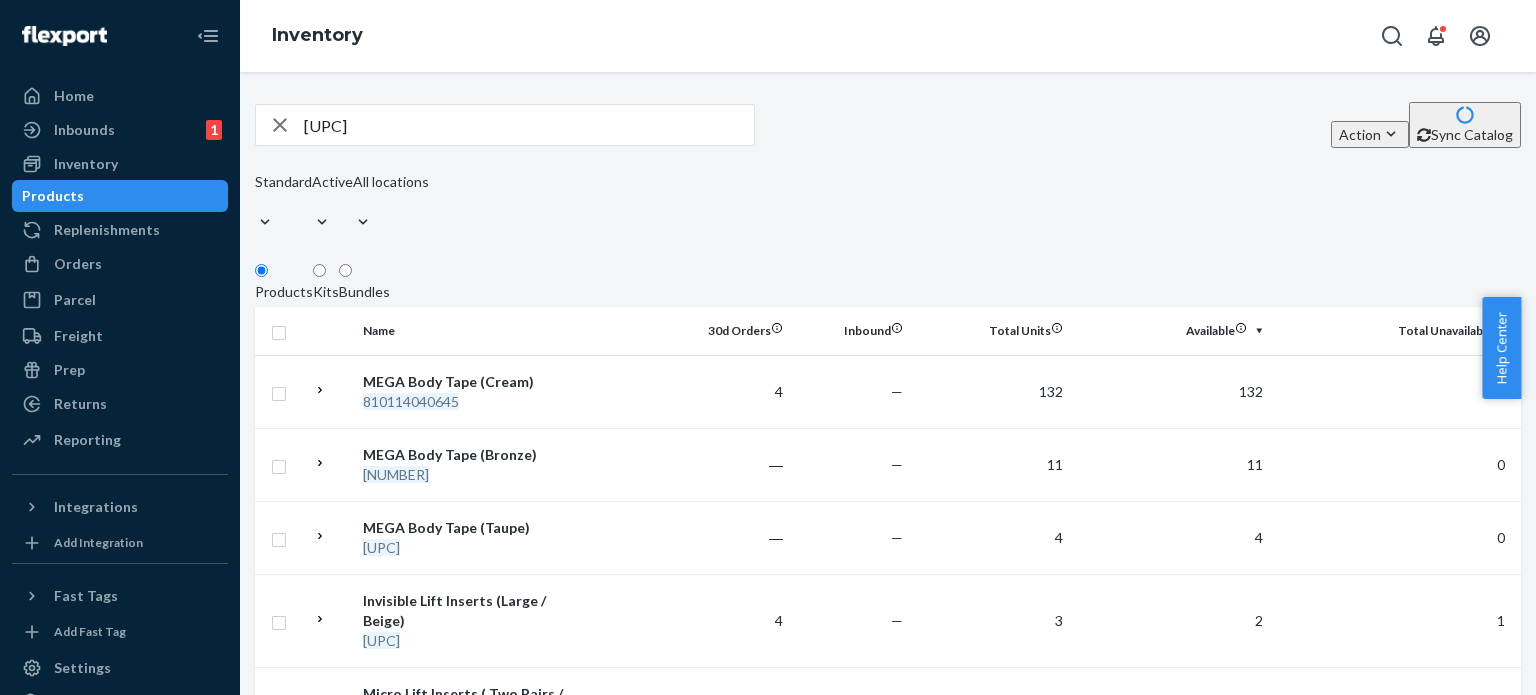 click on "[UPC]" at bounding box center [529, 125] 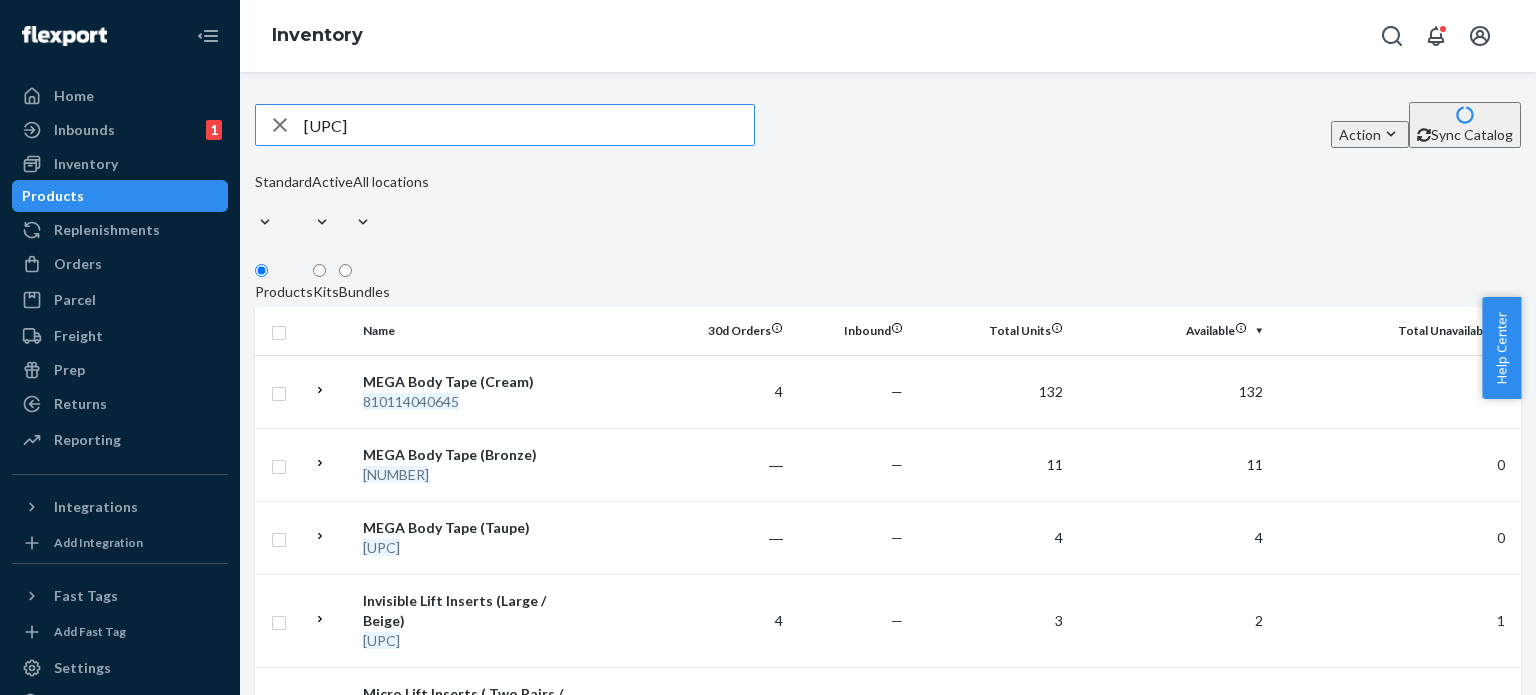click on "[UPC]" at bounding box center [529, 125] 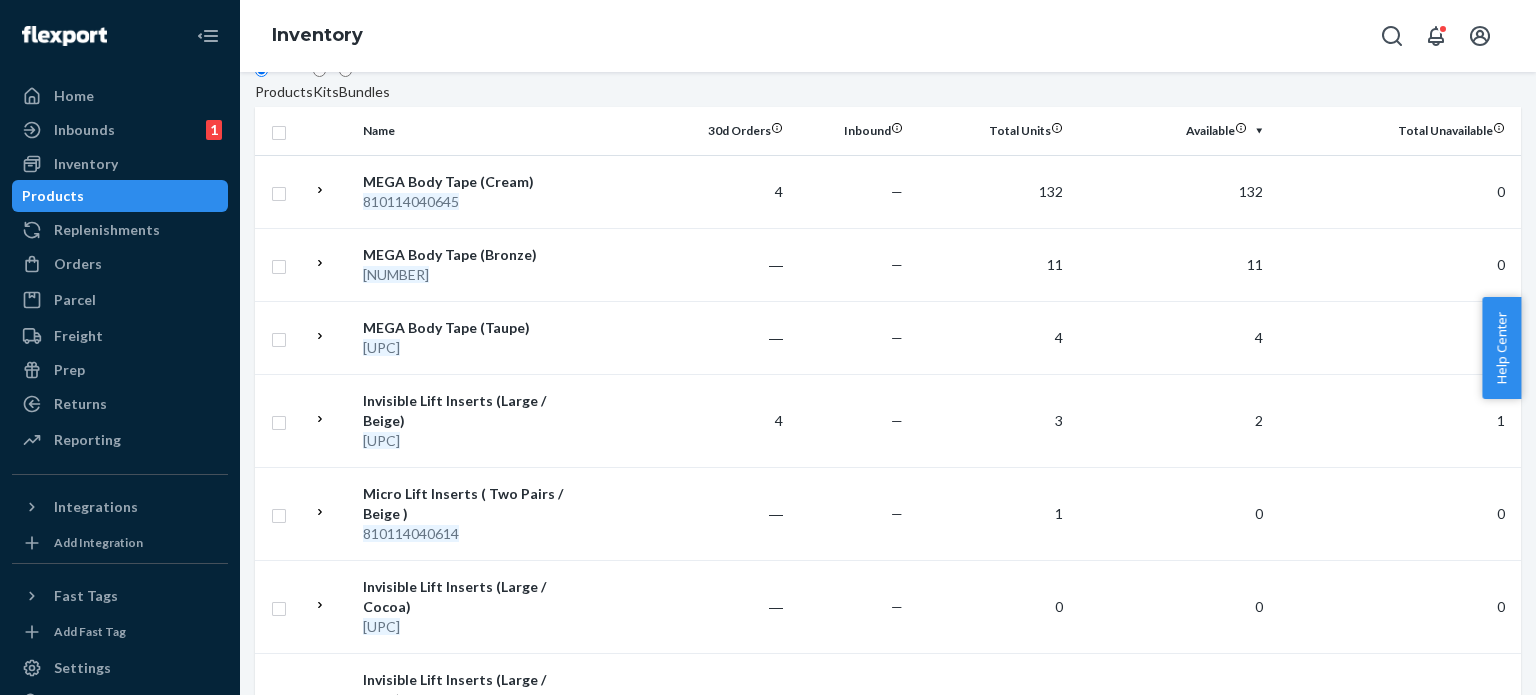scroll, scrollTop: 0, scrollLeft: 0, axis: both 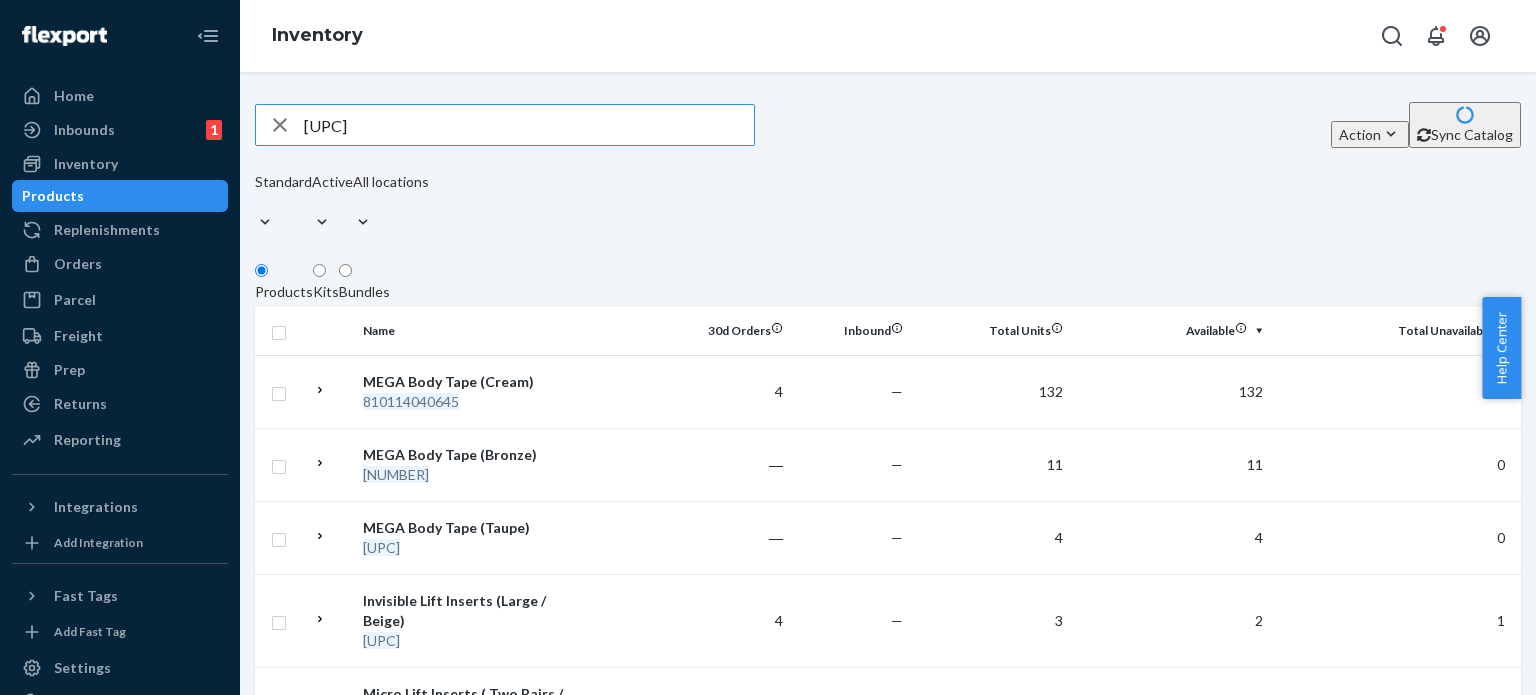 click on "[UPC]" at bounding box center (529, 125) 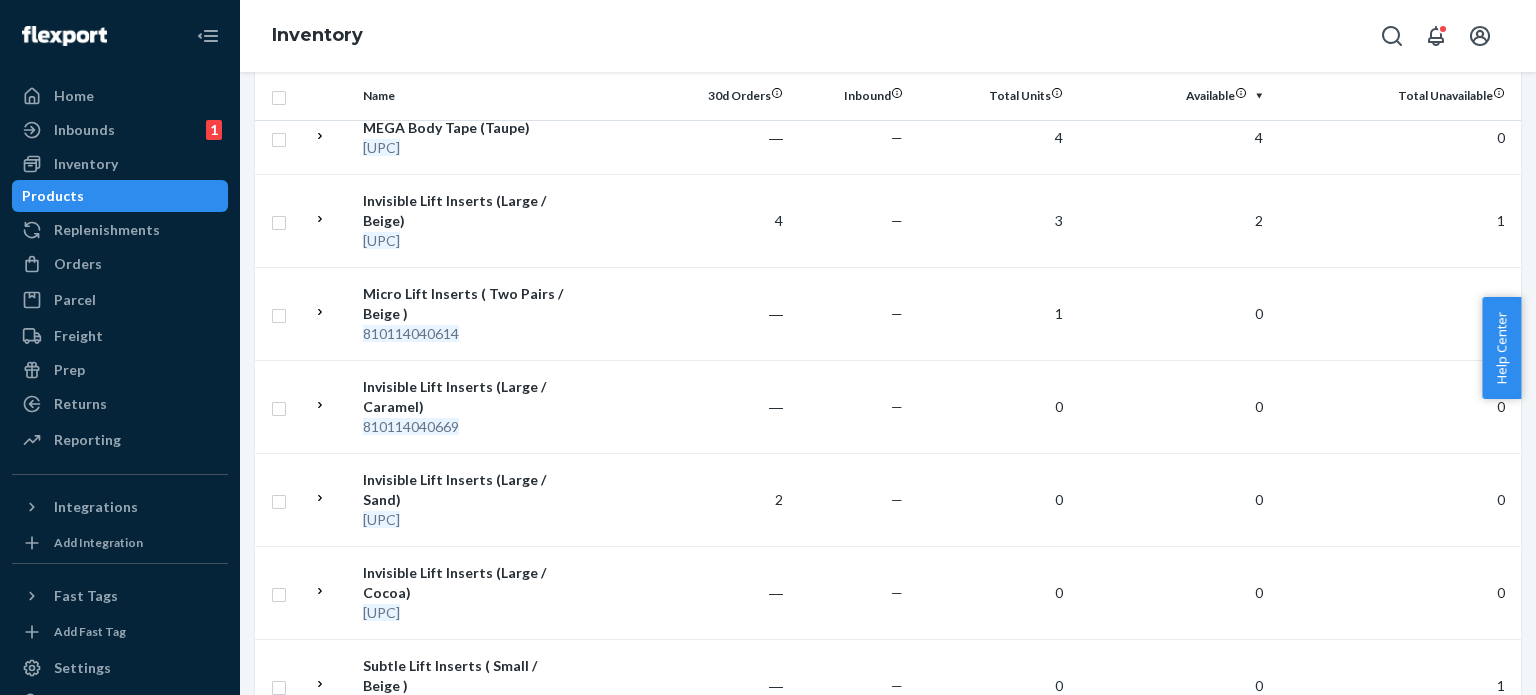 scroll, scrollTop: 0, scrollLeft: 0, axis: both 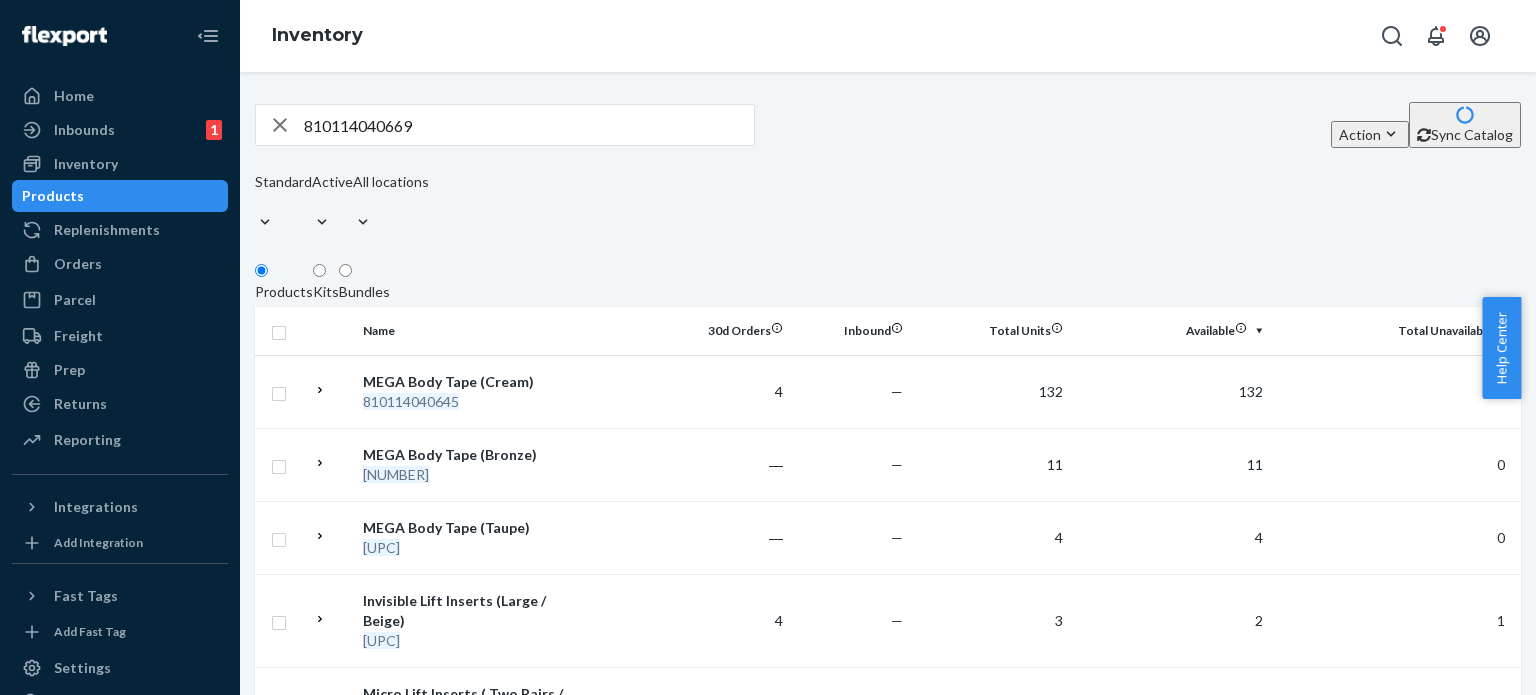 click on "810114040669" at bounding box center (529, 125) 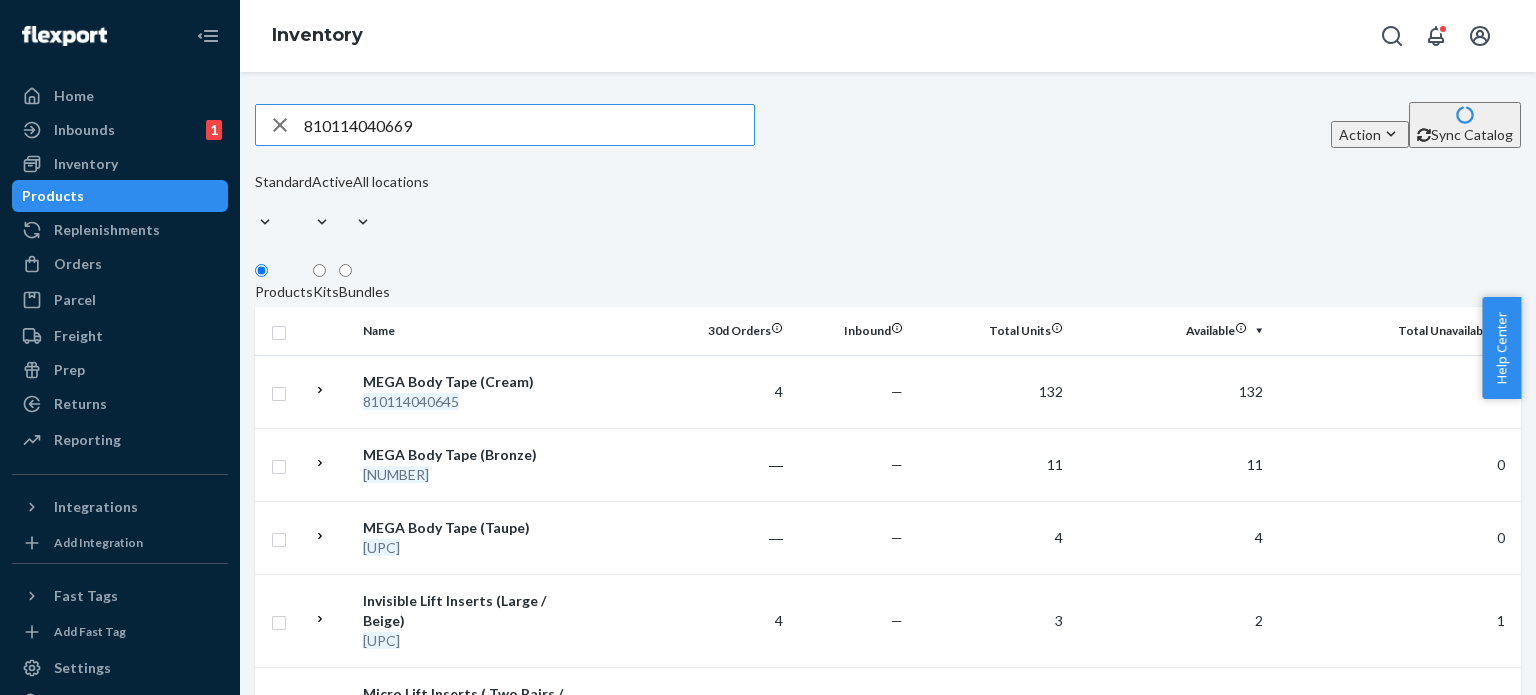 click on "810114040669" at bounding box center (529, 125) 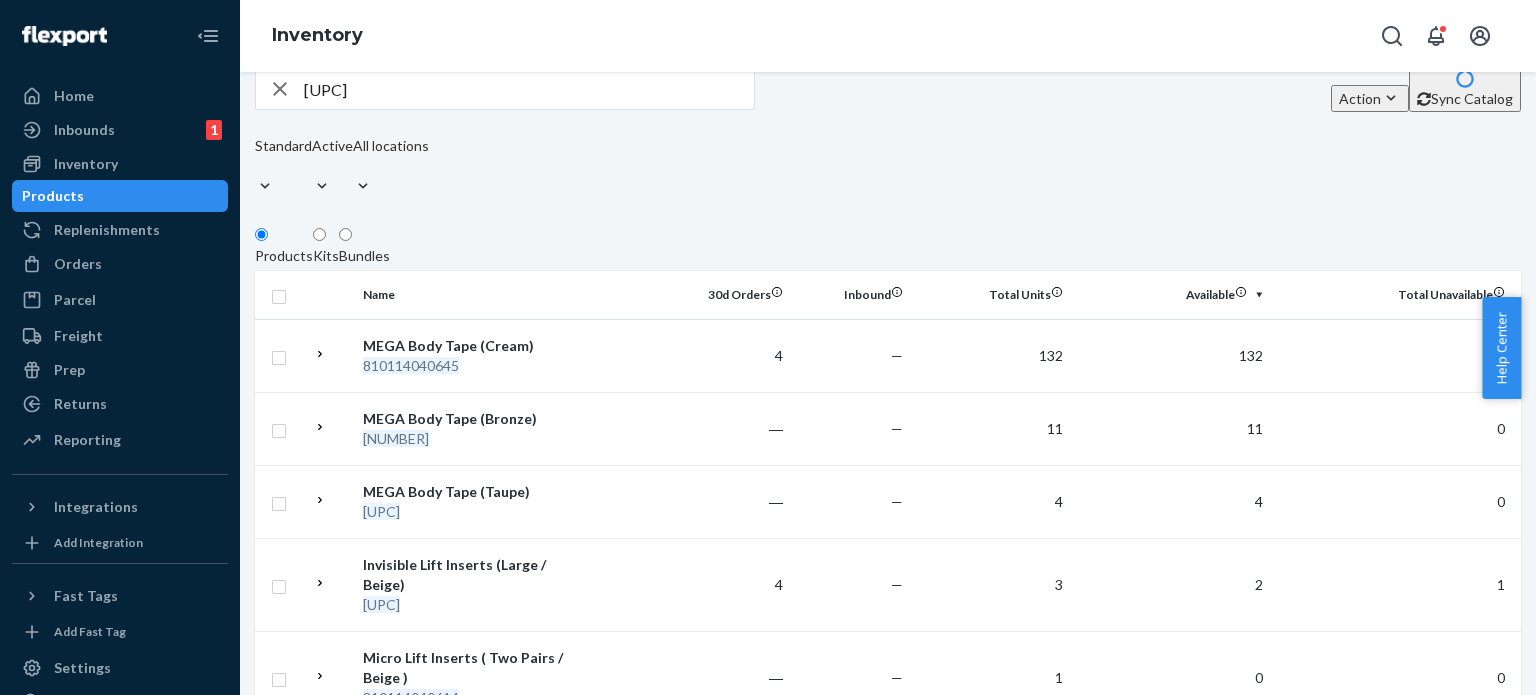 scroll, scrollTop: 0, scrollLeft: 0, axis: both 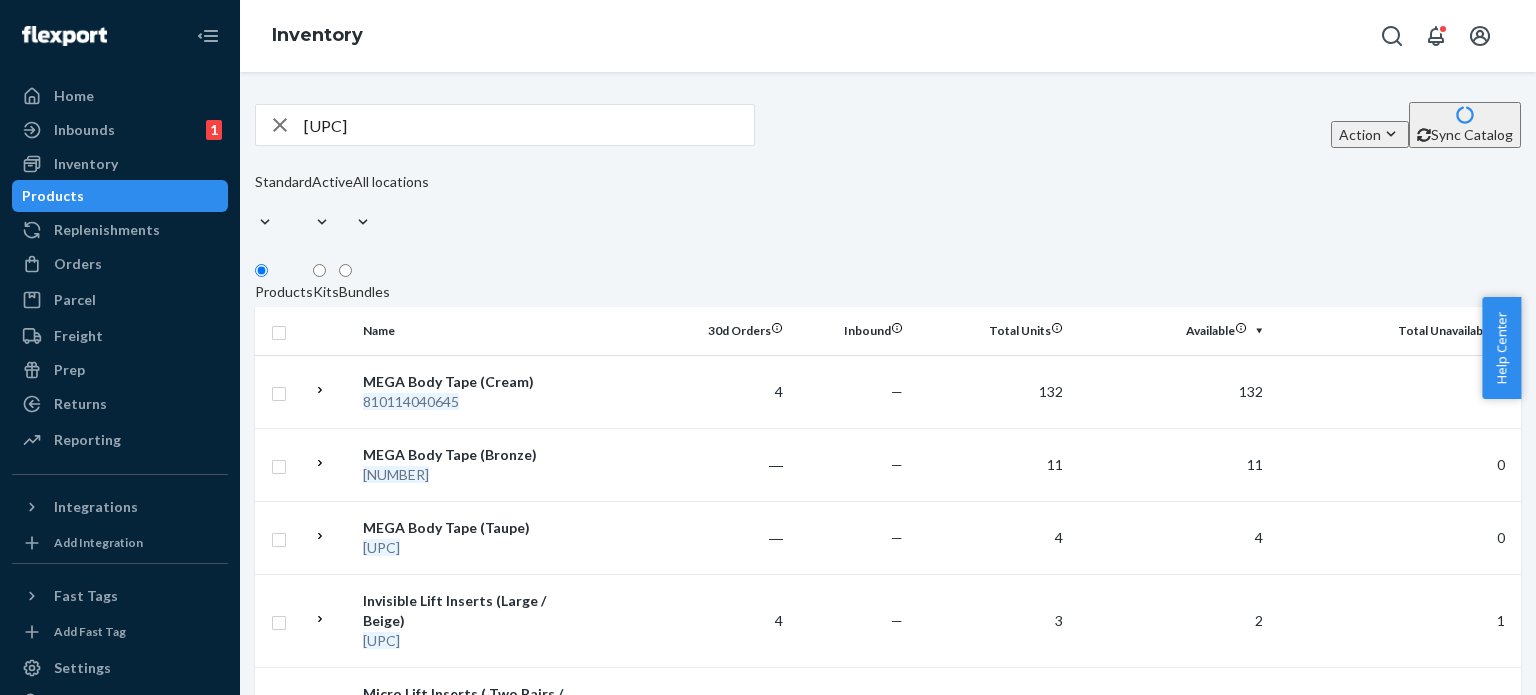 click on "[UPC]" at bounding box center (529, 125) 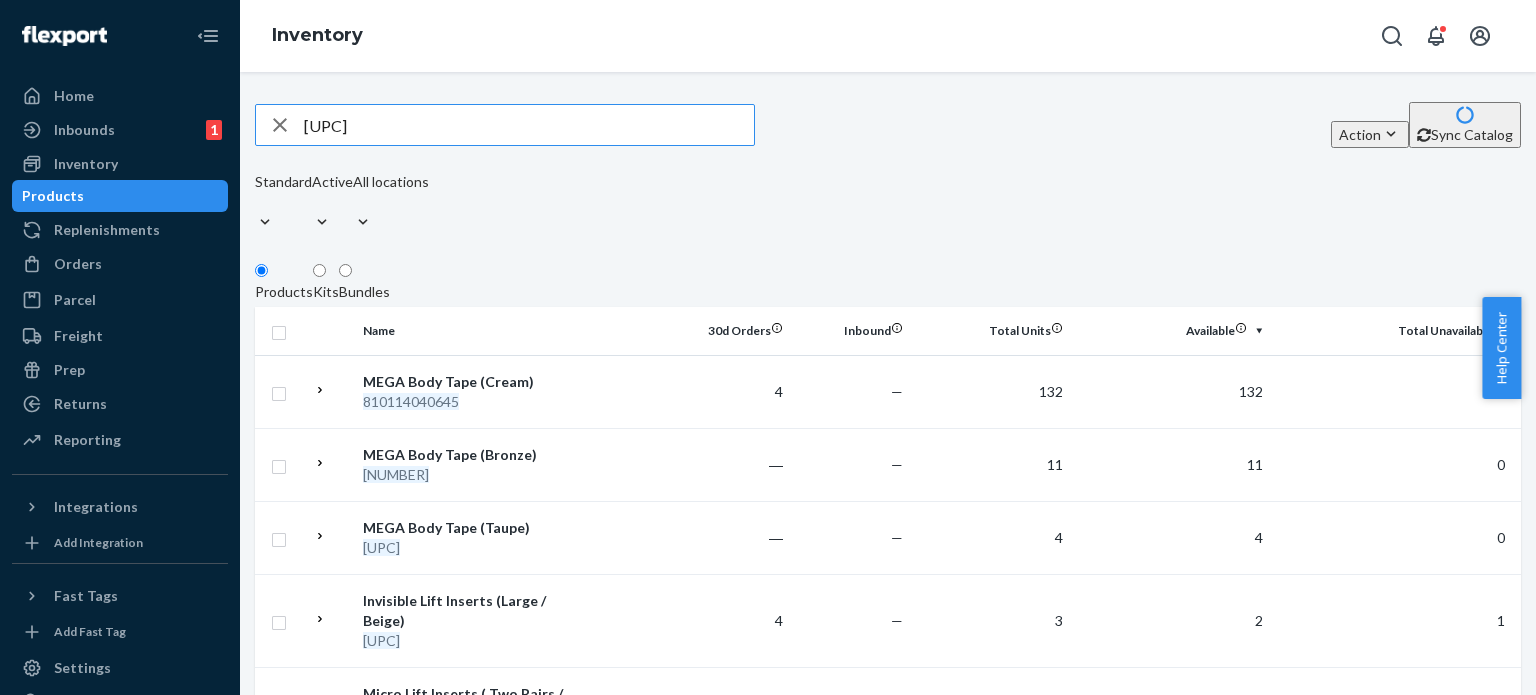click on "[UPC]" at bounding box center [529, 125] 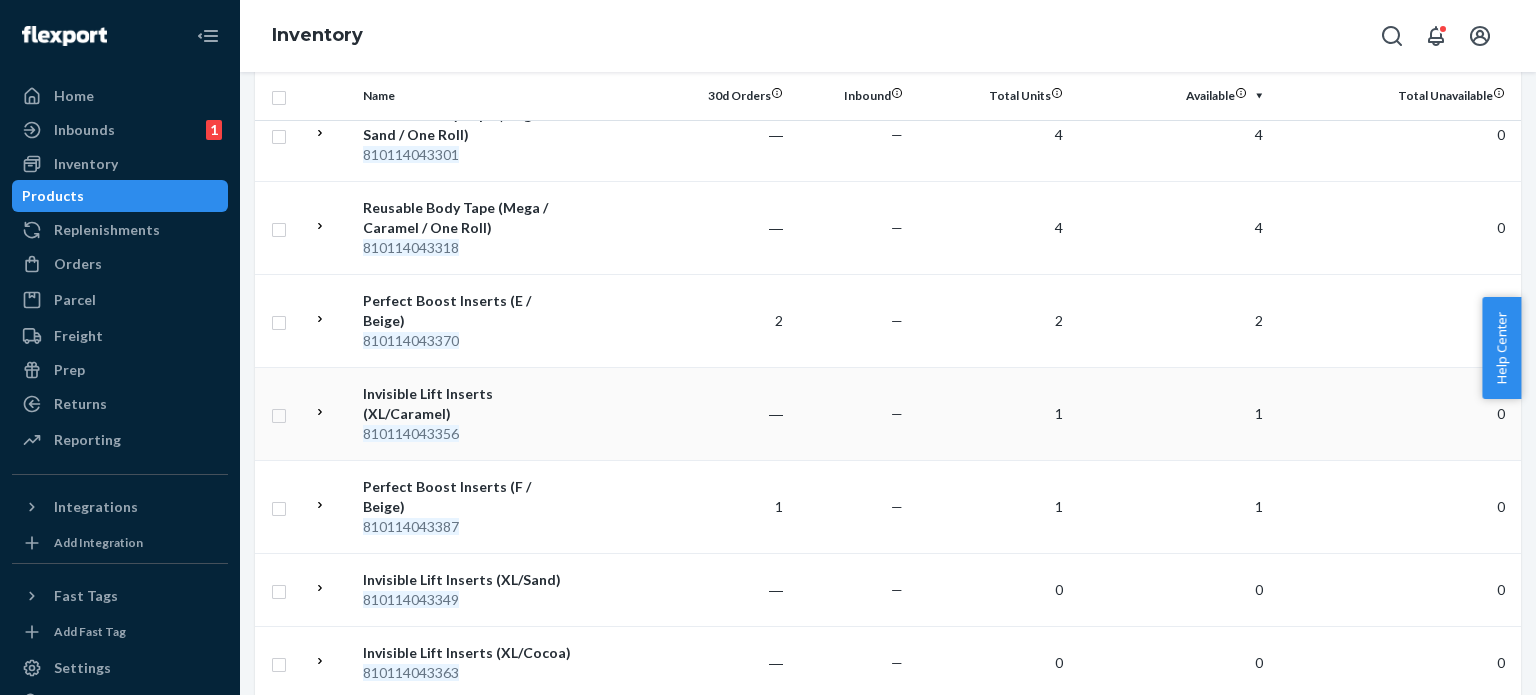 scroll, scrollTop: 0, scrollLeft: 0, axis: both 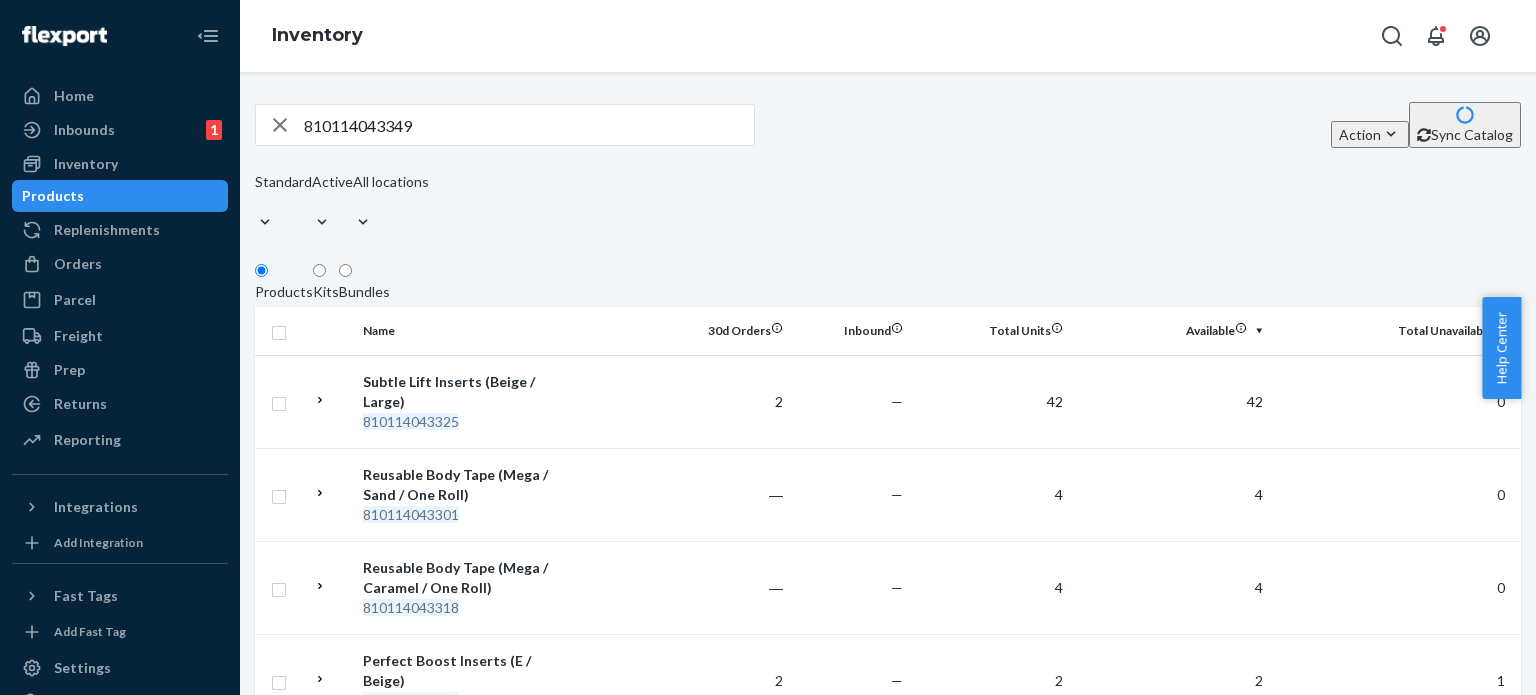 click on "810114043349" at bounding box center [529, 125] 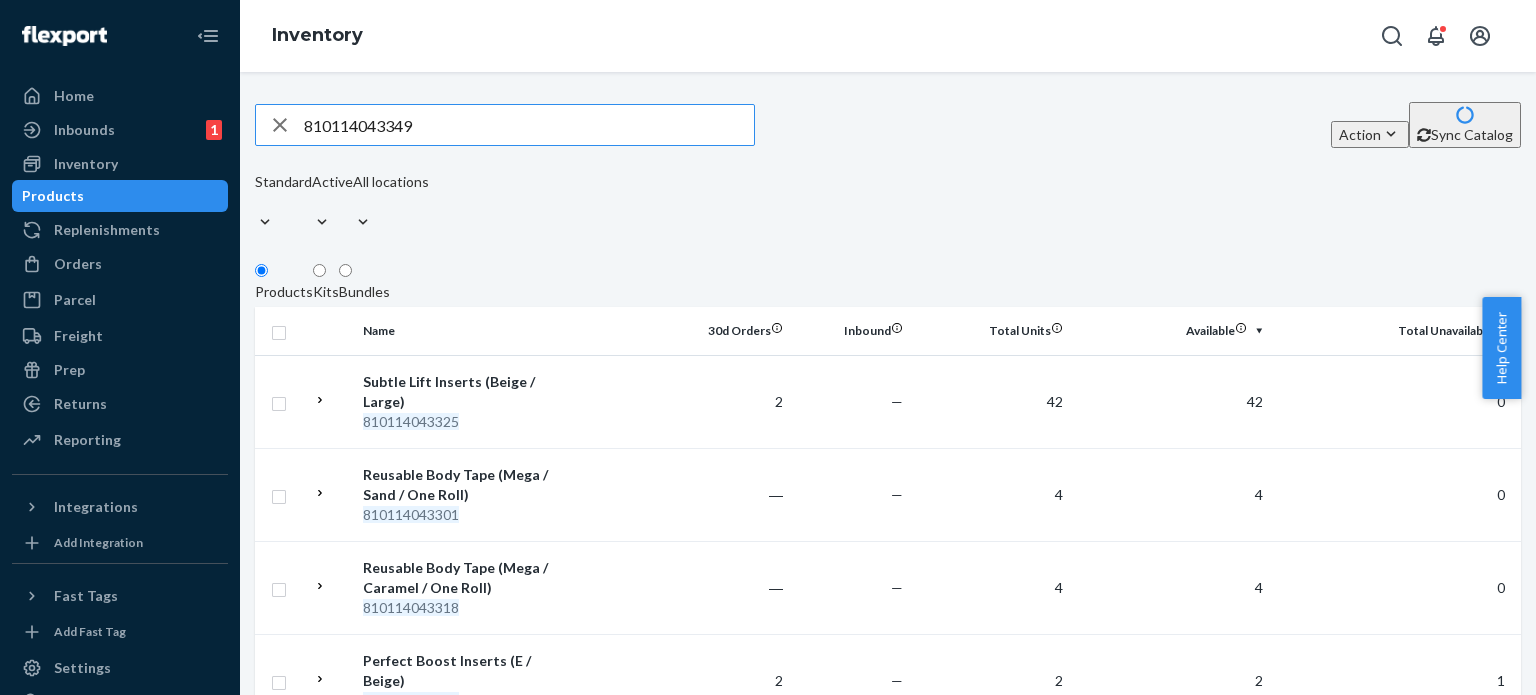 click on "810114043349" at bounding box center [529, 125] 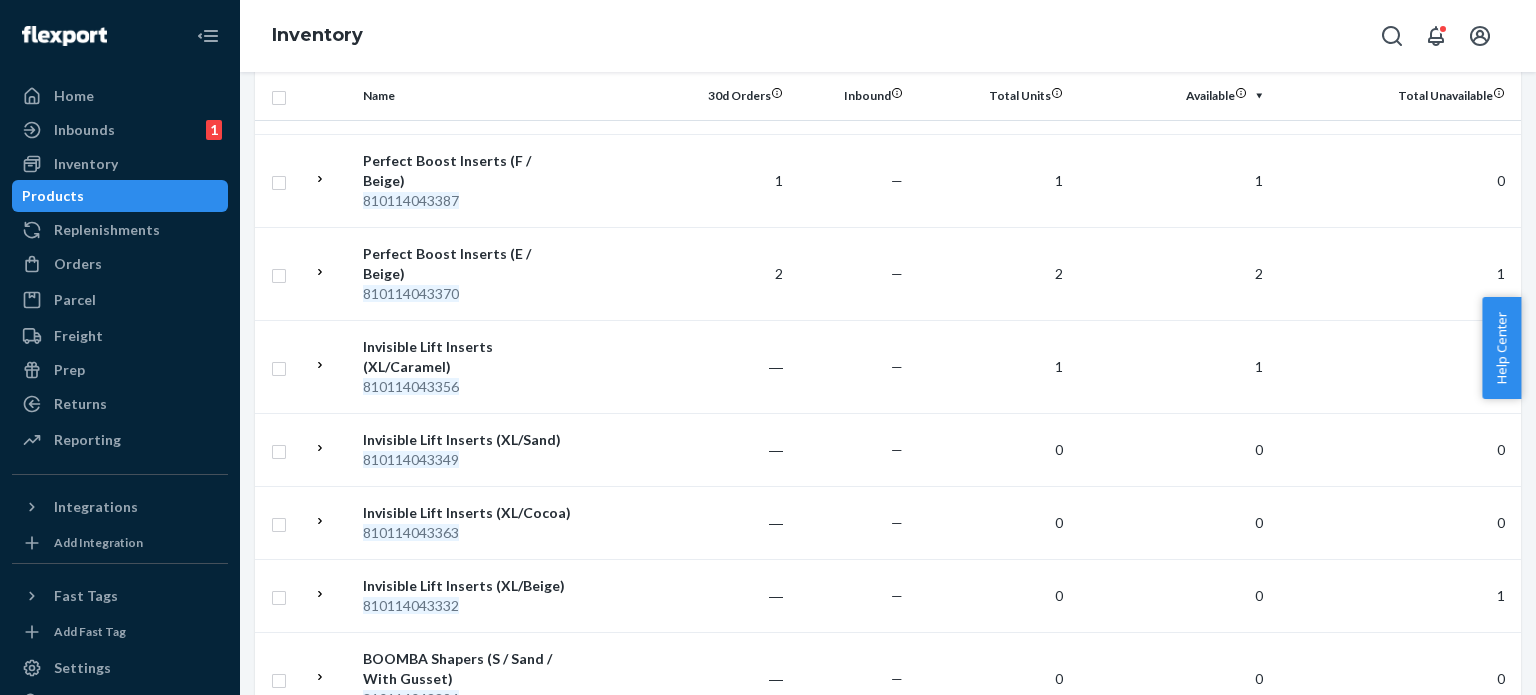 scroll, scrollTop: 0, scrollLeft: 0, axis: both 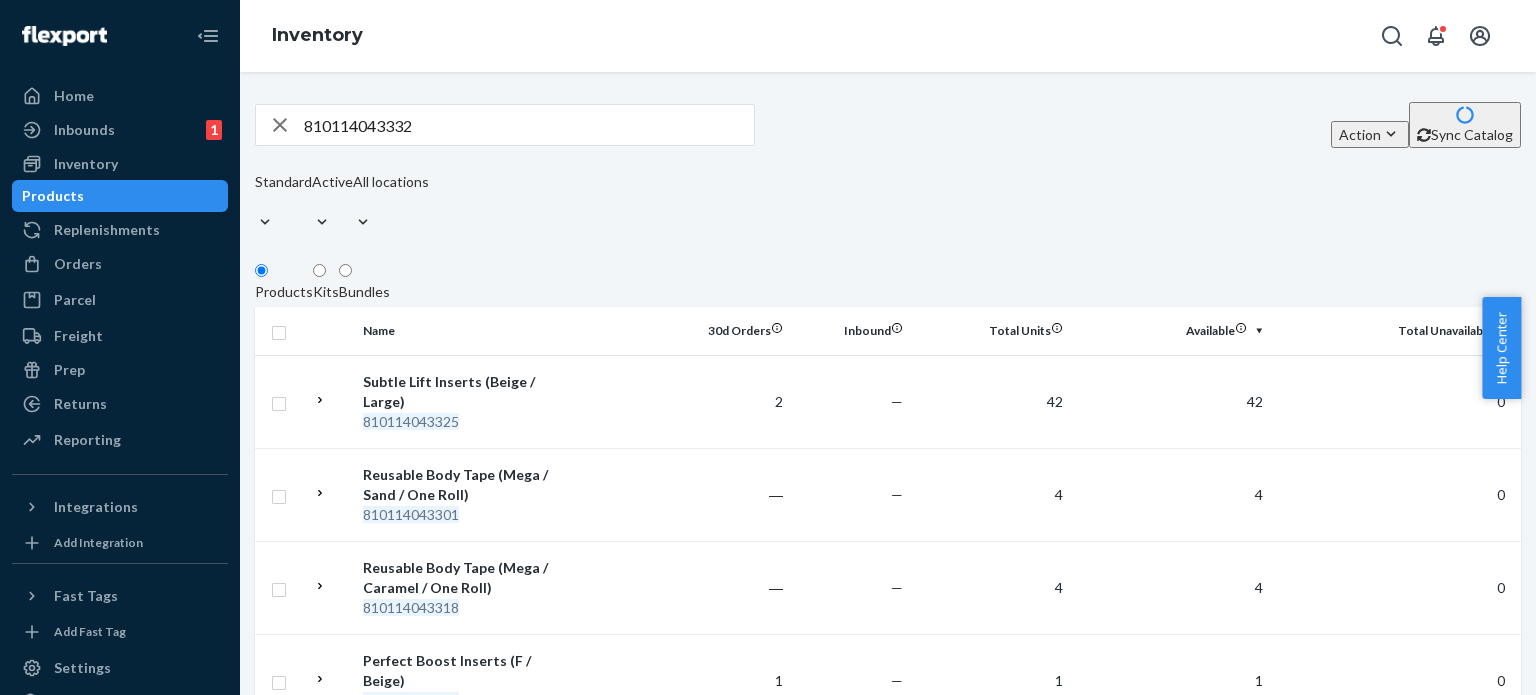 click on "810114043332" at bounding box center [529, 125] 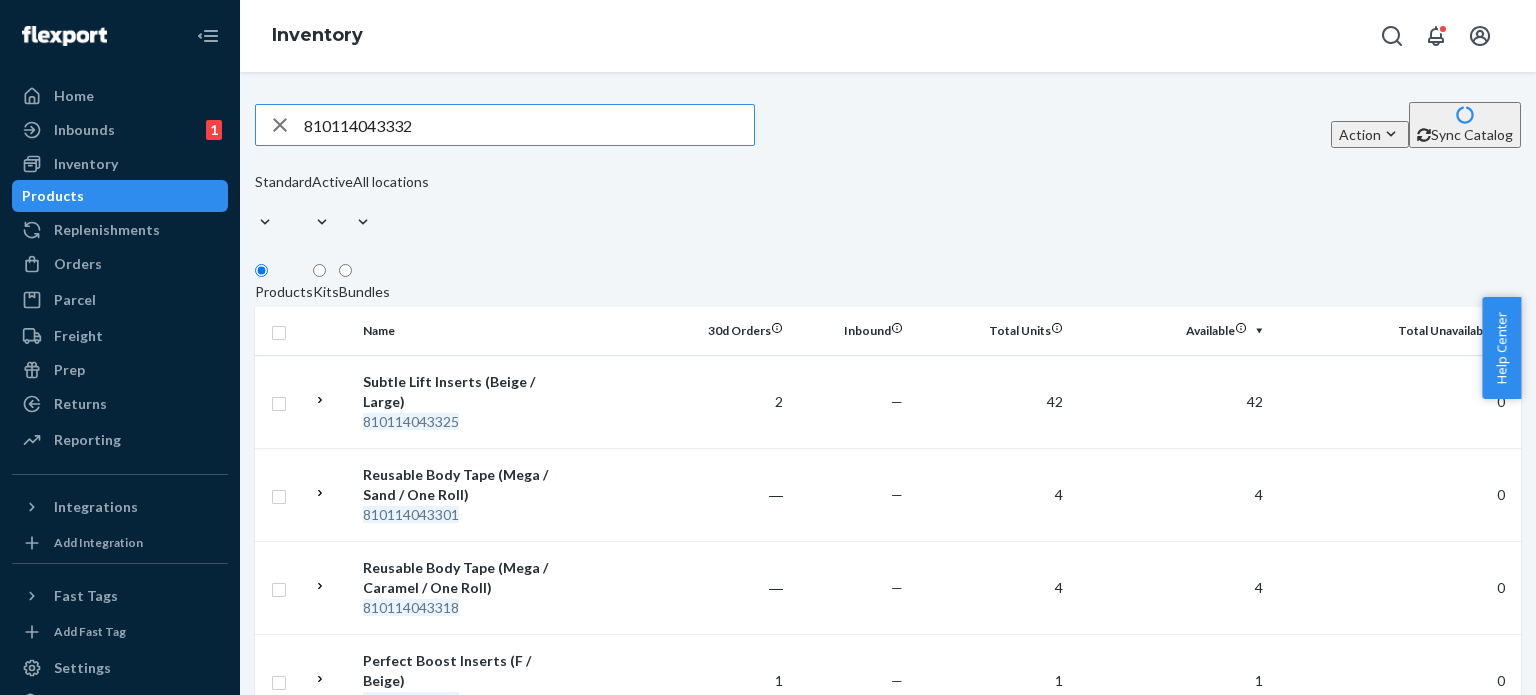 click on "810114043332" at bounding box center (529, 125) 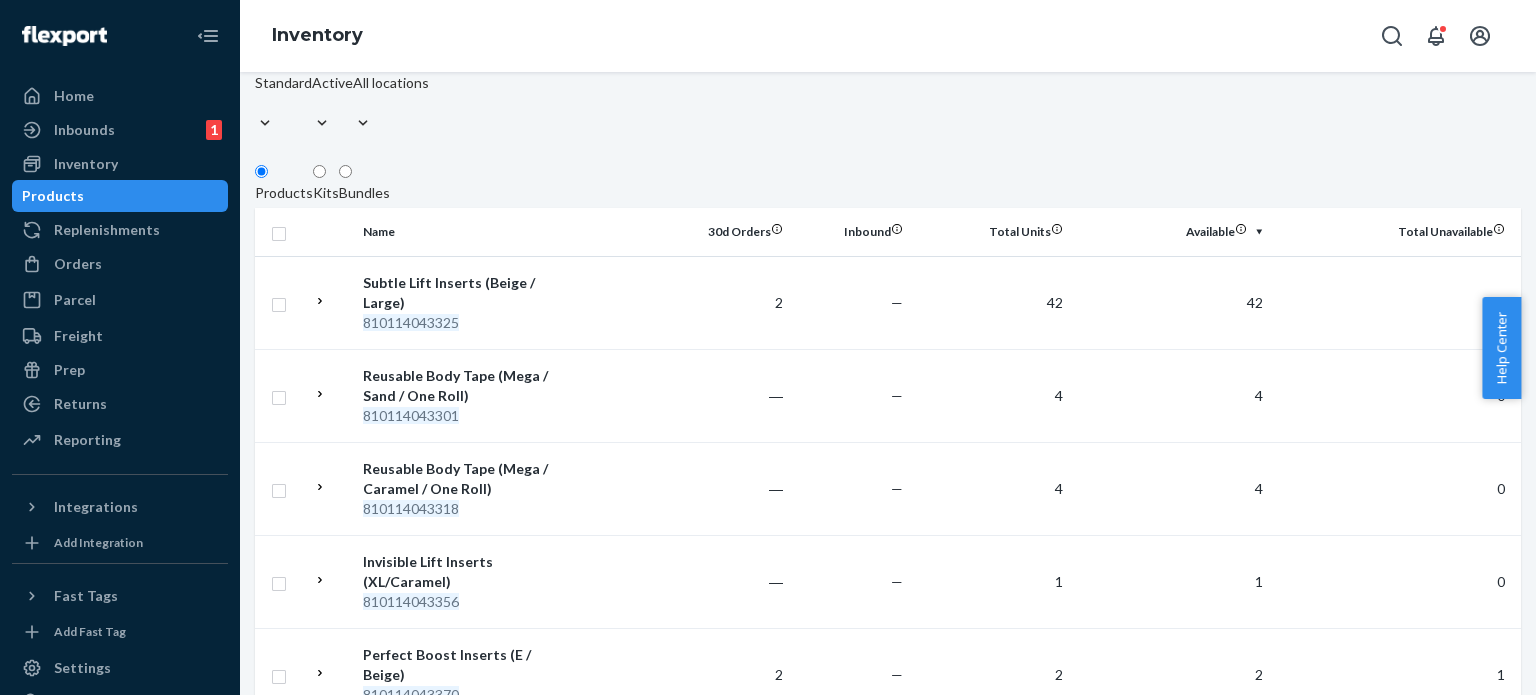 scroll, scrollTop: 0, scrollLeft: 0, axis: both 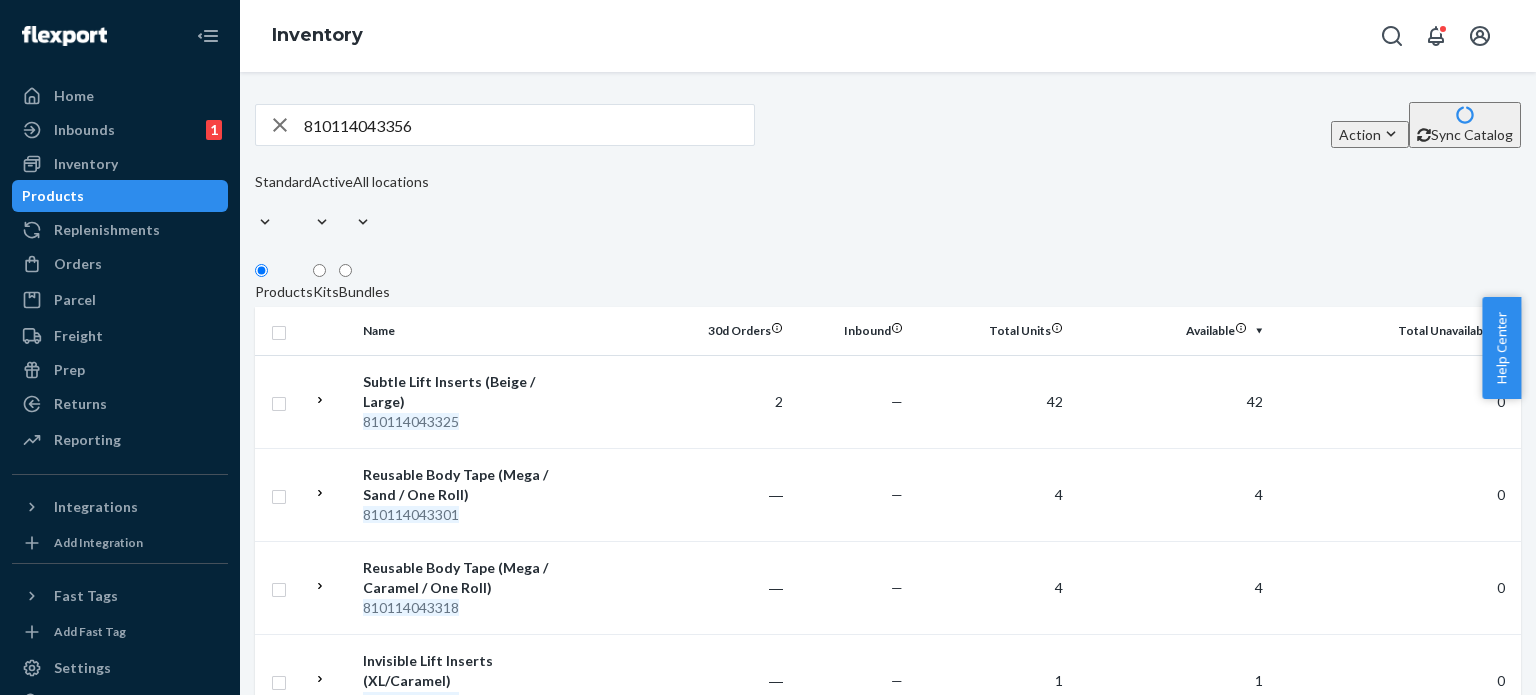 click on "810114043356" at bounding box center [529, 125] 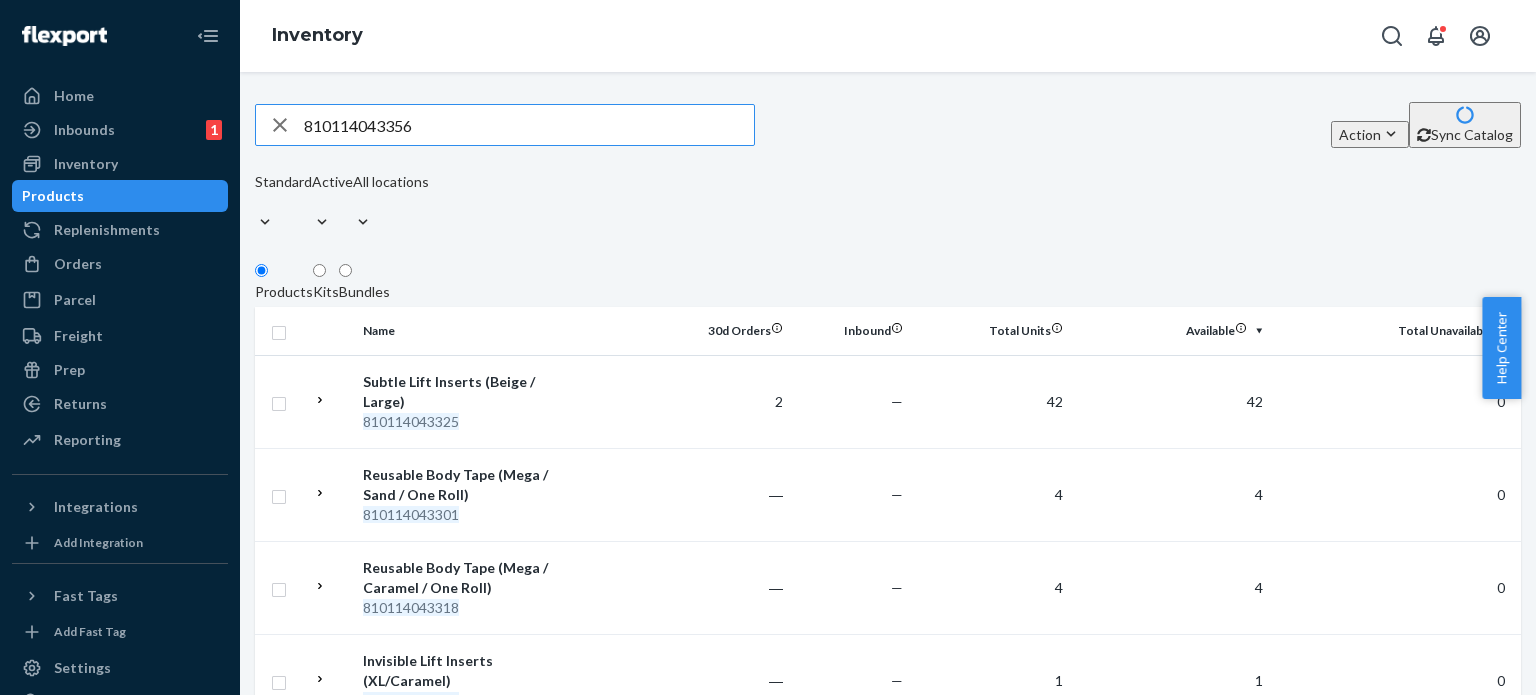 click on "810114043356" at bounding box center [529, 125] 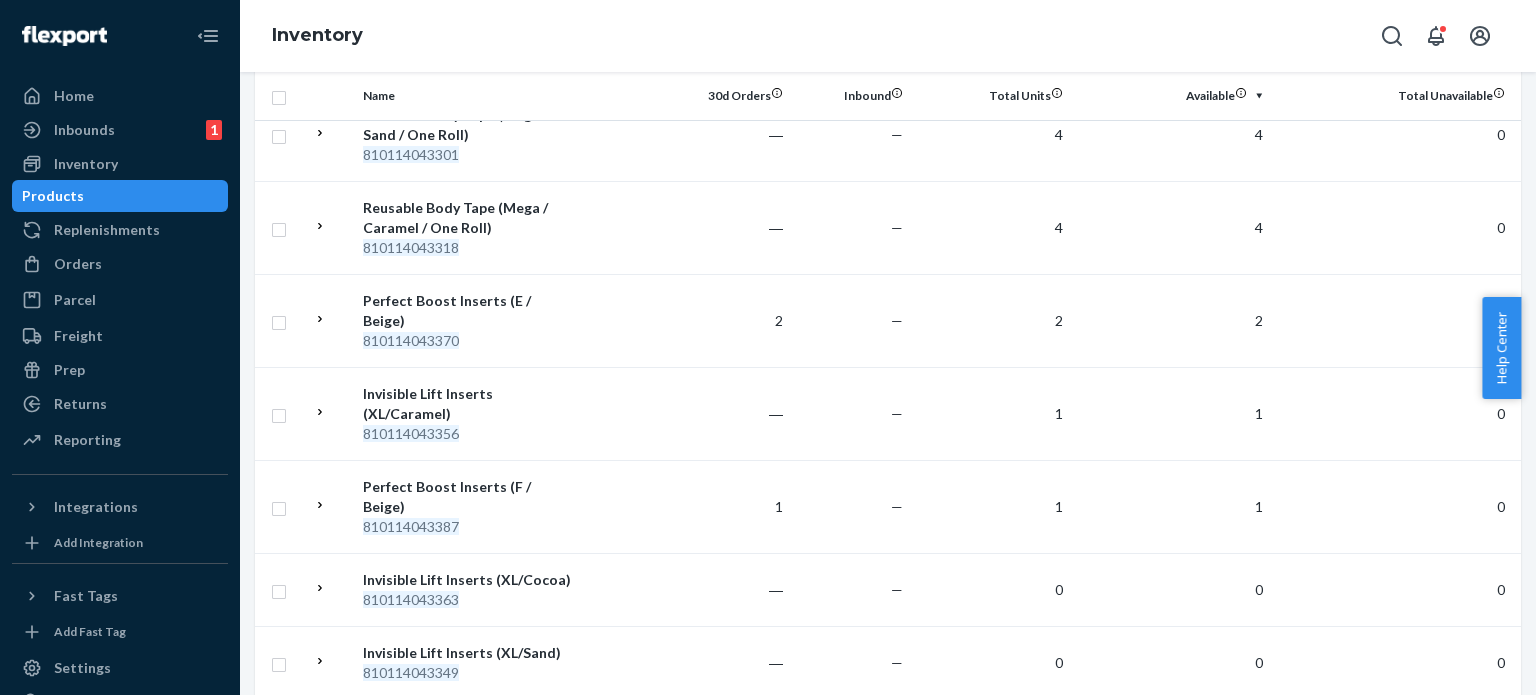 scroll, scrollTop: 0, scrollLeft: 0, axis: both 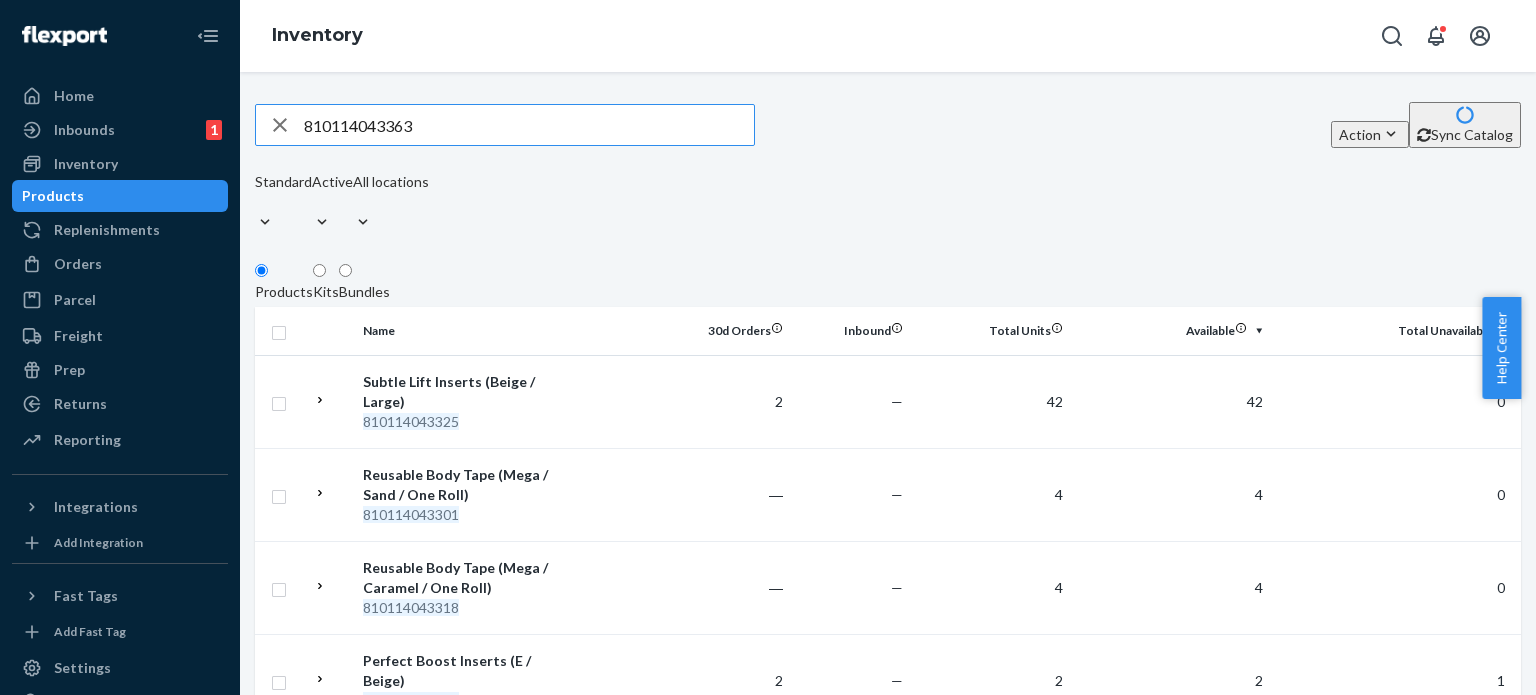 click on "810114043363" at bounding box center (529, 125) 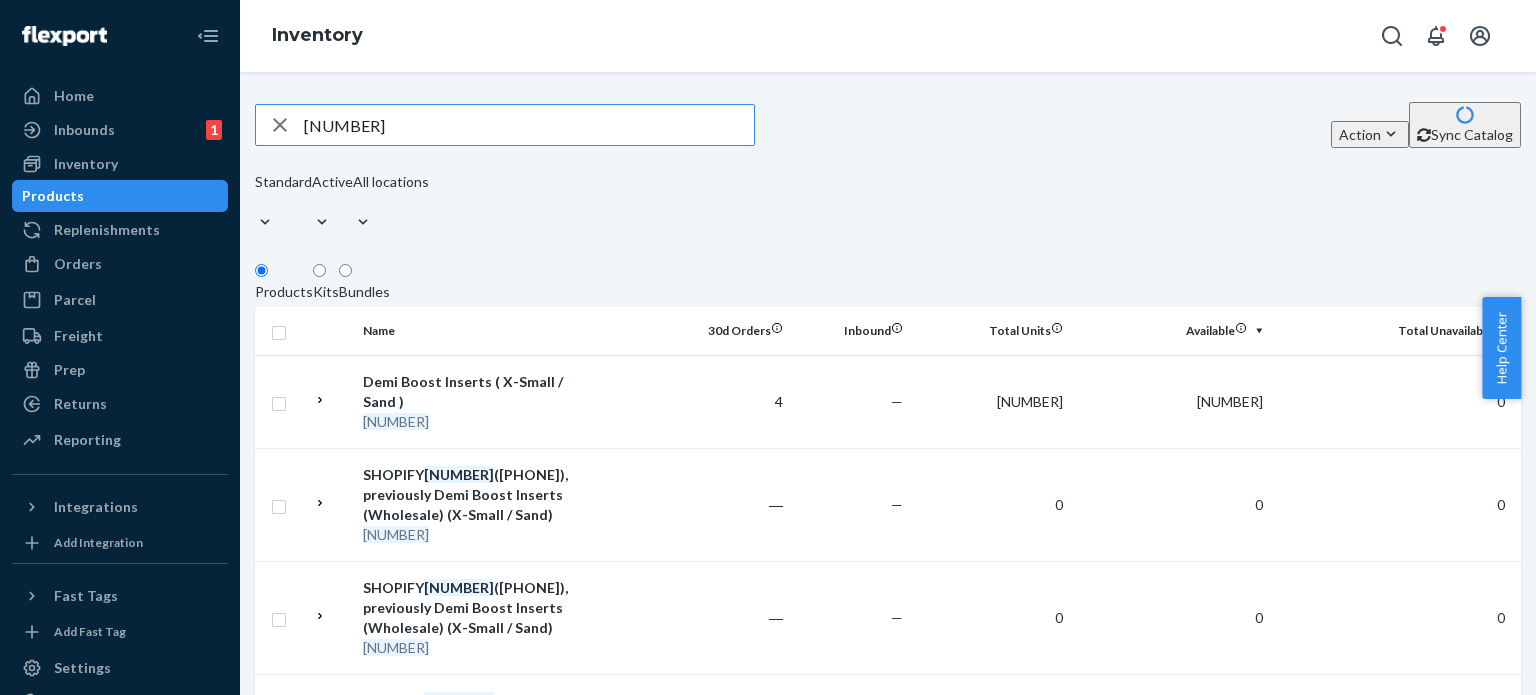 click on "[NUMBER]" at bounding box center [529, 125] 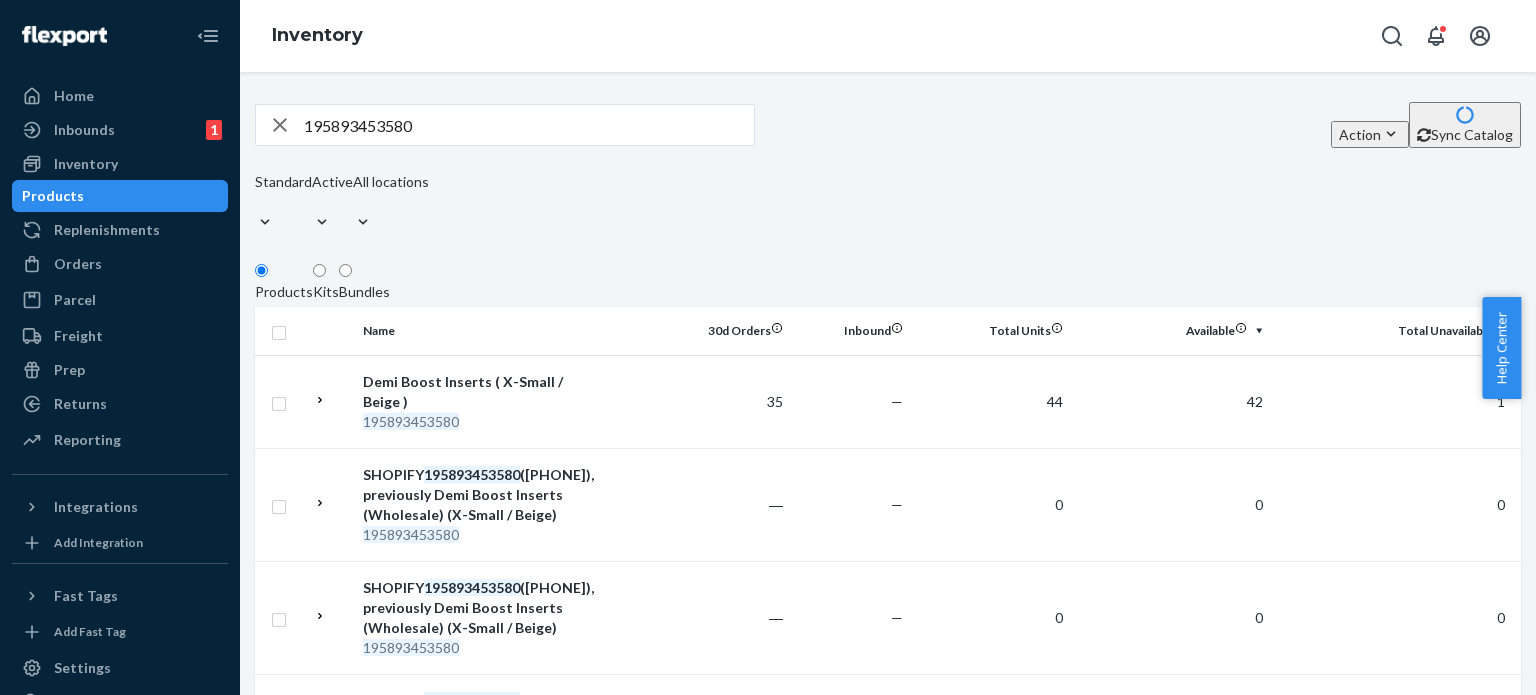 click on "195893453580" at bounding box center [529, 125] 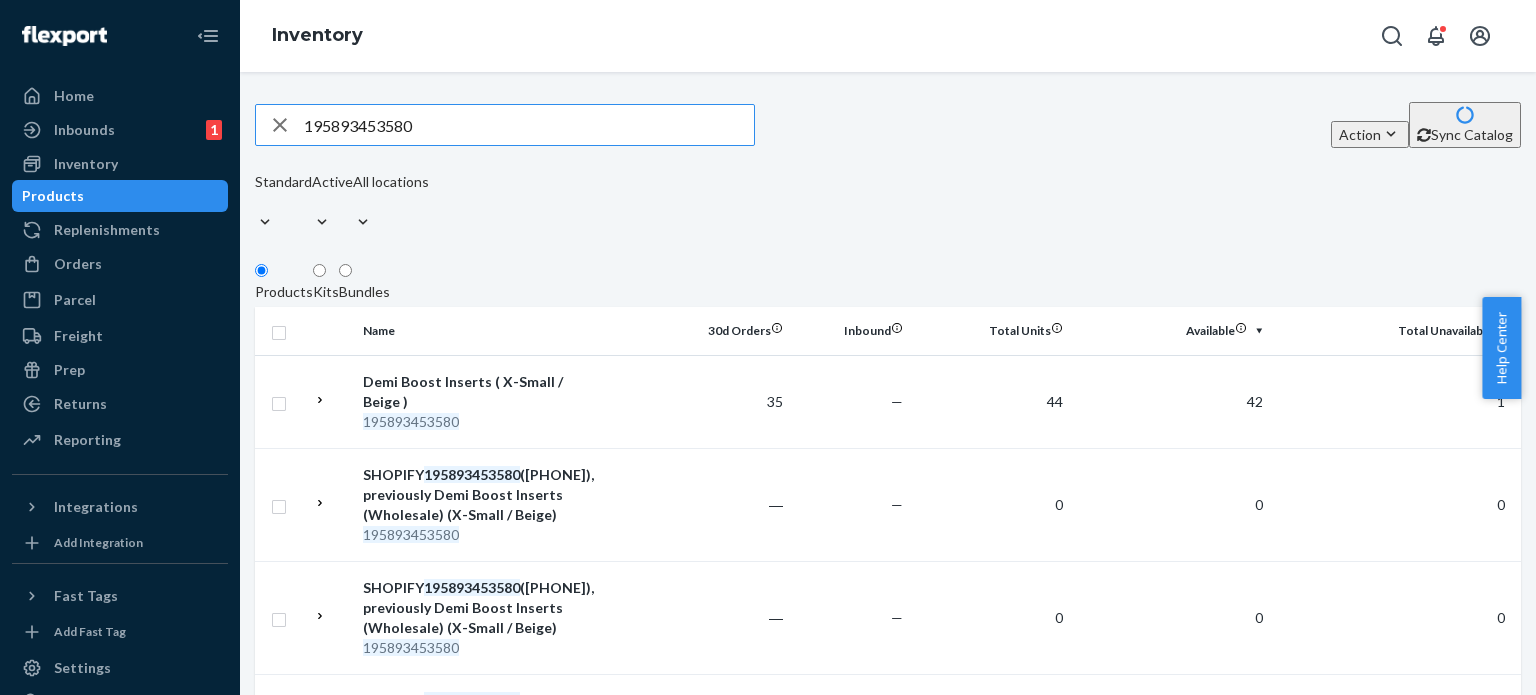 click on "195893453580" at bounding box center [529, 125] 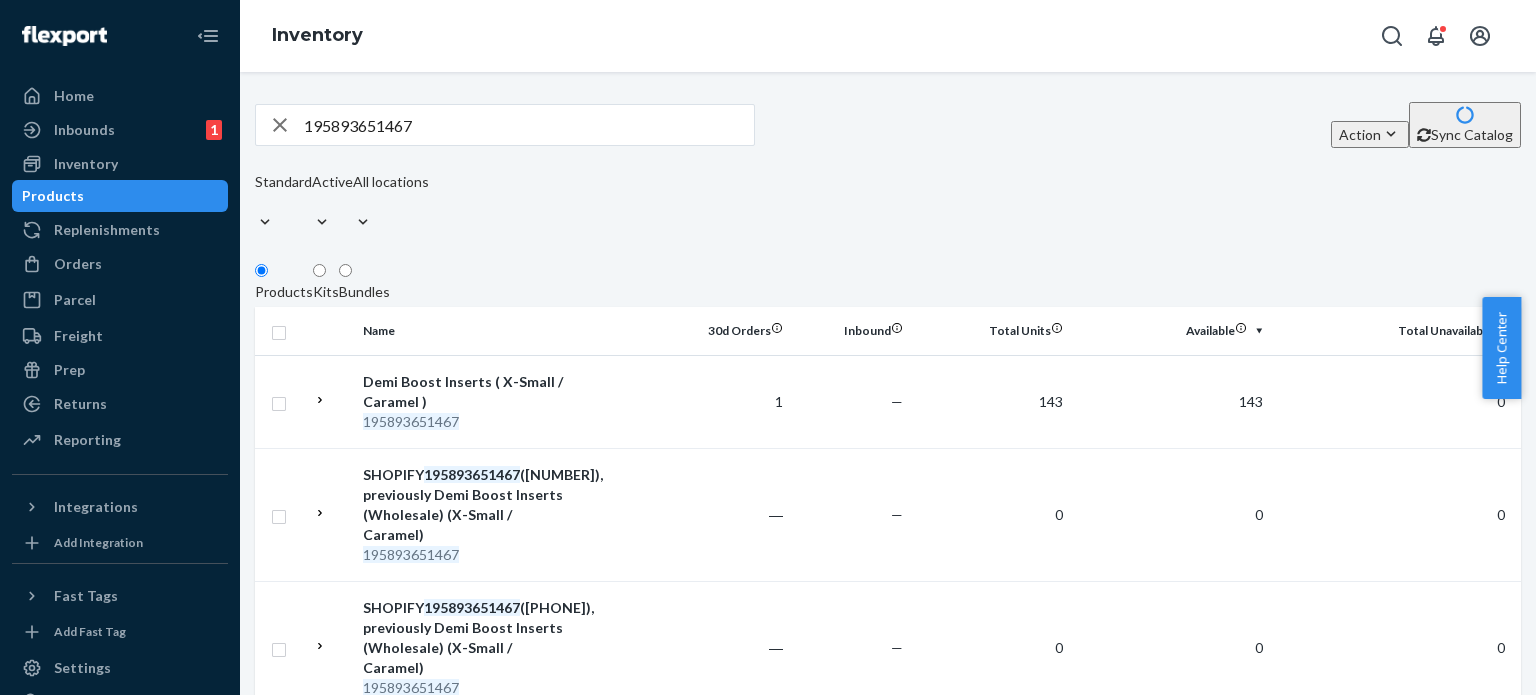 click on "195893651467" at bounding box center (529, 125) 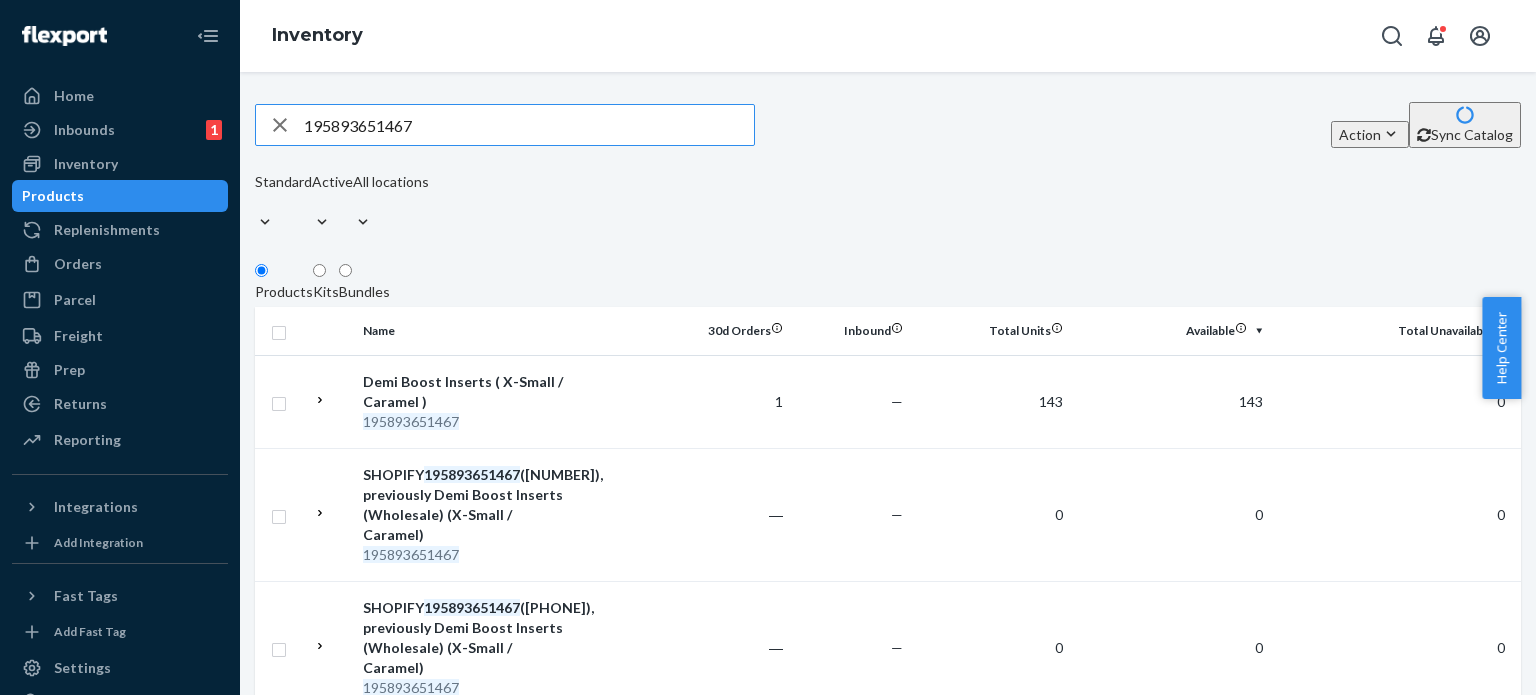 click on "195893651467" at bounding box center (529, 125) 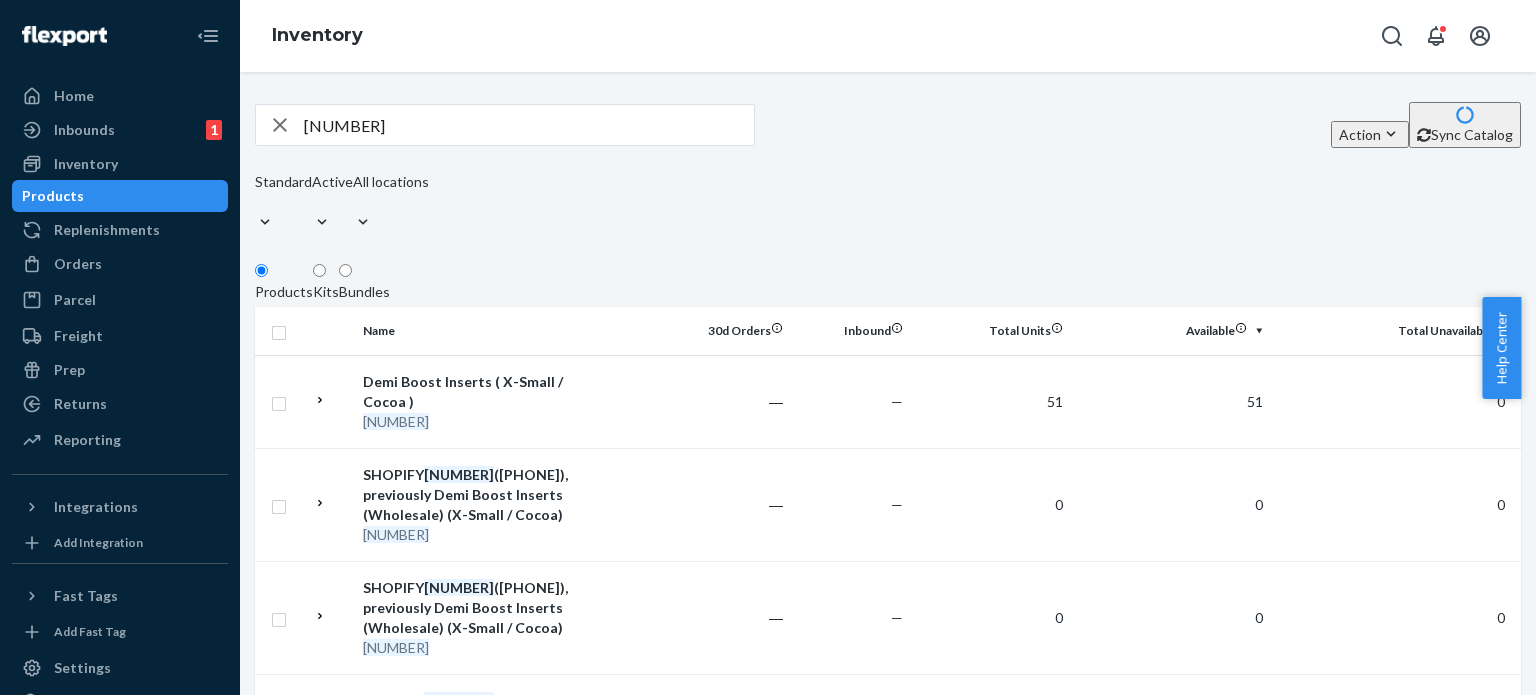 click on "[NUMBER]" at bounding box center (529, 125) 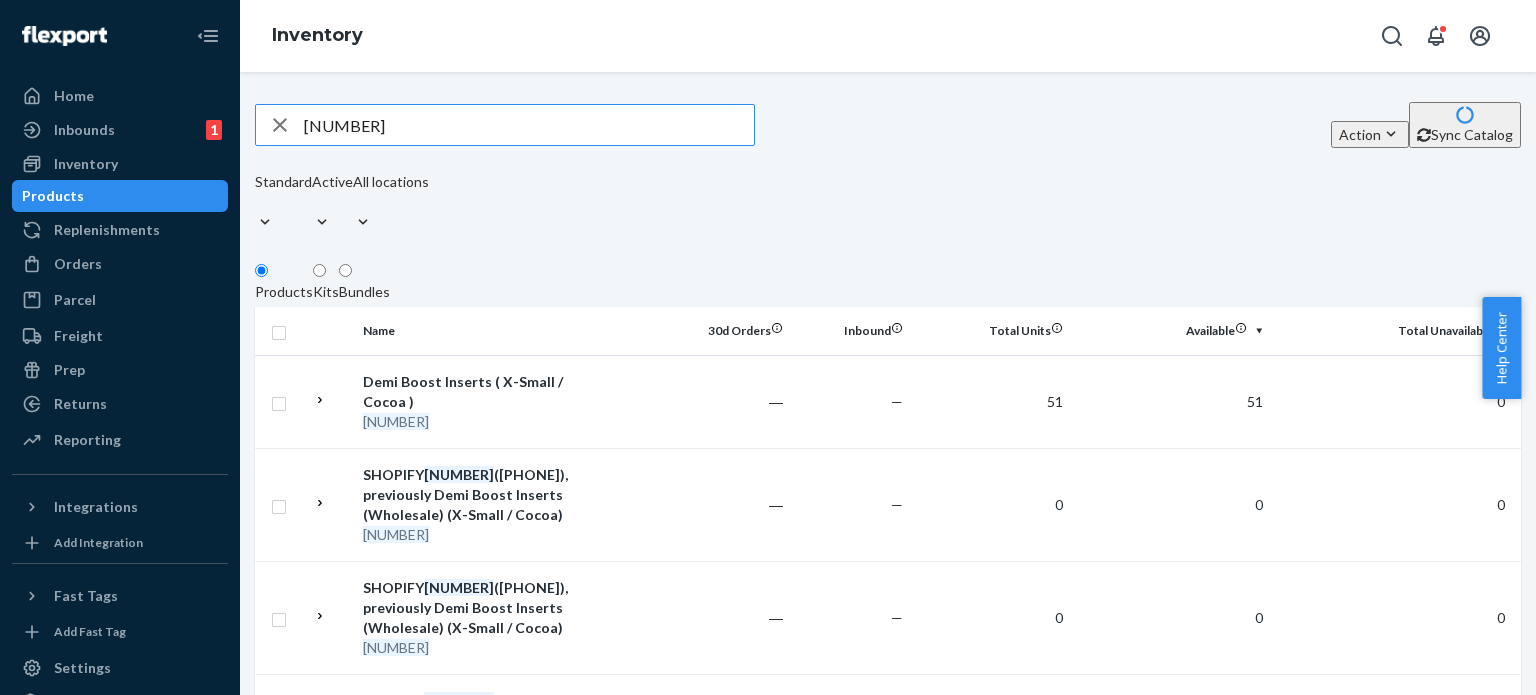 click on "[NUMBER]" at bounding box center [529, 125] 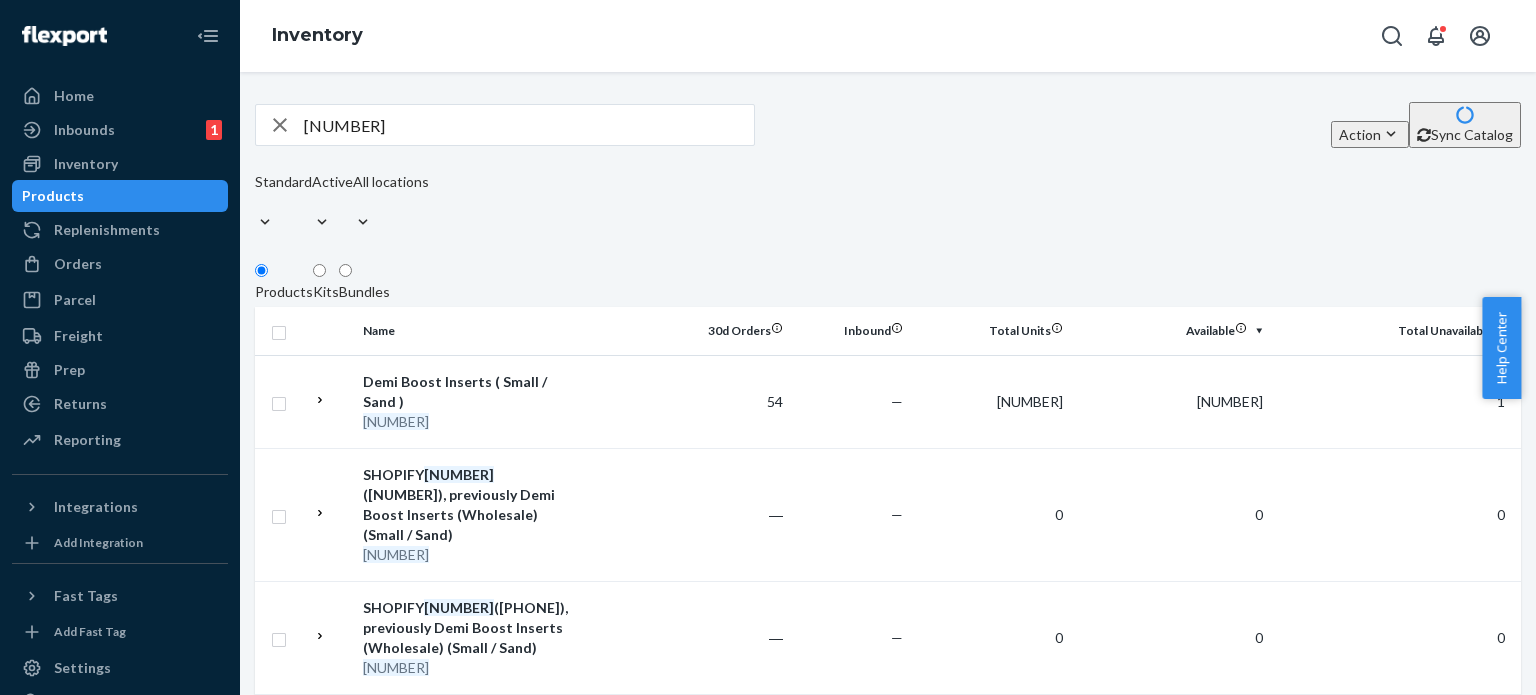 click on "[NUMBER]" at bounding box center [529, 125] 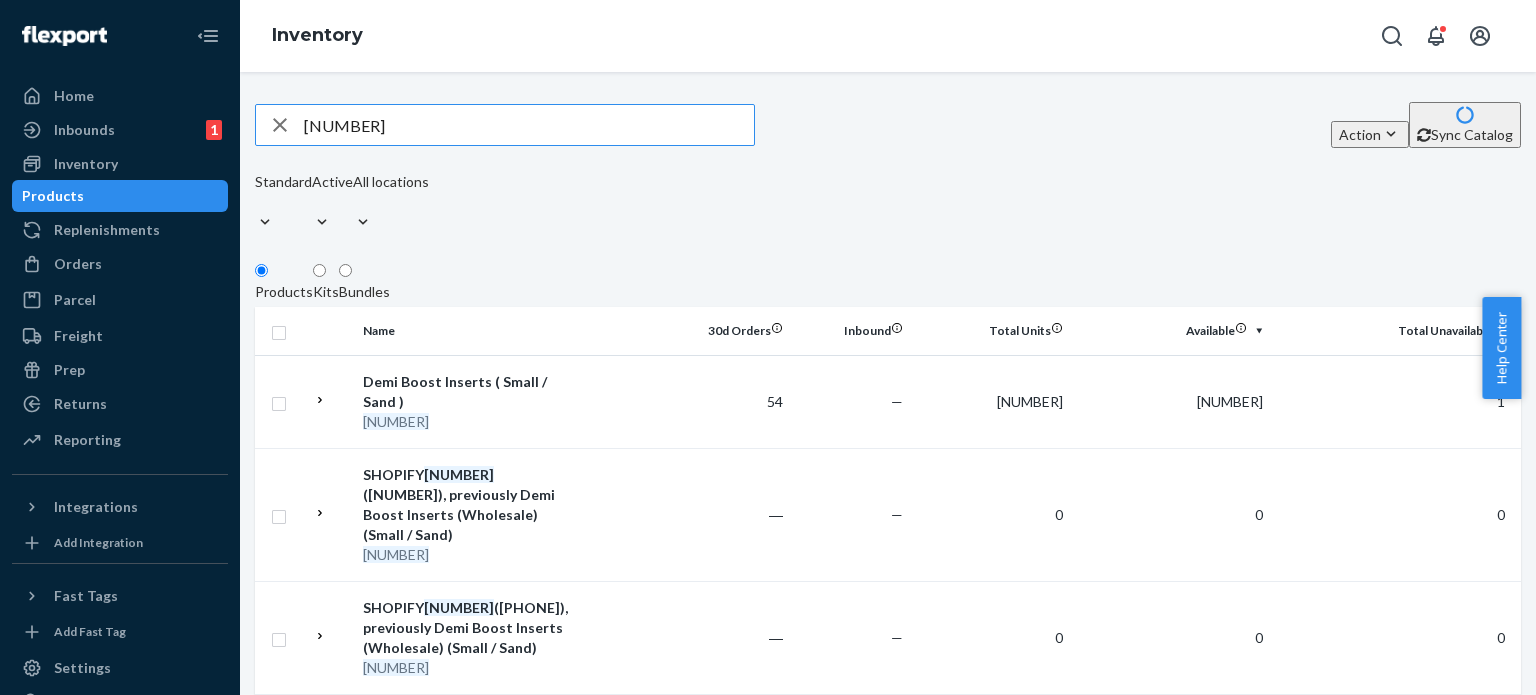 click on "[NUMBER]" at bounding box center [529, 125] 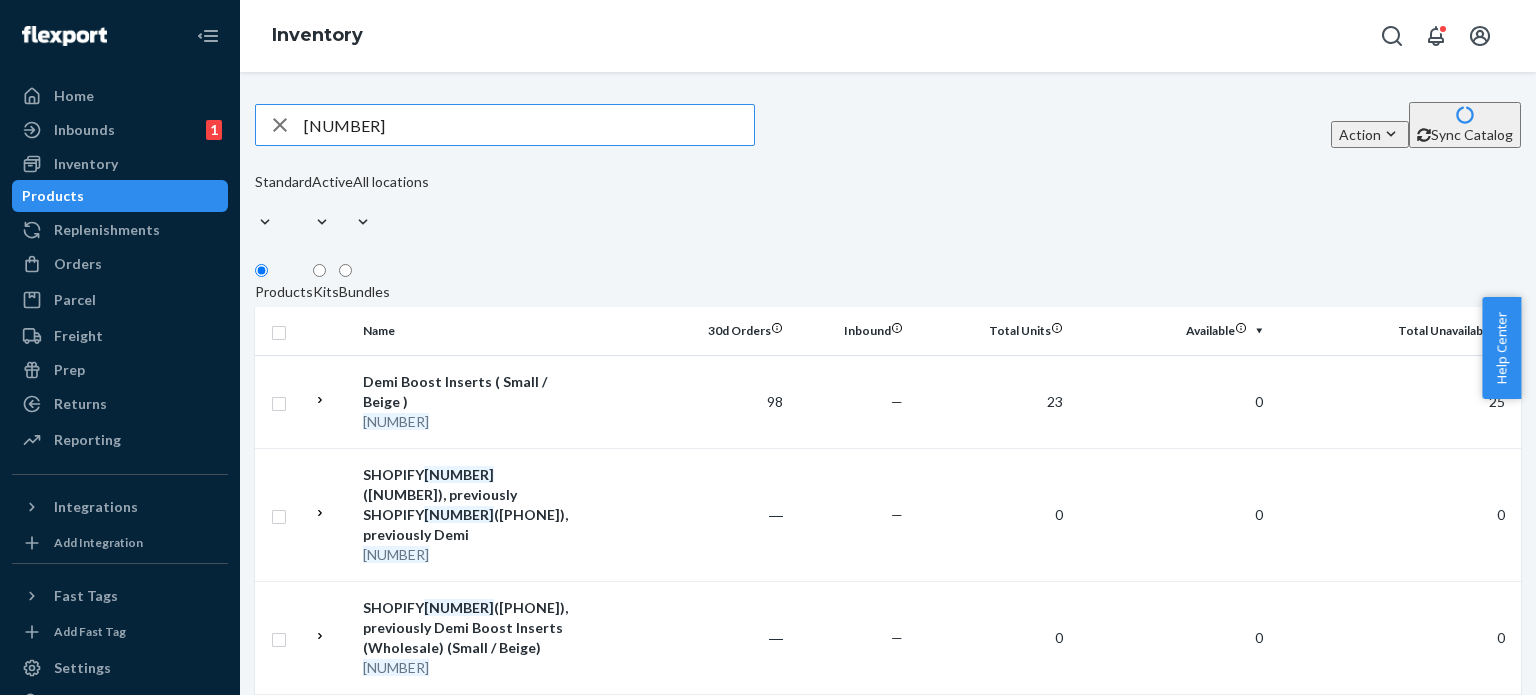 click on "[NUMBER]" at bounding box center [529, 125] 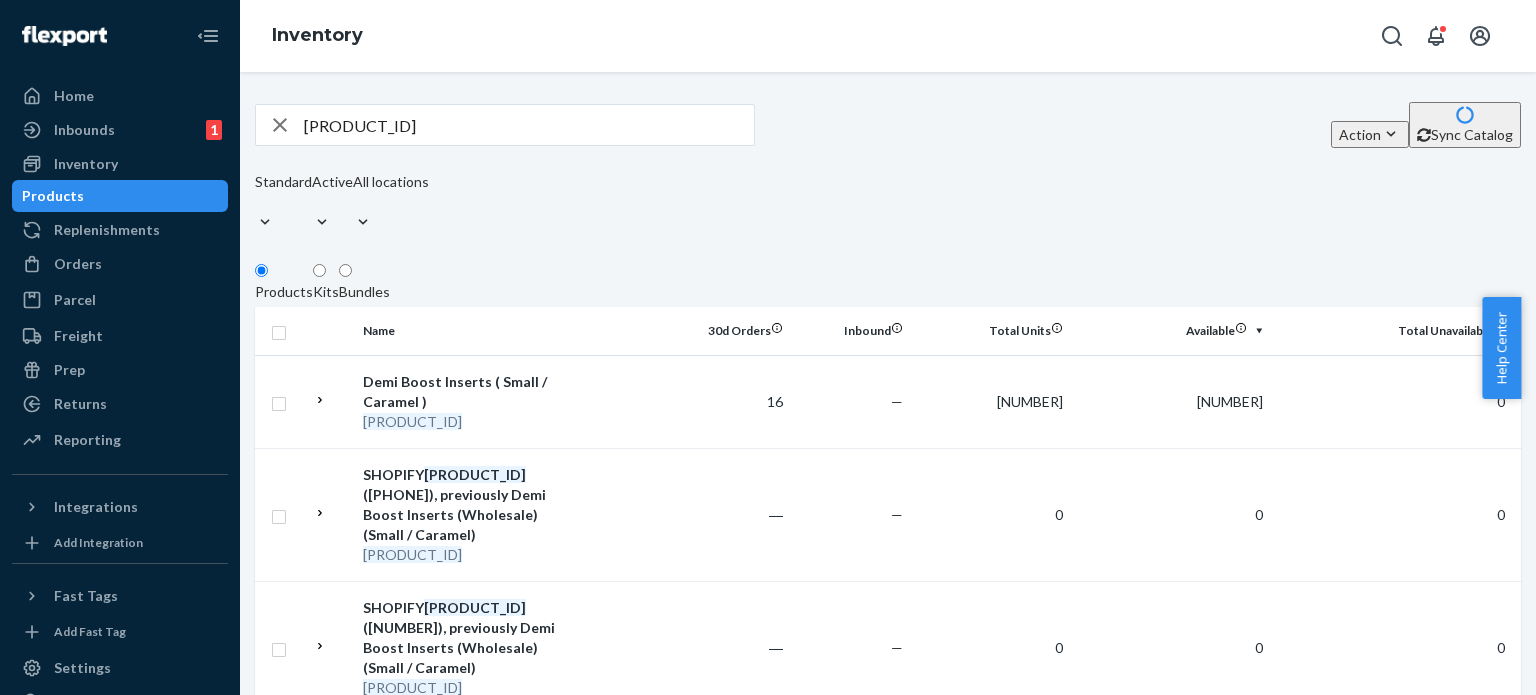 click on "[PRODUCT_ID]" at bounding box center [529, 125] 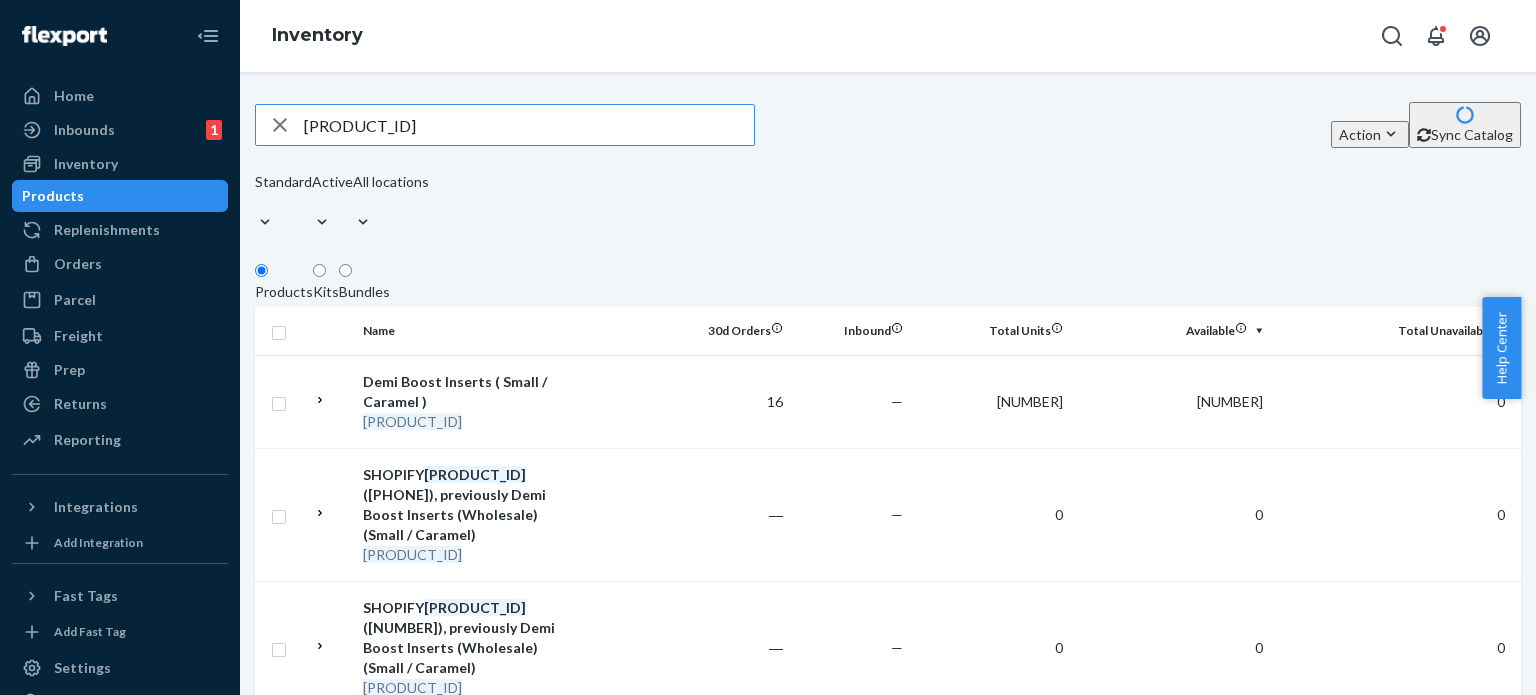 click on "[PRODUCT_ID]" at bounding box center [529, 125] 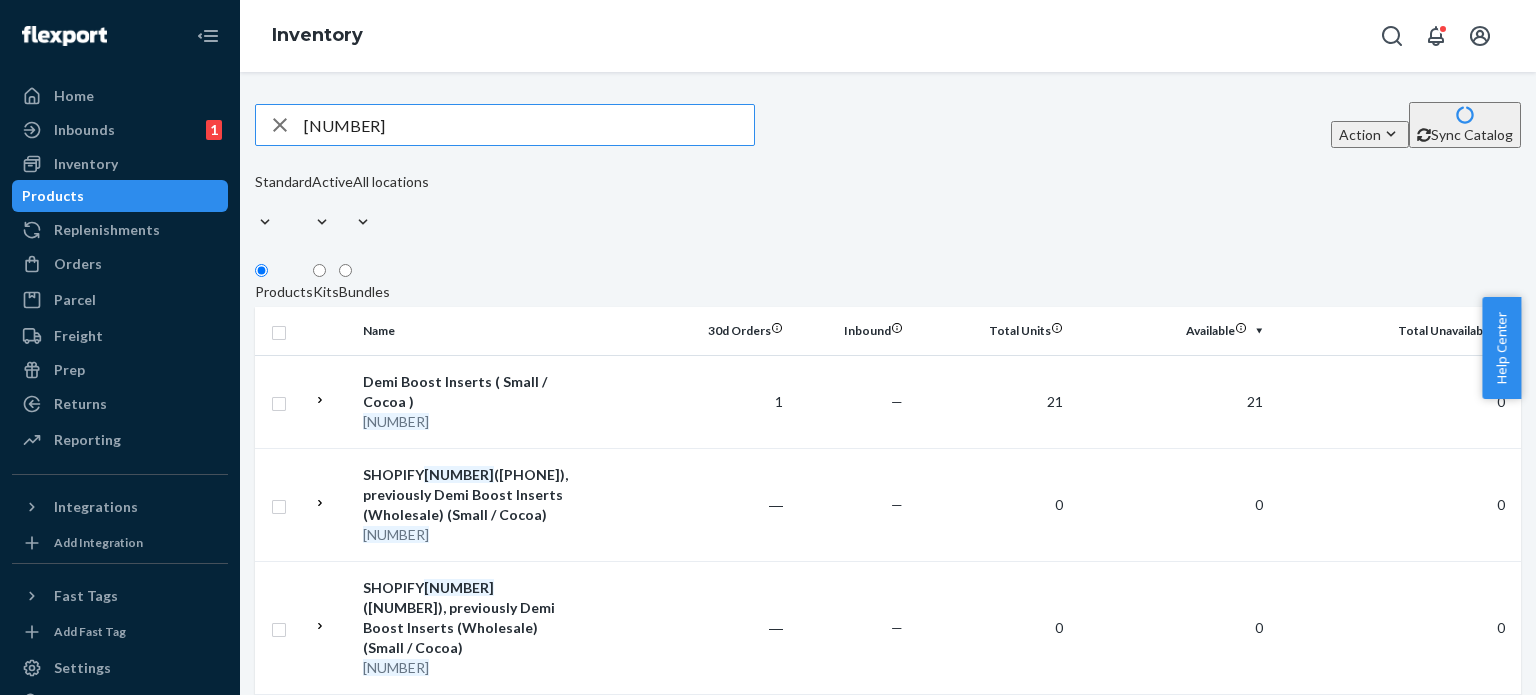 click on "[NUMBER]" at bounding box center [529, 125] 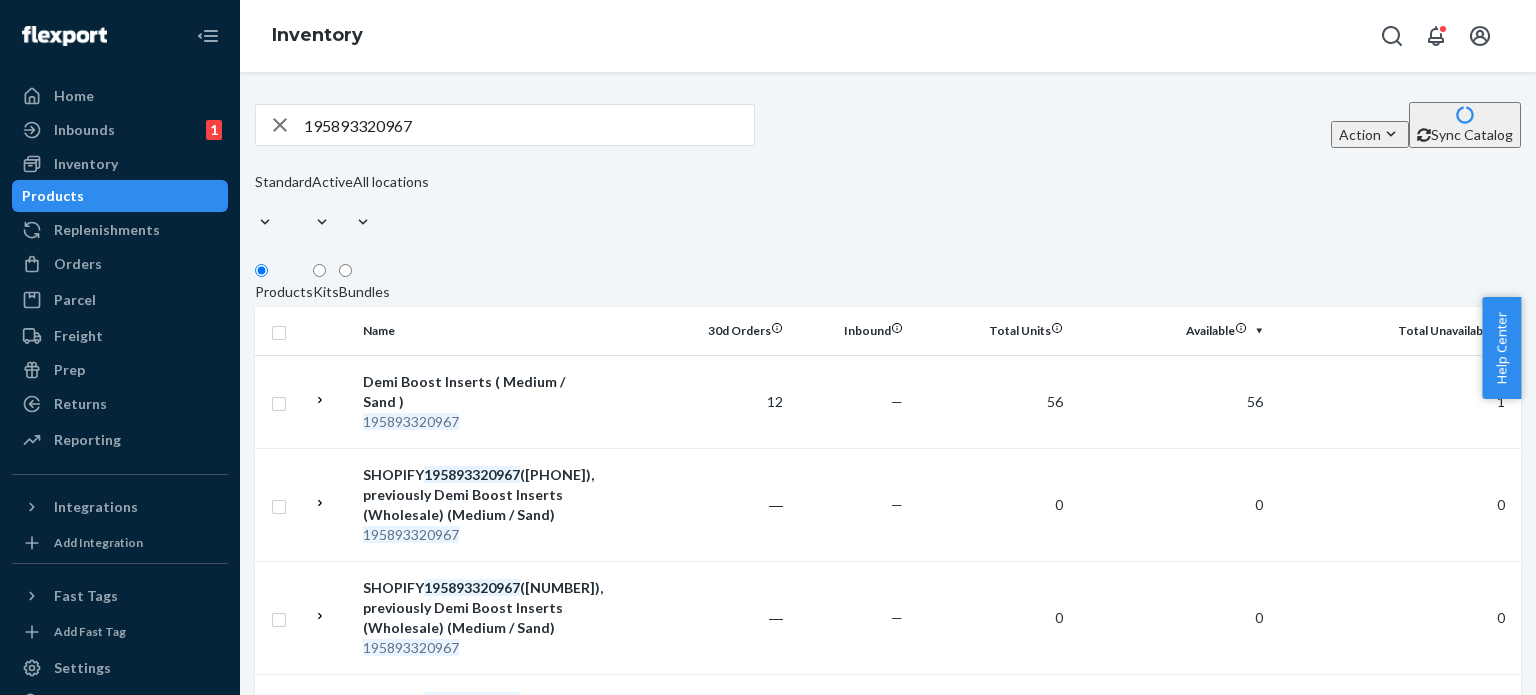 click on "195893320967" at bounding box center (529, 125) 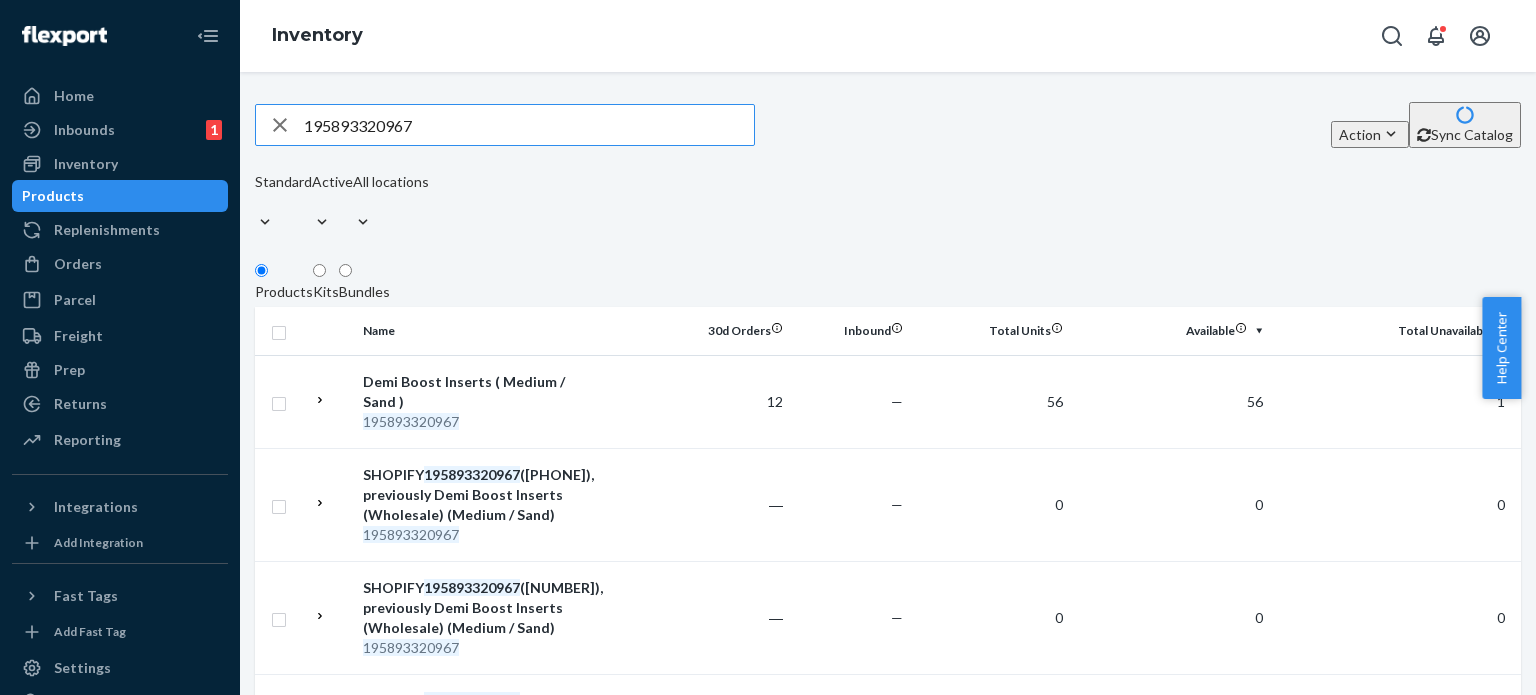 click on "195893320967" at bounding box center (529, 125) 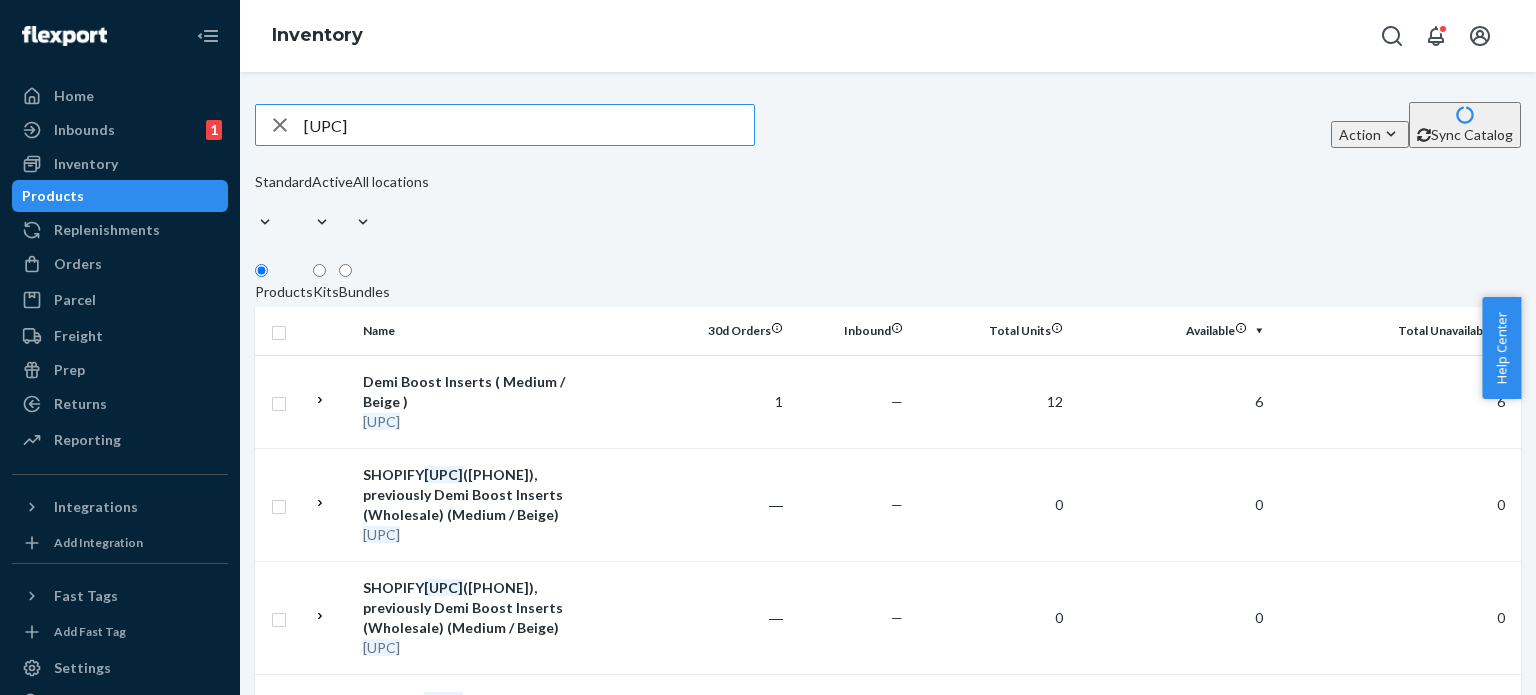 click on "[UPC]" at bounding box center (529, 125) 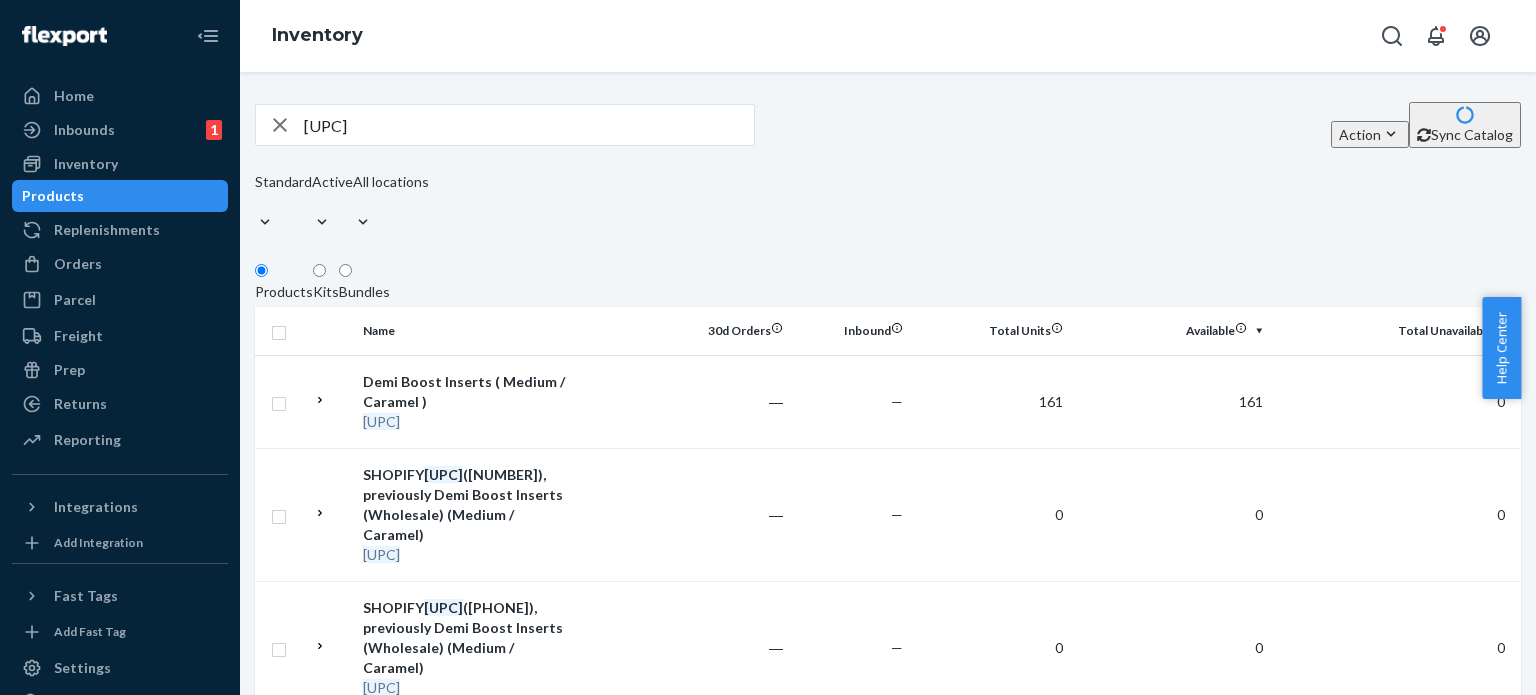 click on "[UPC]" at bounding box center [529, 125] 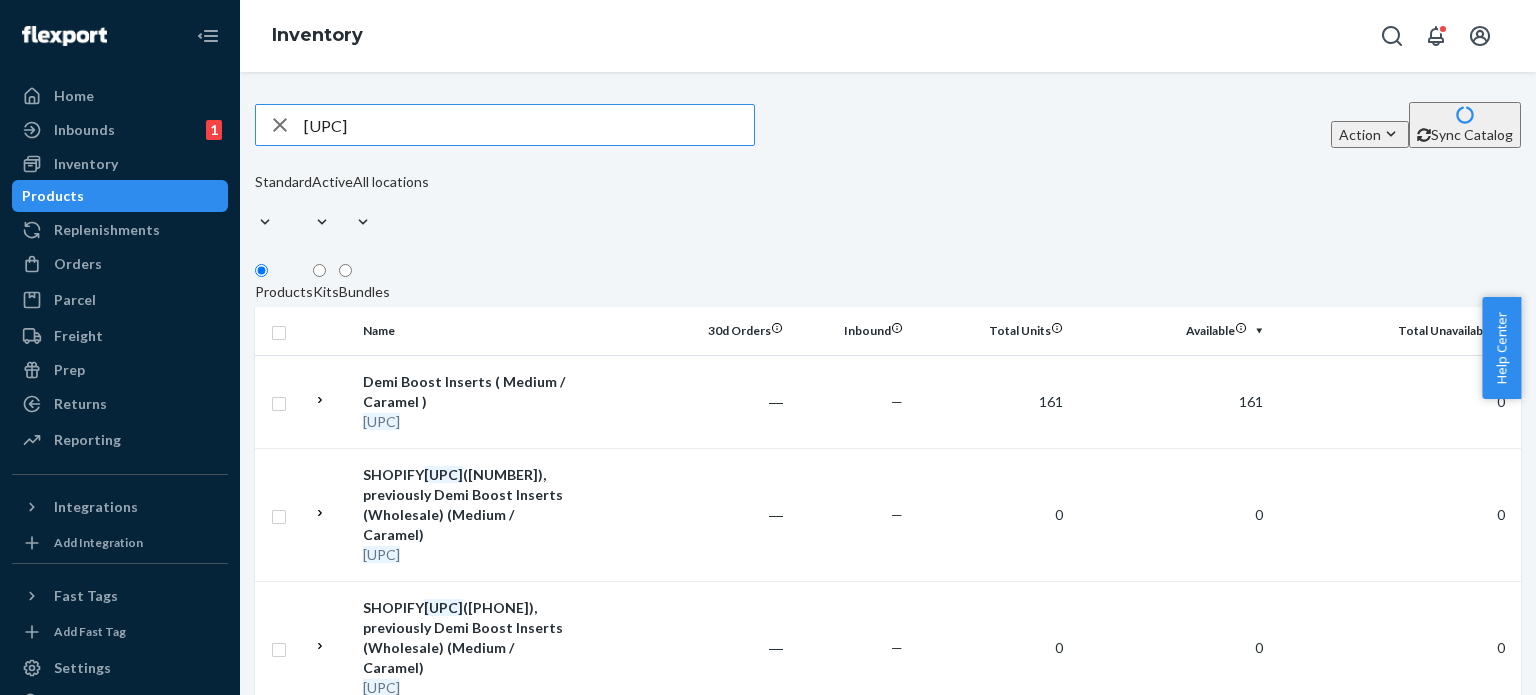 click on "[UPC]" at bounding box center [529, 125] 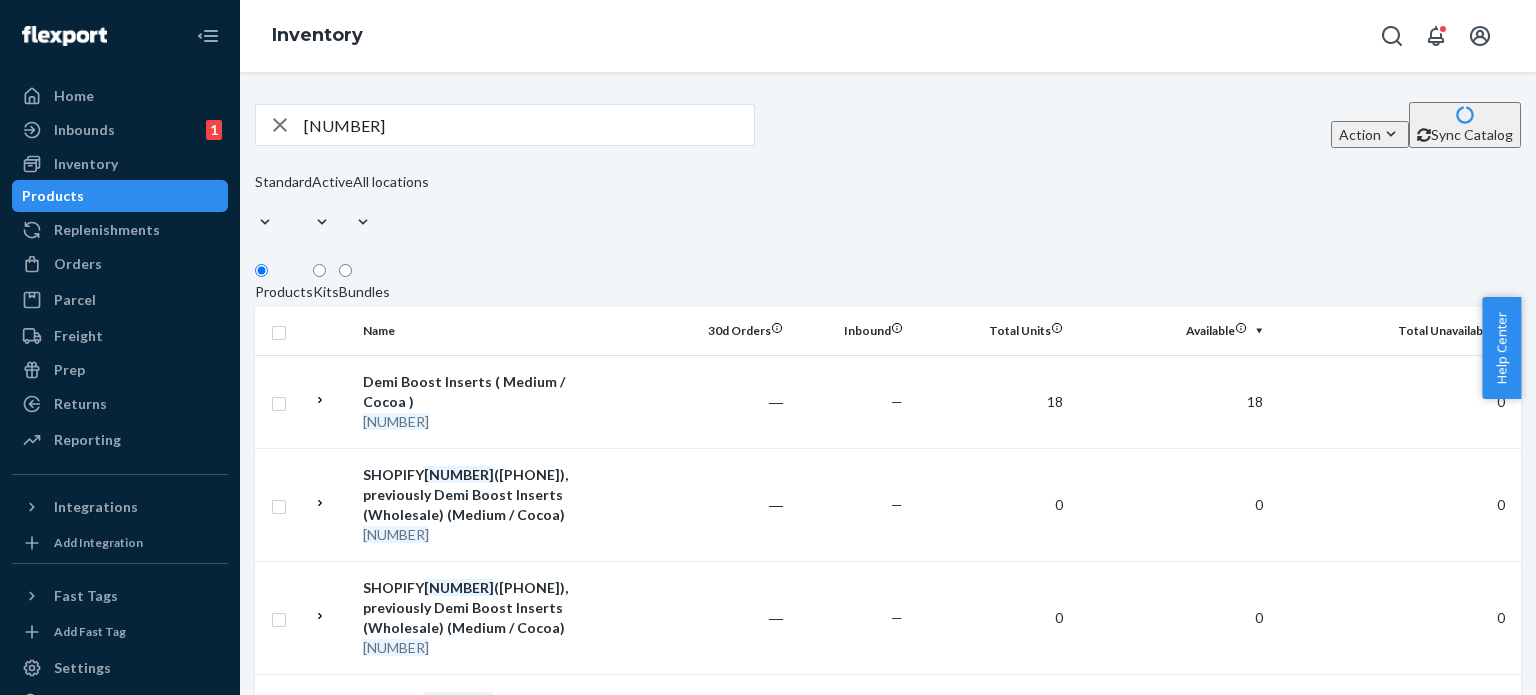 click on "[NUMBER]" at bounding box center (529, 125) 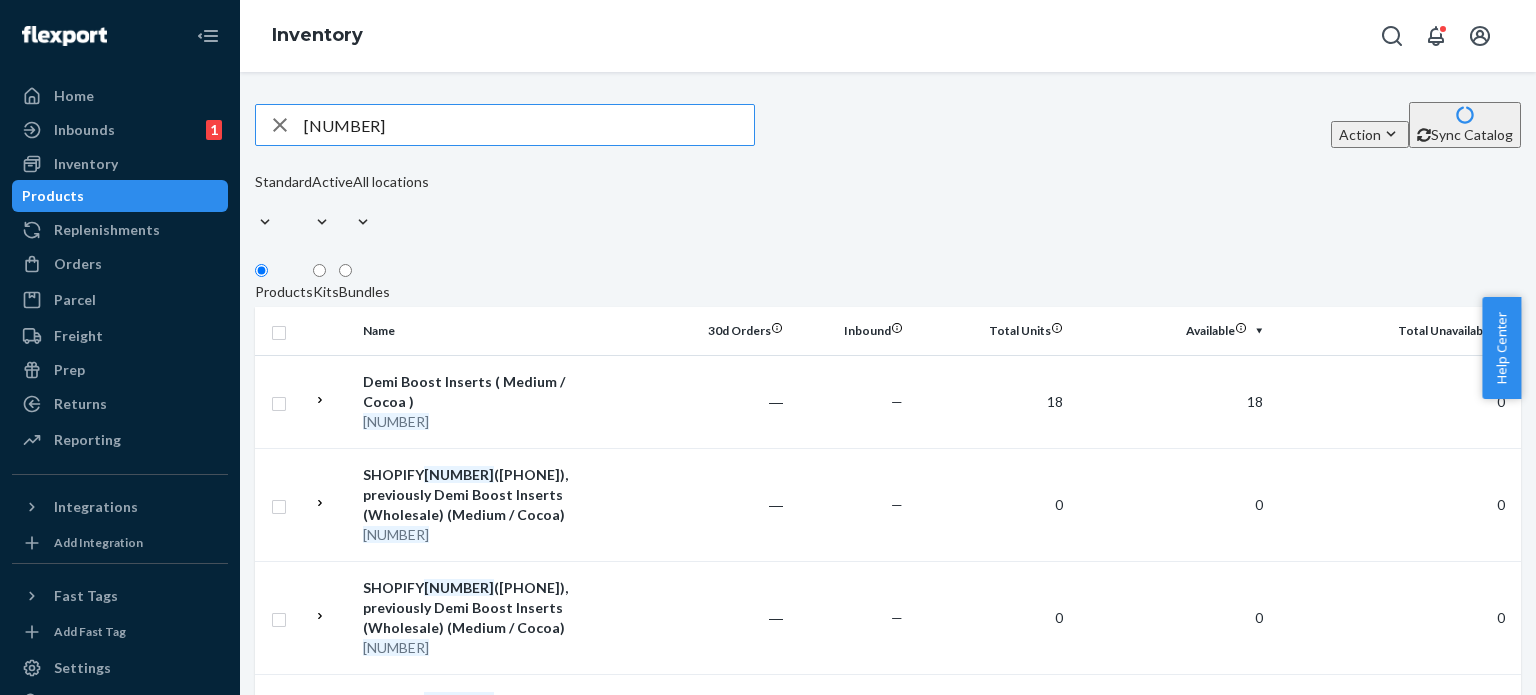 click on "[NUMBER]" at bounding box center (529, 125) 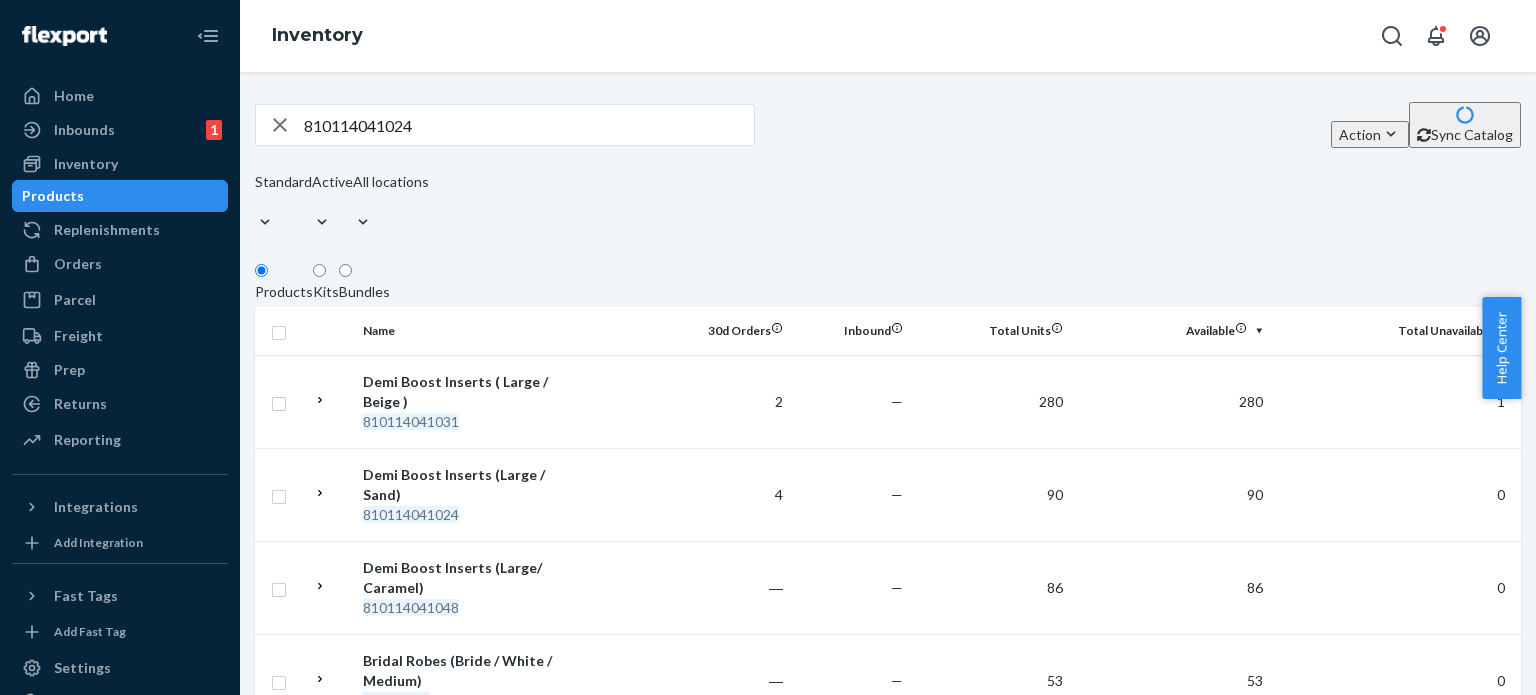 click on "810114041024" at bounding box center [529, 125] 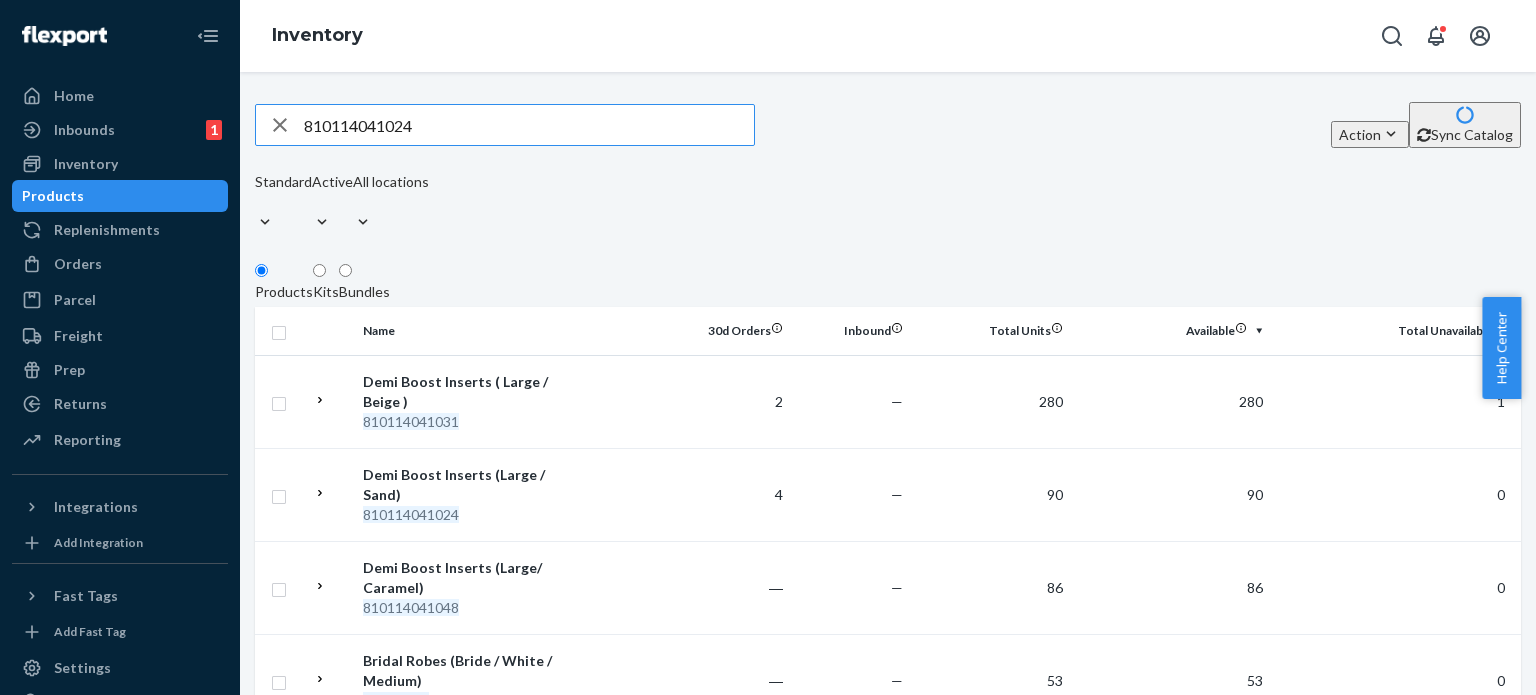 click on "810114041024" at bounding box center [529, 125] 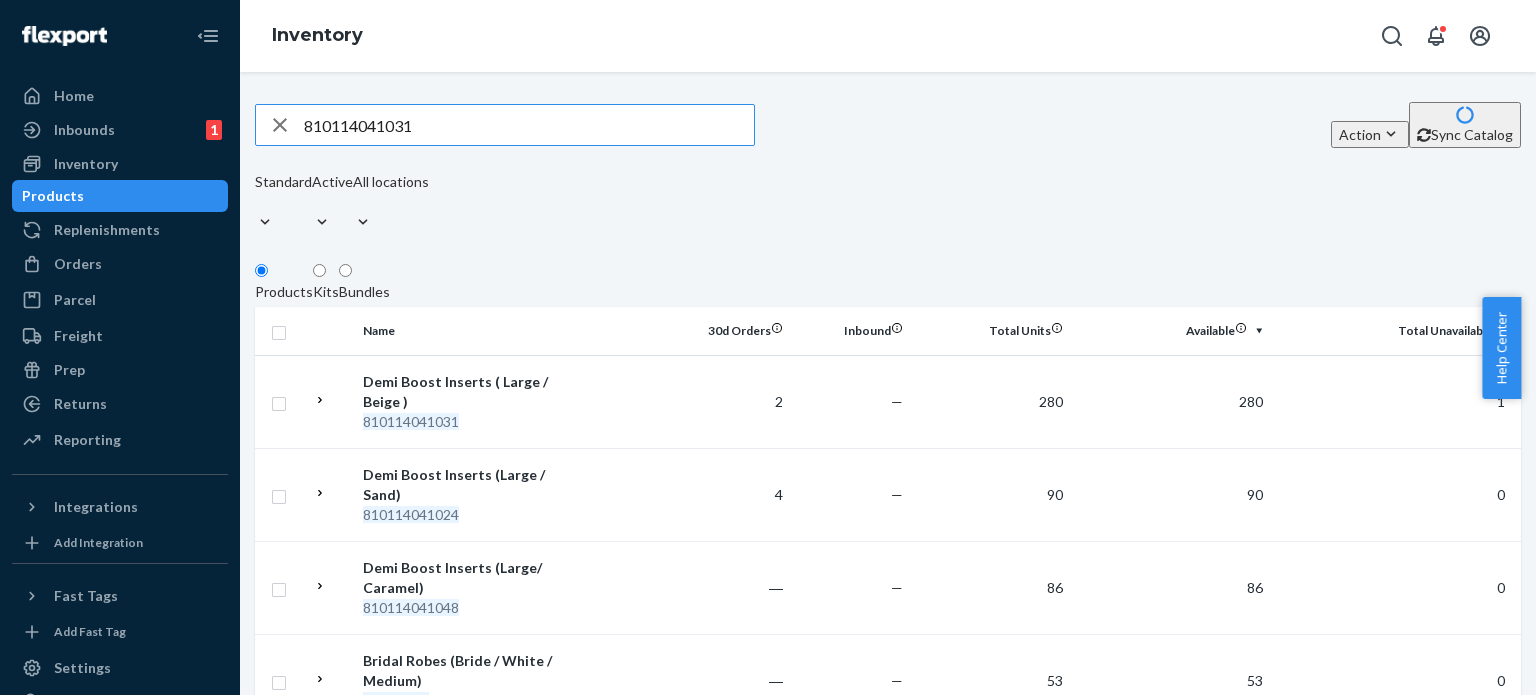 click on "810114041031" at bounding box center [529, 125] 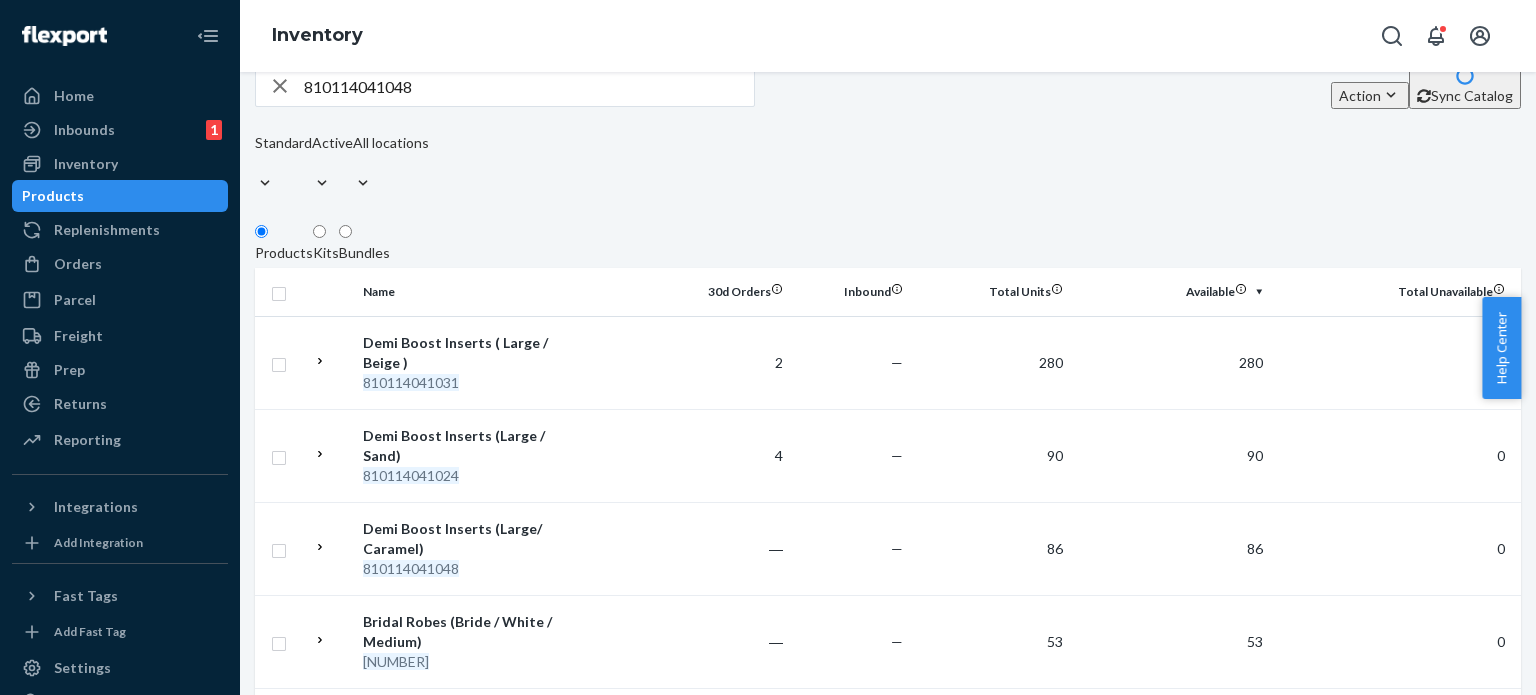 scroll, scrollTop: 0, scrollLeft: 0, axis: both 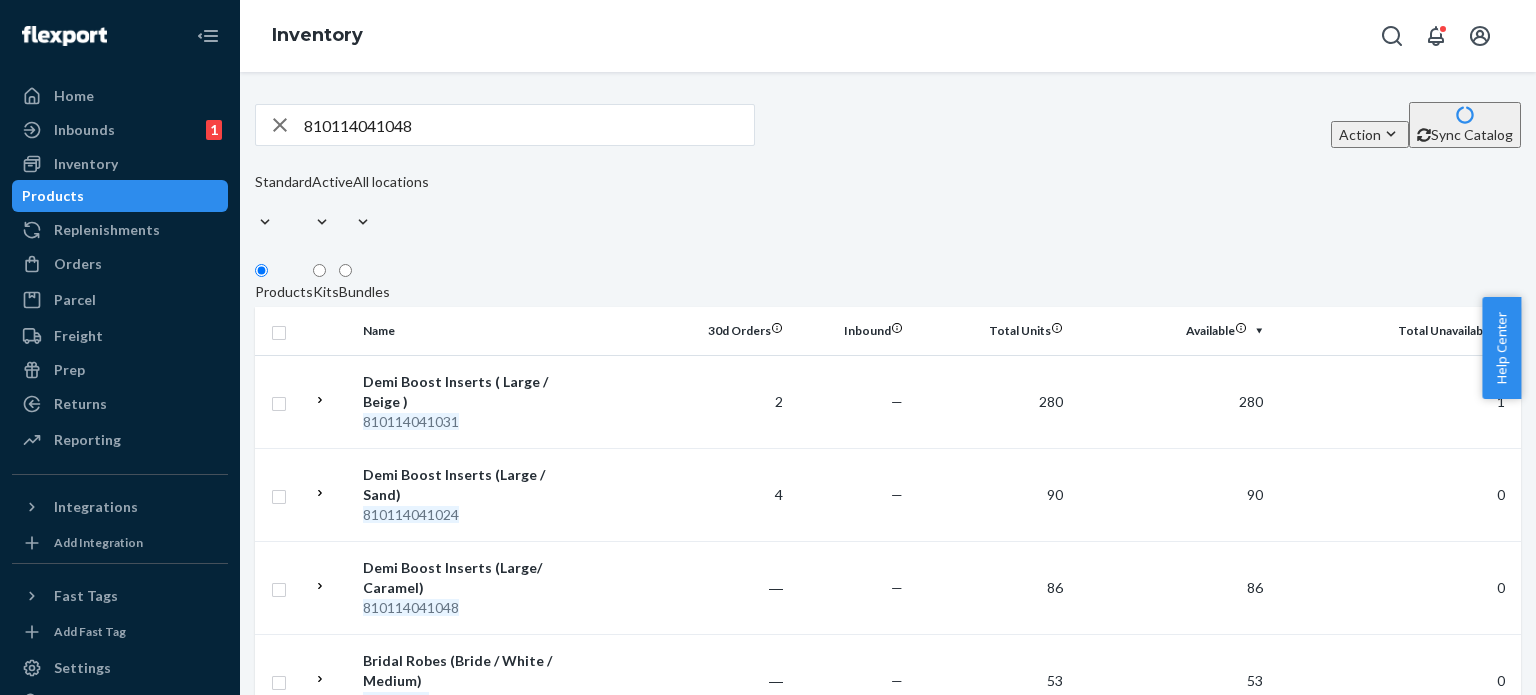 click on "810114041048" at bounding box center [529, 125] 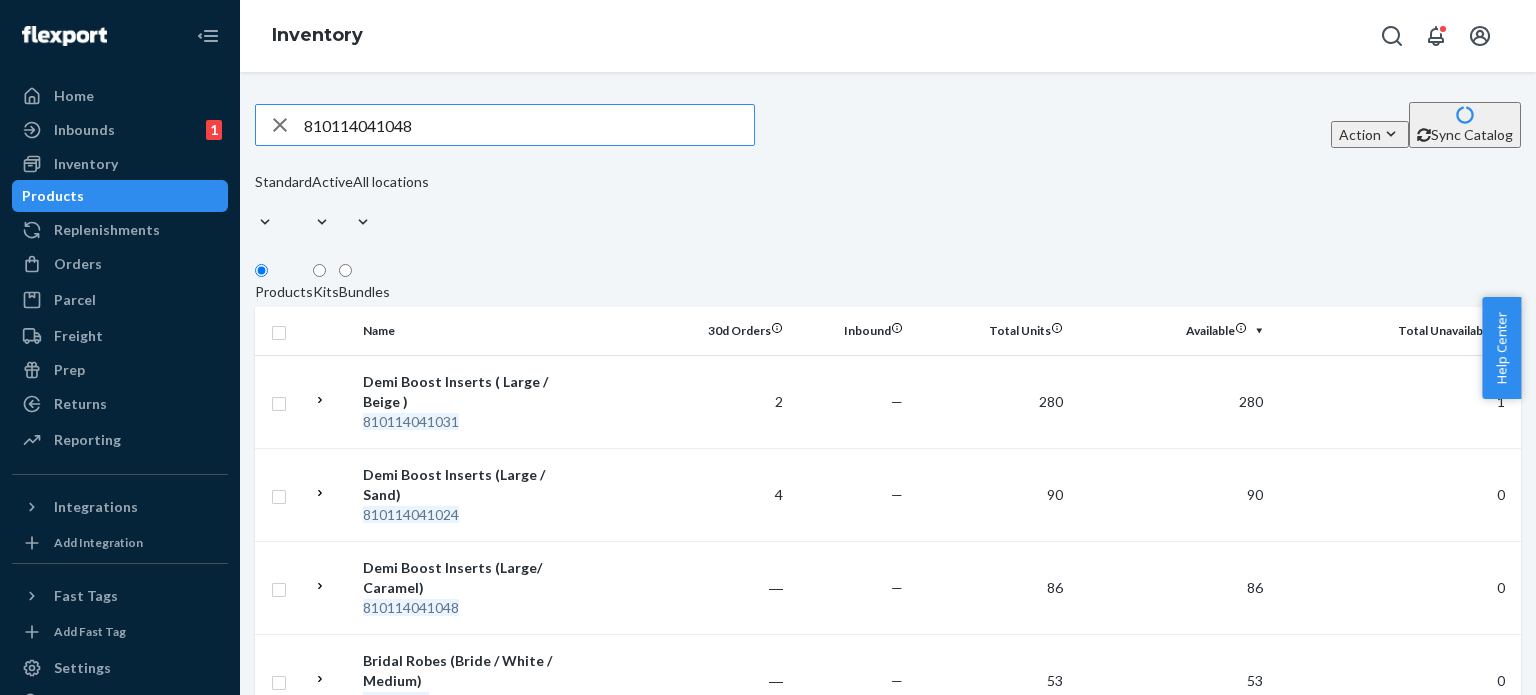click on "810114041048" at bounding box center [529, 125] 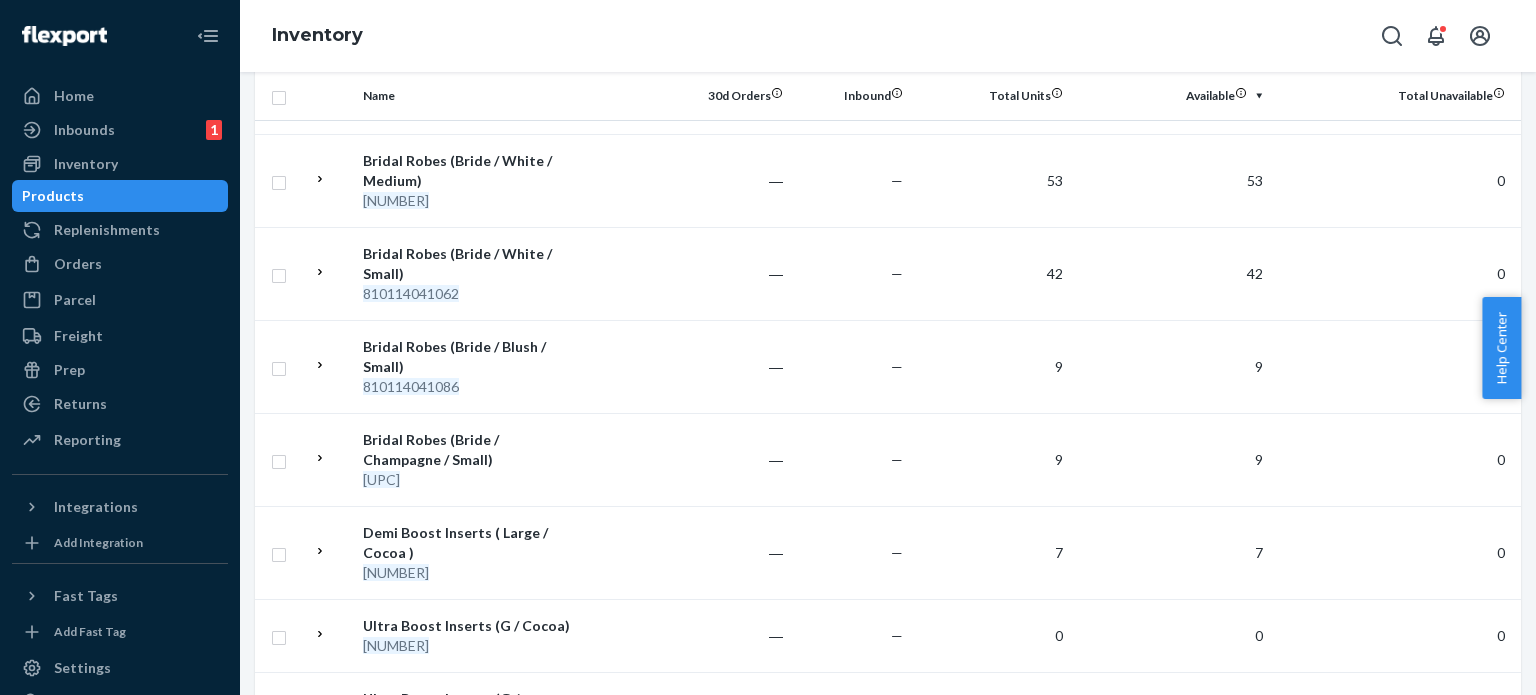 scroll, scrollTop: 0, scrollLeft: 0, axis: both 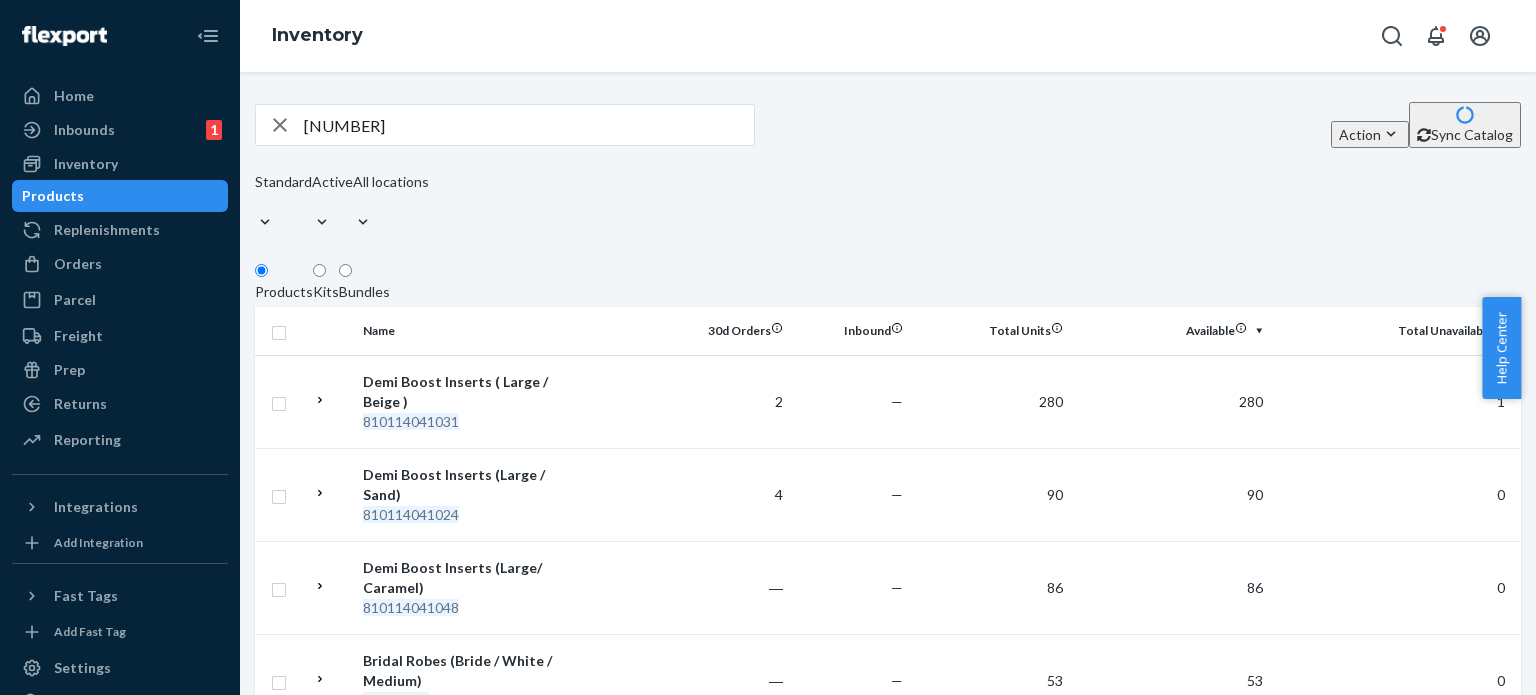 click on "[NUMBER]" at bounding box center (529, 125) 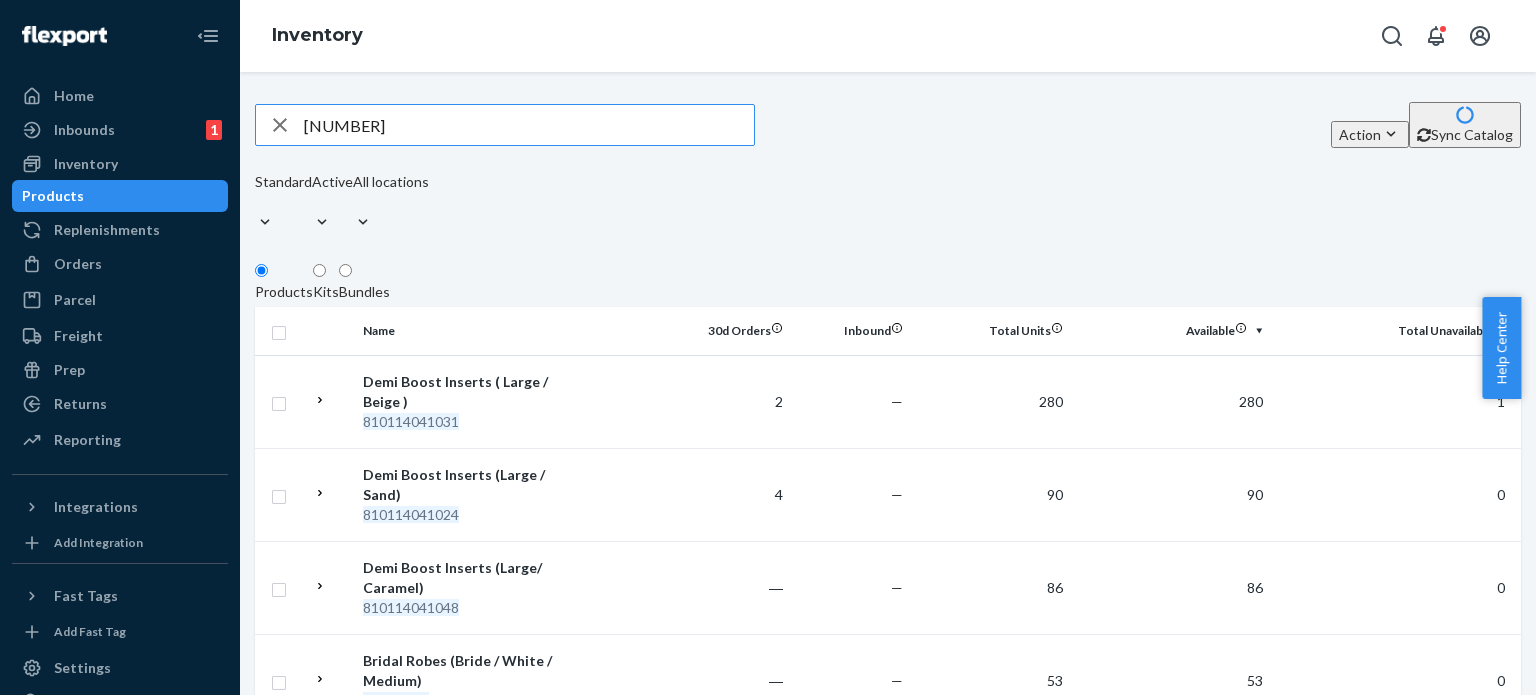 click on "[NUMBER]" at bounding box center [529, 125] 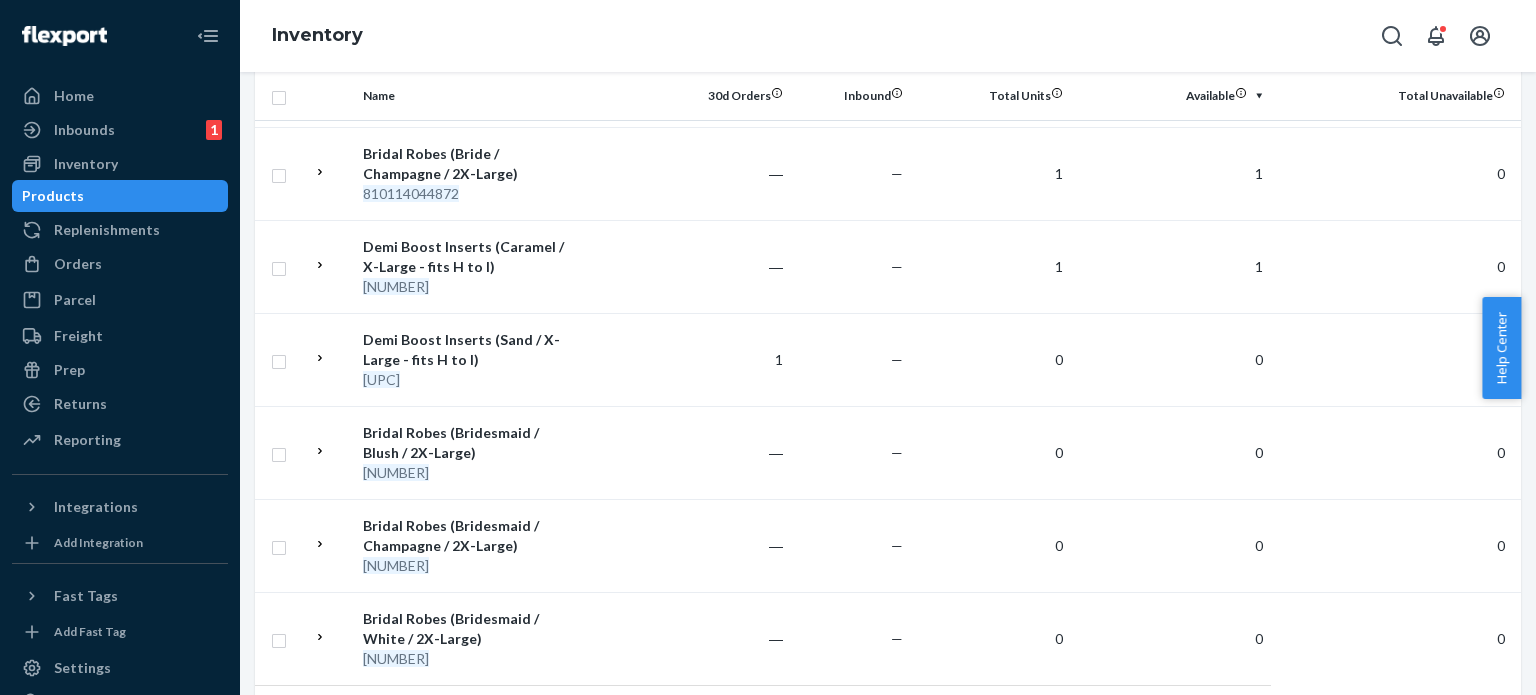 scroll, scrollTop: 0, scrollLeft: 0, axis: both 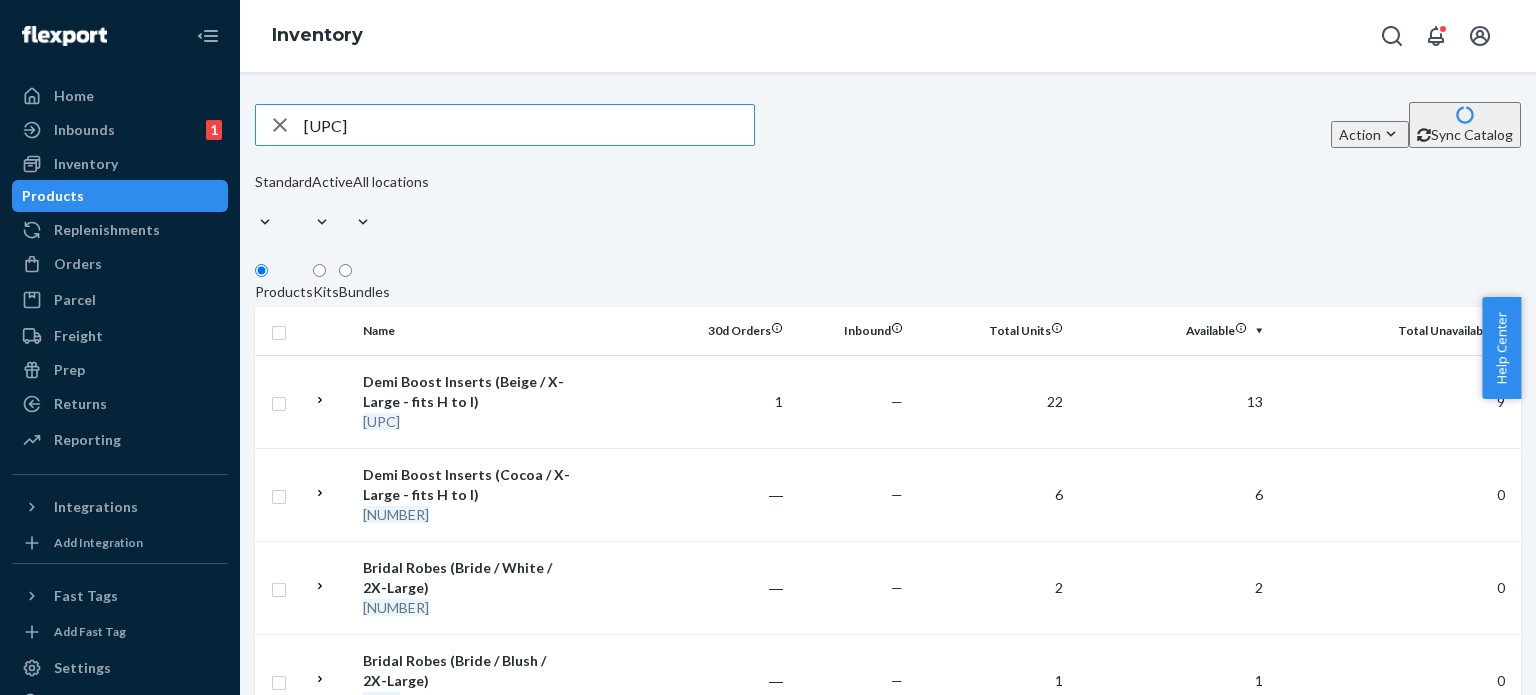 click on "[UPC]" at bounding box center [529, 125] 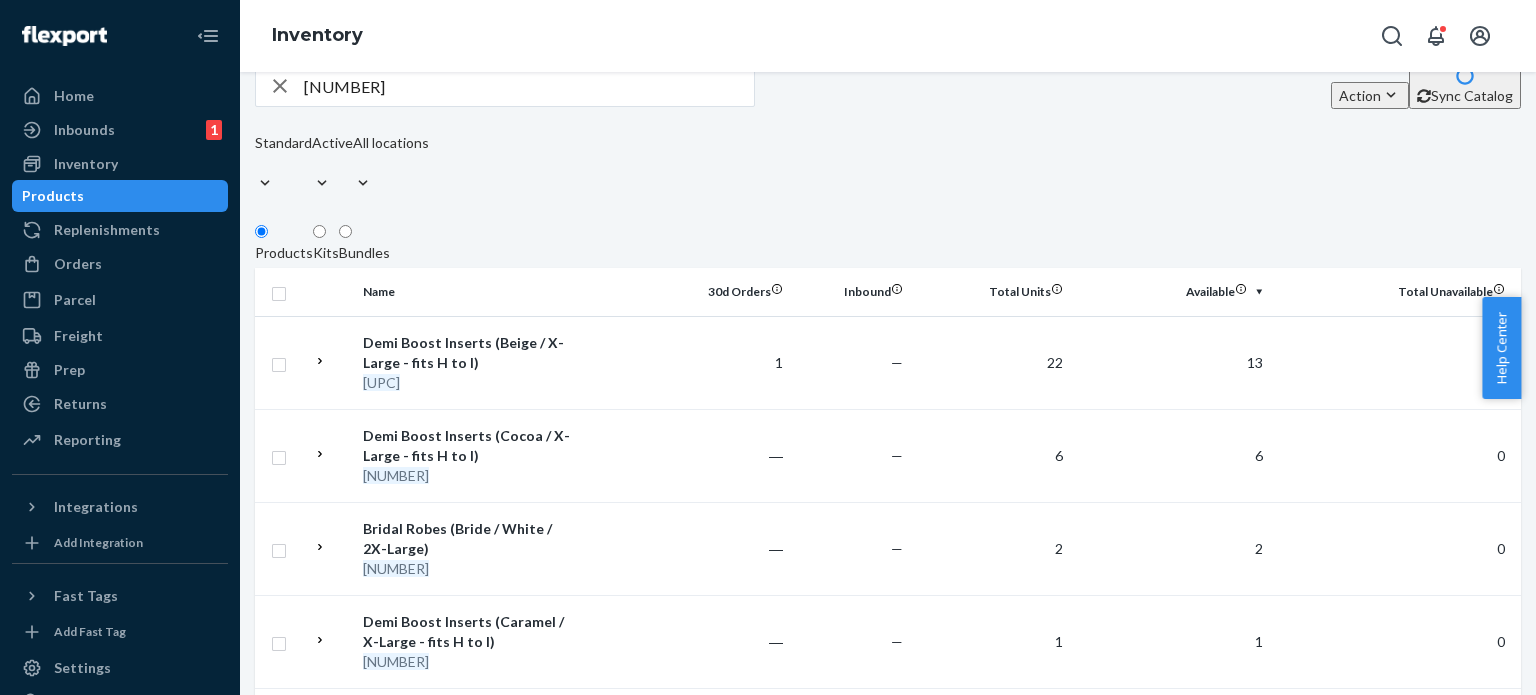 scroll, scrollTop: 0, scrollLeft: 0, axis: both 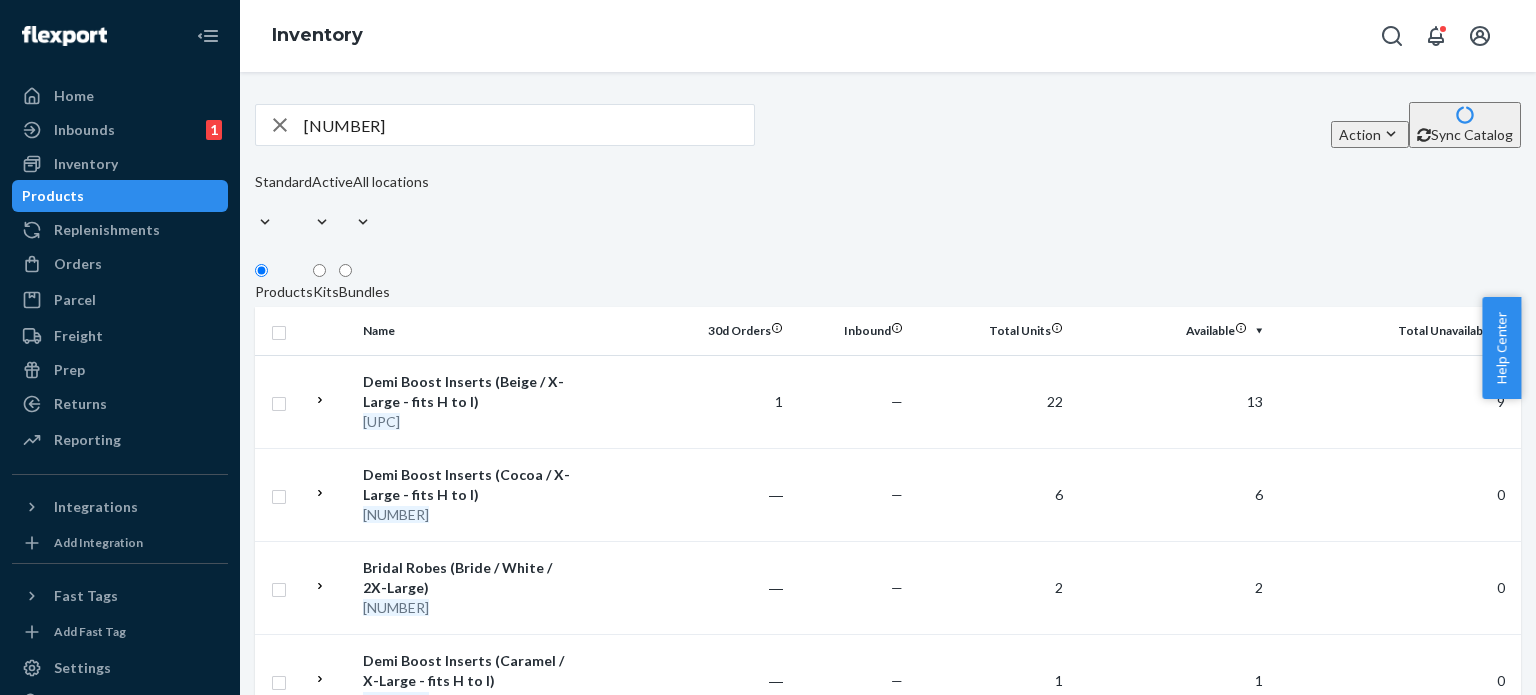 click on "[NUMBER]" at bounding box center [529, 125] 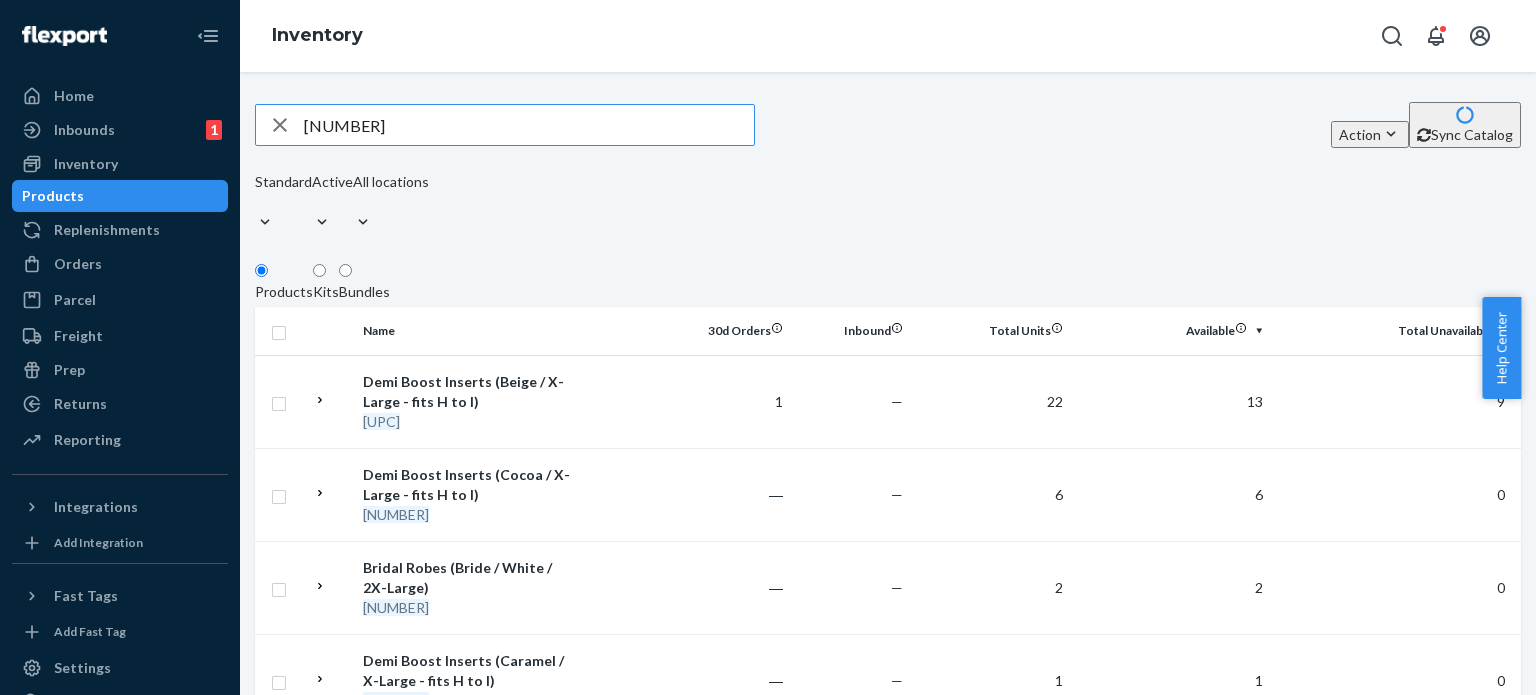click on "[NUMBER]" at bounding box center [529, 125] 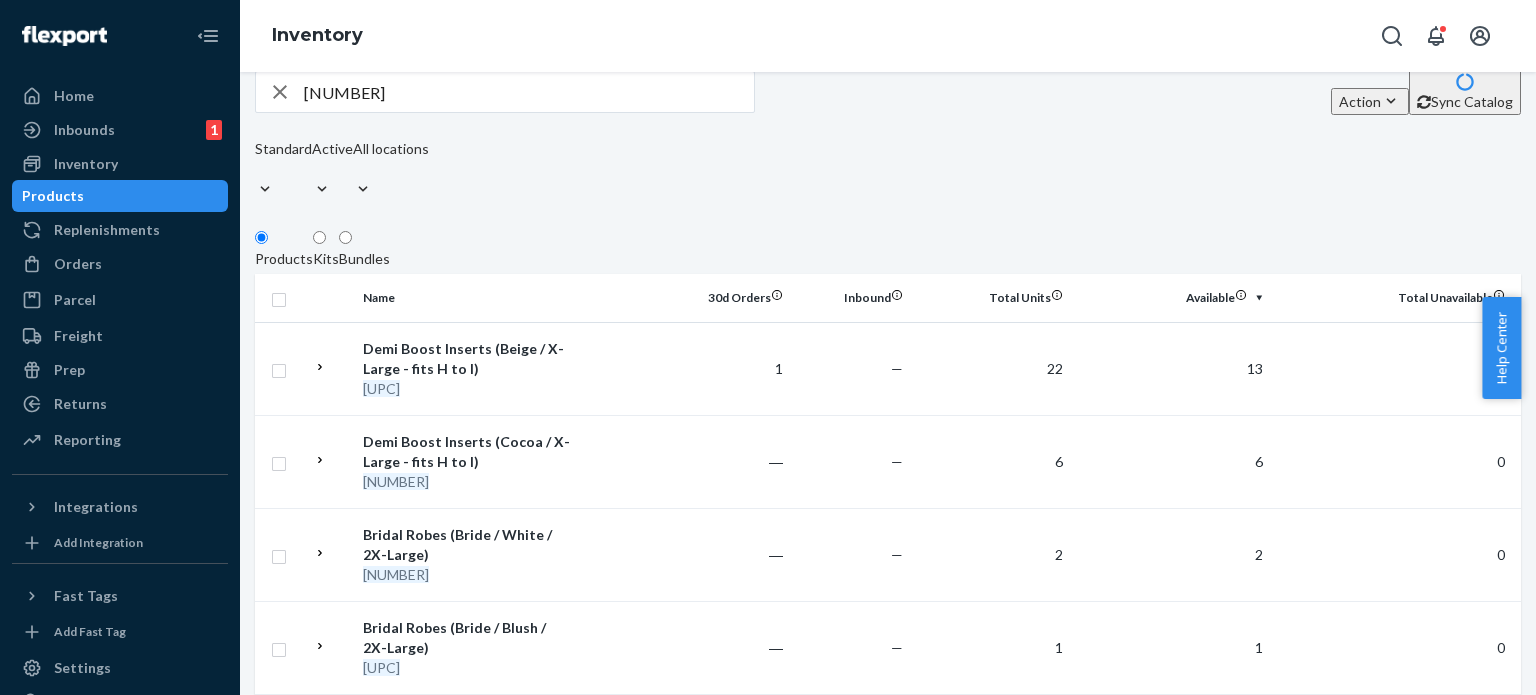 scroll, scrollTop: 0, scrollLeft: 0, axis: both 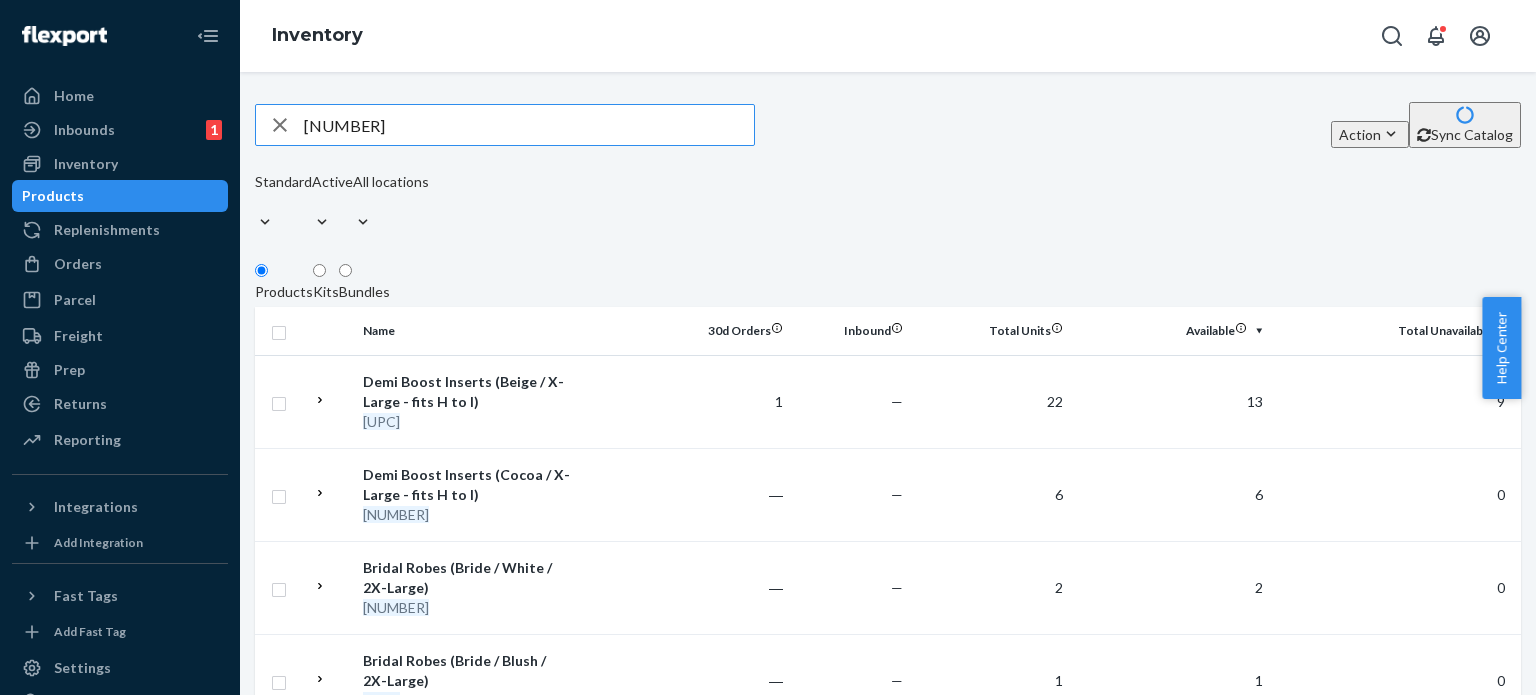 click on "[NUMBER]" at bounding box center (529, 125) 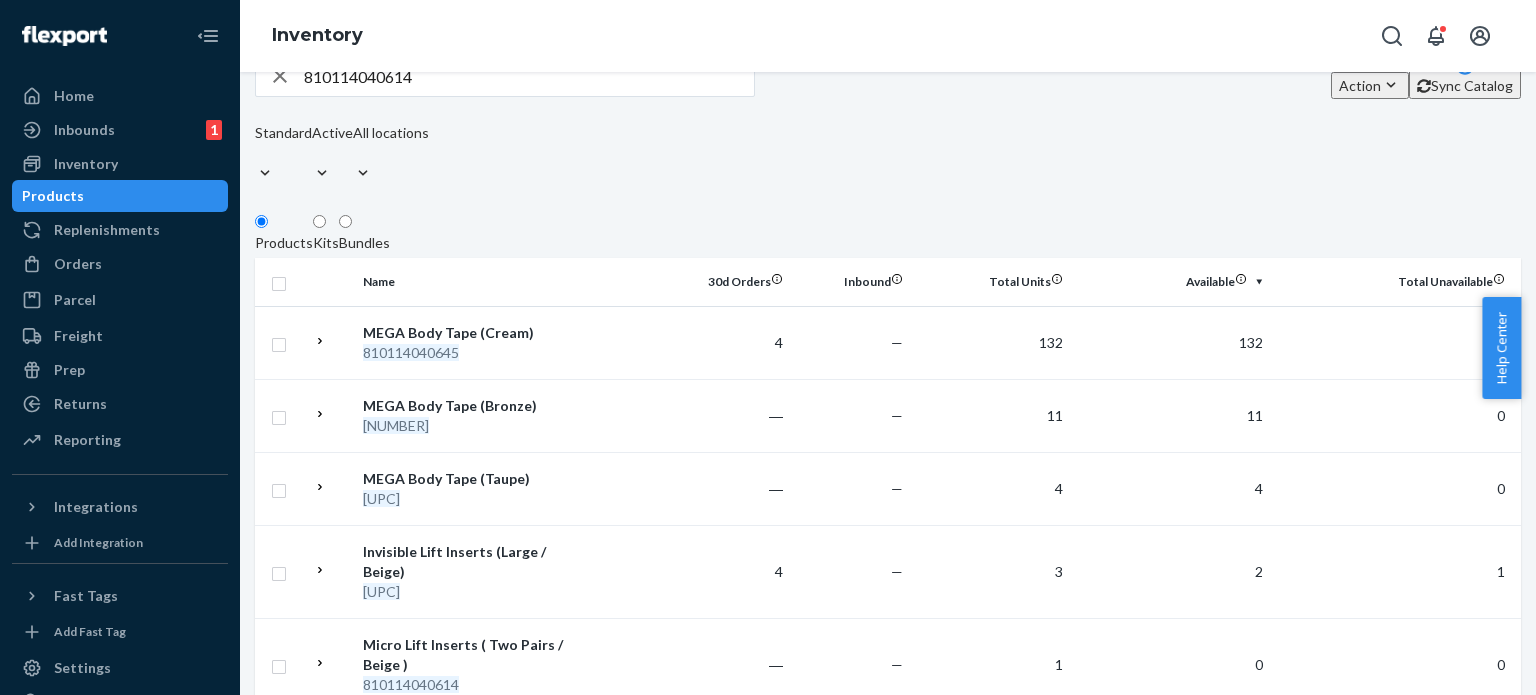 scroll, scrollTop: 0, scrollLeft: 0, axis: both 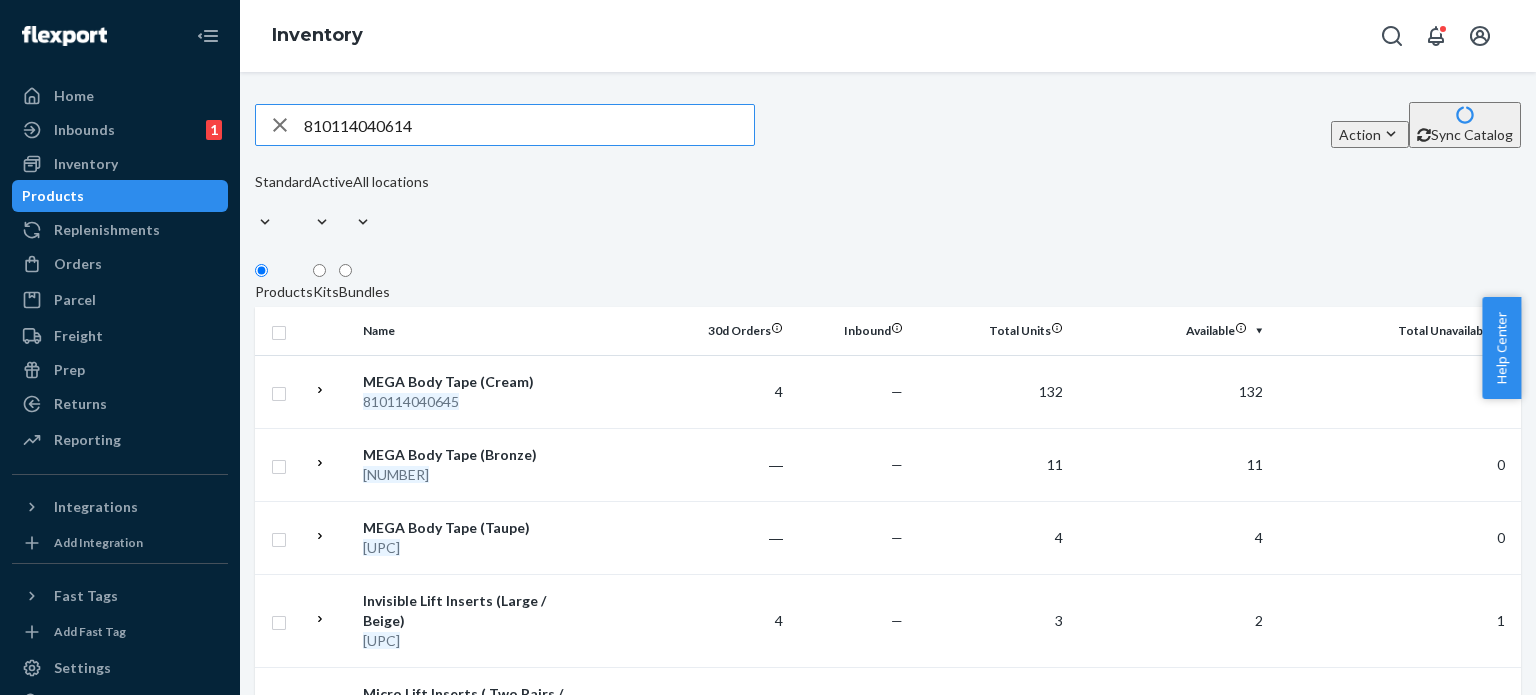 click on "810114040614" at bounding box center (529, 125) 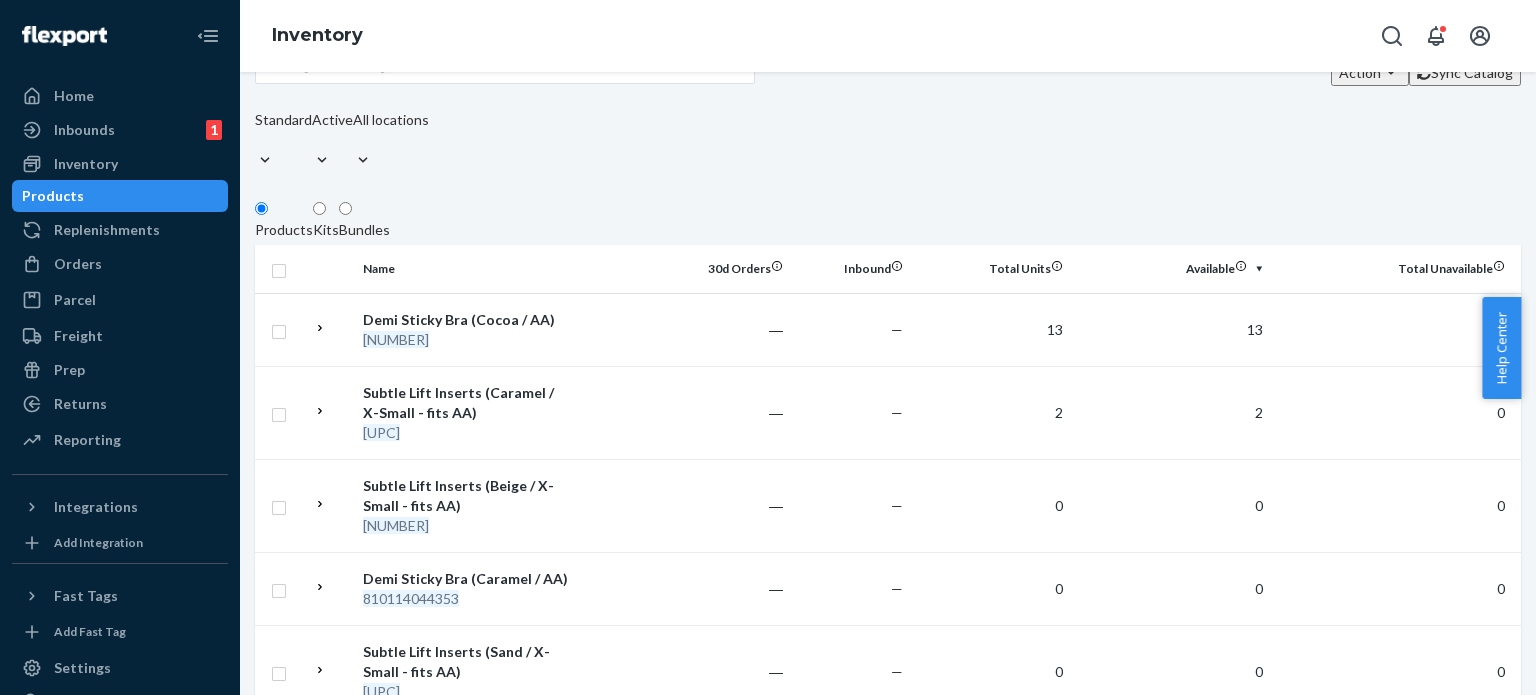 scroll, scrollTop: 0, scrollLeft: 0, axis: both 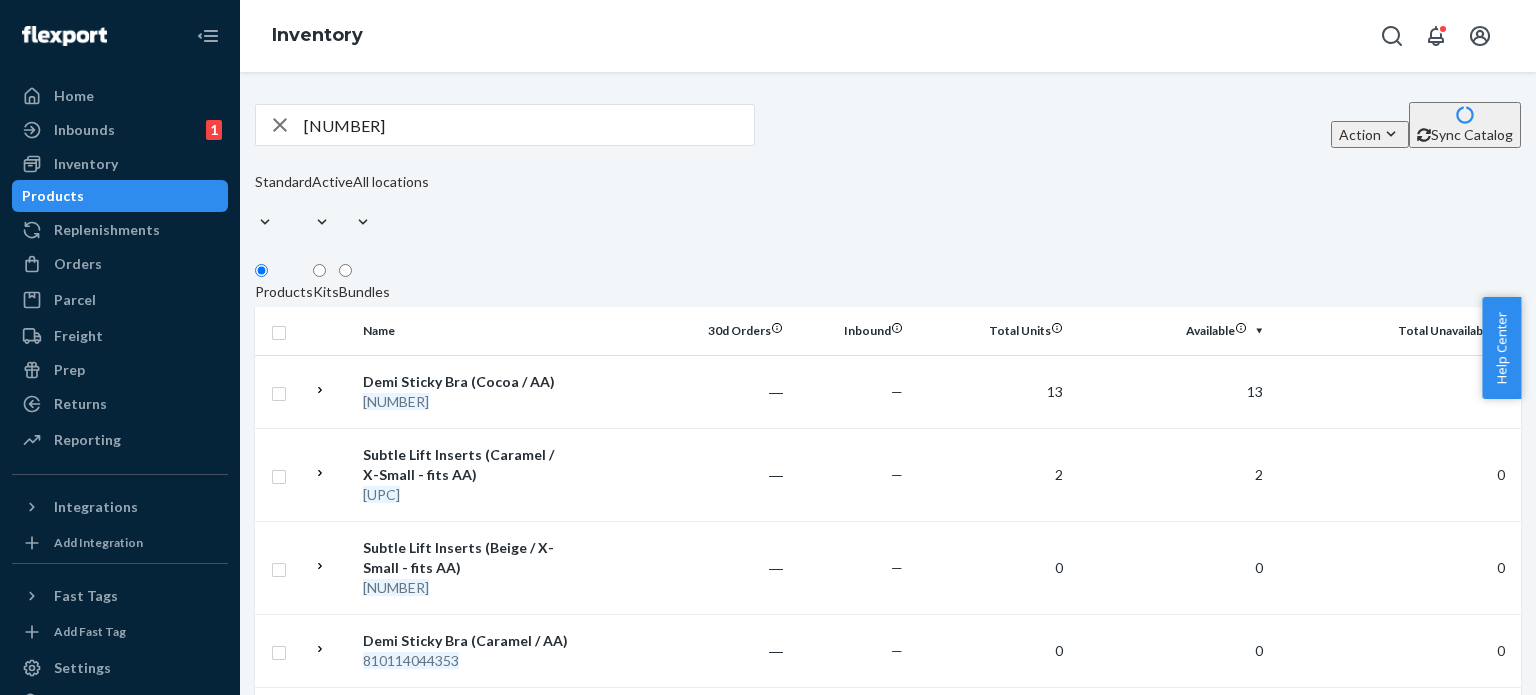click on "[NUMBER]" at bounding box center (529, 125) 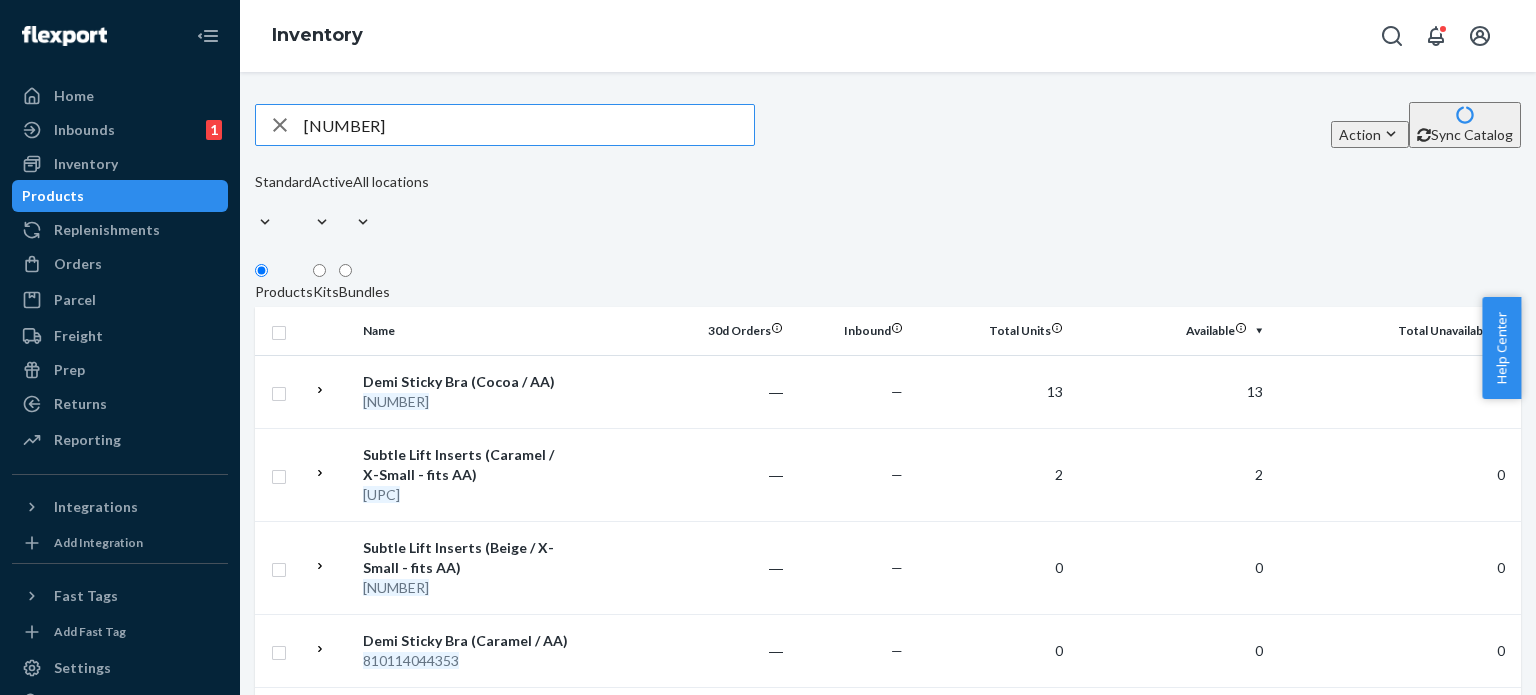 paste on "[NUMBER]" 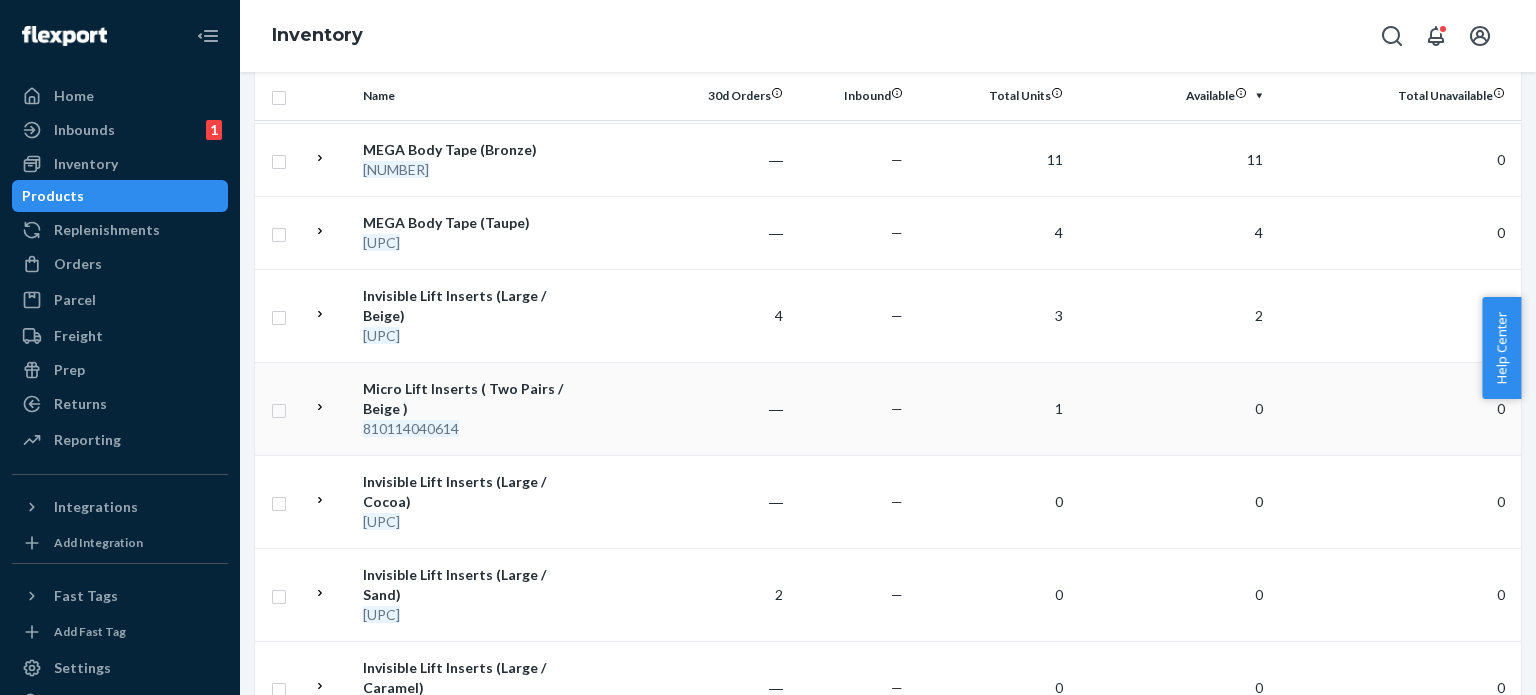 scroll, scrollTop: 0, scrollLeft: 0, axis: both 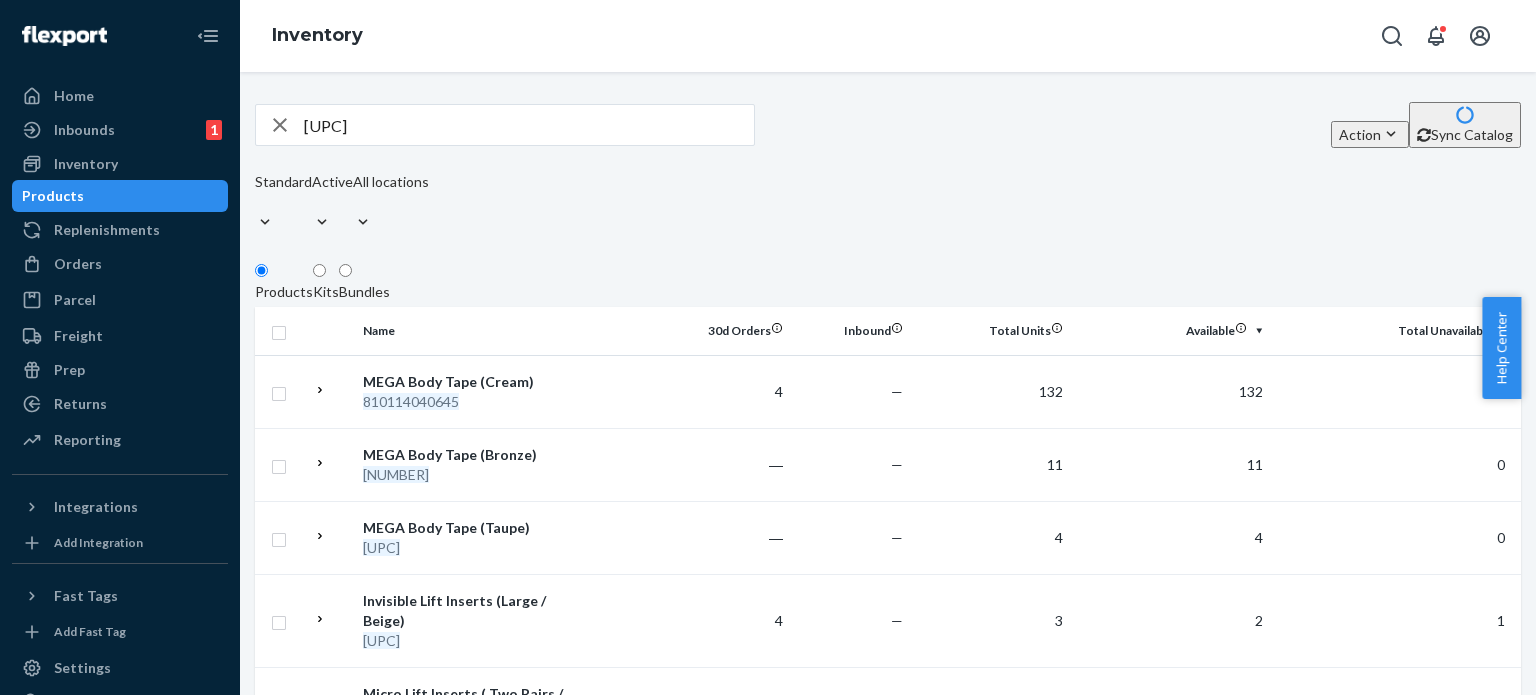 click on "[UPC]" at bounding box center (529, 125) 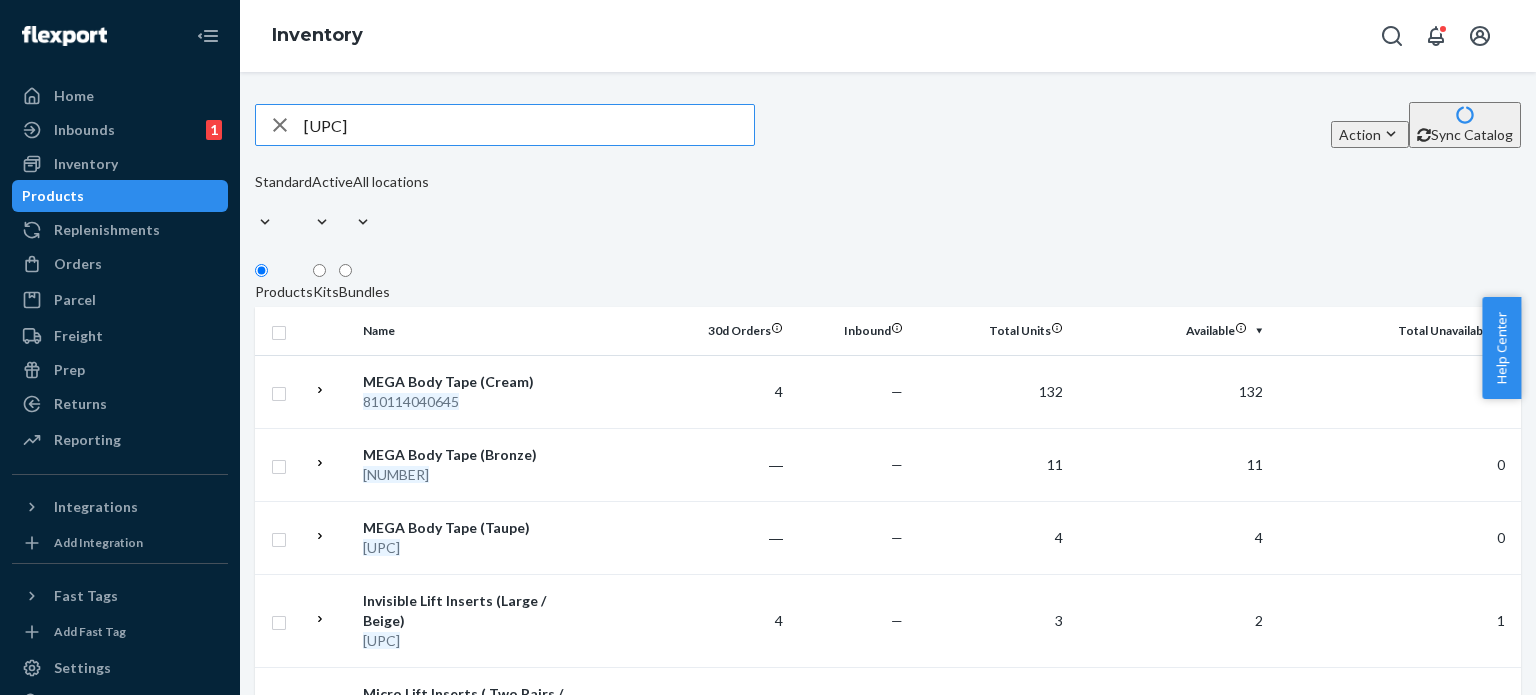 click on "[UPC]" at bounding box center (529, 125) 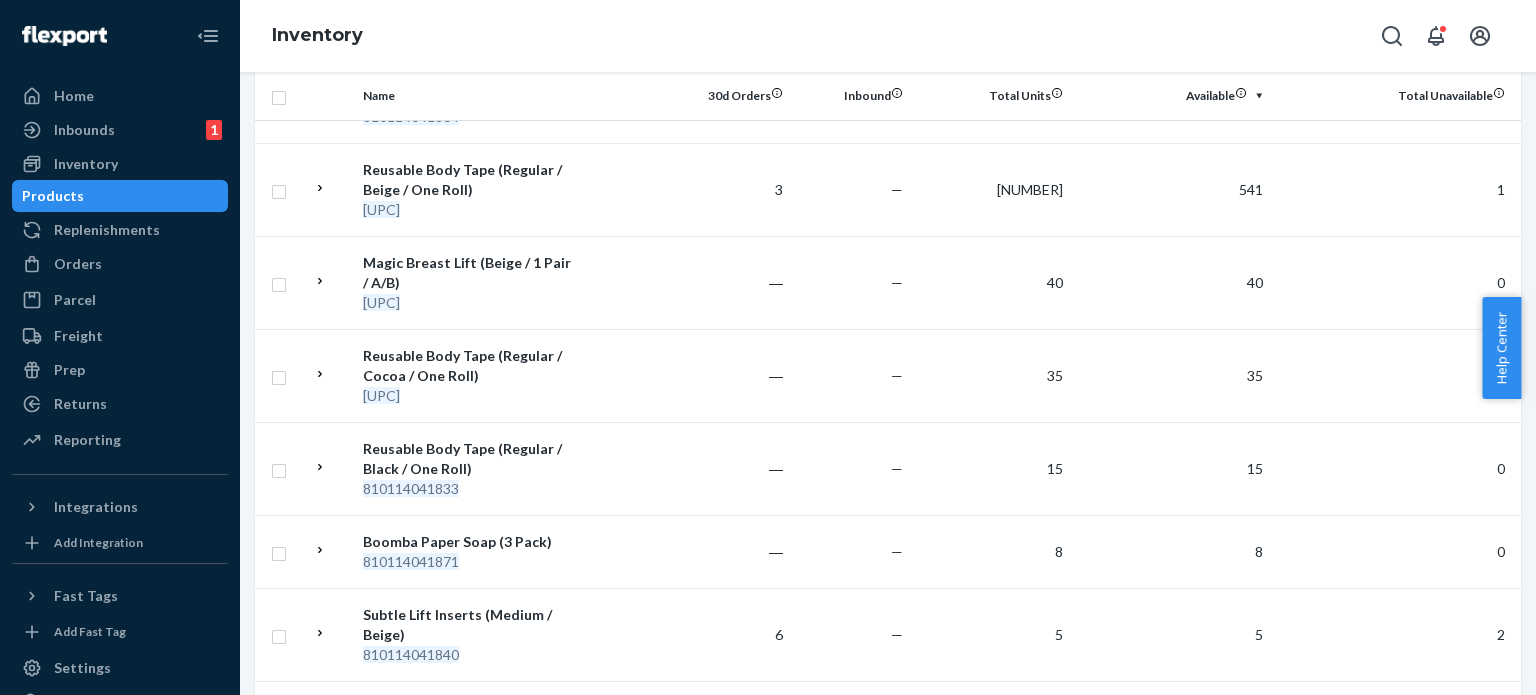scroll, scrollTop: 0, scrollLeft: 0, axis: both 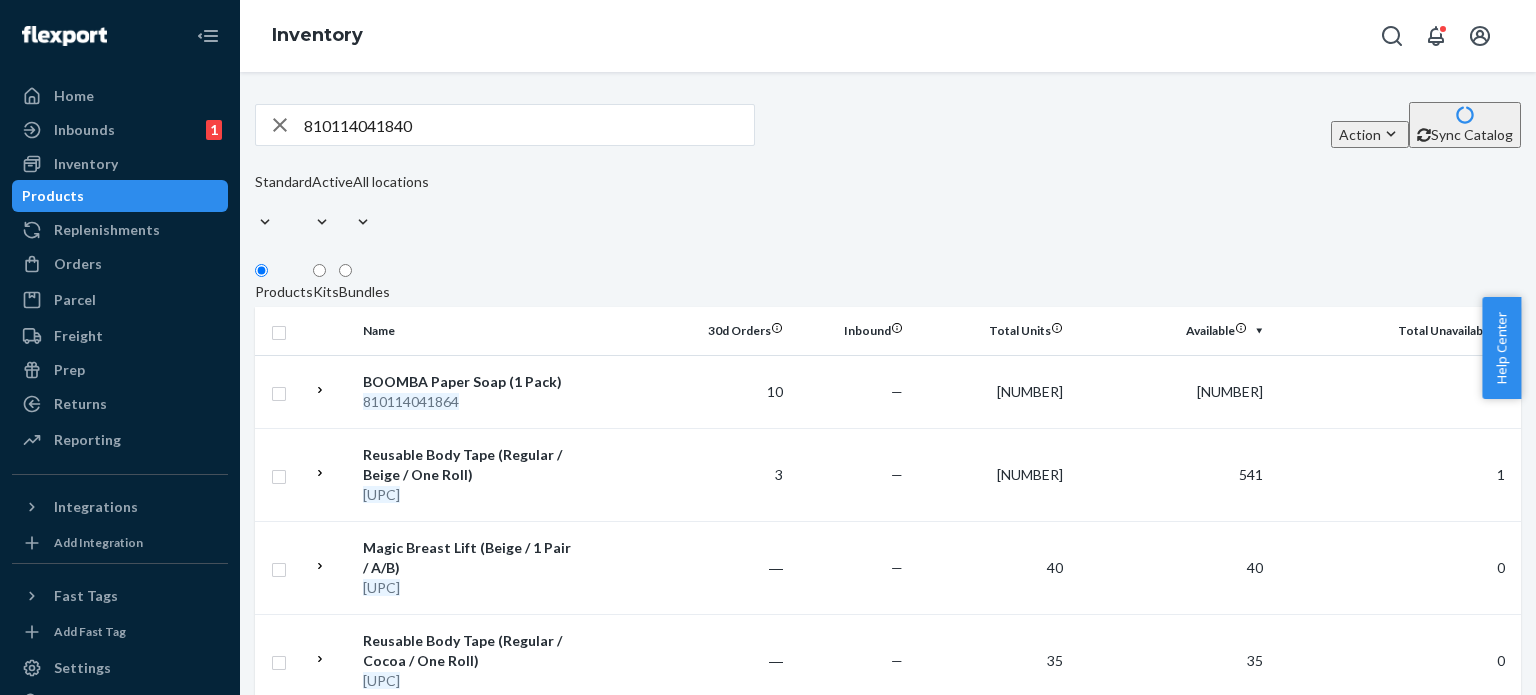 click on "810114041840" at bounding box center (529, 125) 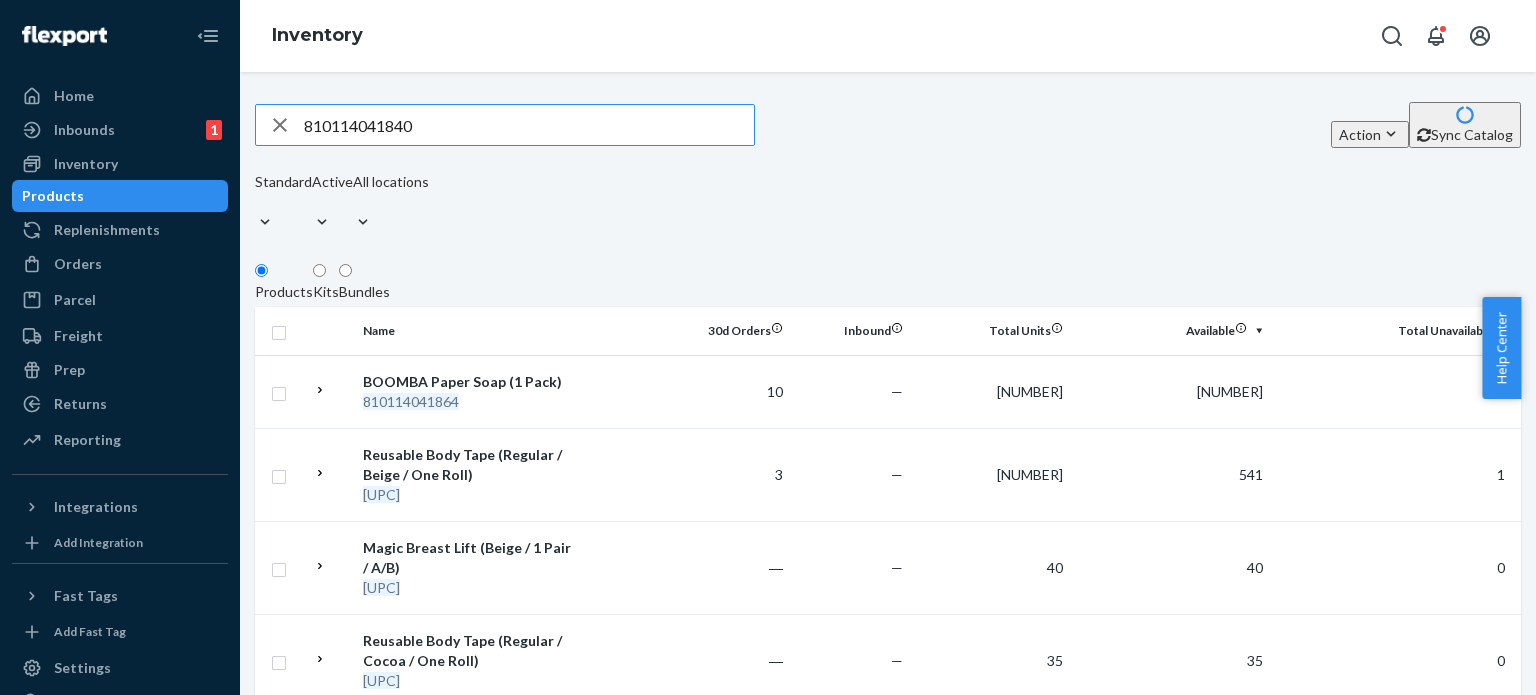 click on "810114041840" at bounding box center [529, 125] 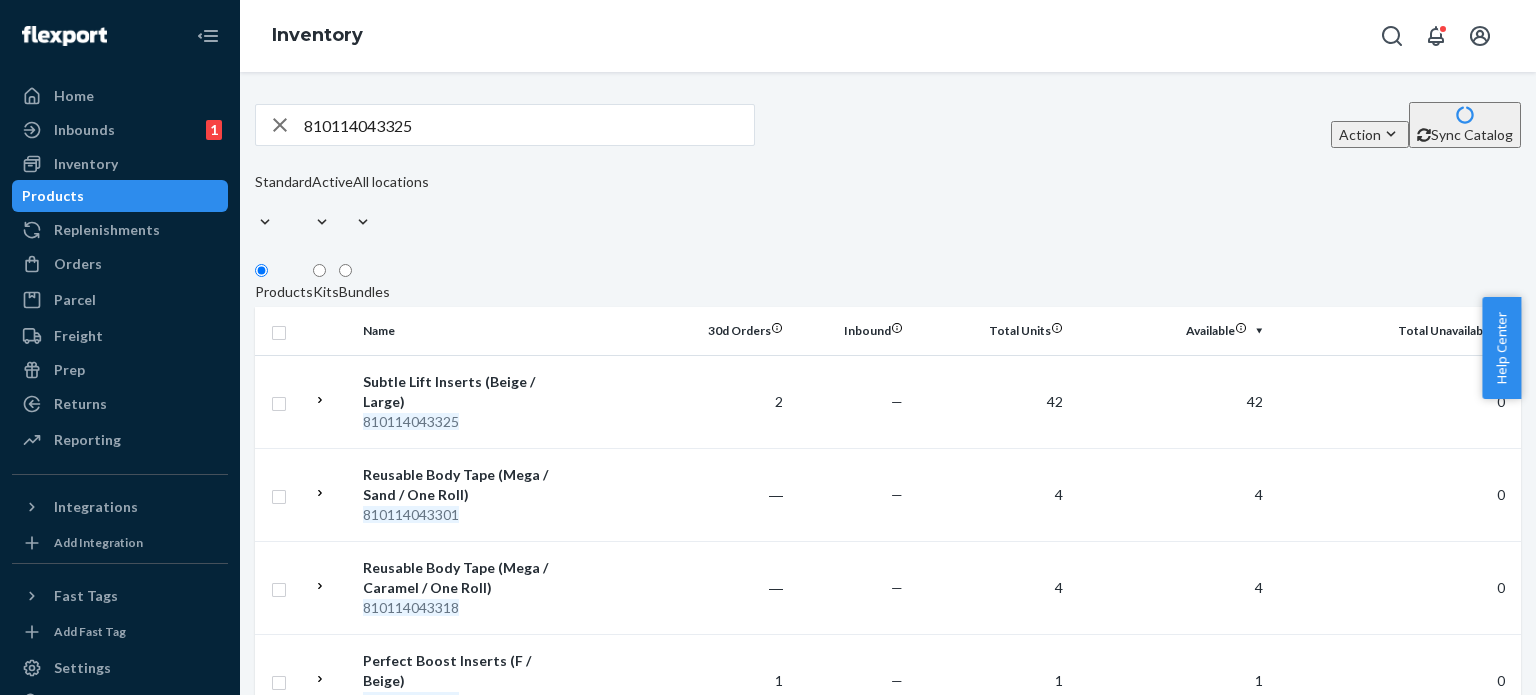 click on "810114043325" at bounding box center [529, 125] 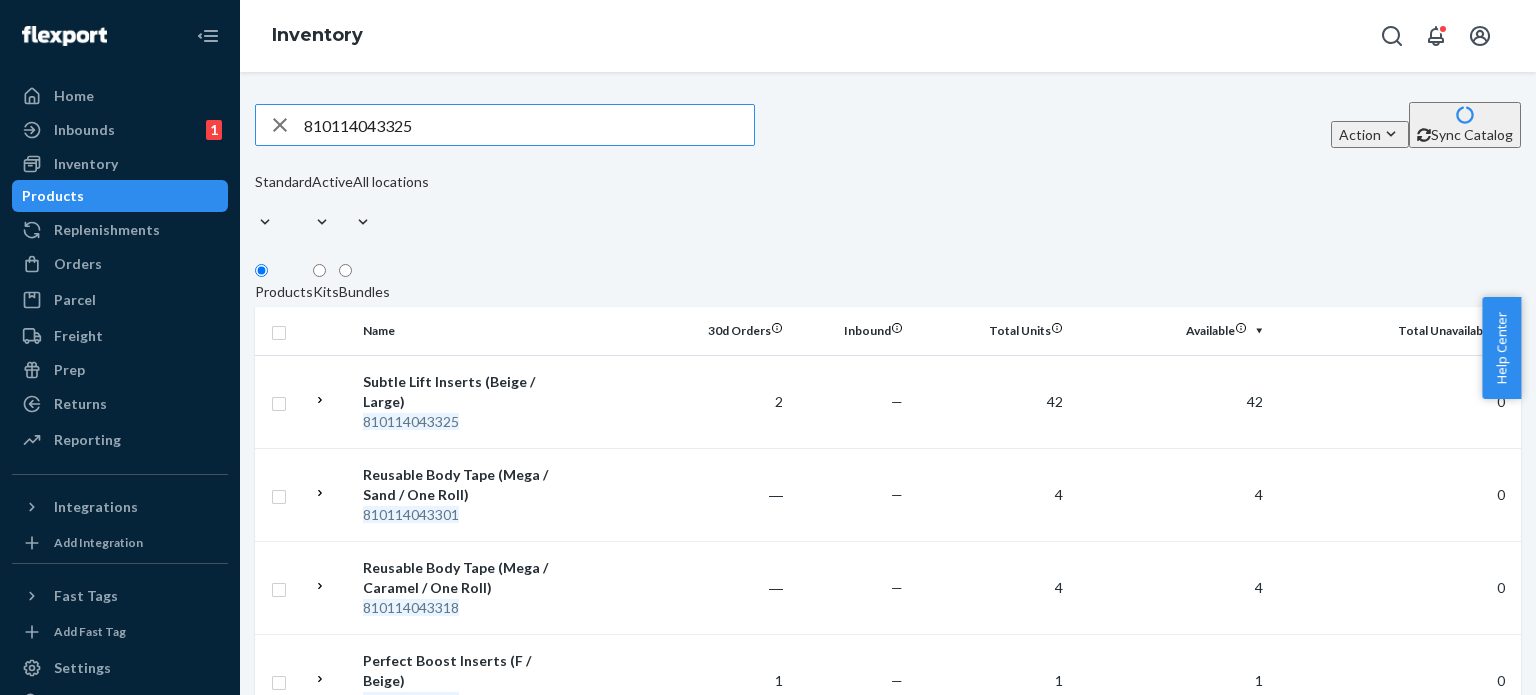 click on "810114043325" at bounding box center [529, 125] 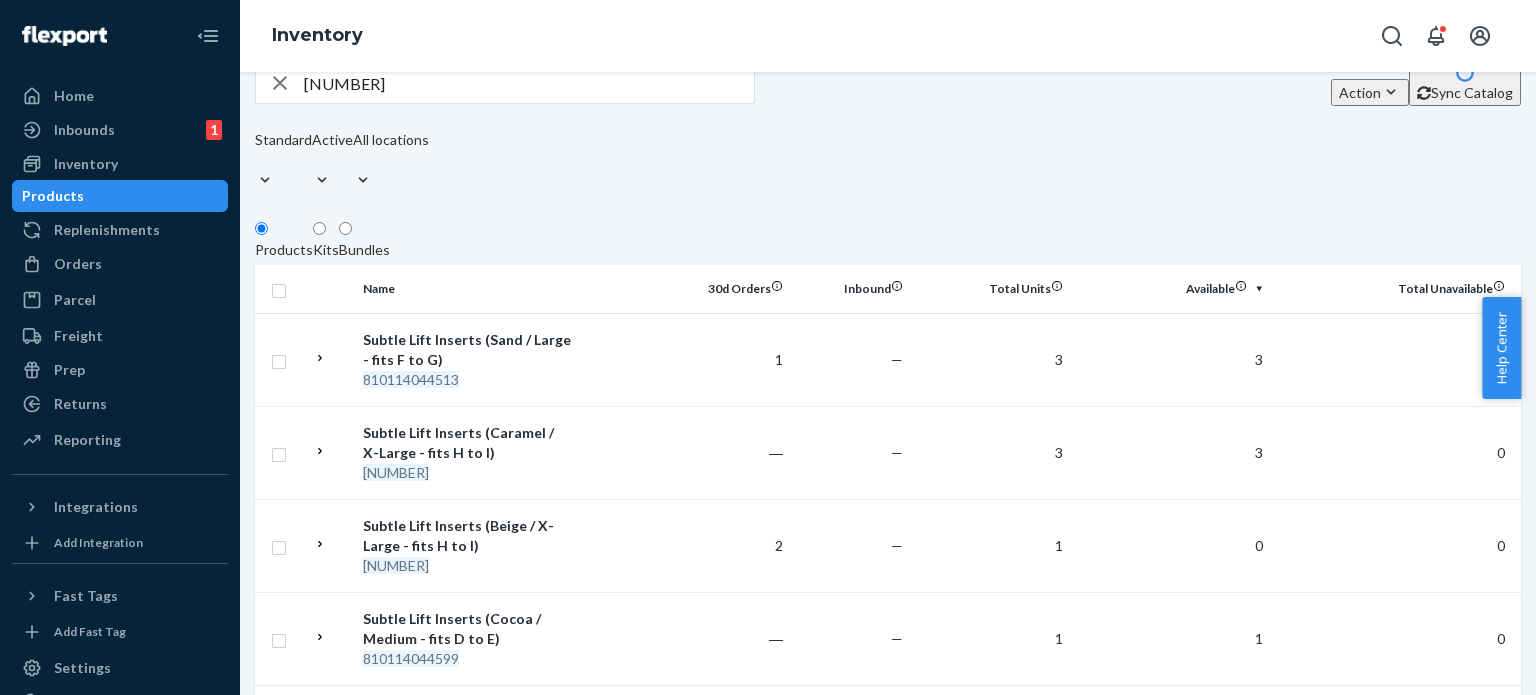 scroll, scrollTop: 0, scrollLeft: 0, axis: both 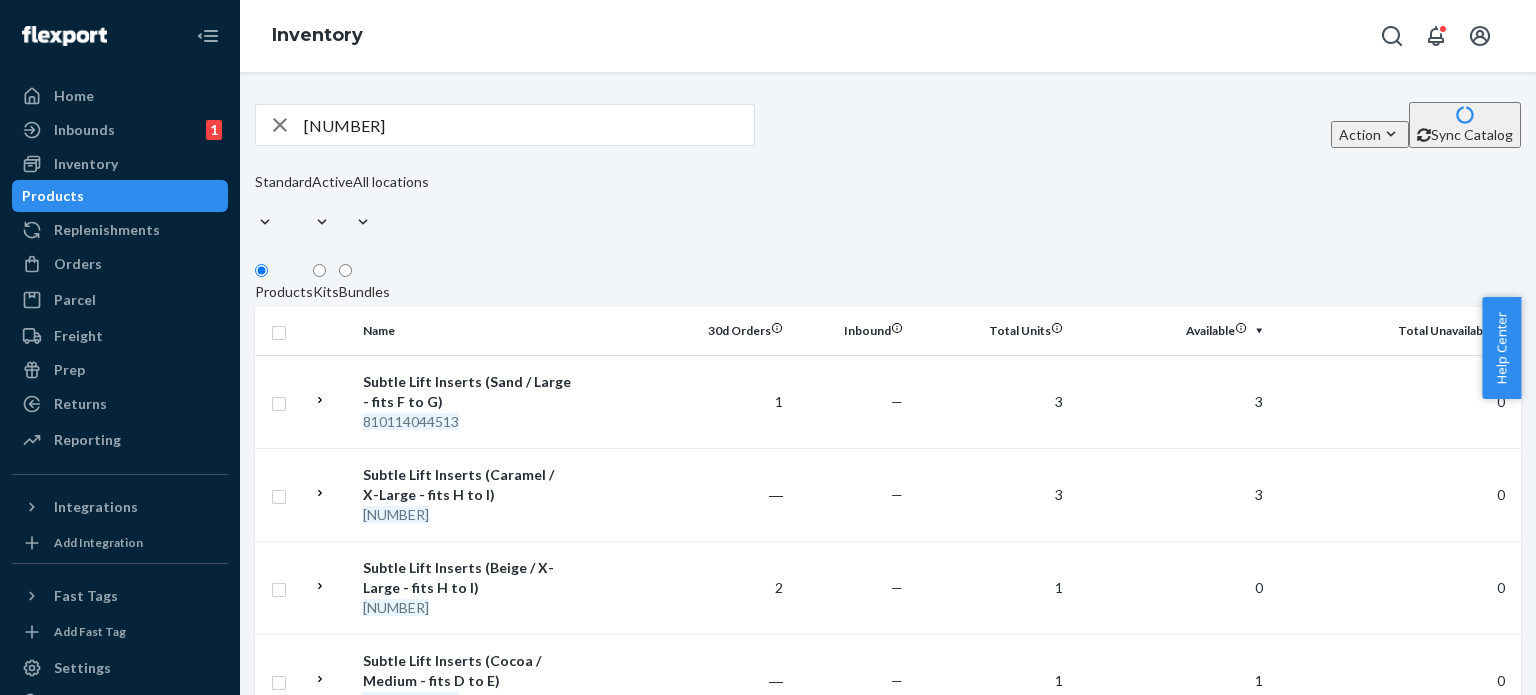 click on "[NUMBER]" at bounding box center [529, 125] 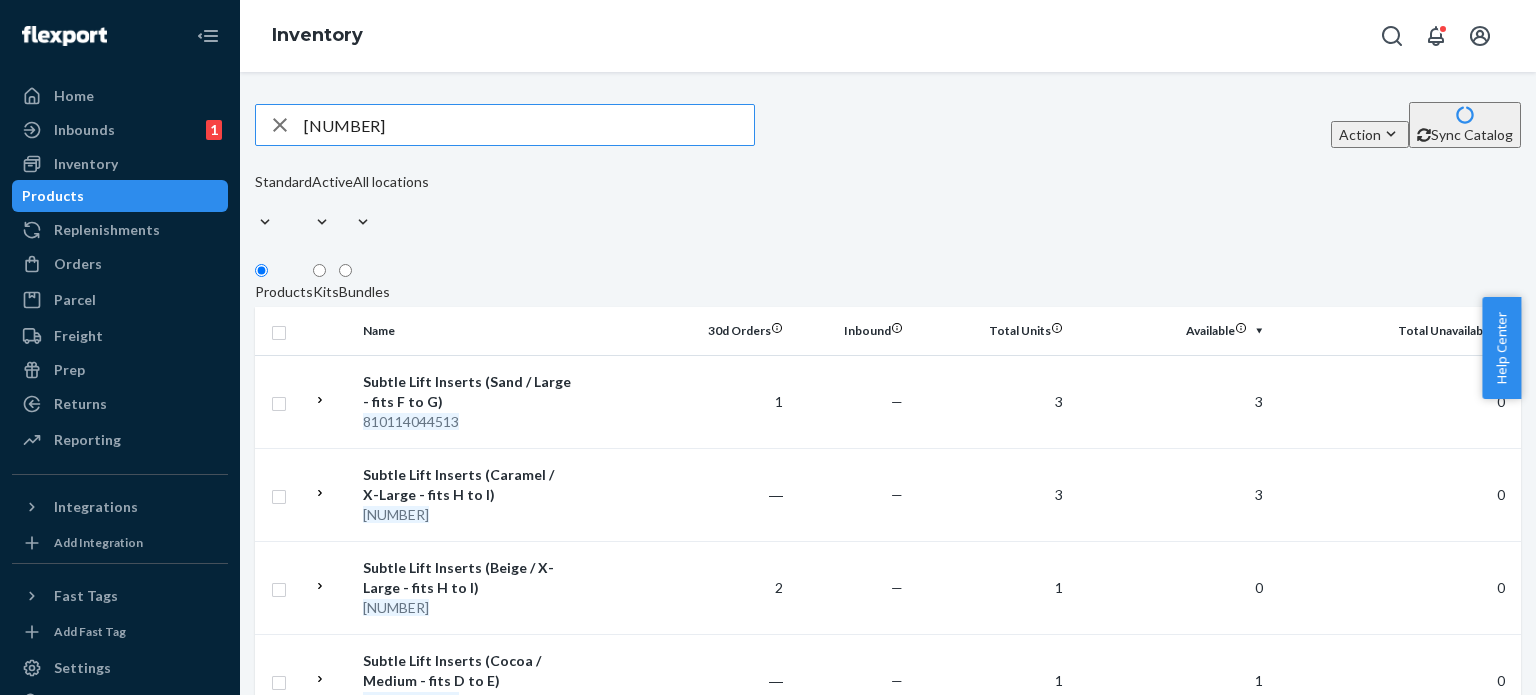 click on "[NUMBER]" at bounding box center [529, 125] 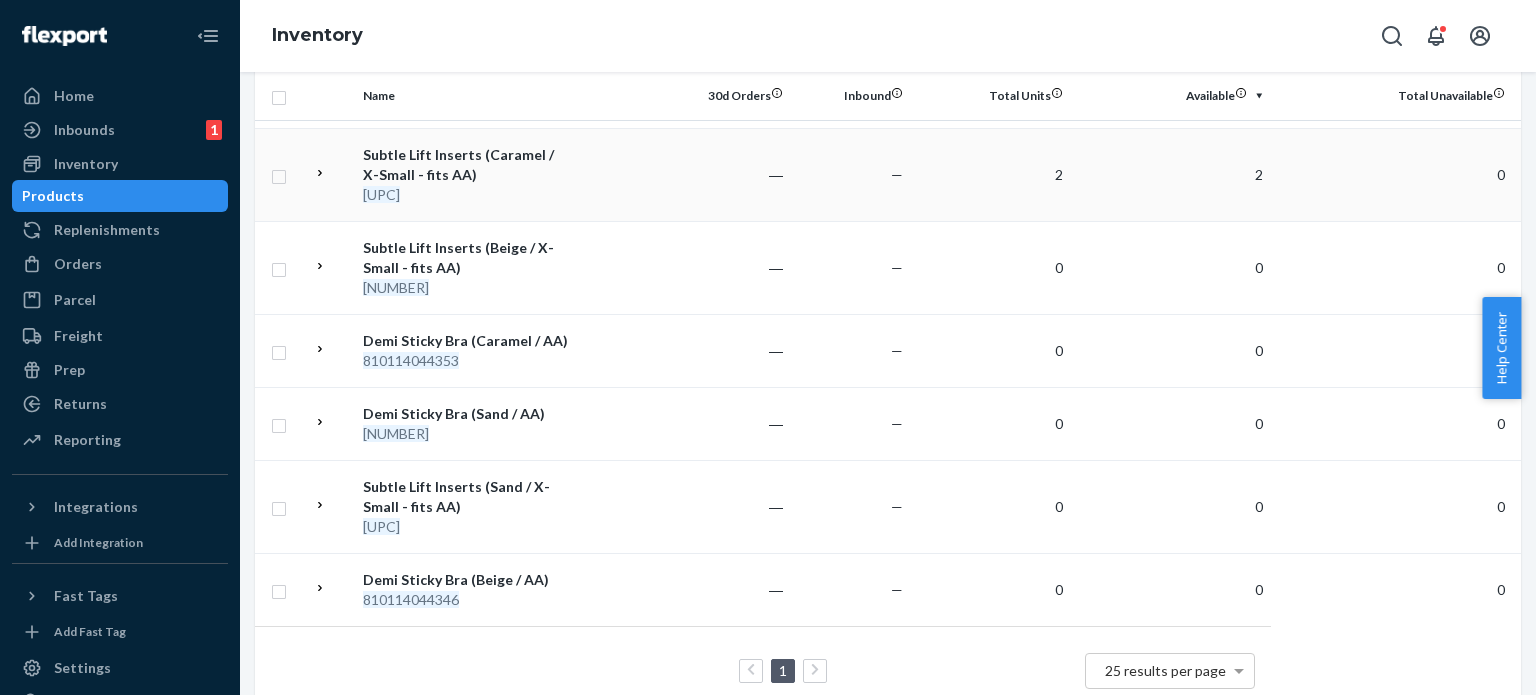 scroll, scrollTop: 0, scrollLeft: 0, axis: both 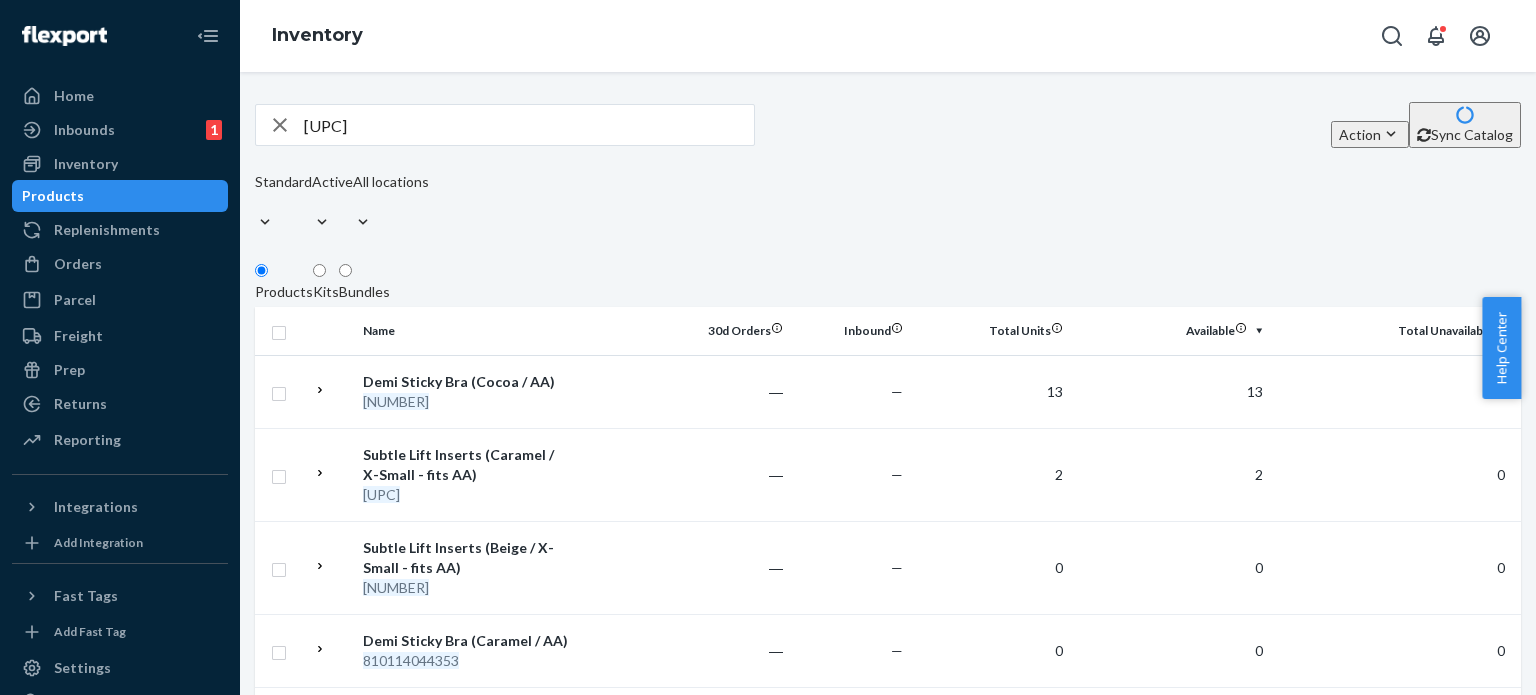 click on "[UPC]" at bounding box center (529, 125) 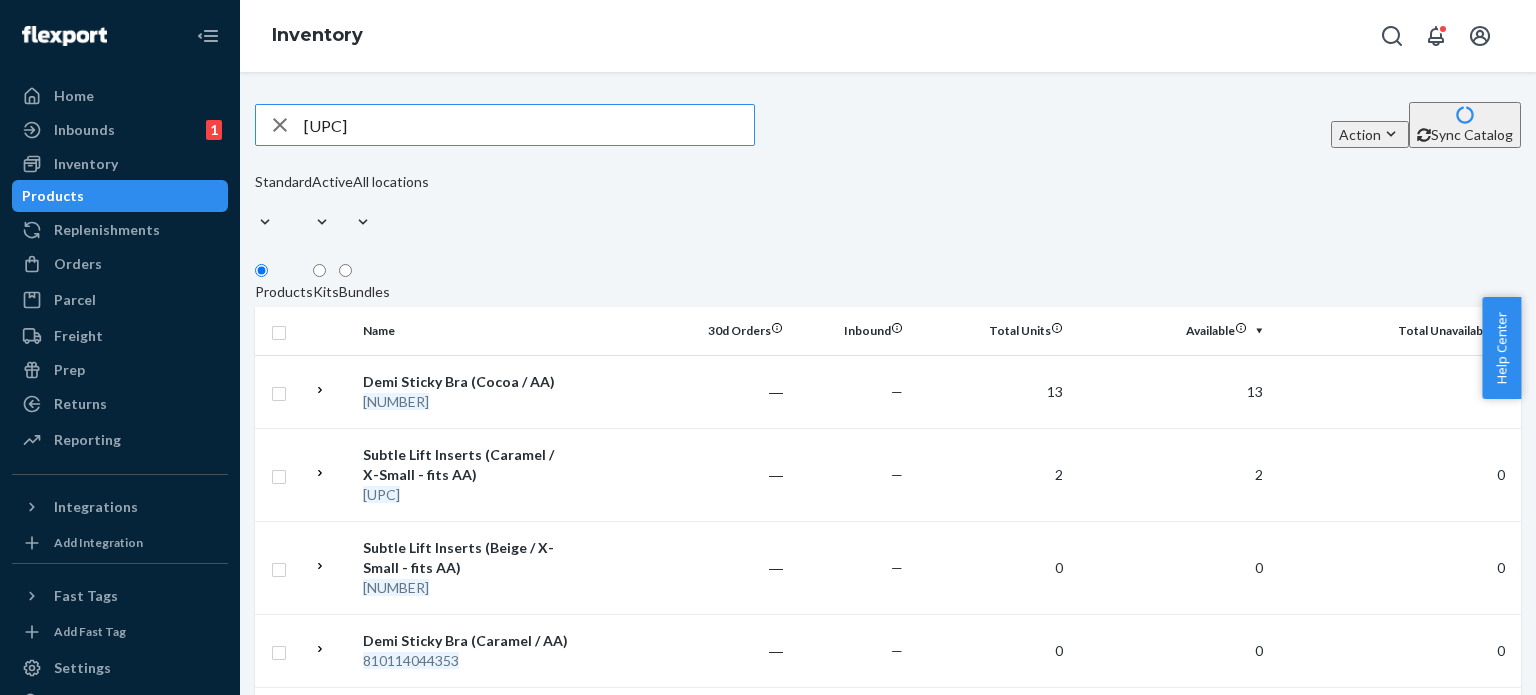 click on "[UPC]" at bounding box center (529, 125) 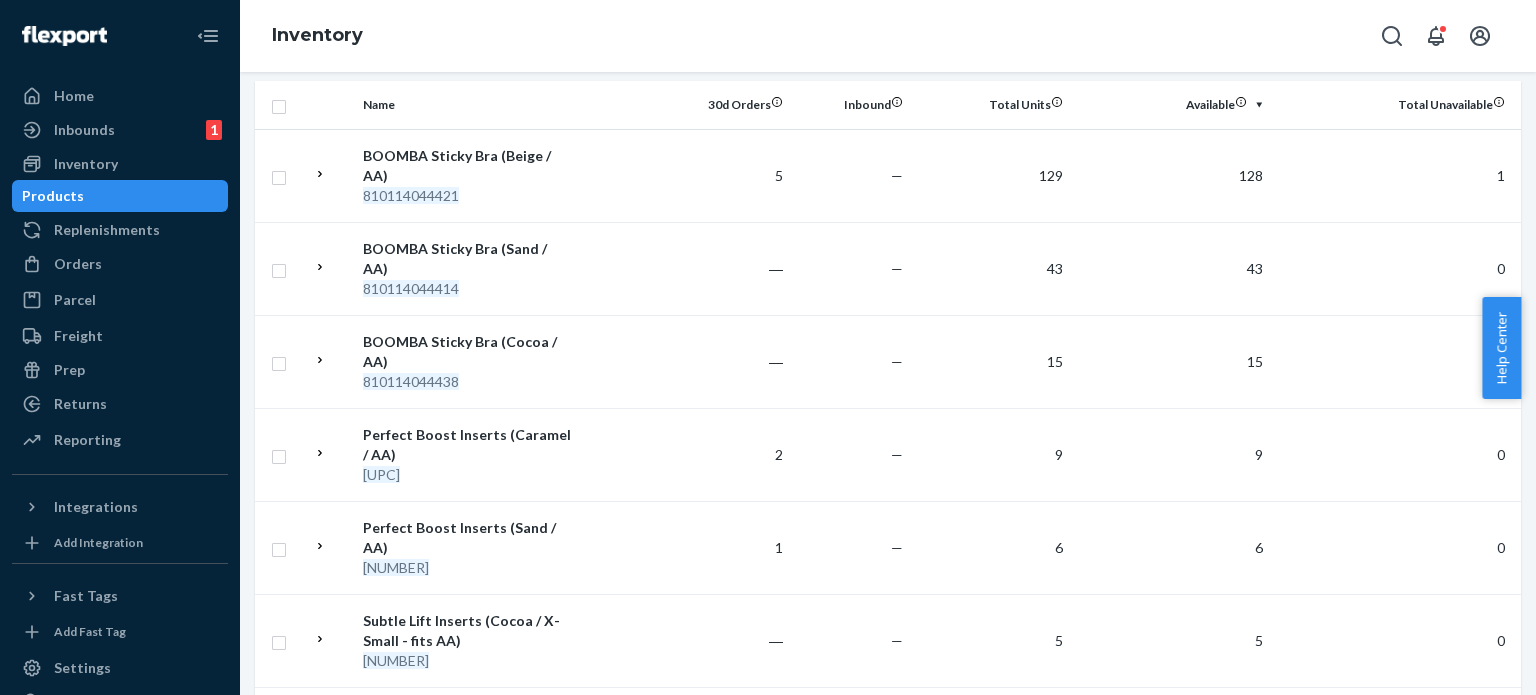 scroll, scrollTop: 0, scrollLeft: 0, axis: both 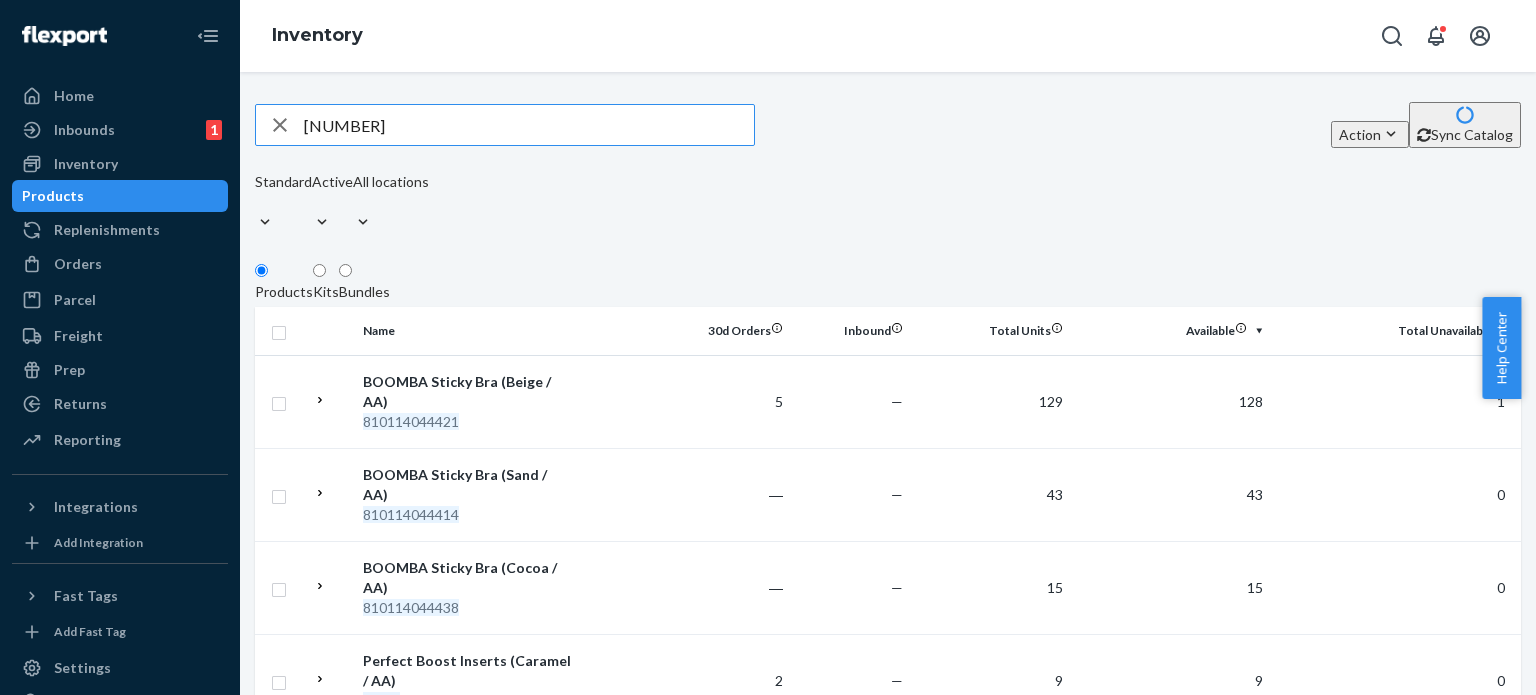 click on "[NUMBER]" at bounding box center (529, 125) 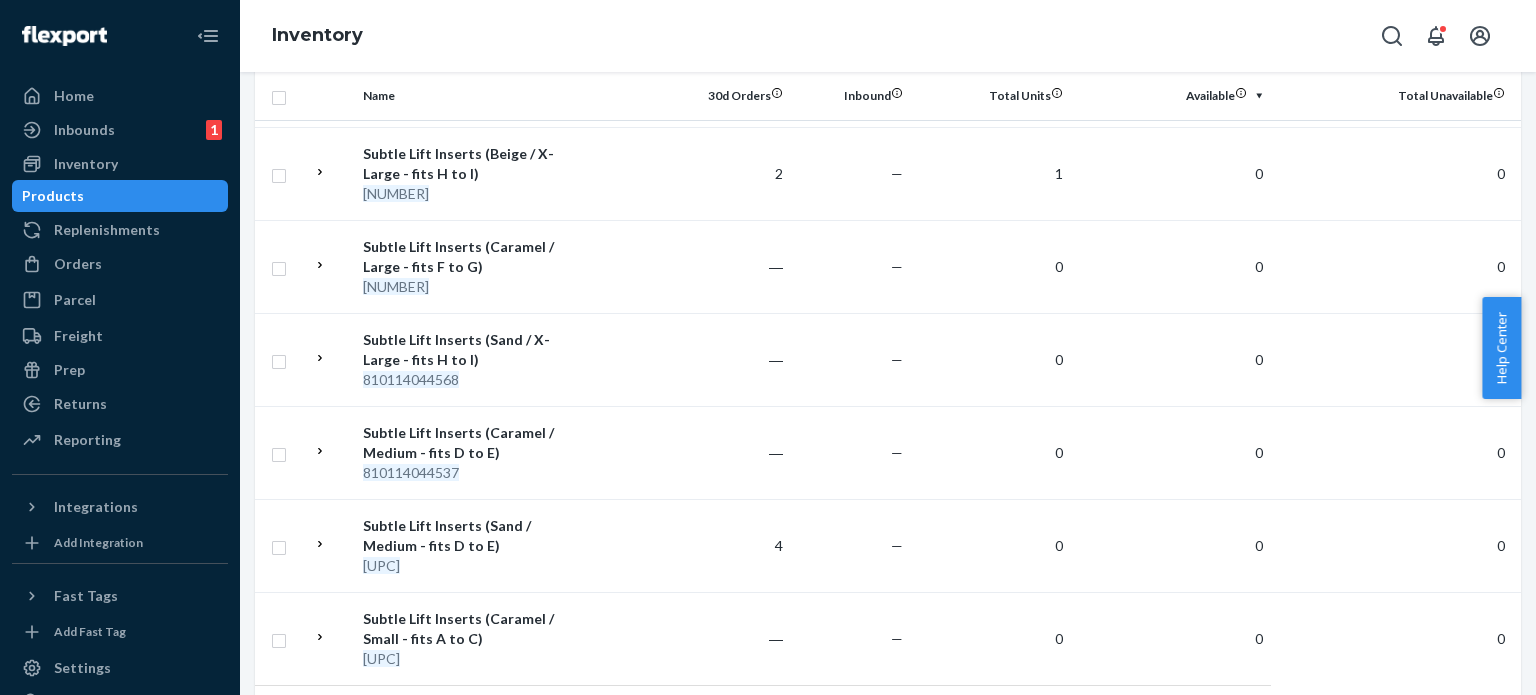 scroll, scrollTop: 0, scrollLeft: 0, axis: both 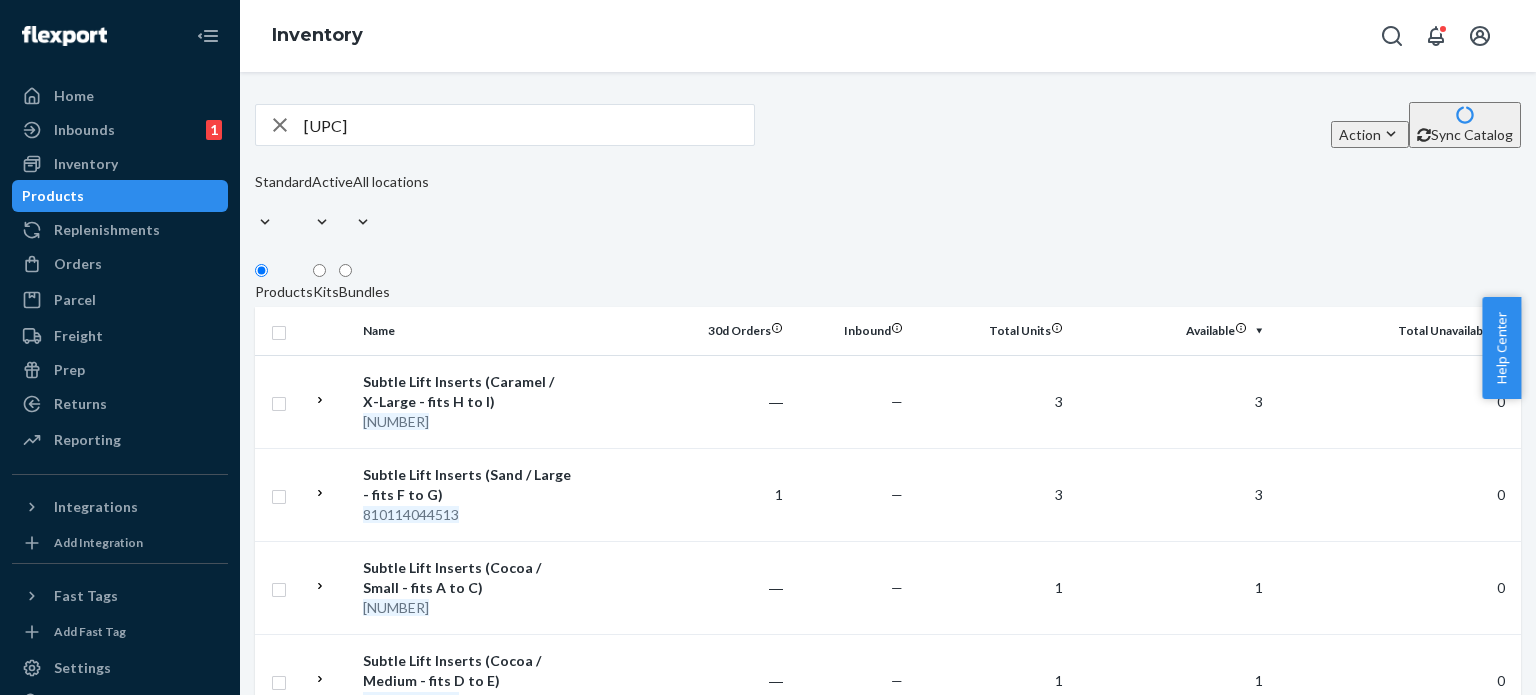 click on "[UPC]" at bounding box center (529, 125) 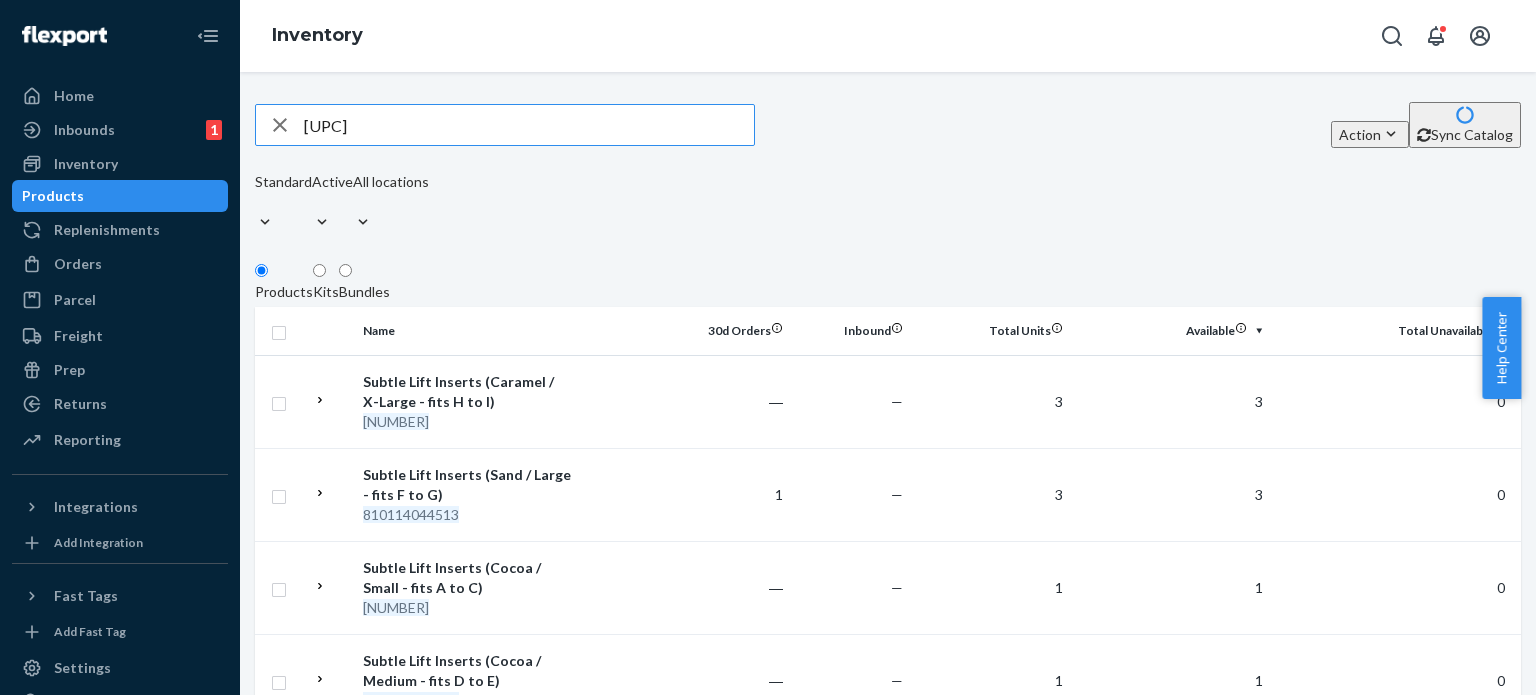 click on "[UPC]" at bounding box center [529, 125] 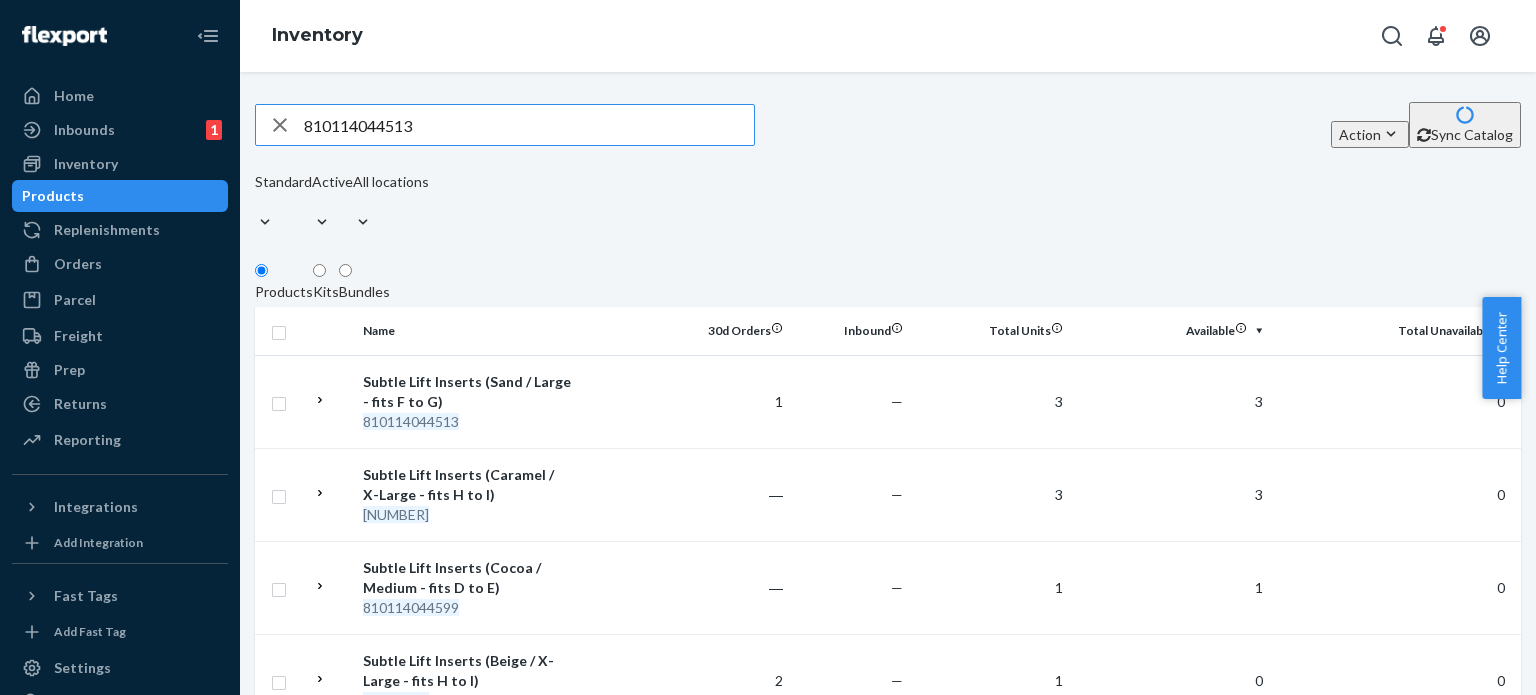 click on "810114044513" at bounding box center [529, 125] 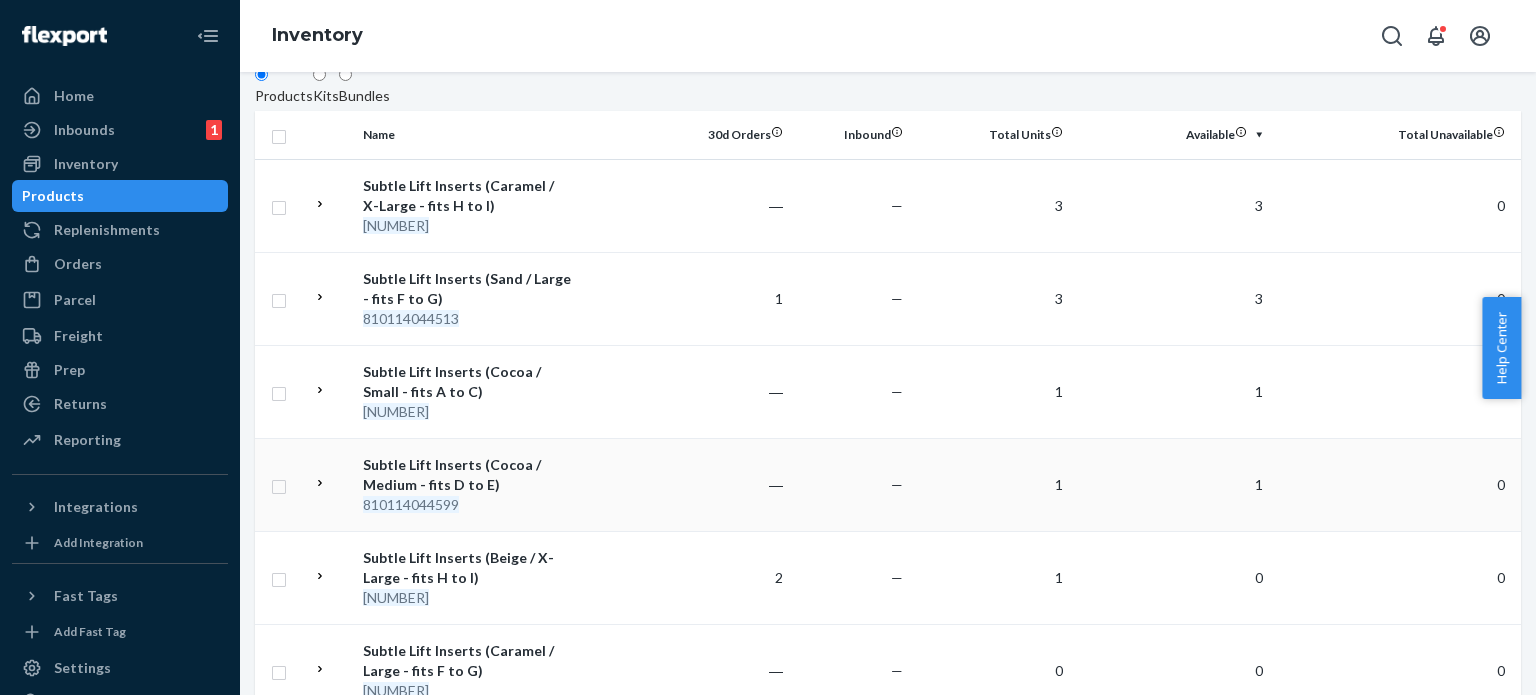 scroll, scrollTop: 0, scrollLeft: 0, axis: both 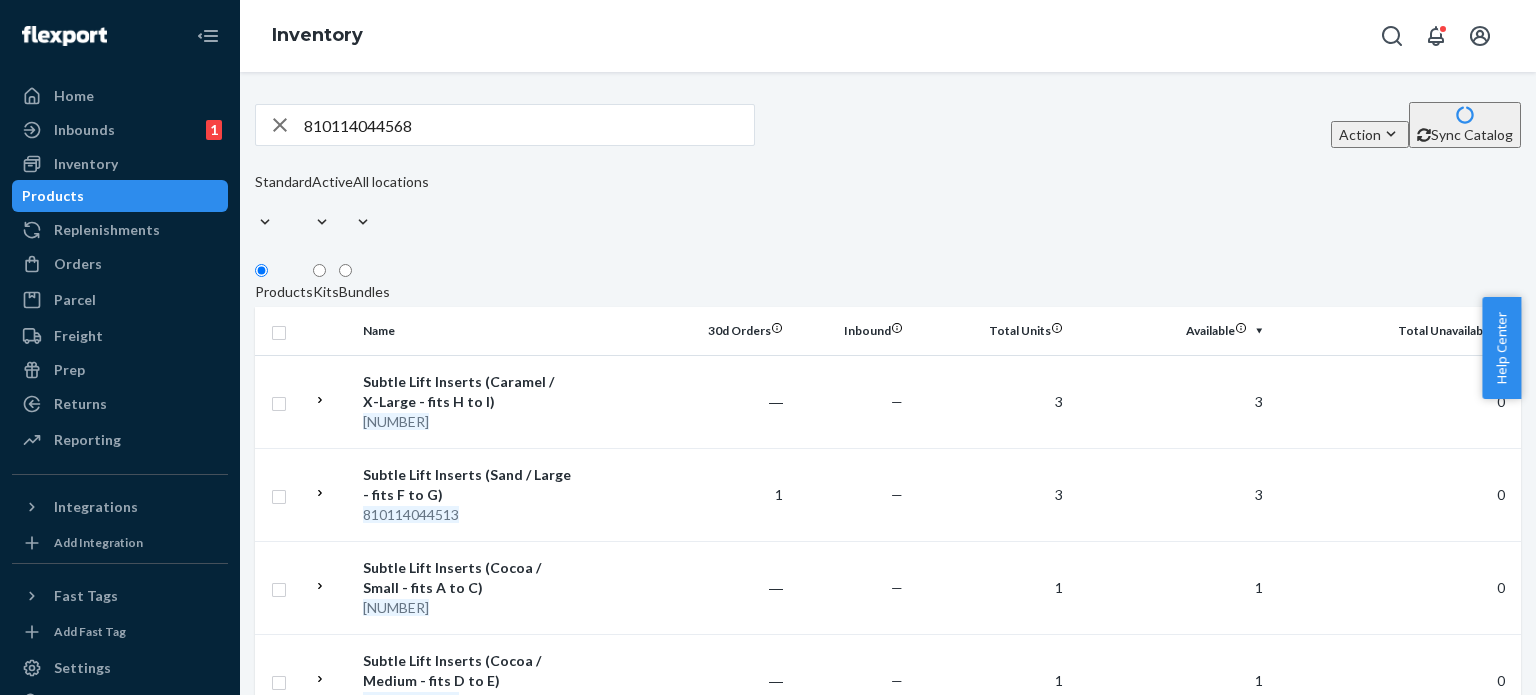 click on "810114044568" at bounding box center (529, 125) 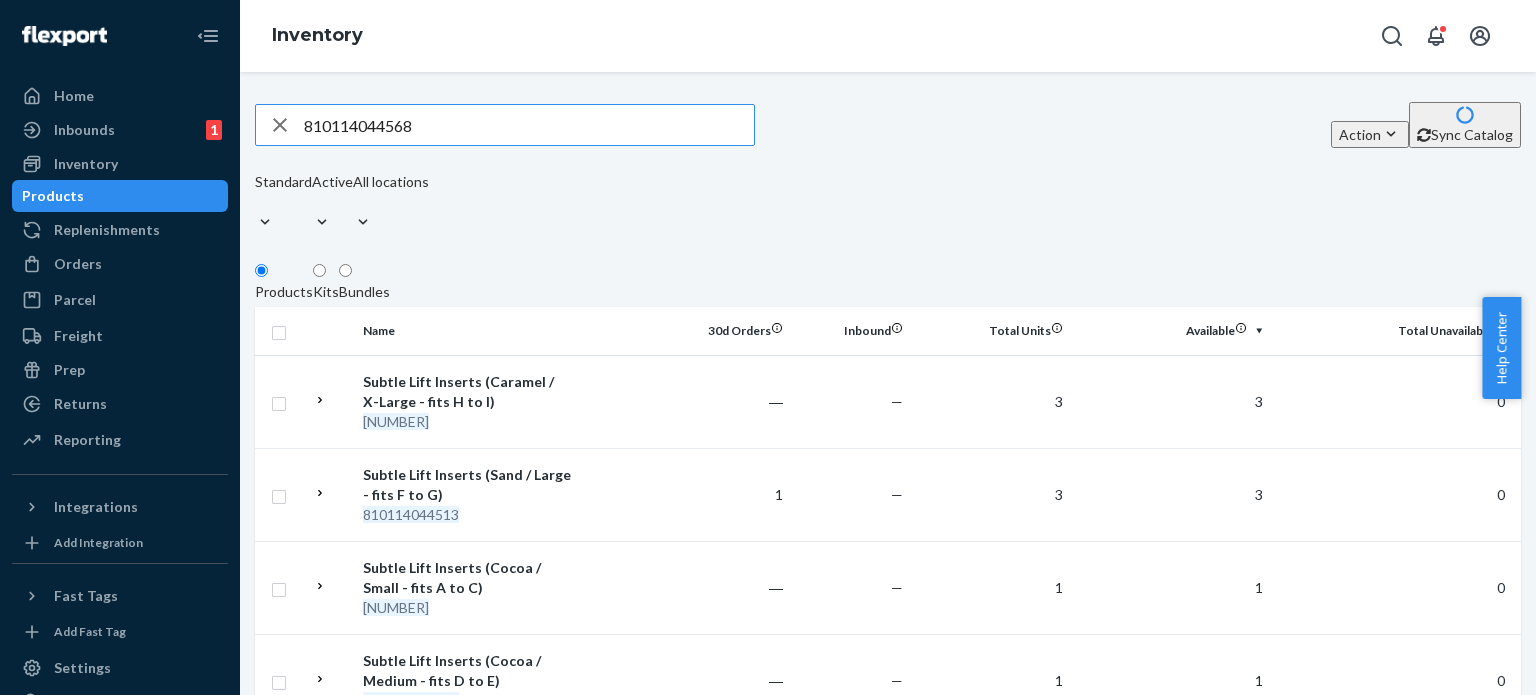 click on "810114044568" at bounding box center [529, 125] 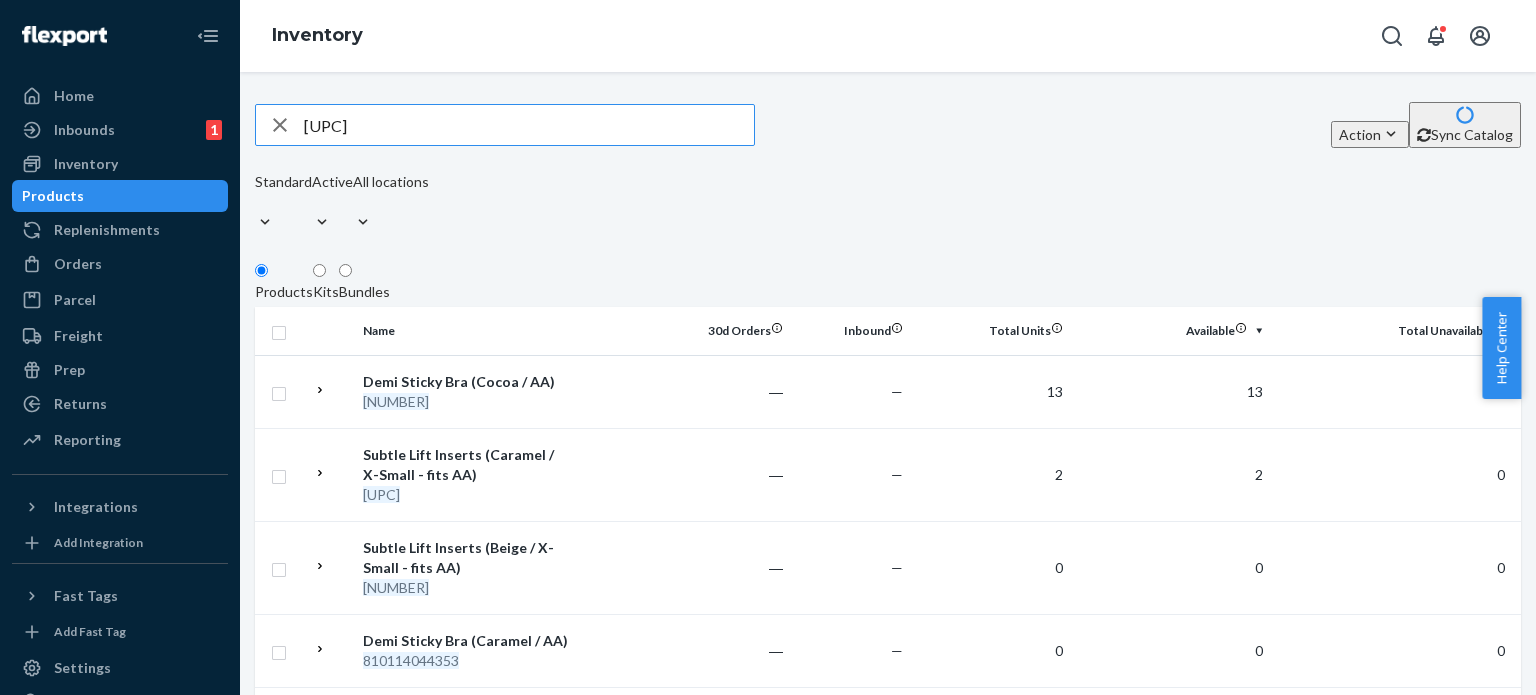 click on "[UPC]" at bounding box center [529, 125] 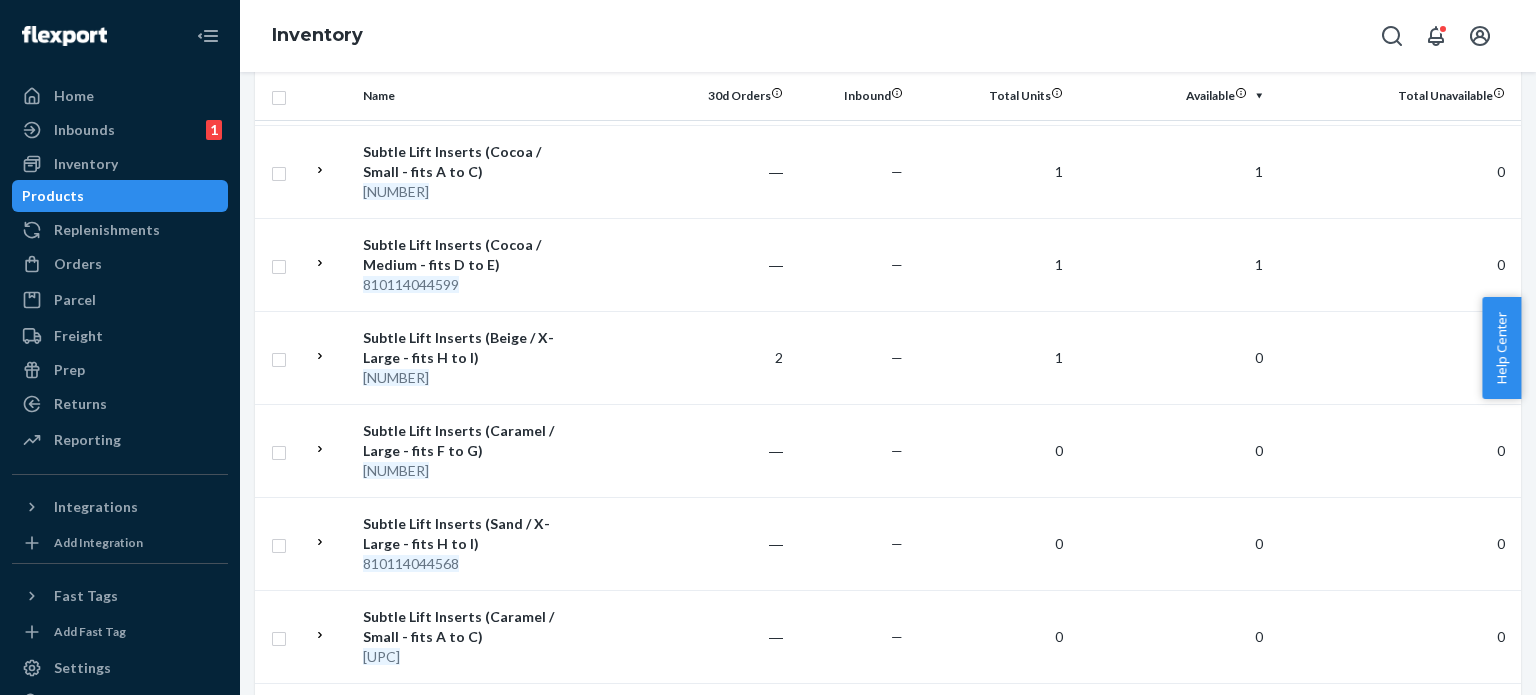 scroll, scrollTop: 0, scrollLeft: 0, axis: both 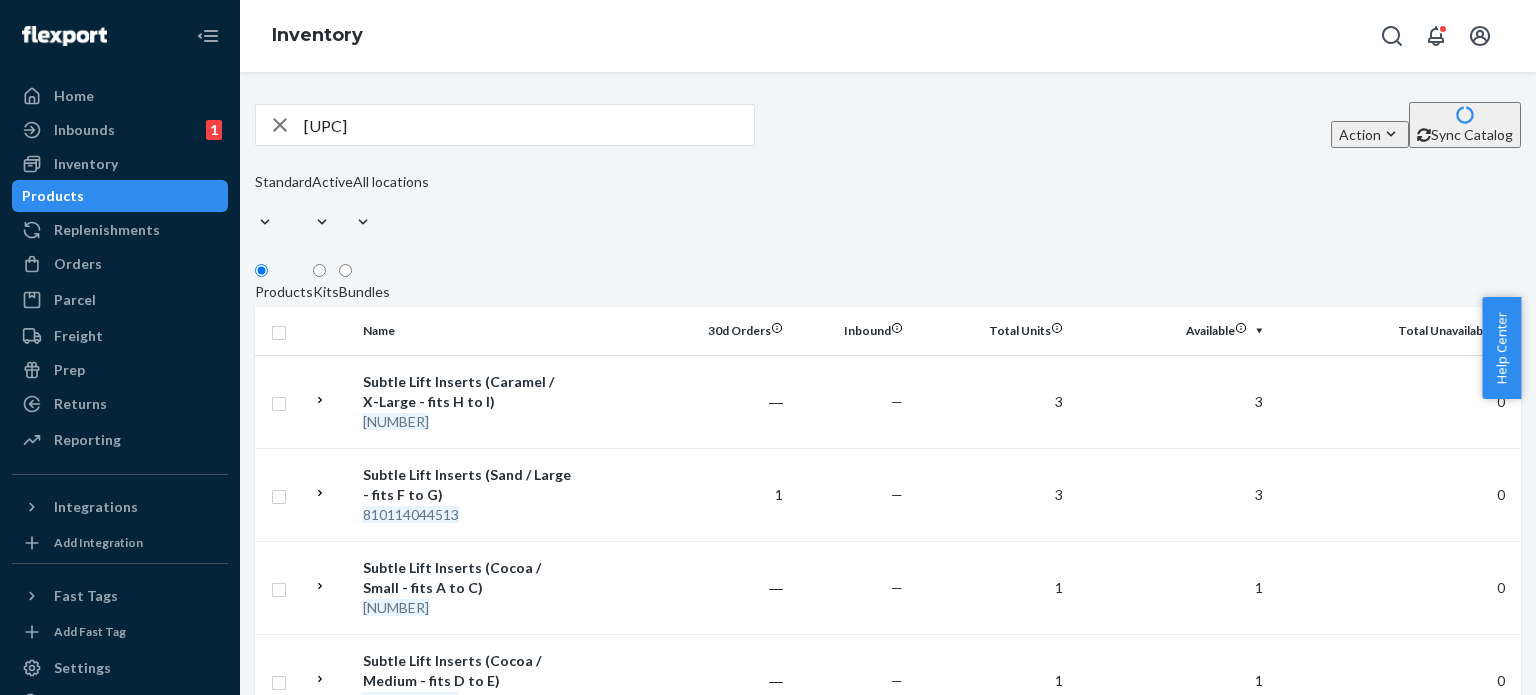 click on "[UPC]" at bounding box center (529, 125) 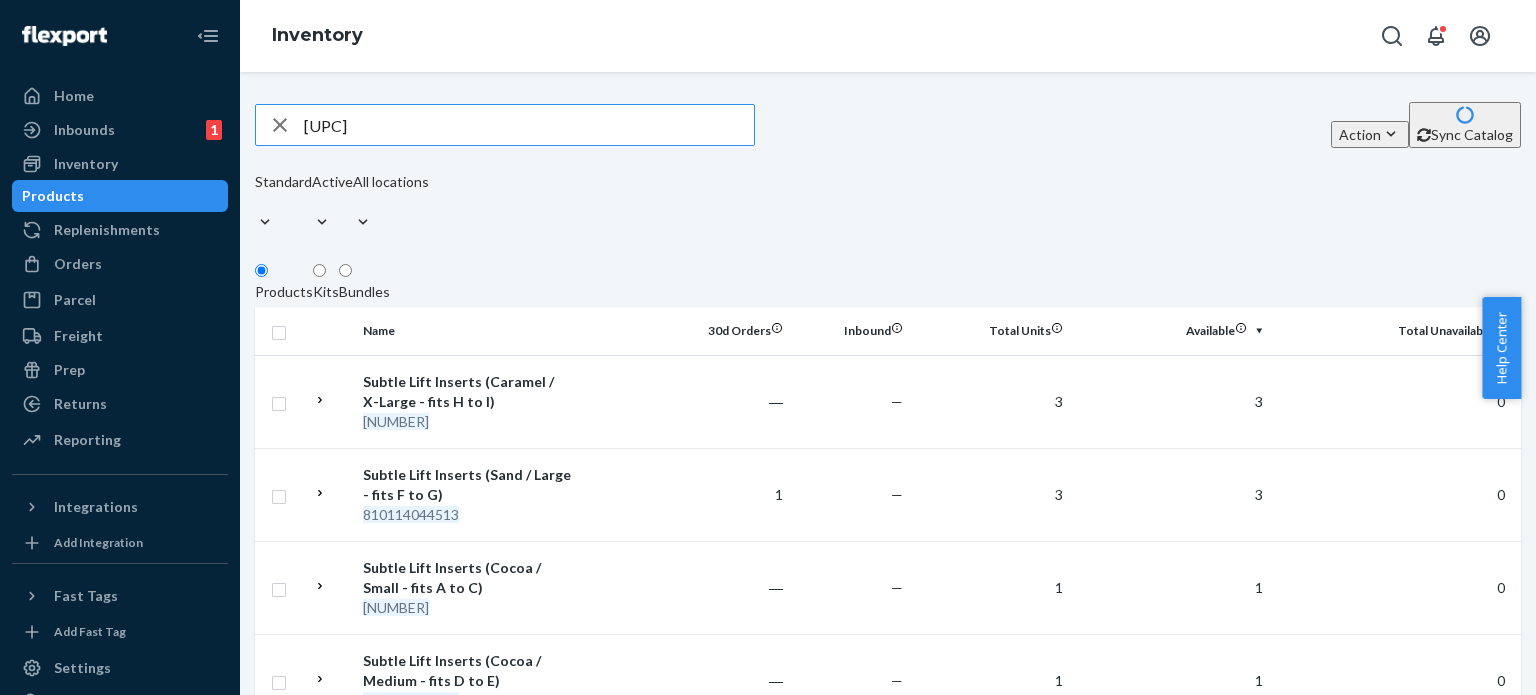 click on "[UPC]" at bounding box center (529, 125) 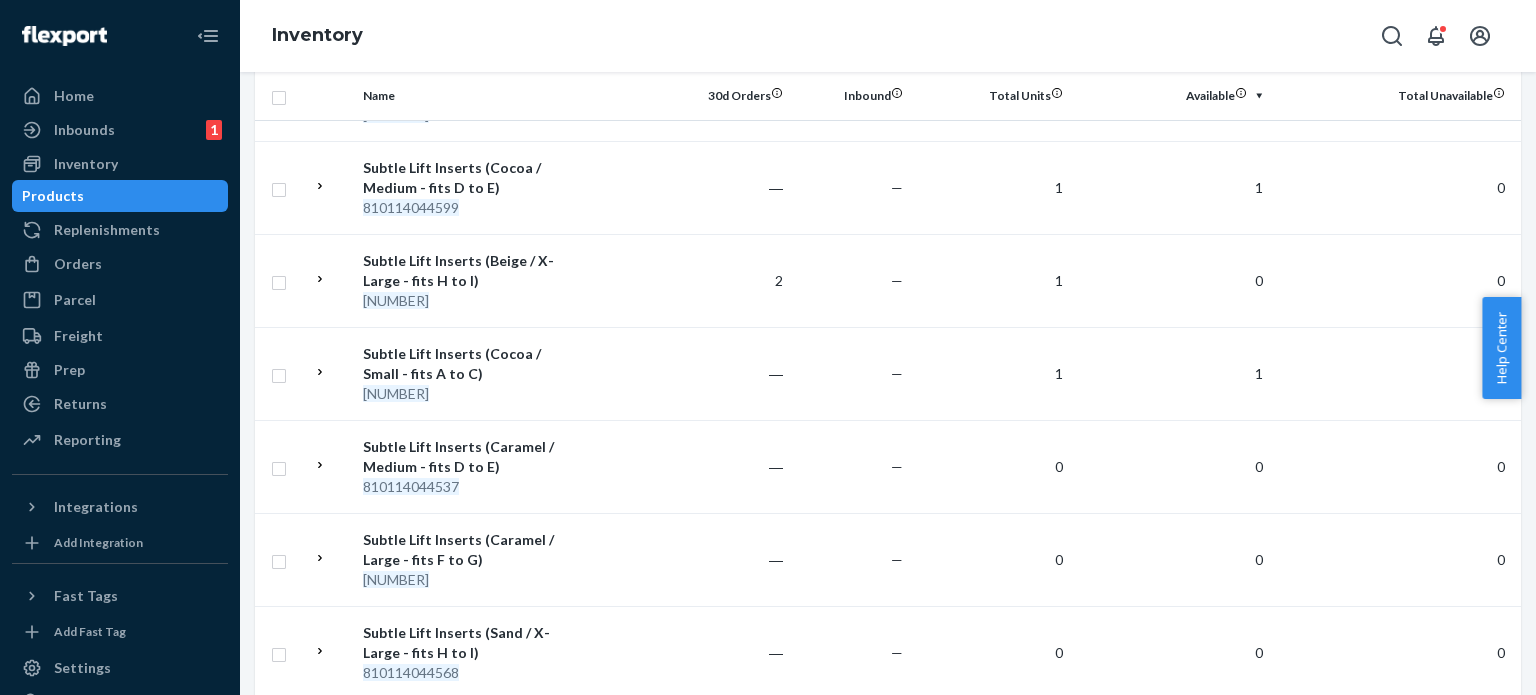 scroll, scrollTop: 0, scrollLeft: 0, axis: both 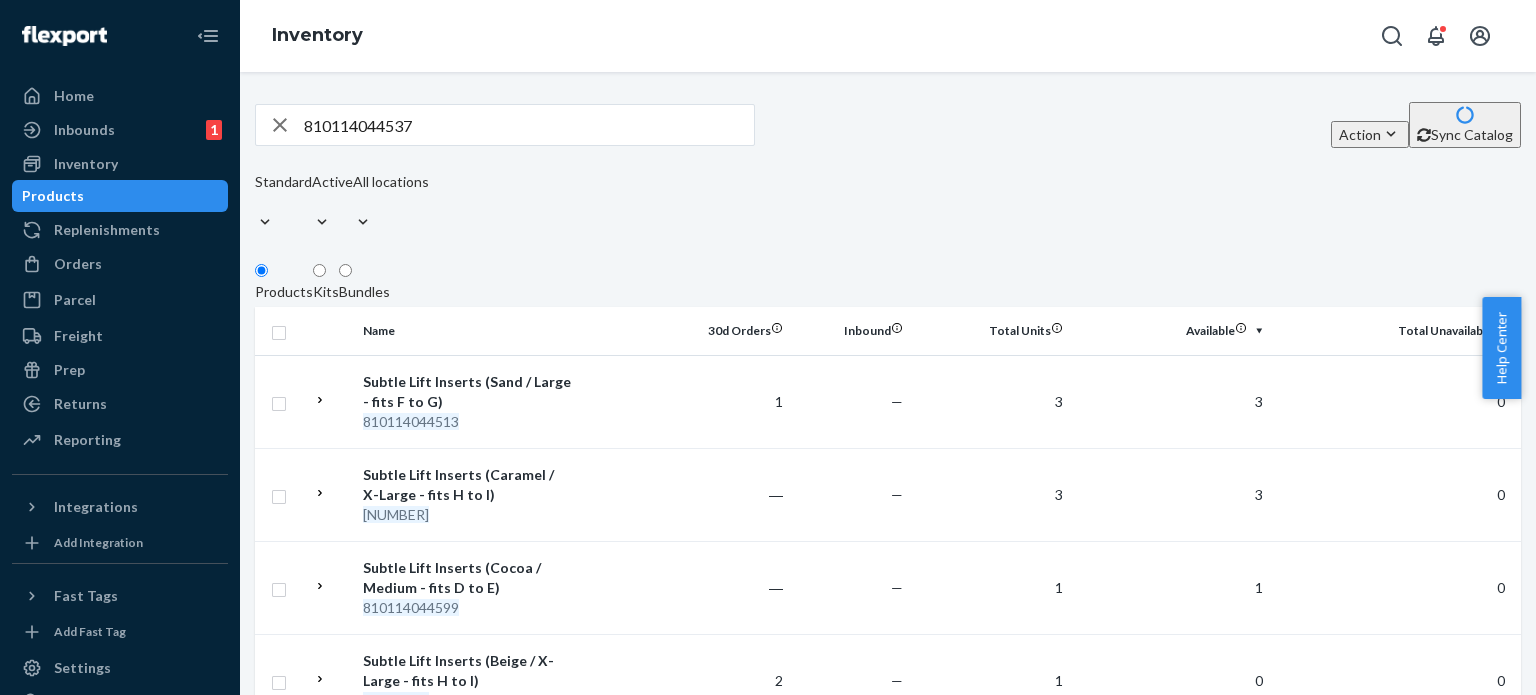 click on "810114044537" at bounding box center [529, 125] 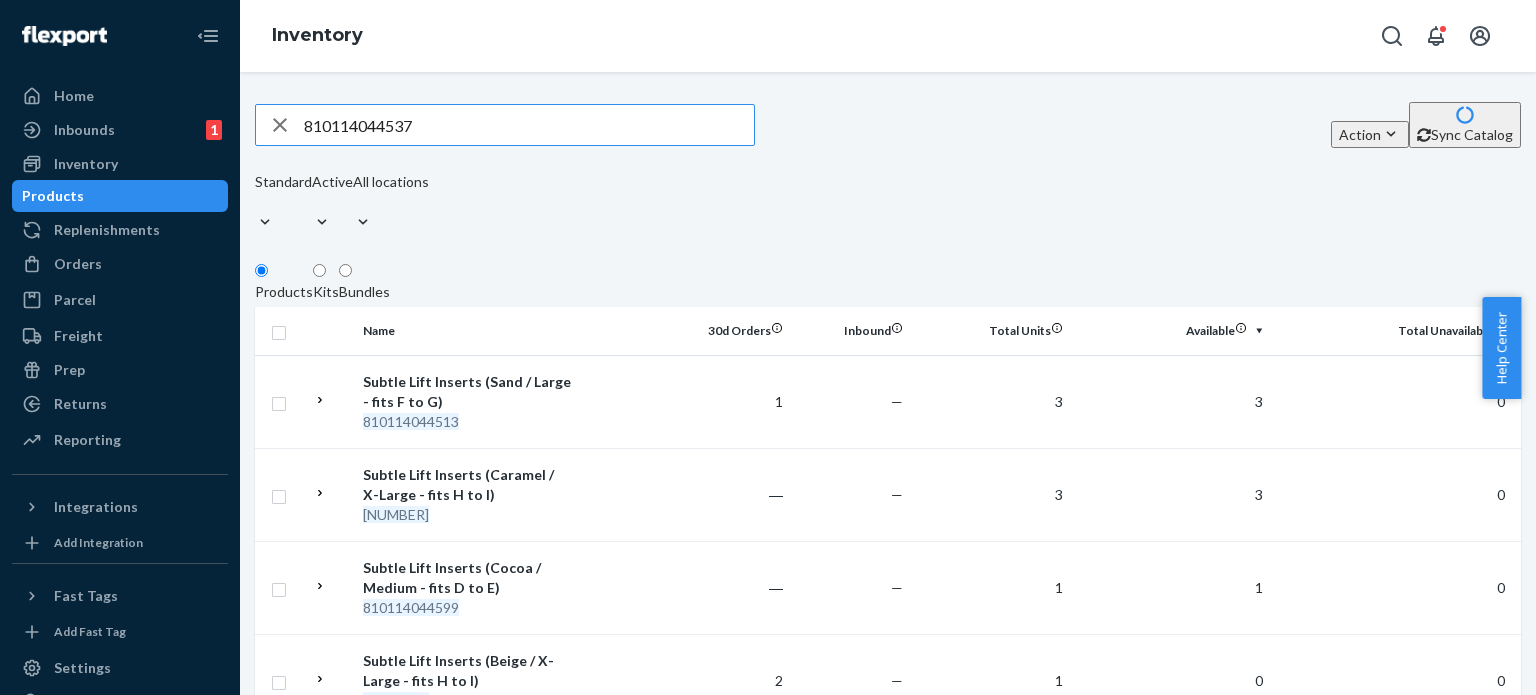 click on "810114044537" at bounding box center [529, 125] 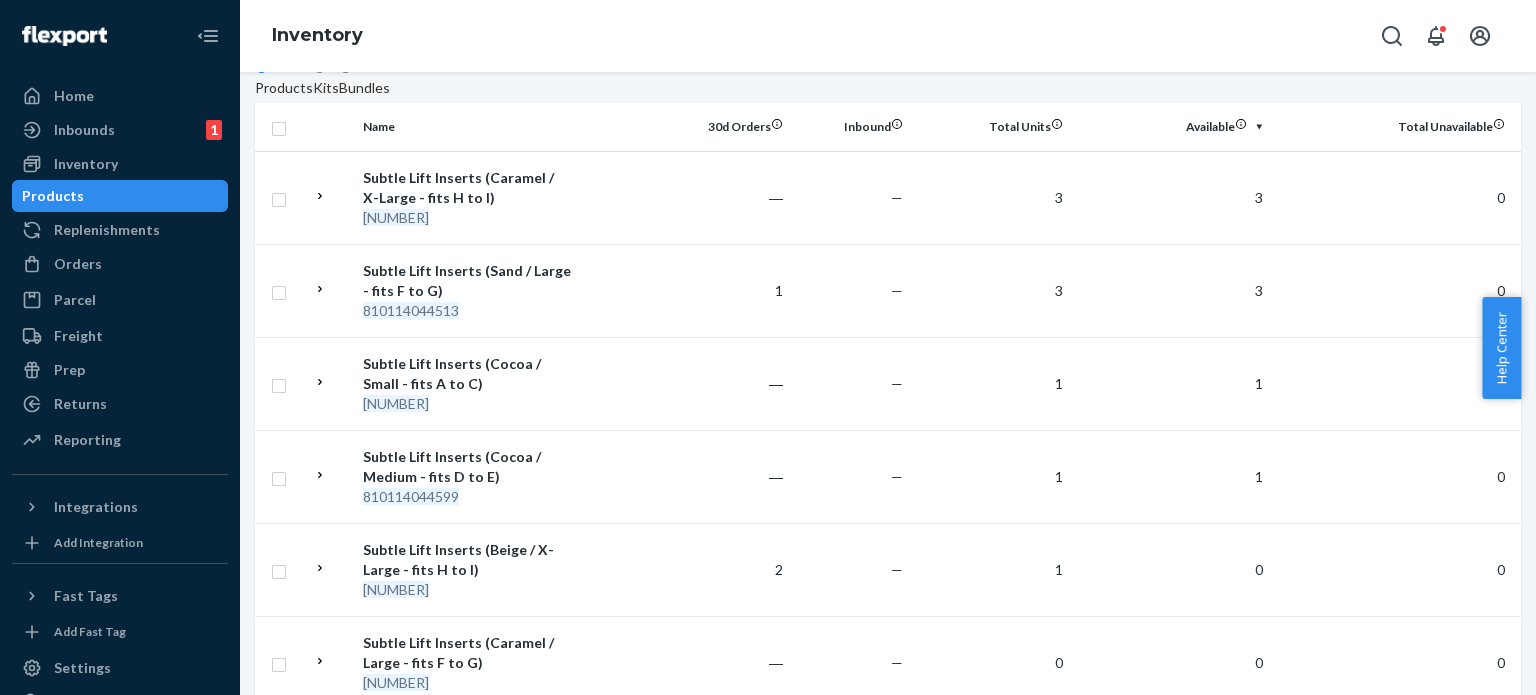 scroll, scrollTop: 0, scrollLeft: 0, axis: both 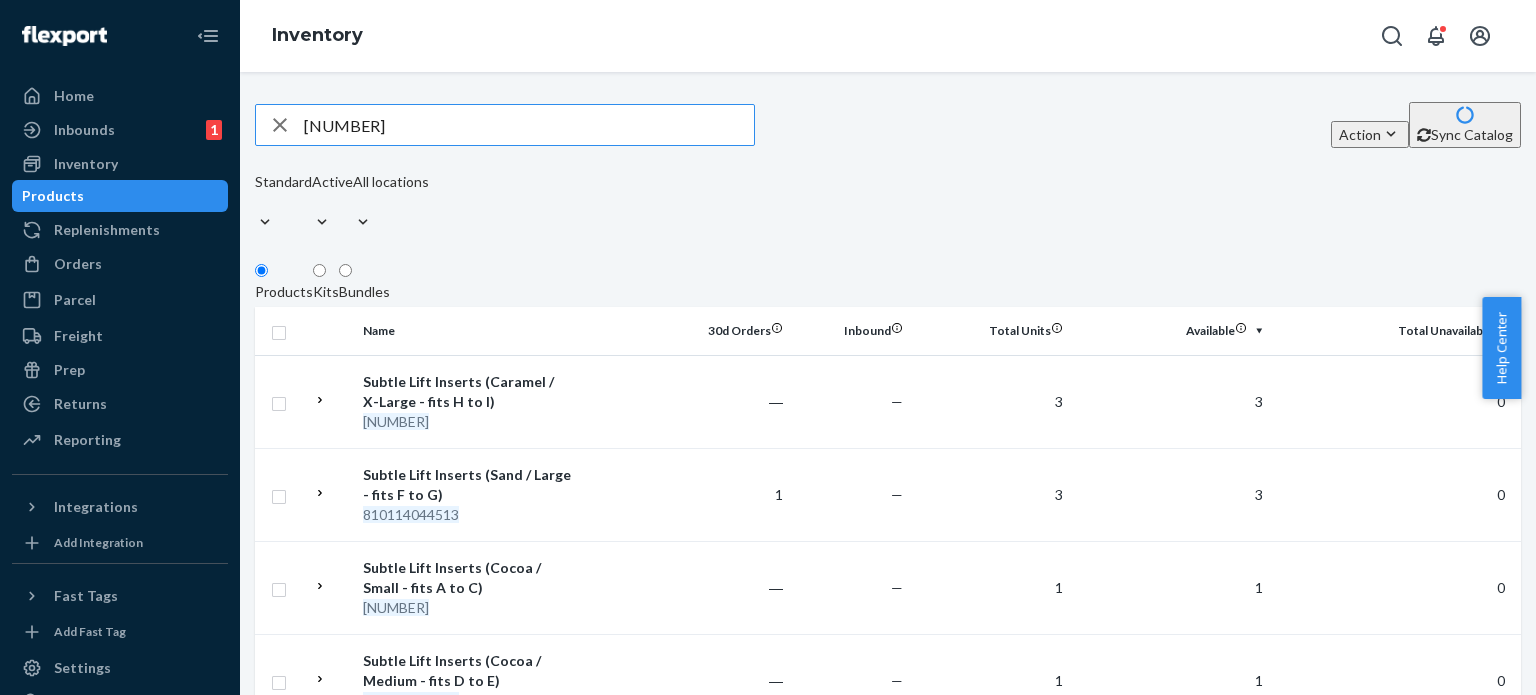click on "[NUMBER]" at bounding box center (529, 125) 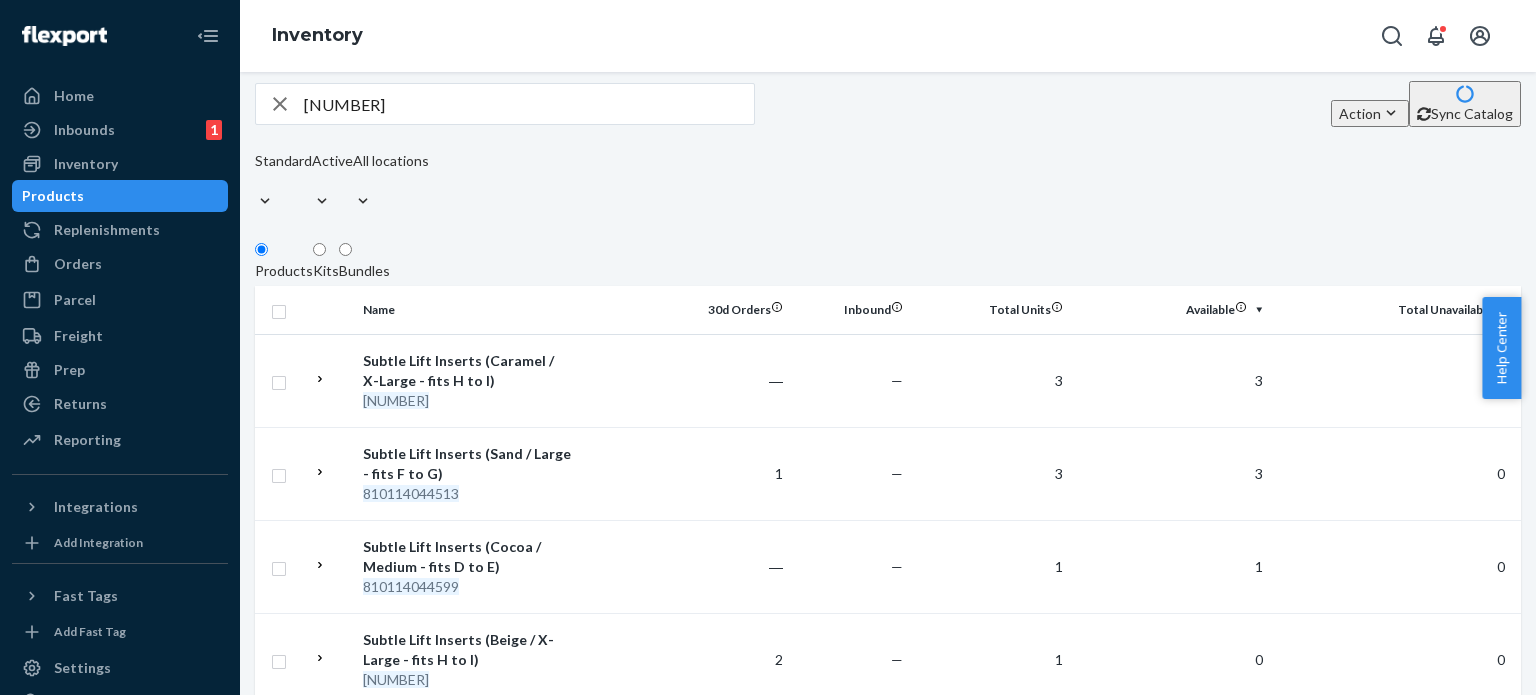 scroll, scrollTop: 0, scrollLeft: 0, axis: both 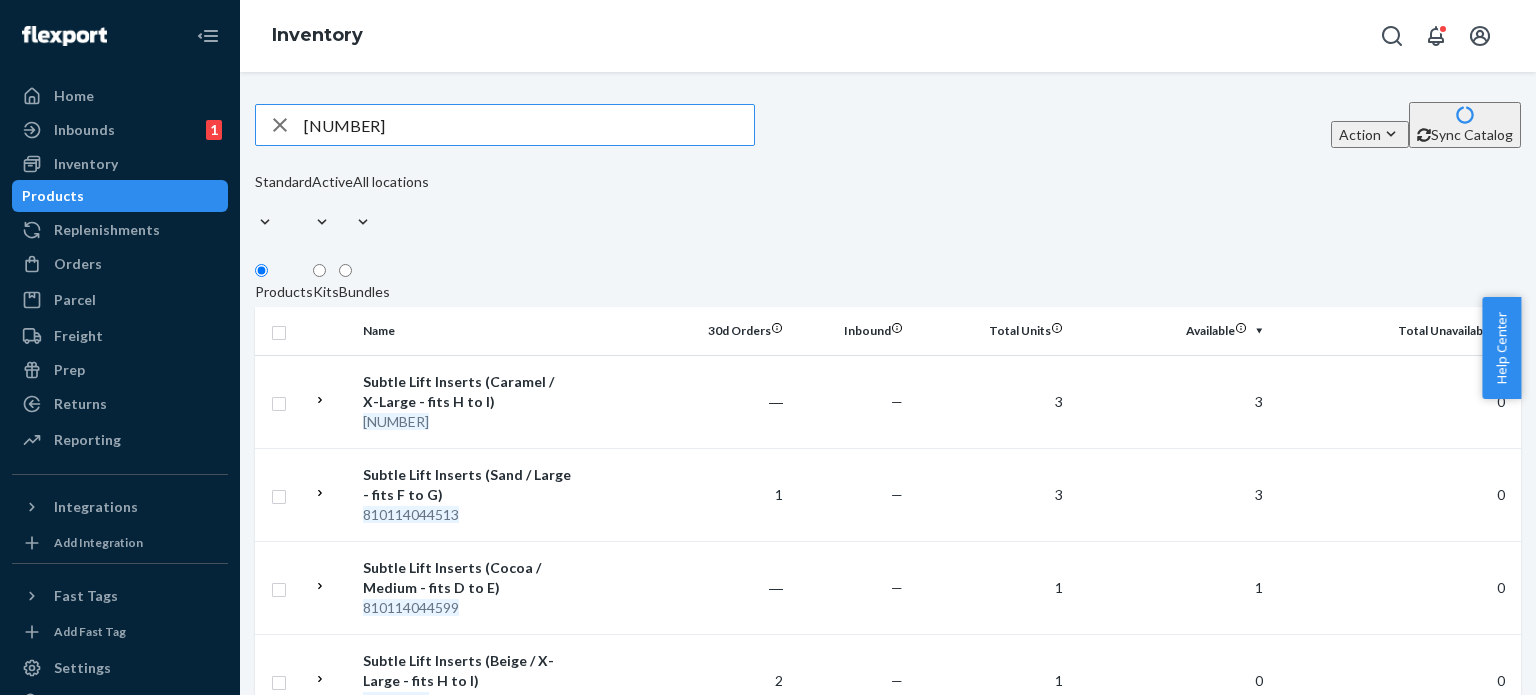 click on "[NUMBER]" at bounding box center (529, 125) 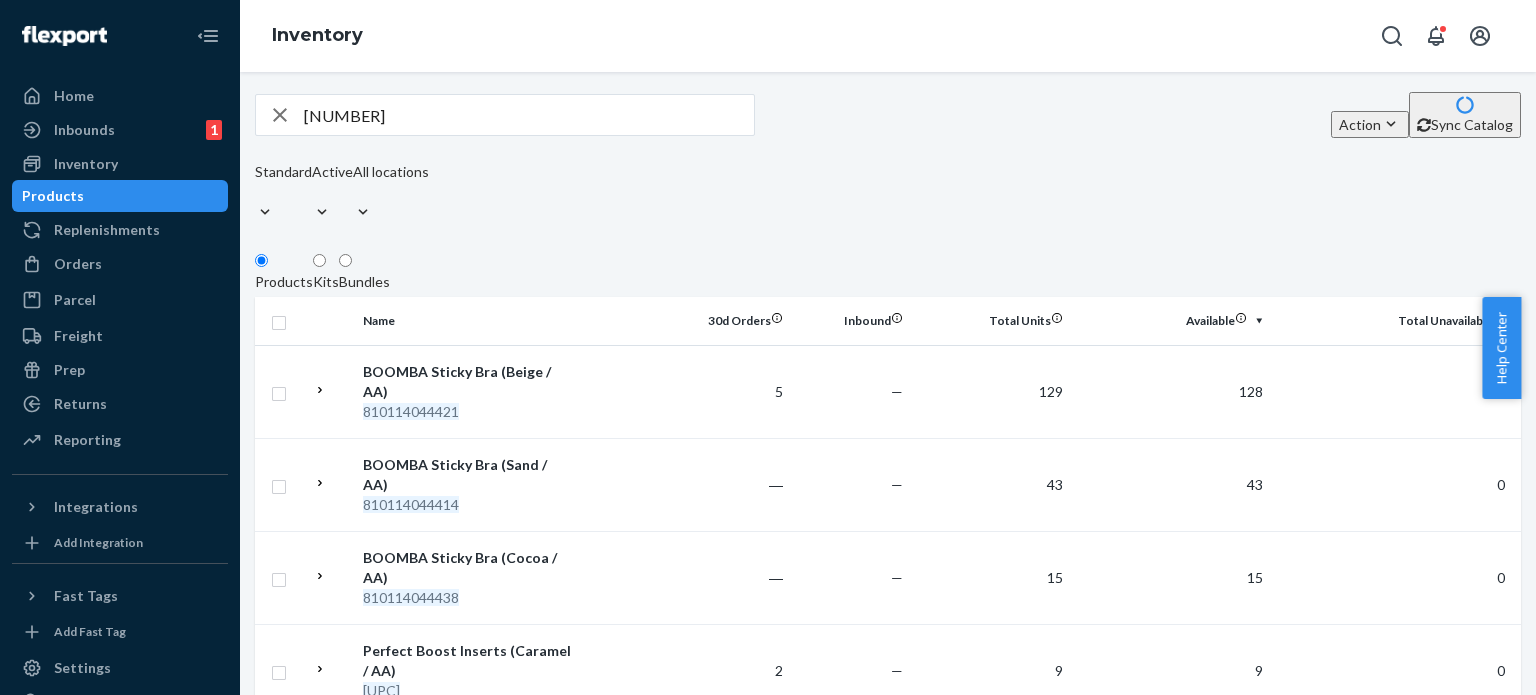 scroll, scrollTop: 0, scrollLeft: 0, axis: both 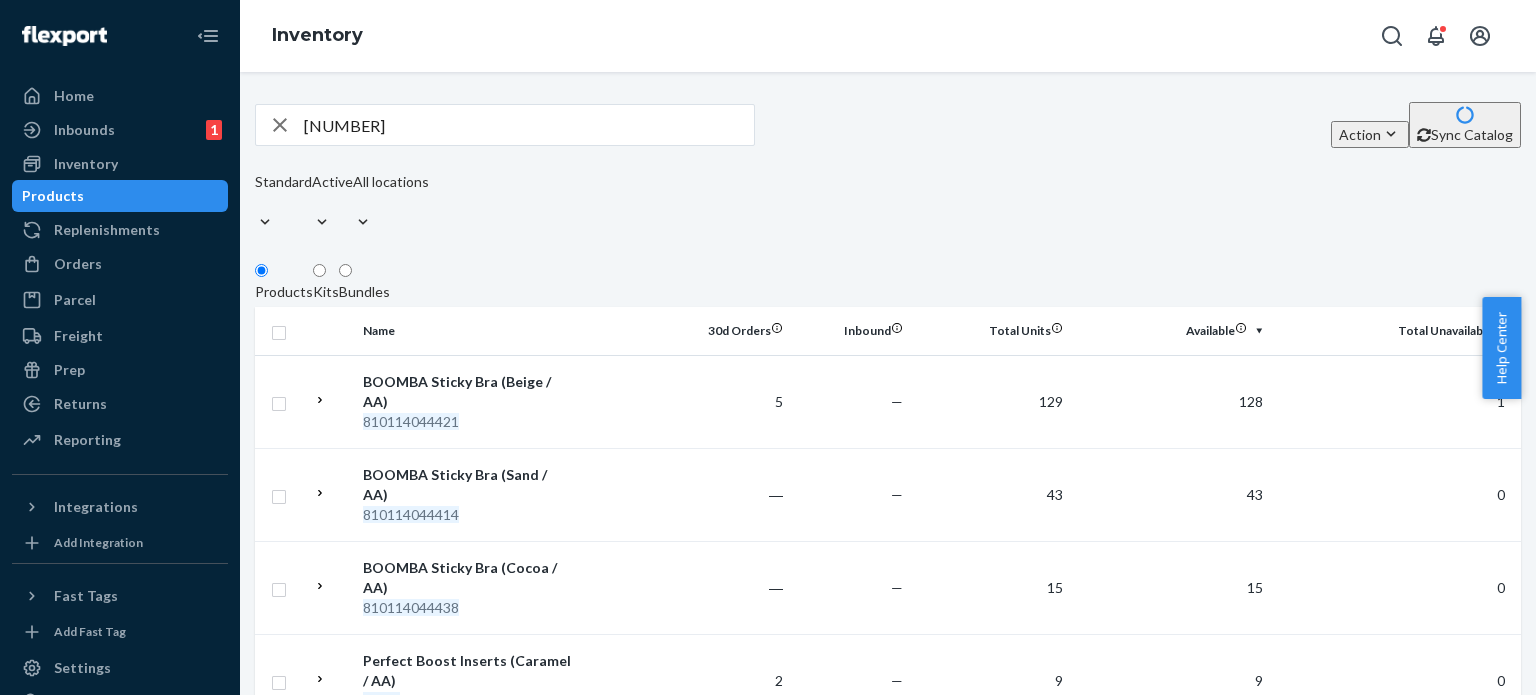 click on "[NUMBER]" at bounding box center (529, 125) 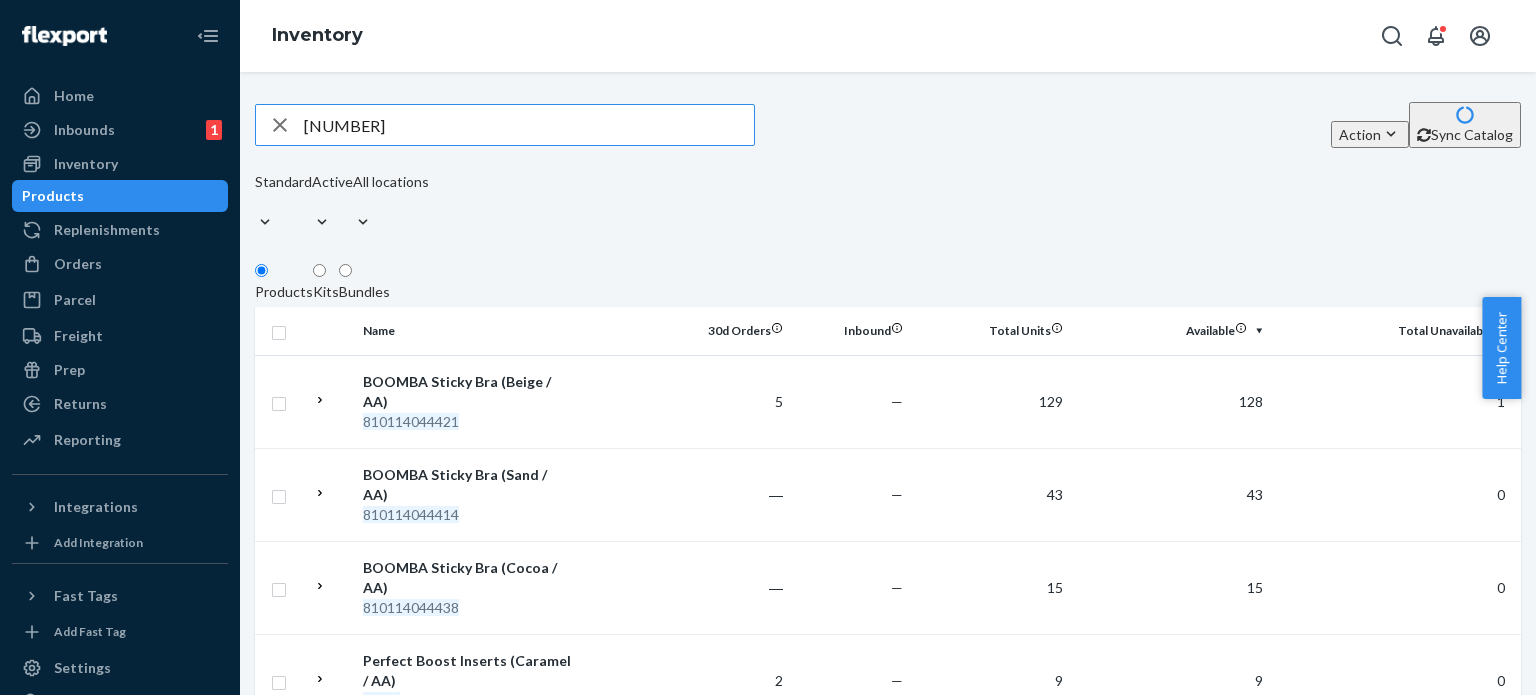click on "[NUMBER]" at bounding box center (529, 125) 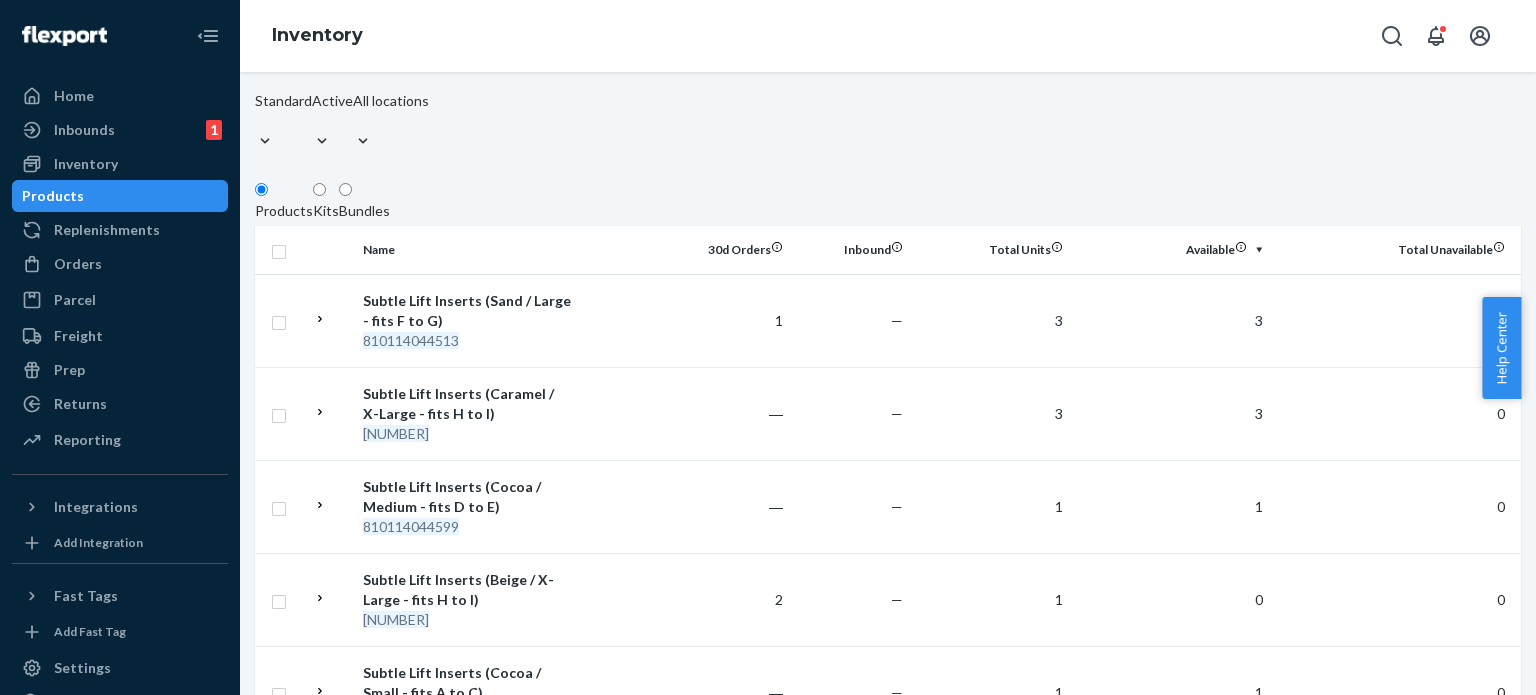 scroll, scrollTop: 0, scrollLeft: 0, axis: both 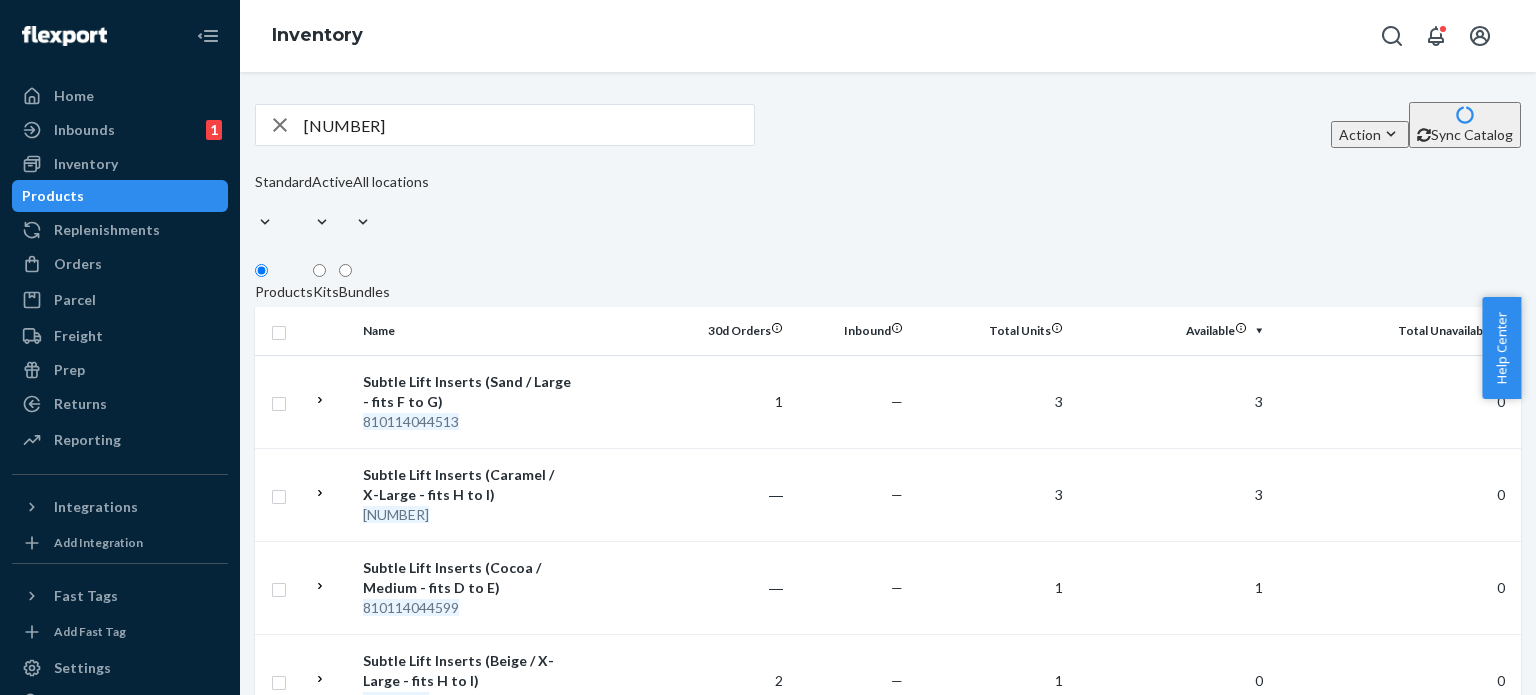 click on "[NUMBER]" at bounding box center [529, 125] 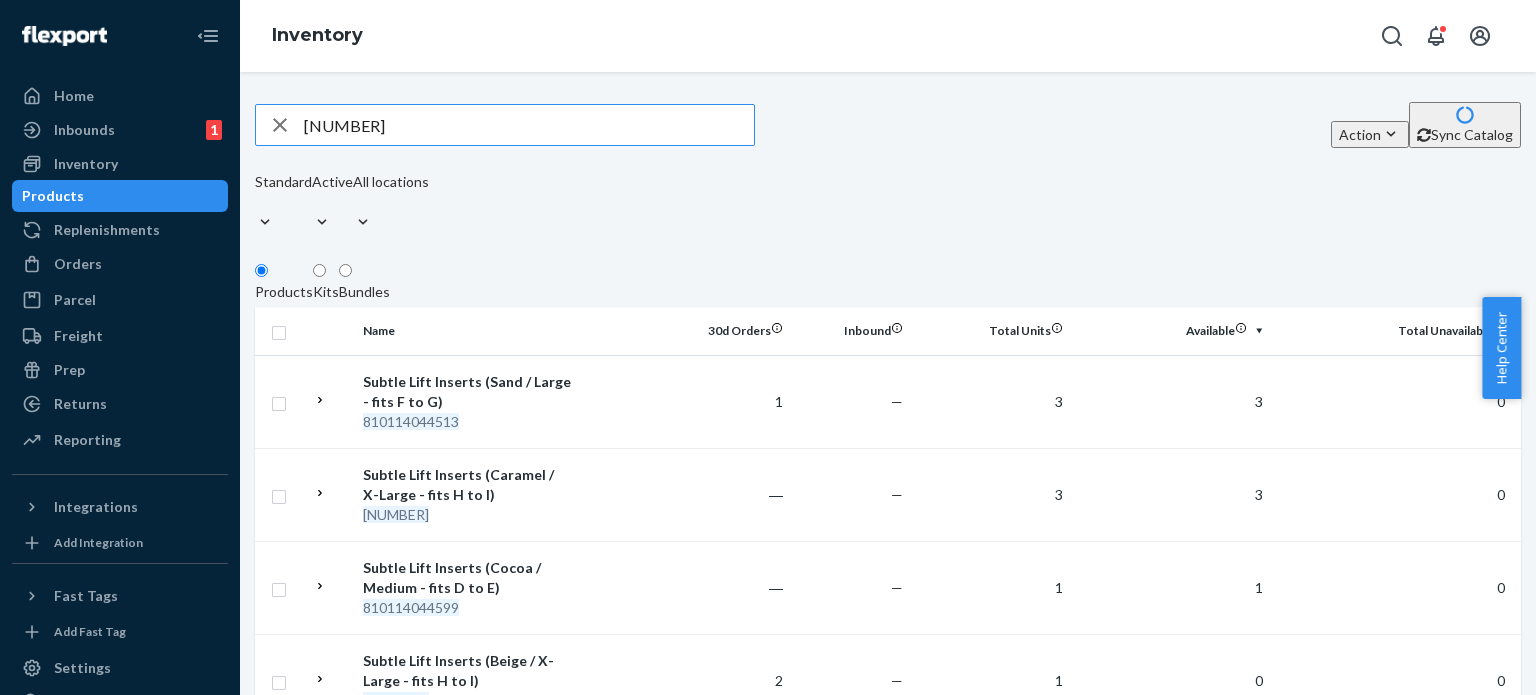 click on "[NUMBER]" at bounding box center (529, 125) 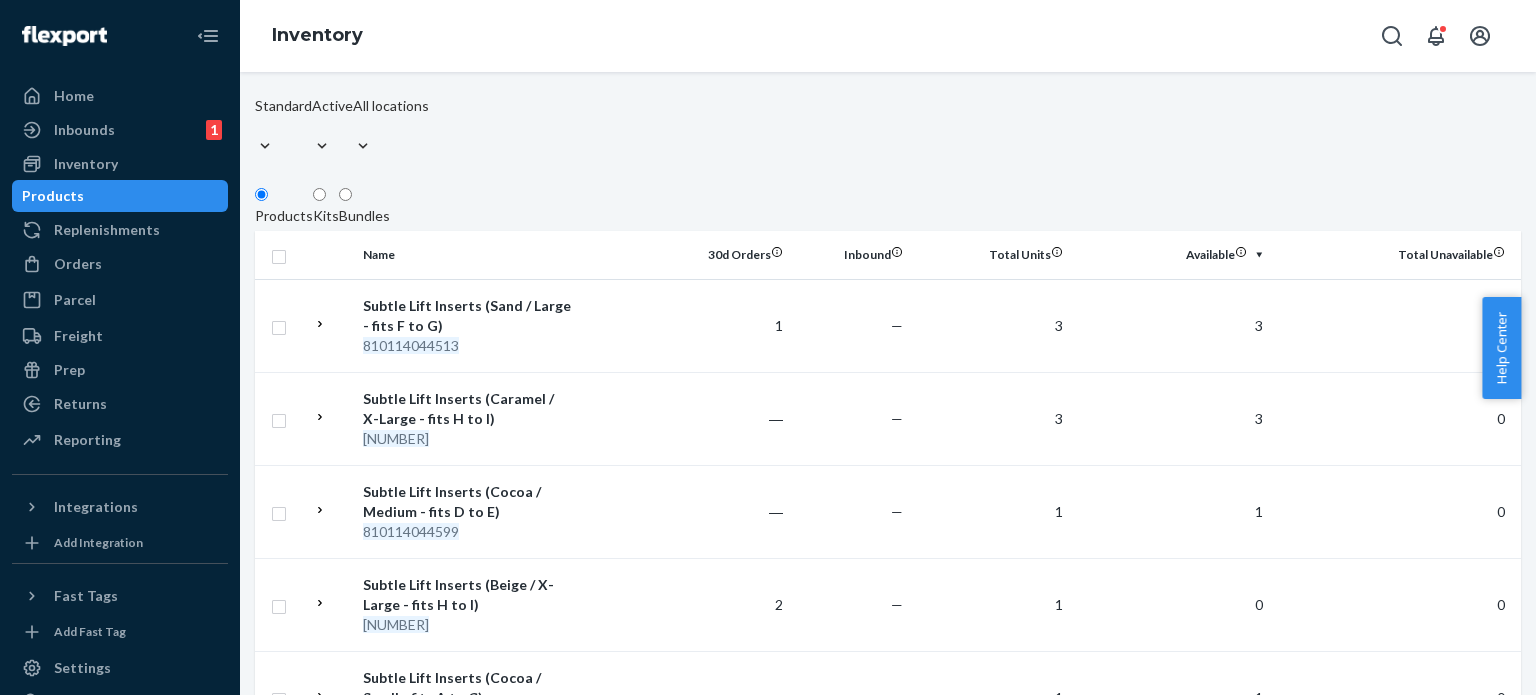 scroll, scrollTop: 0, scrollLeft: 0, axis: both 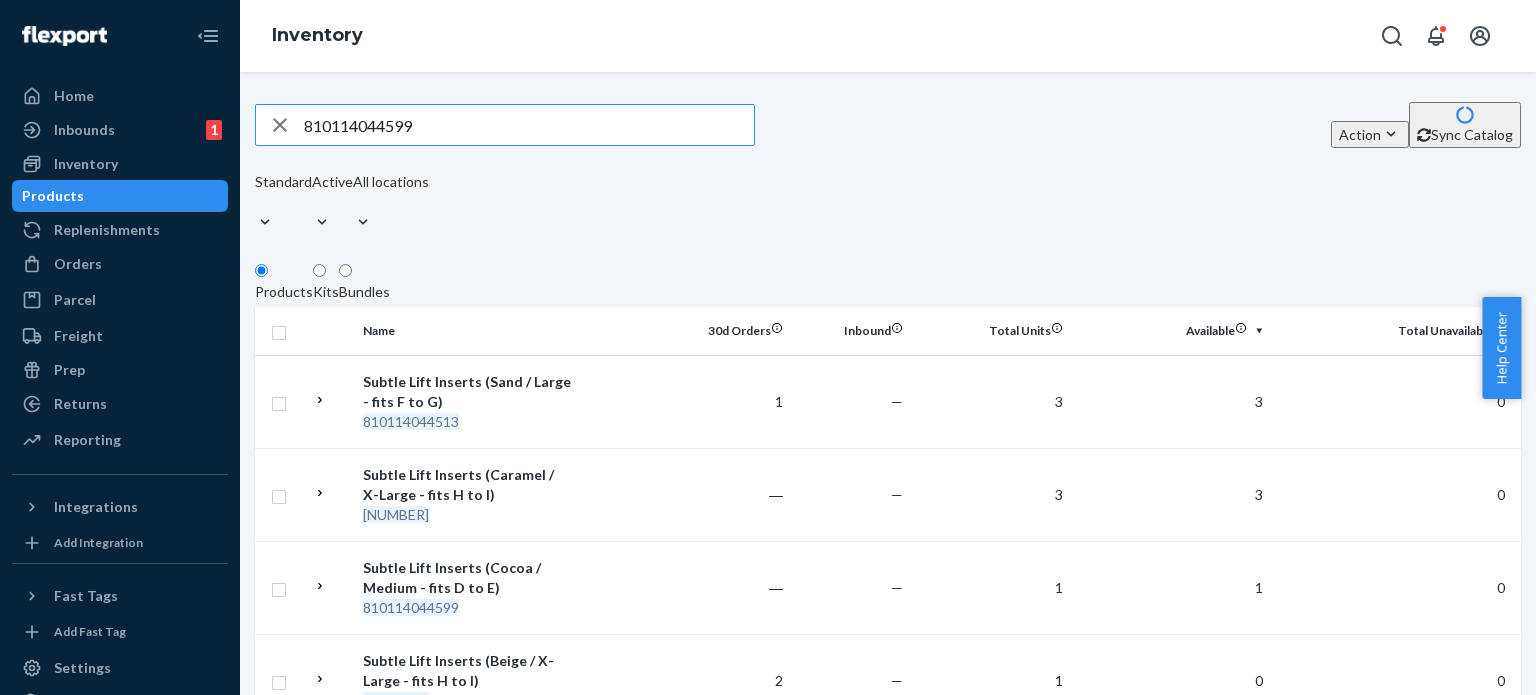 click on "810114044599" at bounding box center (529, 125) 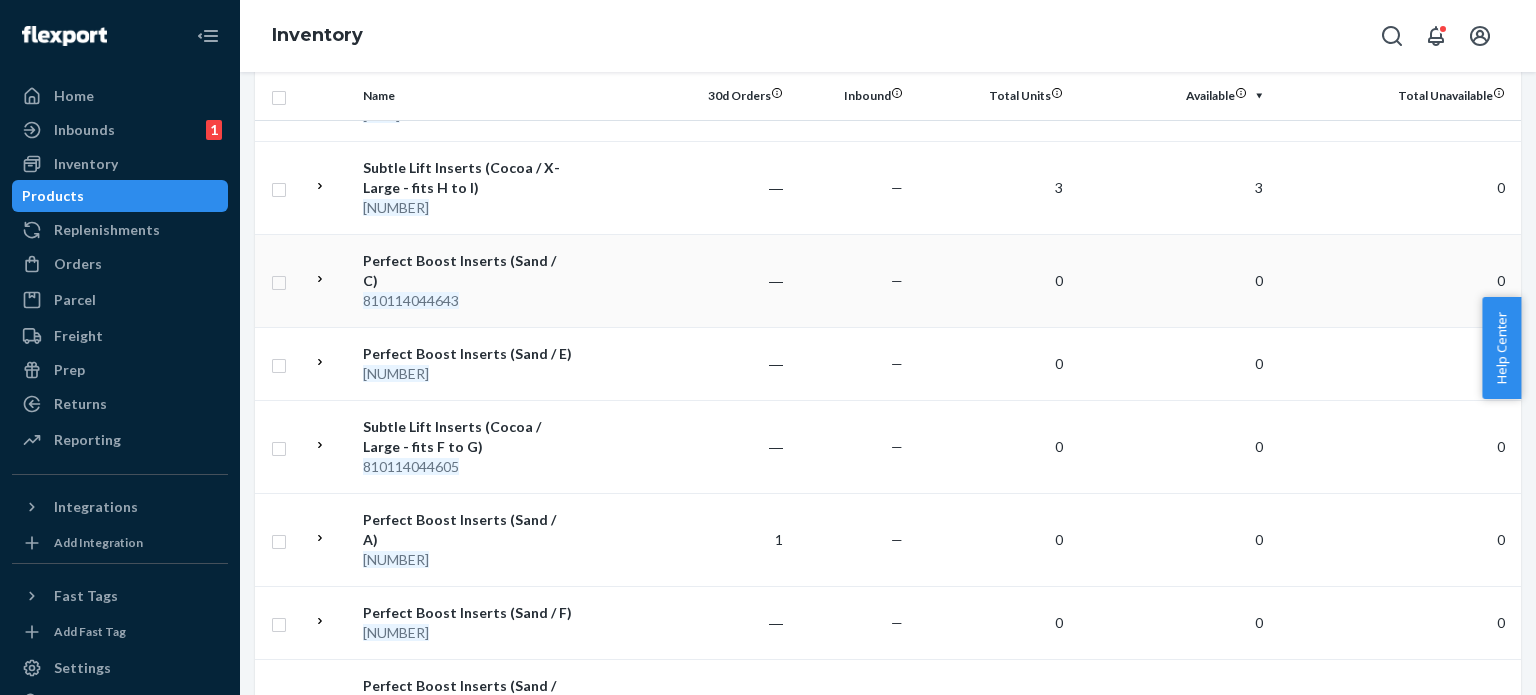scroll, scrollTop: 0, scrollLeft: 0, axis: both 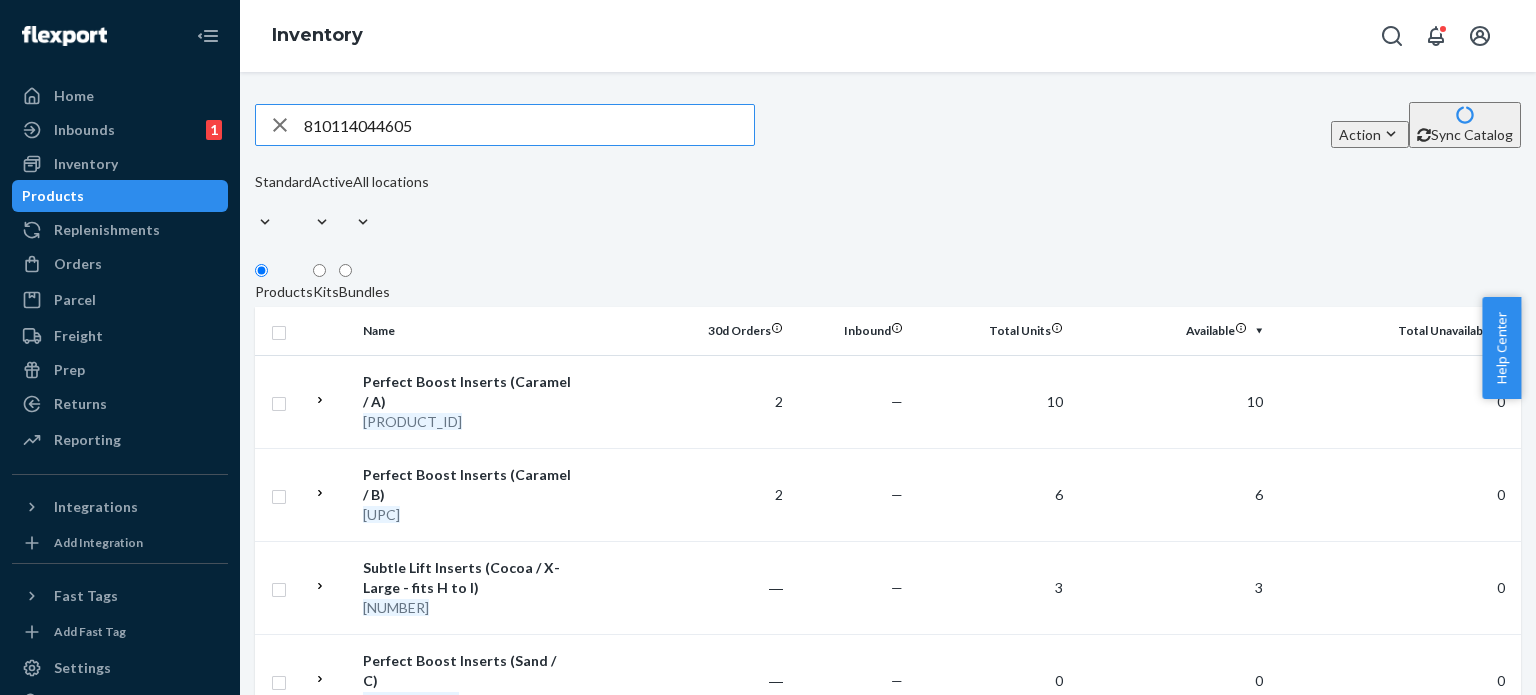 click on "810114044605" at bounding box center [529, 125] 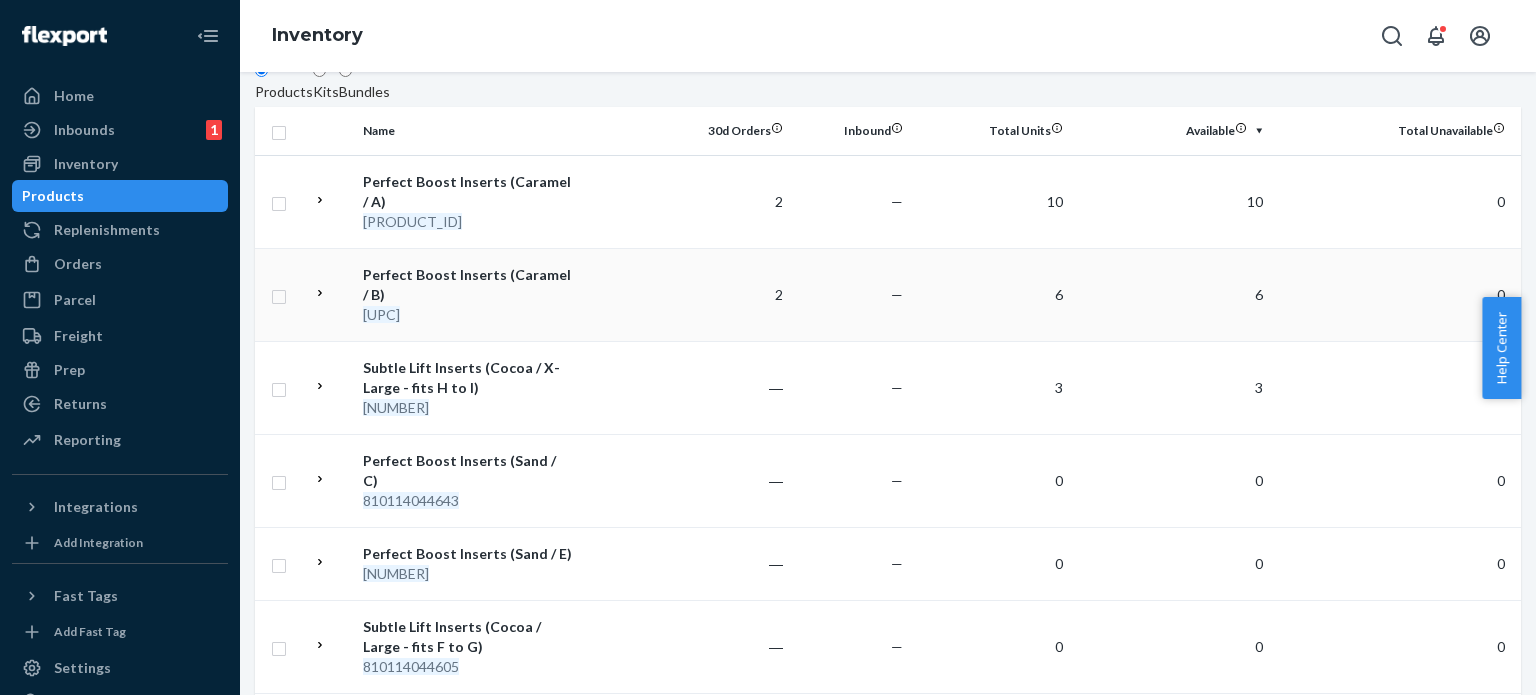 scroll, scrollTop: 0, scrollLeft: 0, axis: both 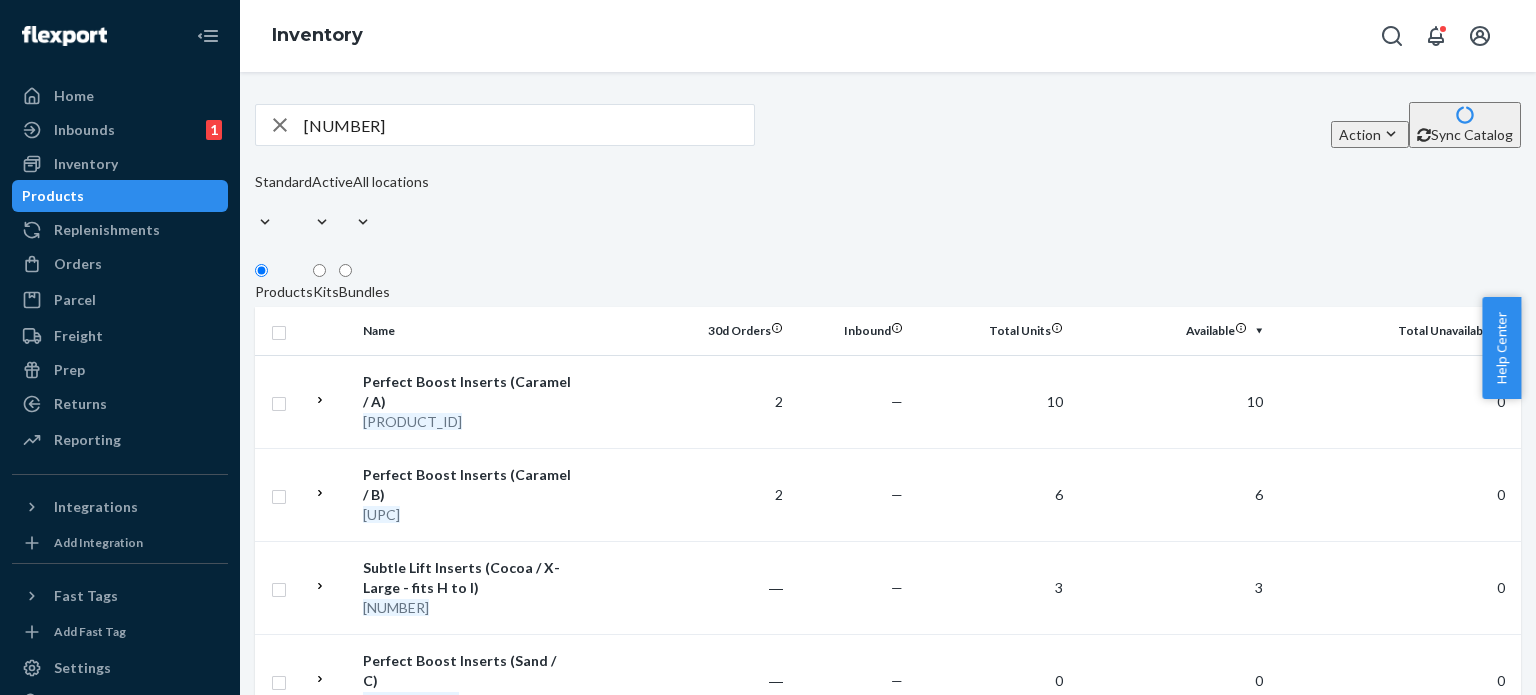 click on "[NUMBER]" at bounding box center (529, 125) 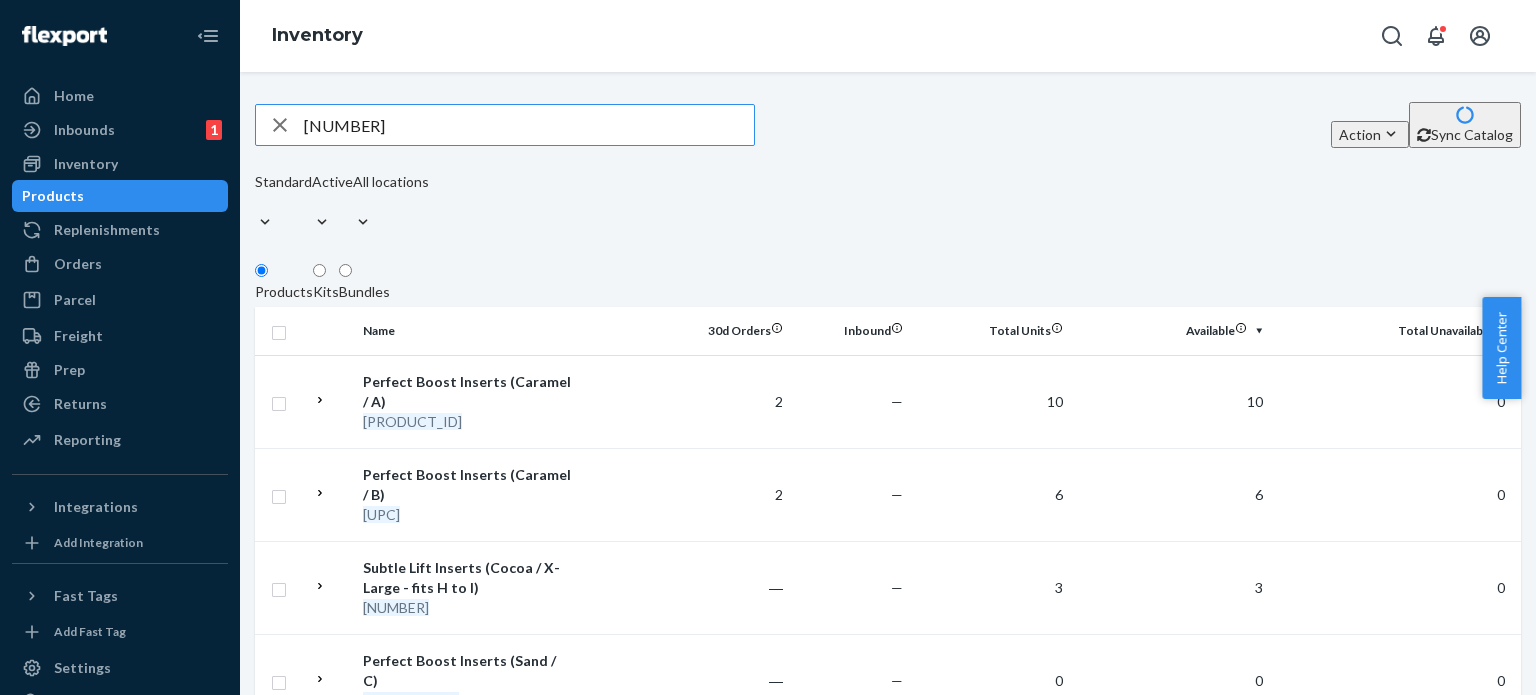 click on "[NUMBER]" at bounding box center (529, 125) 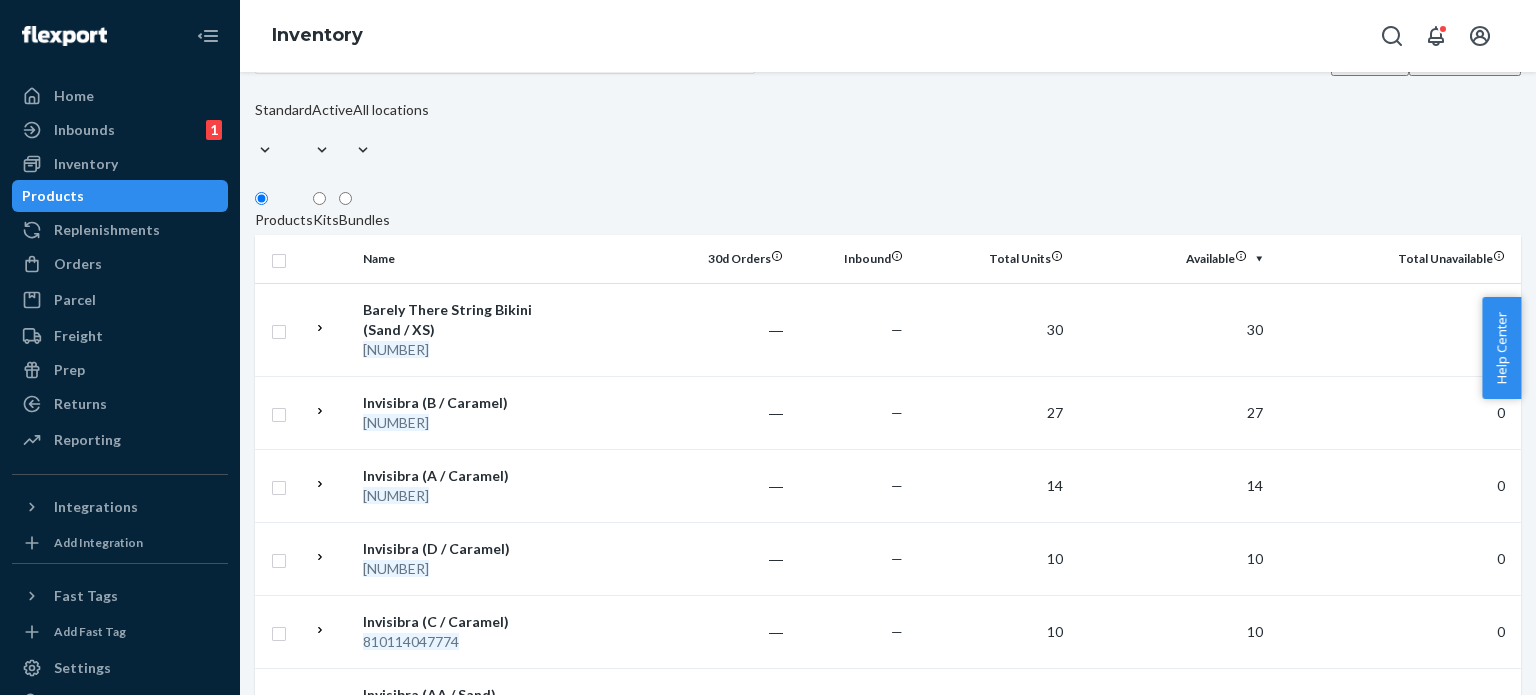 scroll, scrollTop: 0, scrollLeft: 0, axis: both 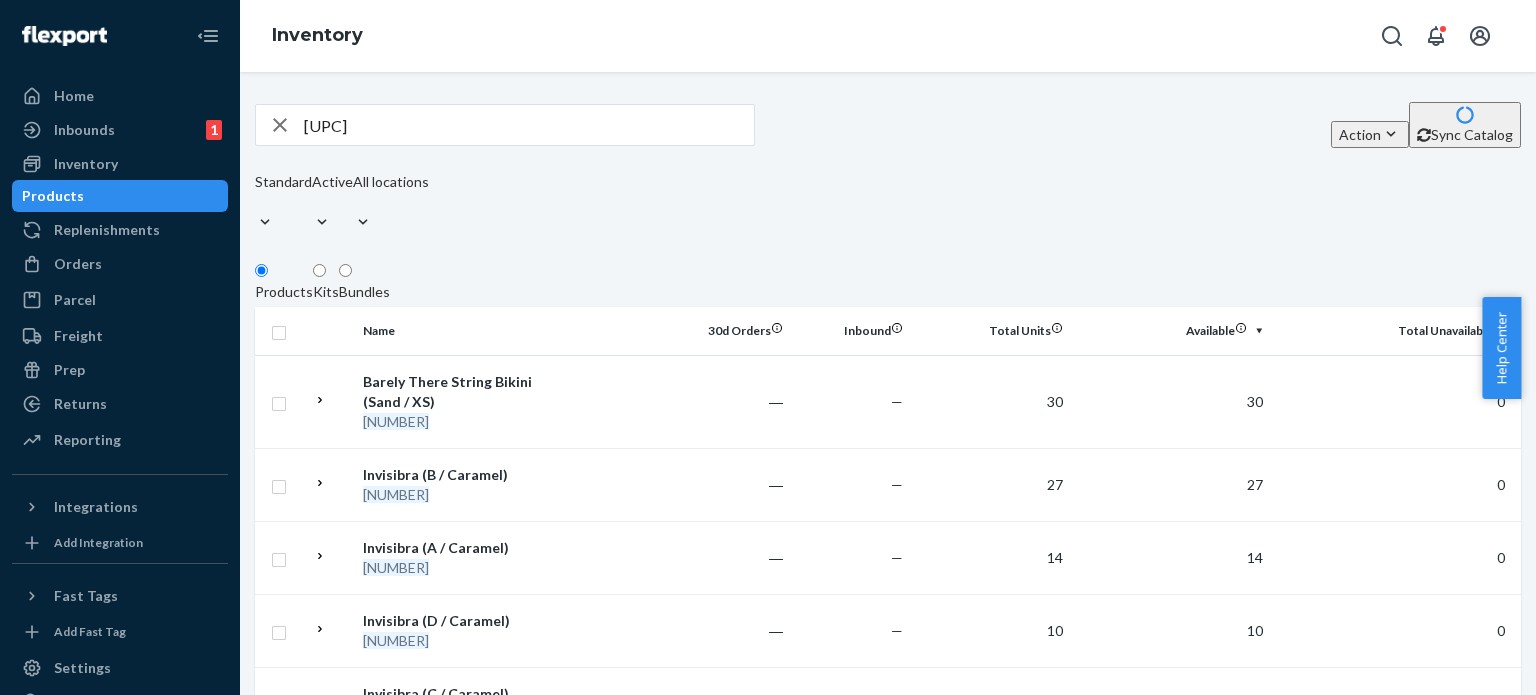 click on "[UPC]" at bounding box center (529, 125) 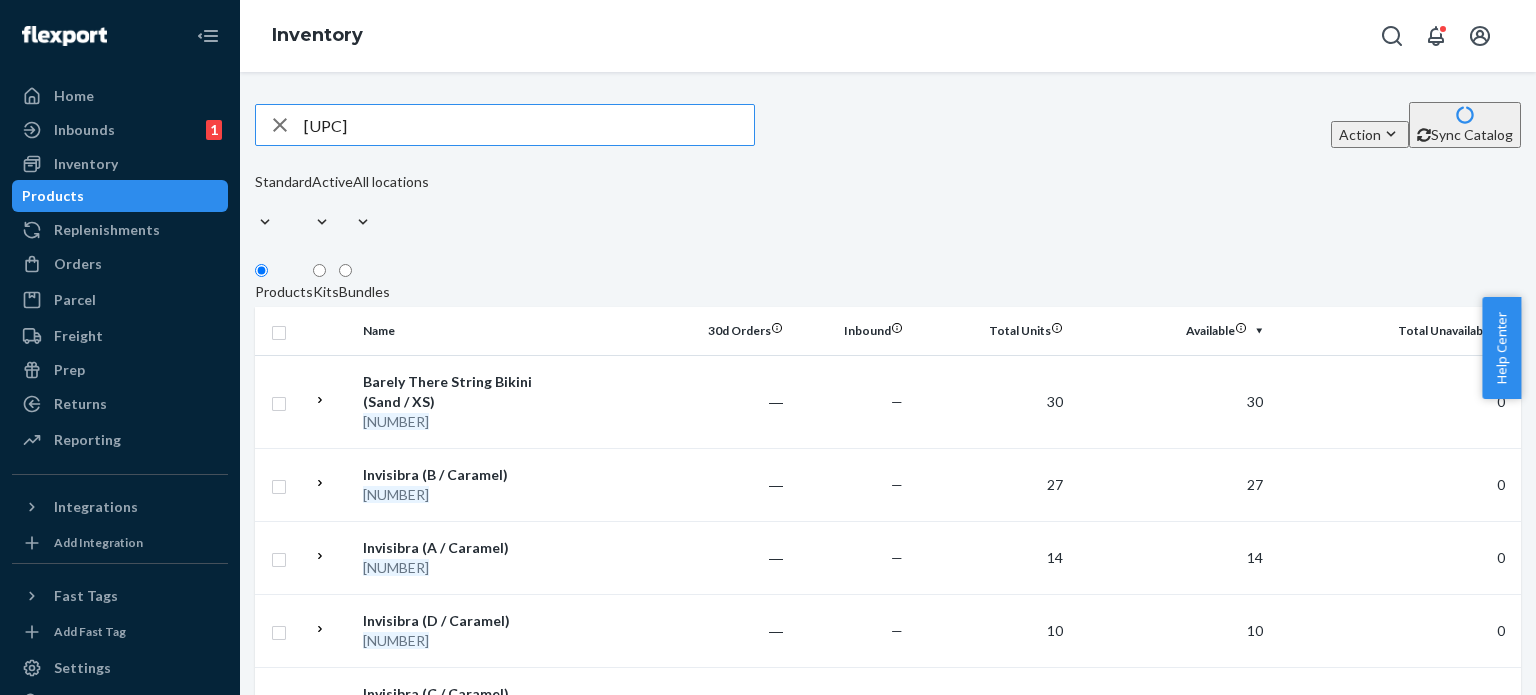 click on "[UPC]" at bounding box center [529, 125] 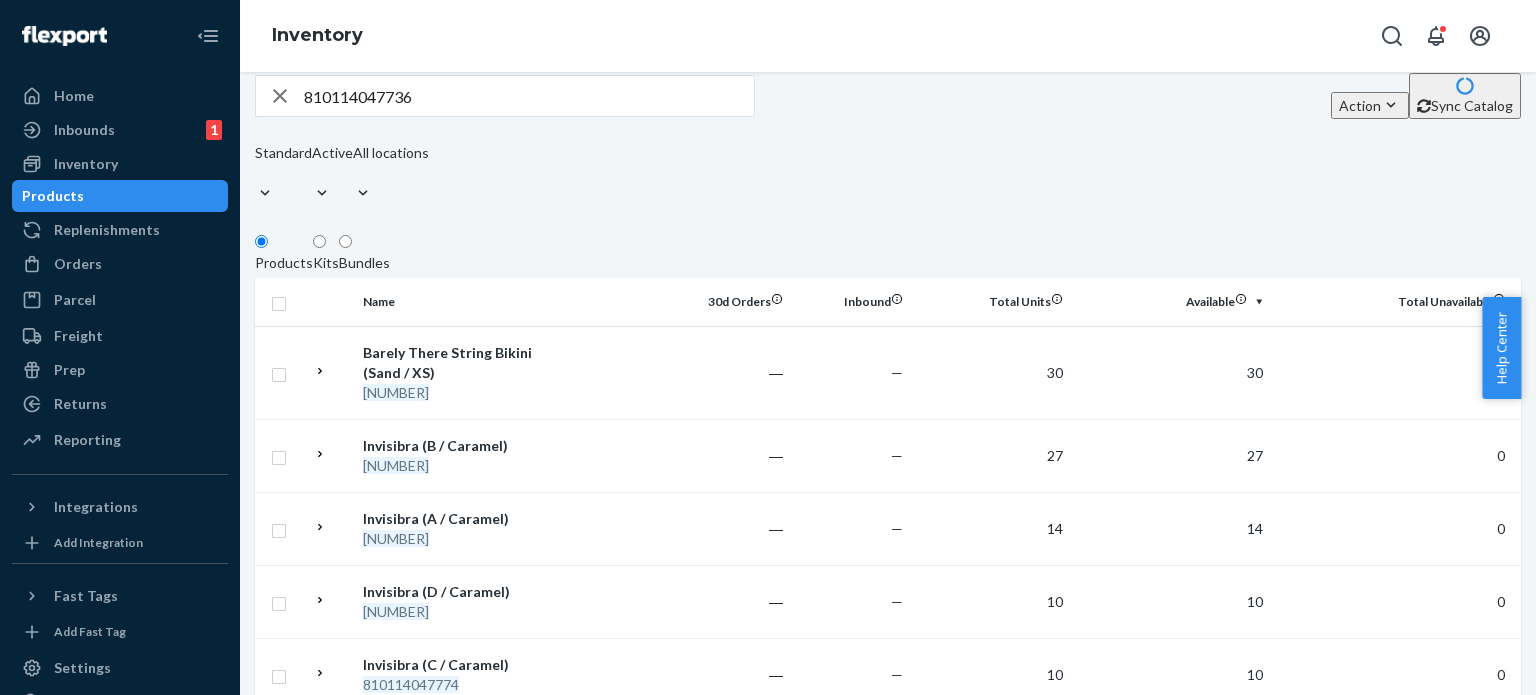 scroll, scrollTop: 0, scrollLeft: 0, axis: both 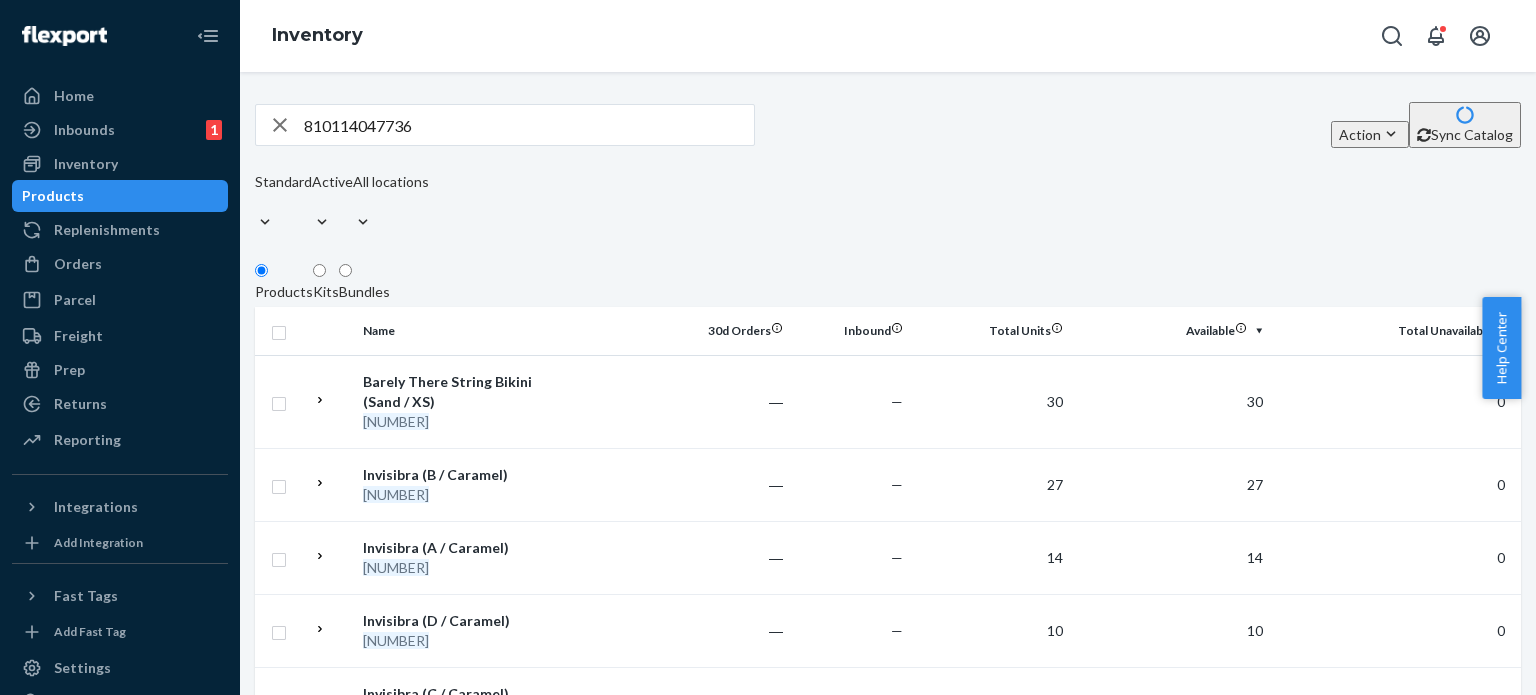 click on "810114047736" at bounding box center (529, 125) 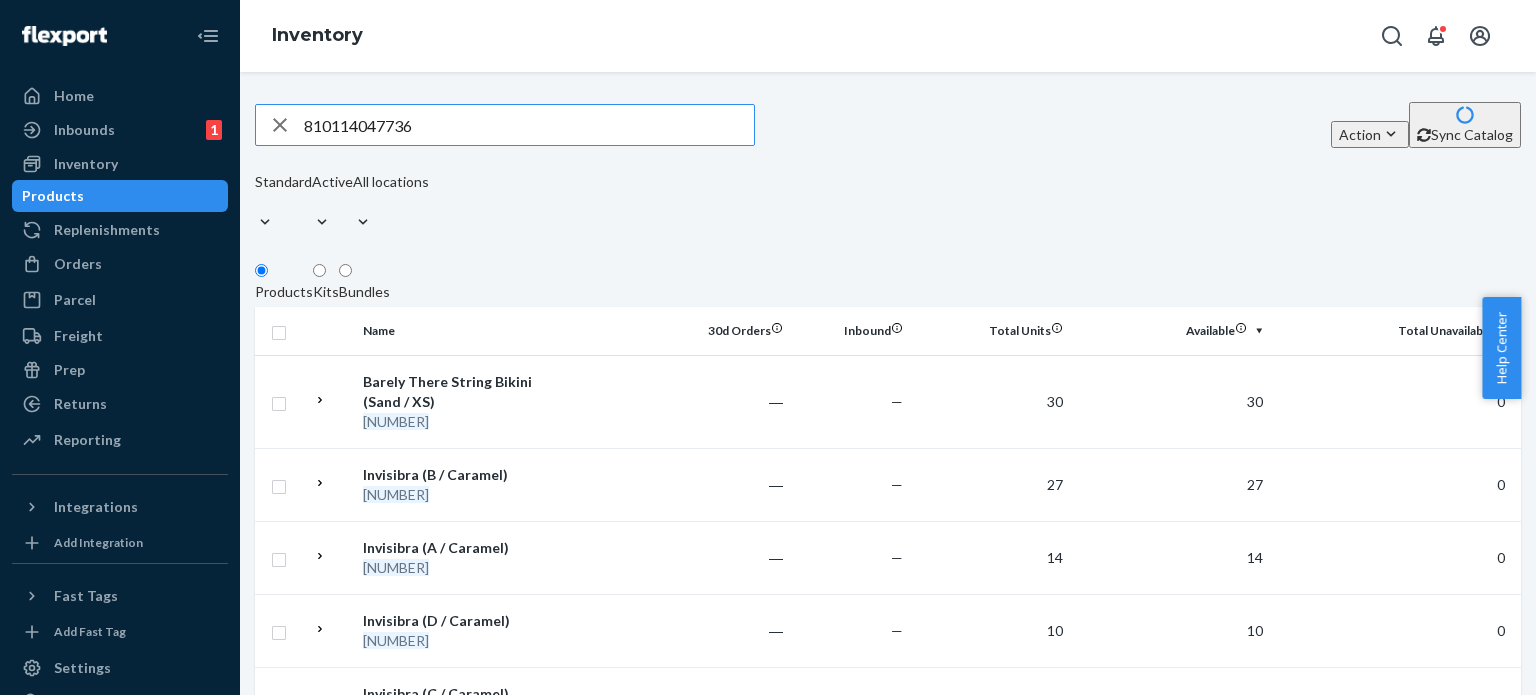 click on "810114047736" at bounding box center (529, 125) 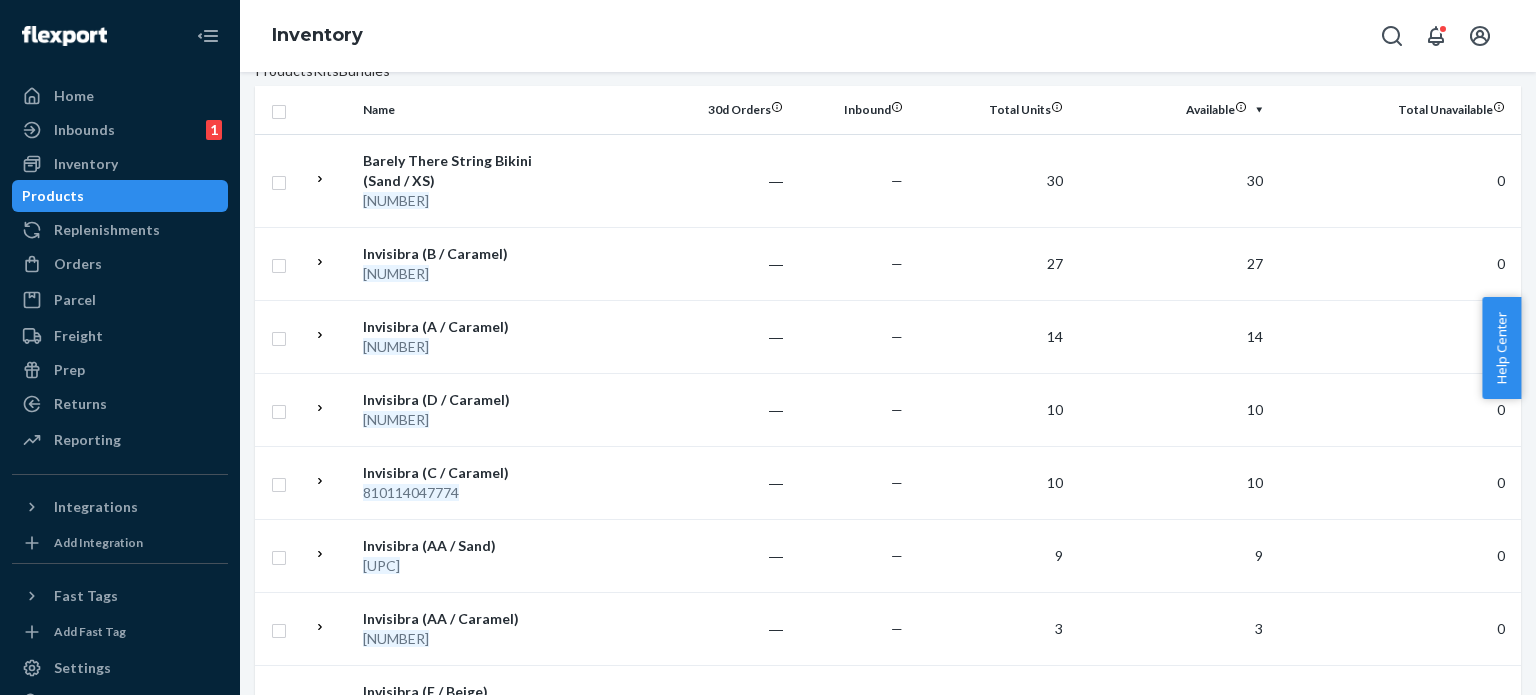 scroll, scrollTop: 0, scrollLeft: 0, axis: both 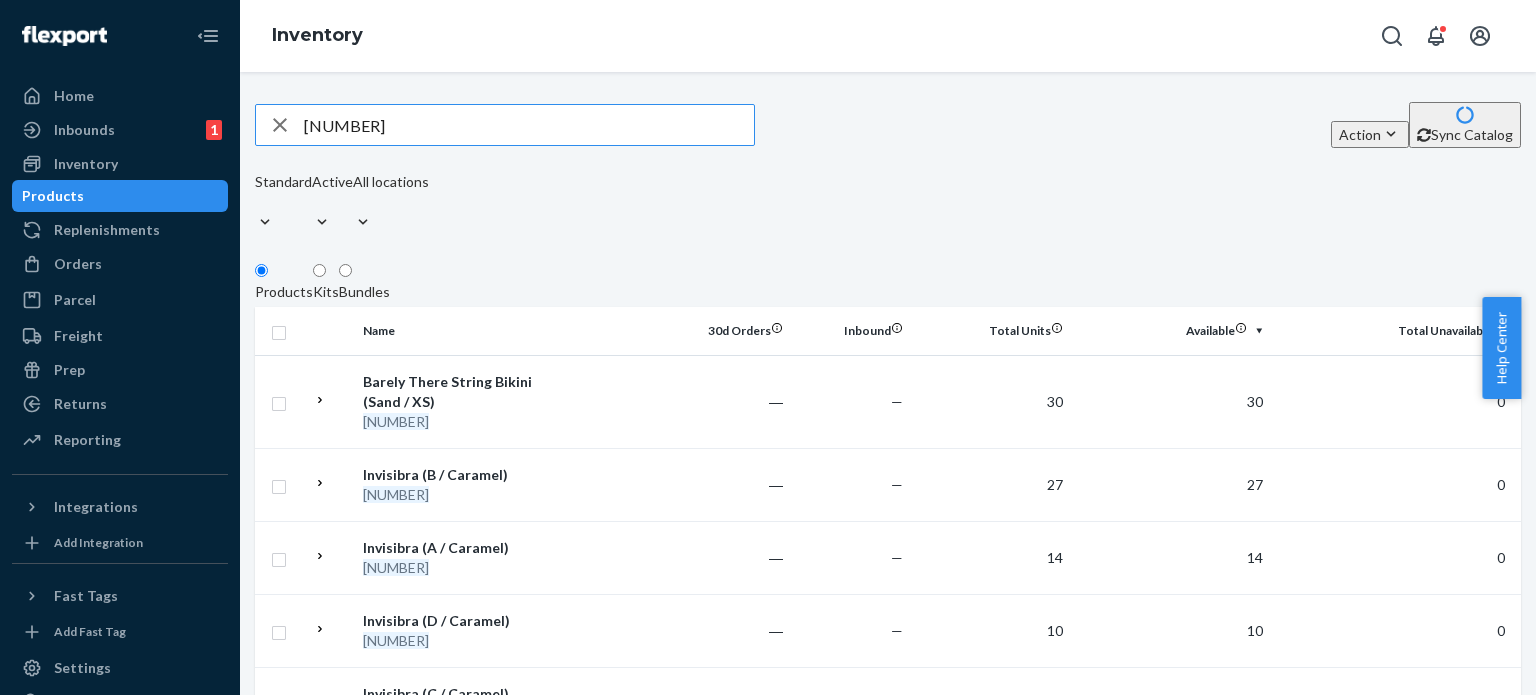 click on "[NUMBER]" at bounding box center [529, 125] 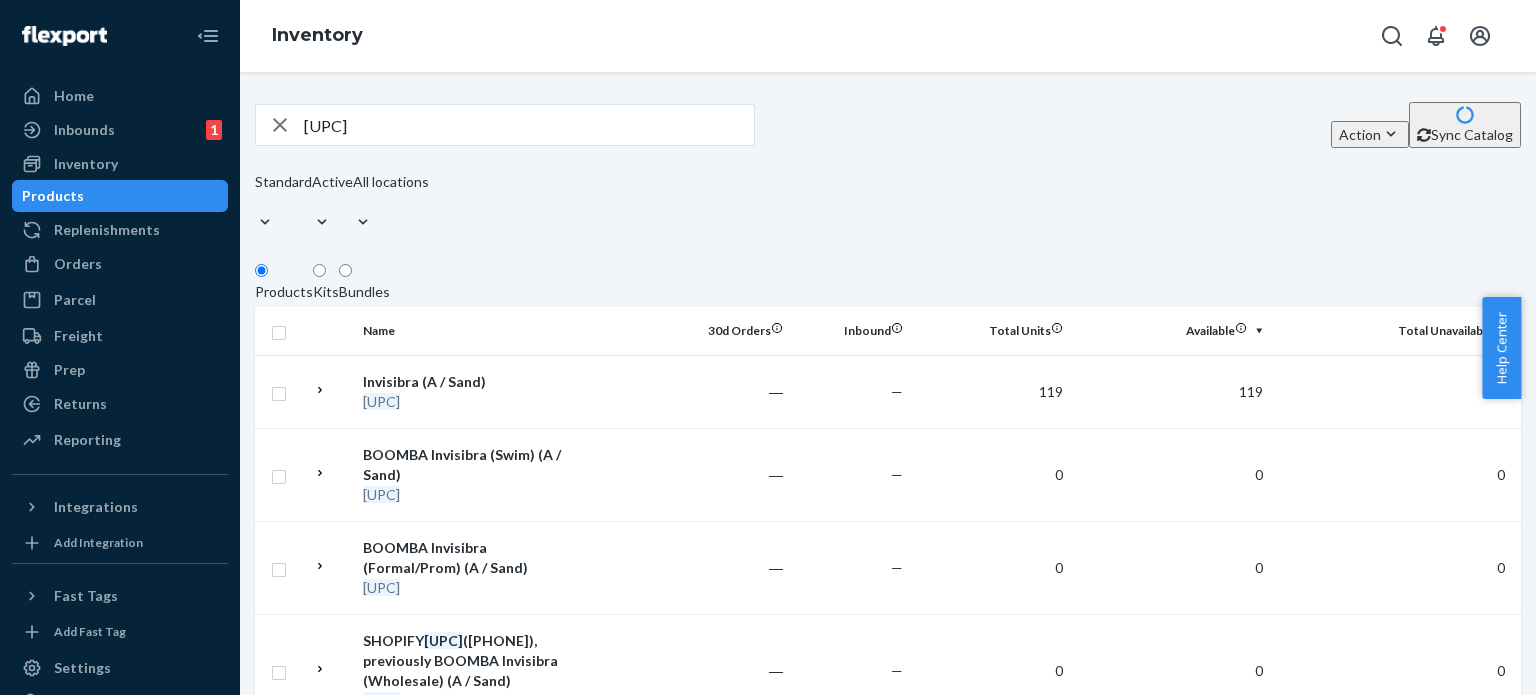 click on "[UPC]" at bounding box center [529, 125] 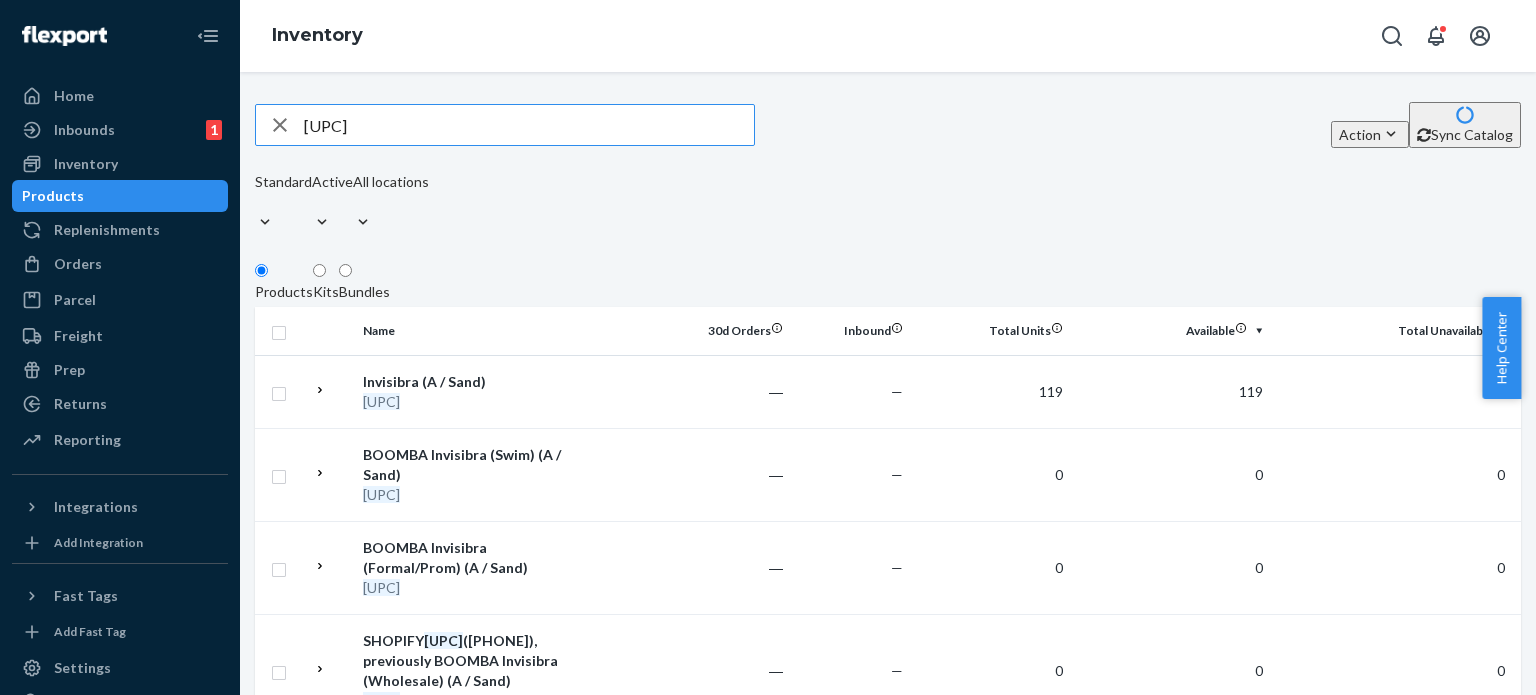 click on "[UPC]" at bounding box center (529, 125) 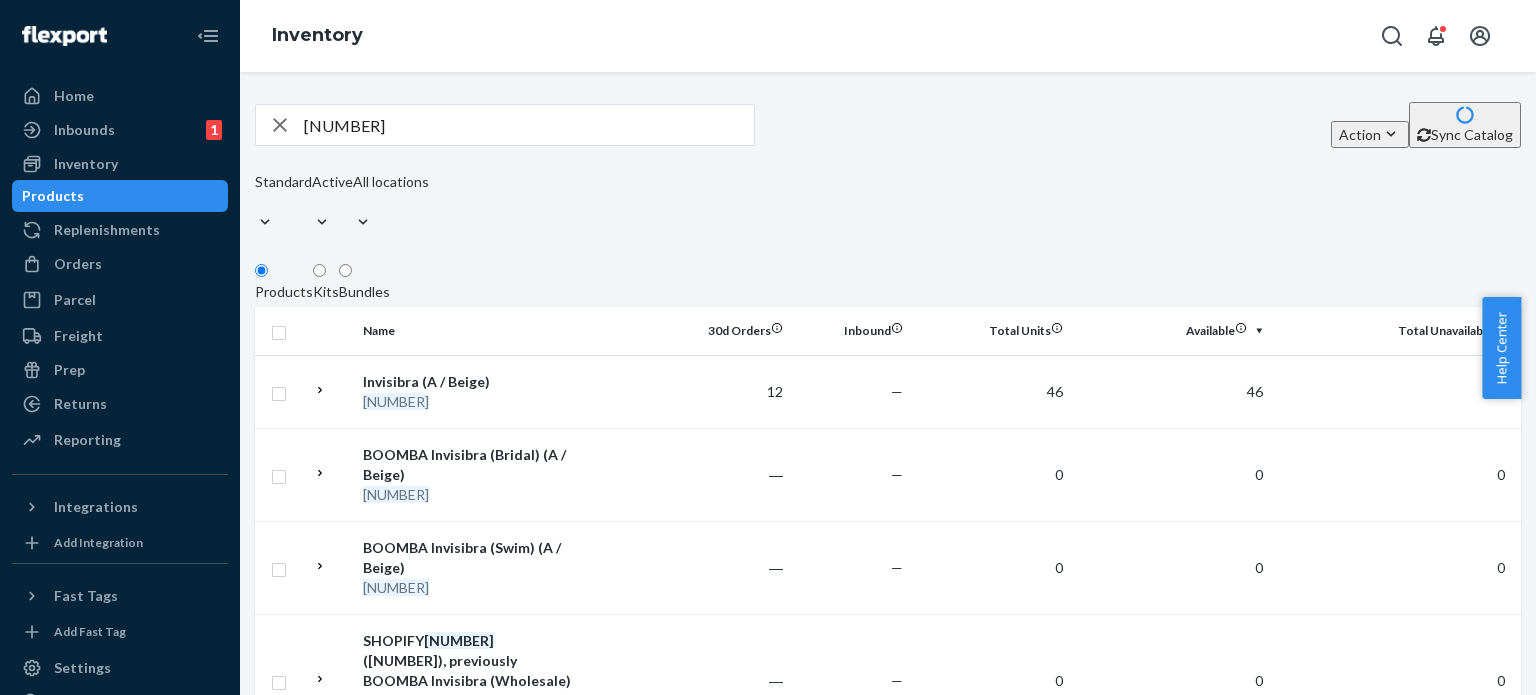 click on "[NUMBER]" at bounding box center (529, 125) 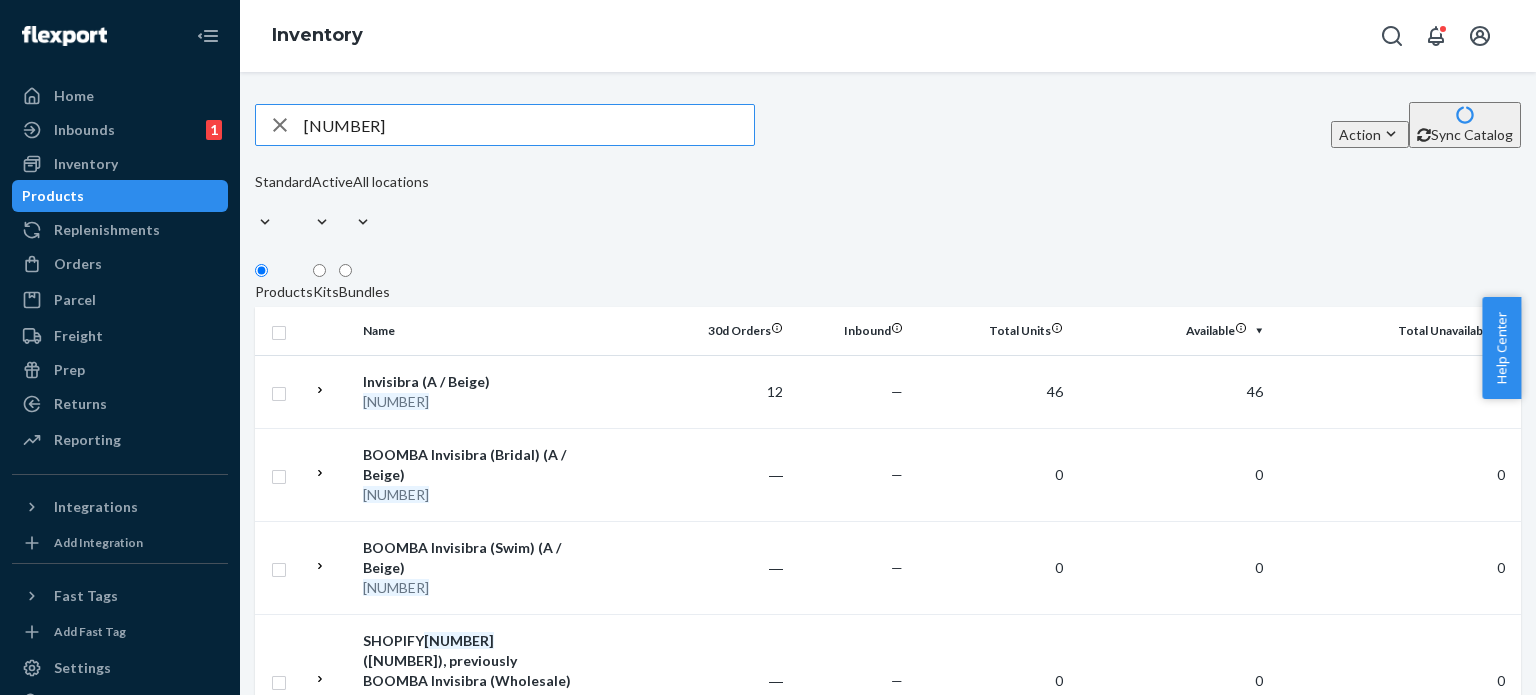 click on "[NUMBER]" at bounding box center (529, 125) 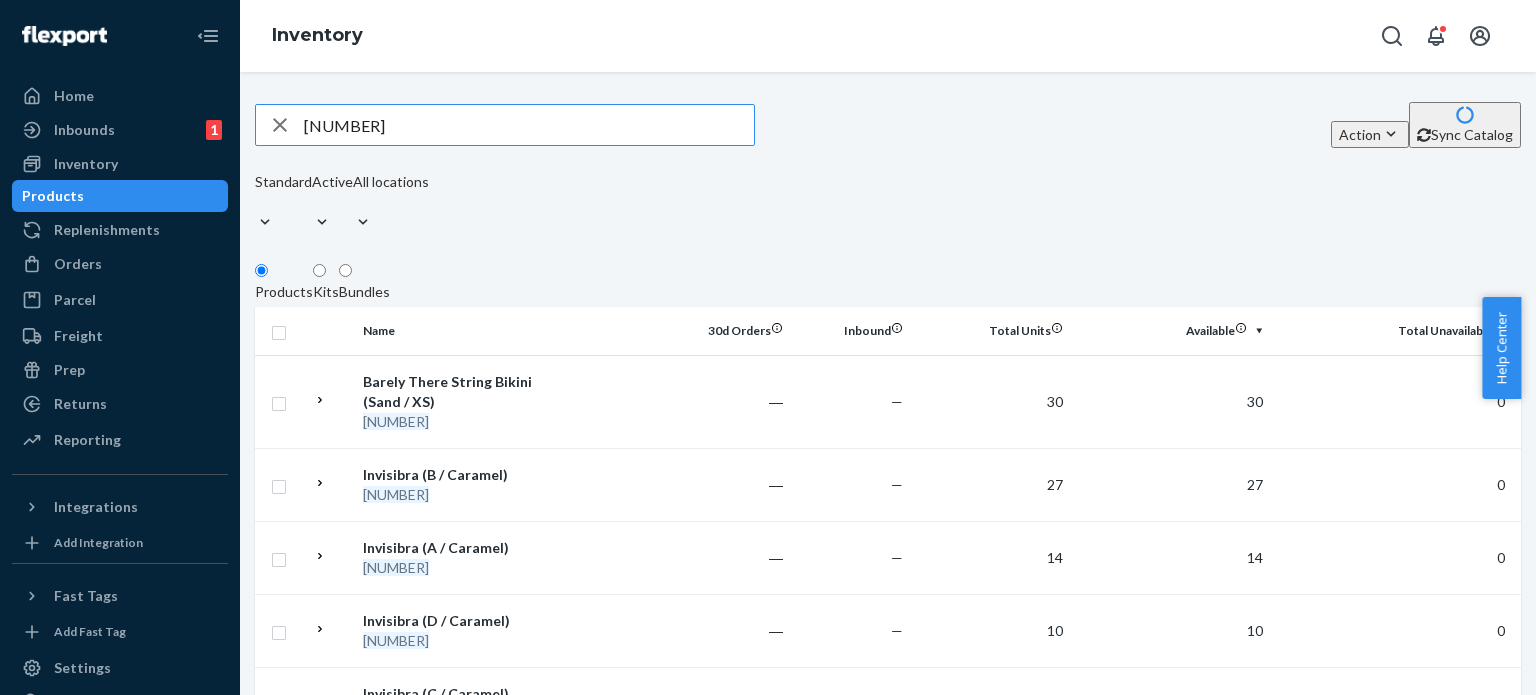 click on "[NUMBER]" at bounding box center [529, 125] 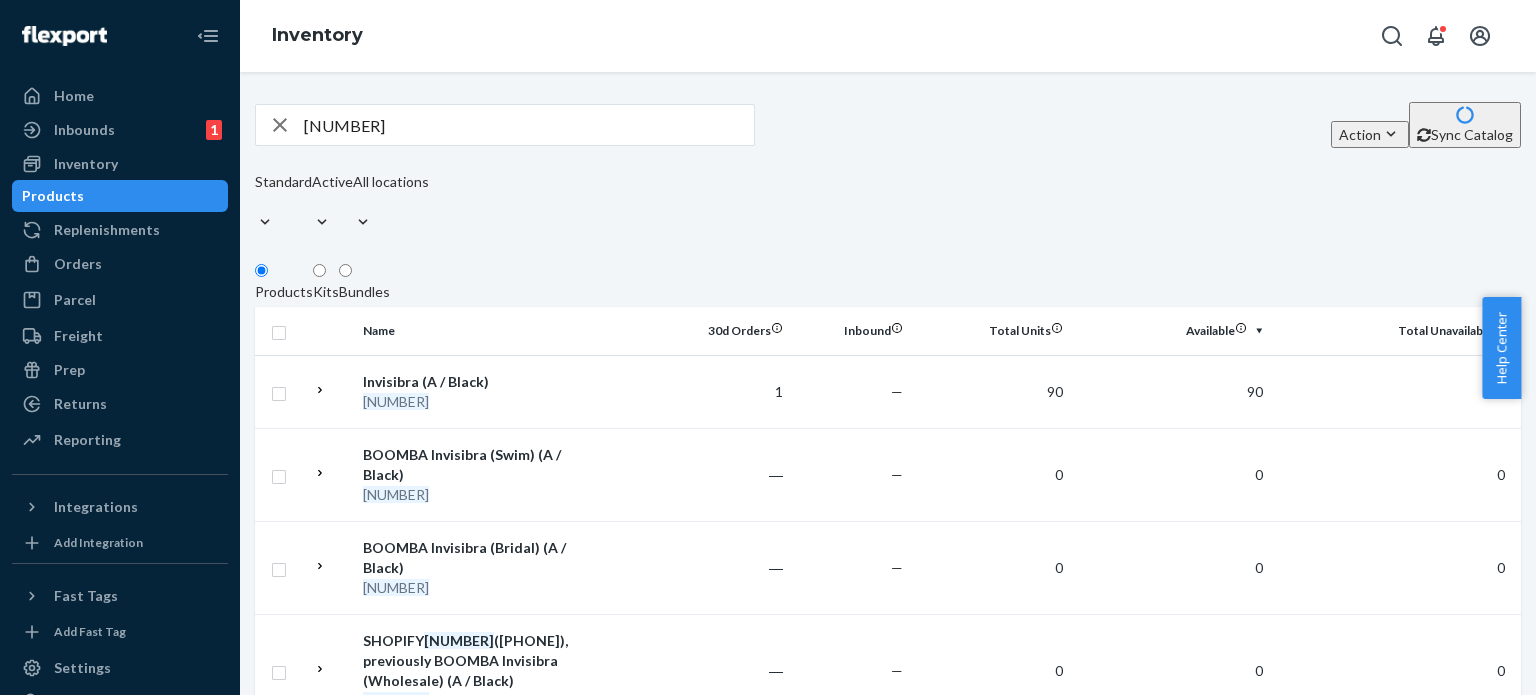 click on "[NUMBER]" at bounding box center (529, 125) 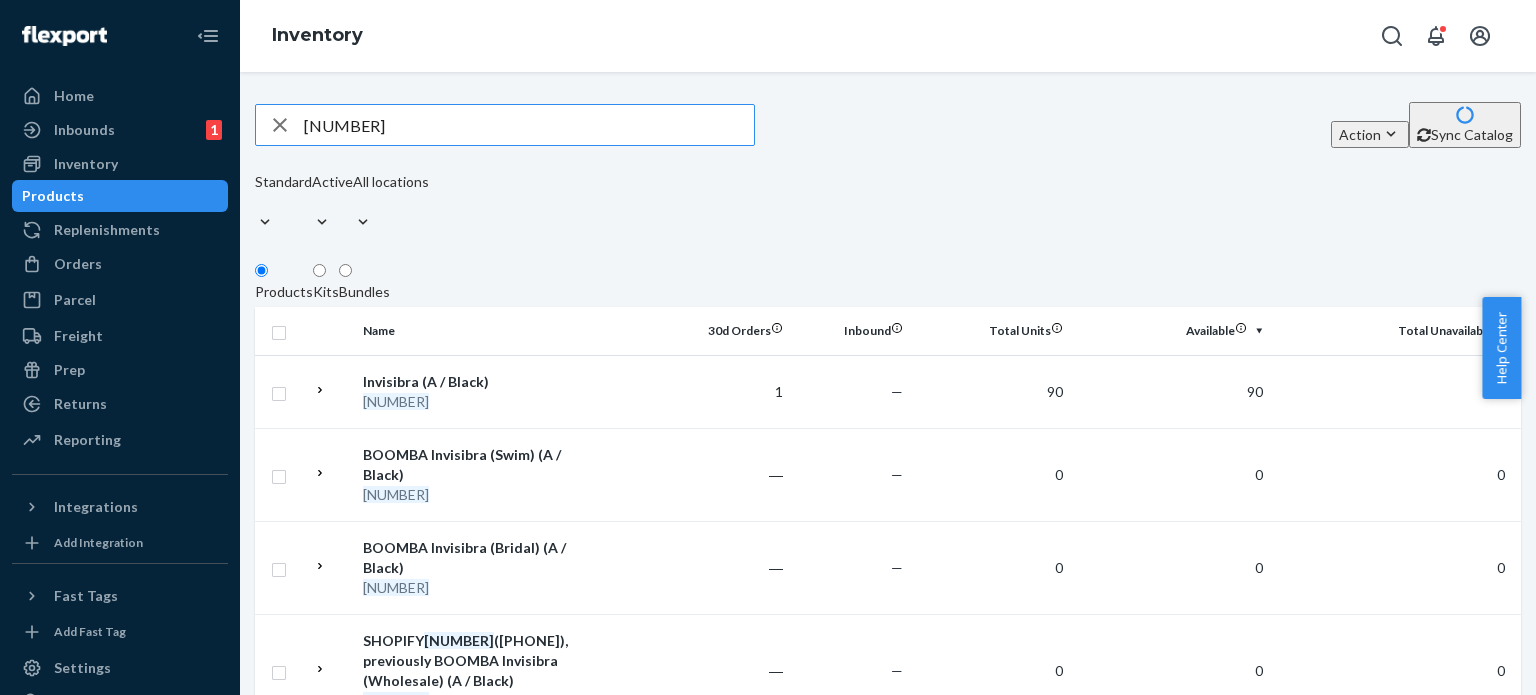 click on "[NUMBER]" at bounding box center (529, 125) 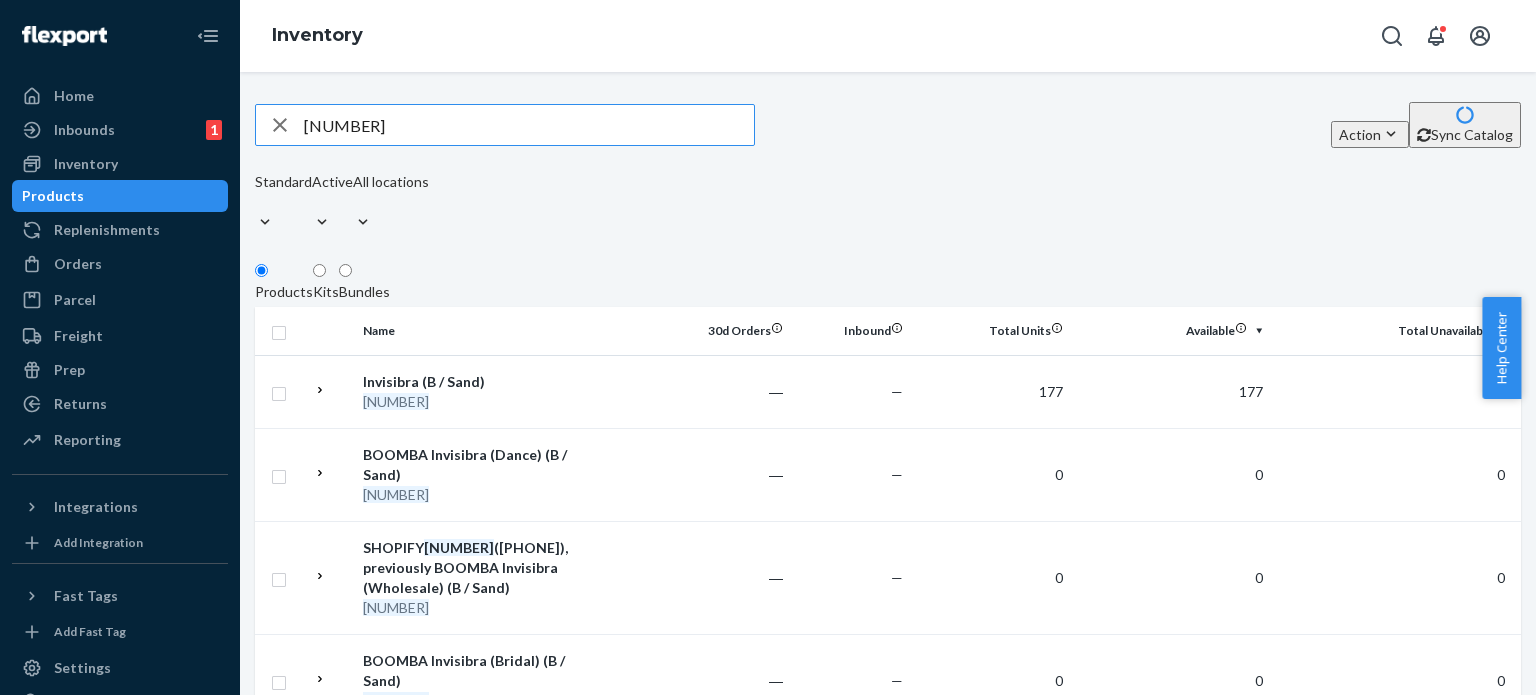 click on "[NUMBER]" at bounding box center [529, 125] 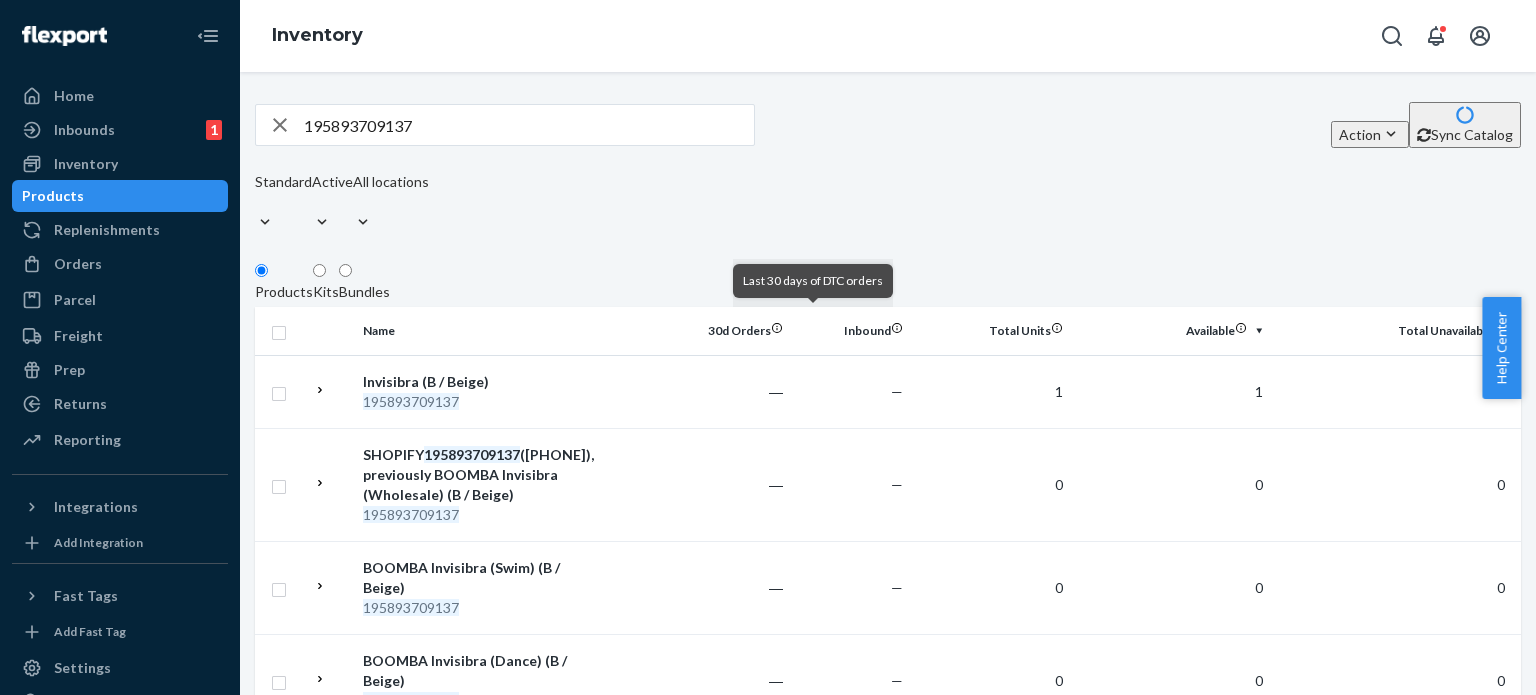 click on "195893709137" at bounding box center [529, 125] 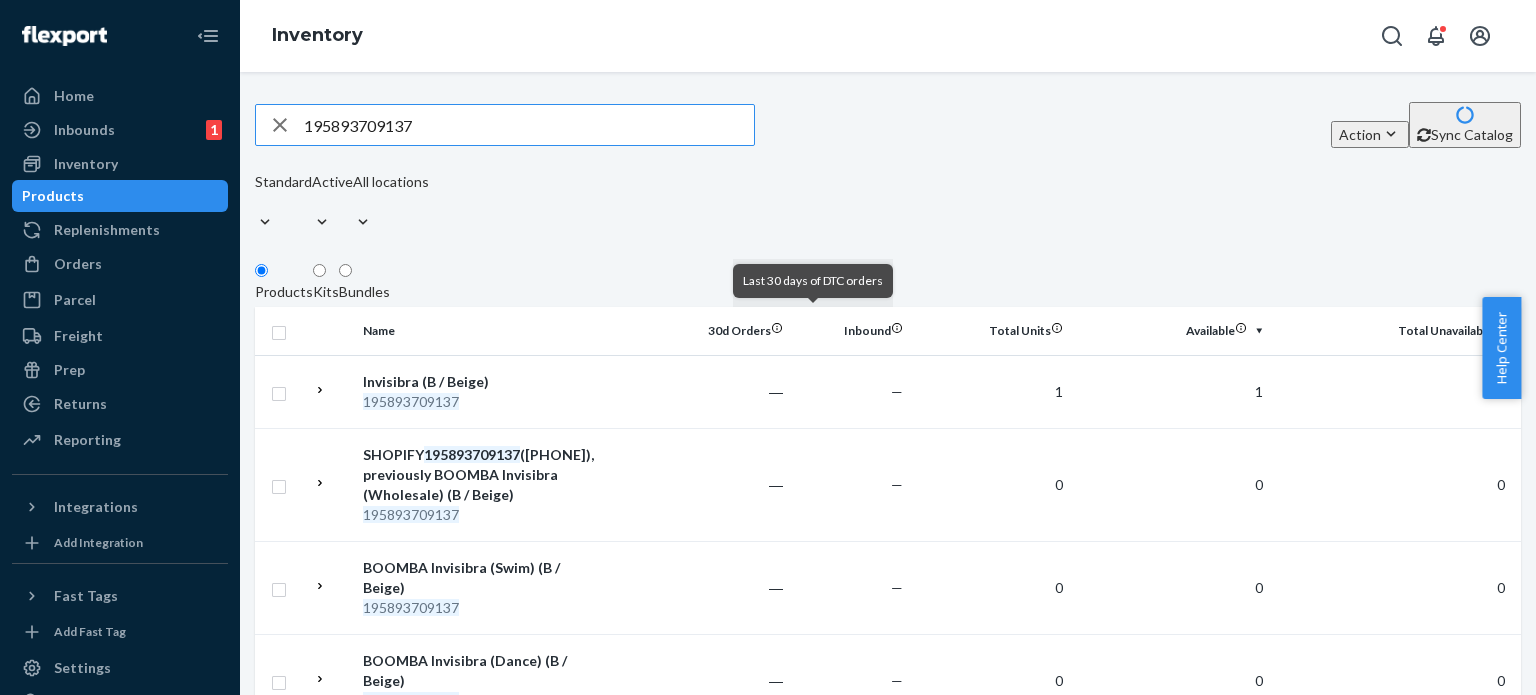 click on "195893709137" at bounding box center [529, 125] 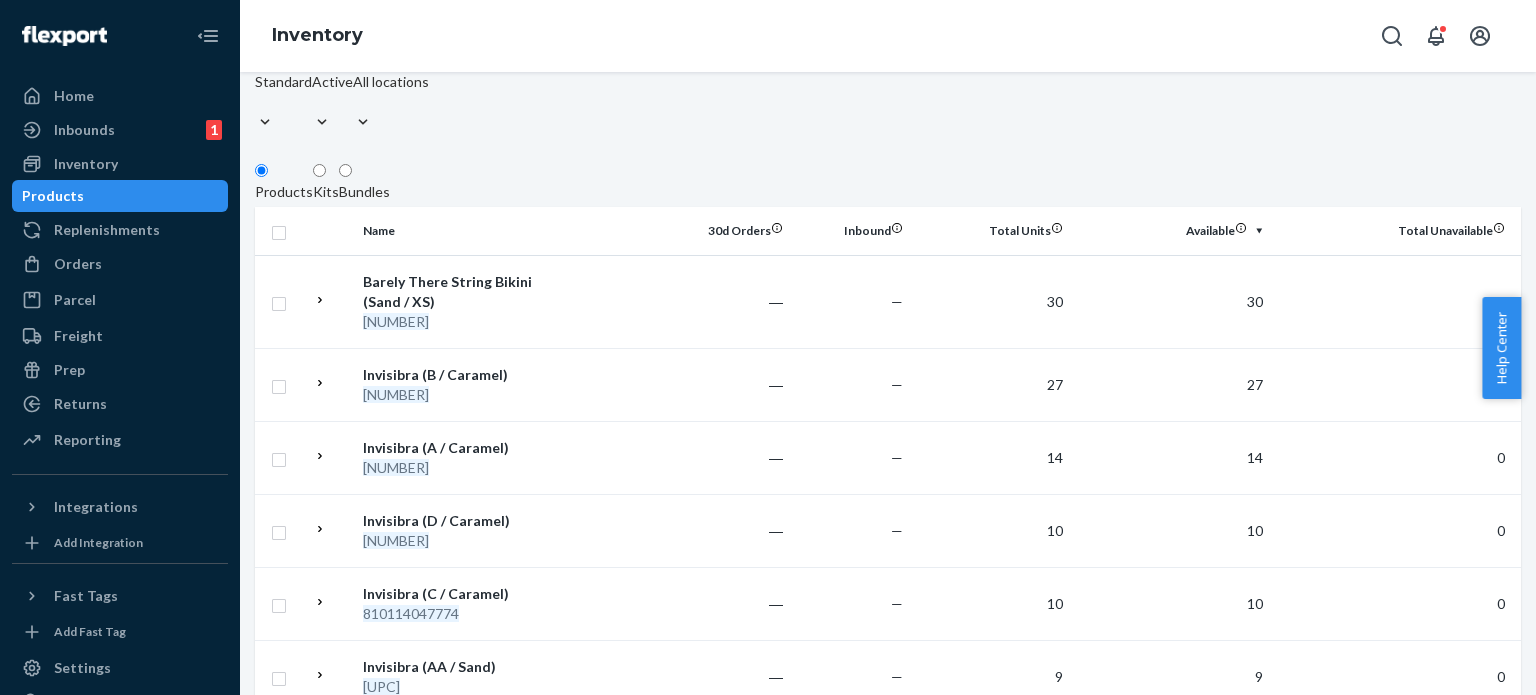 scroll, scrollTop: 0, scrollLeft: 0, axis: both 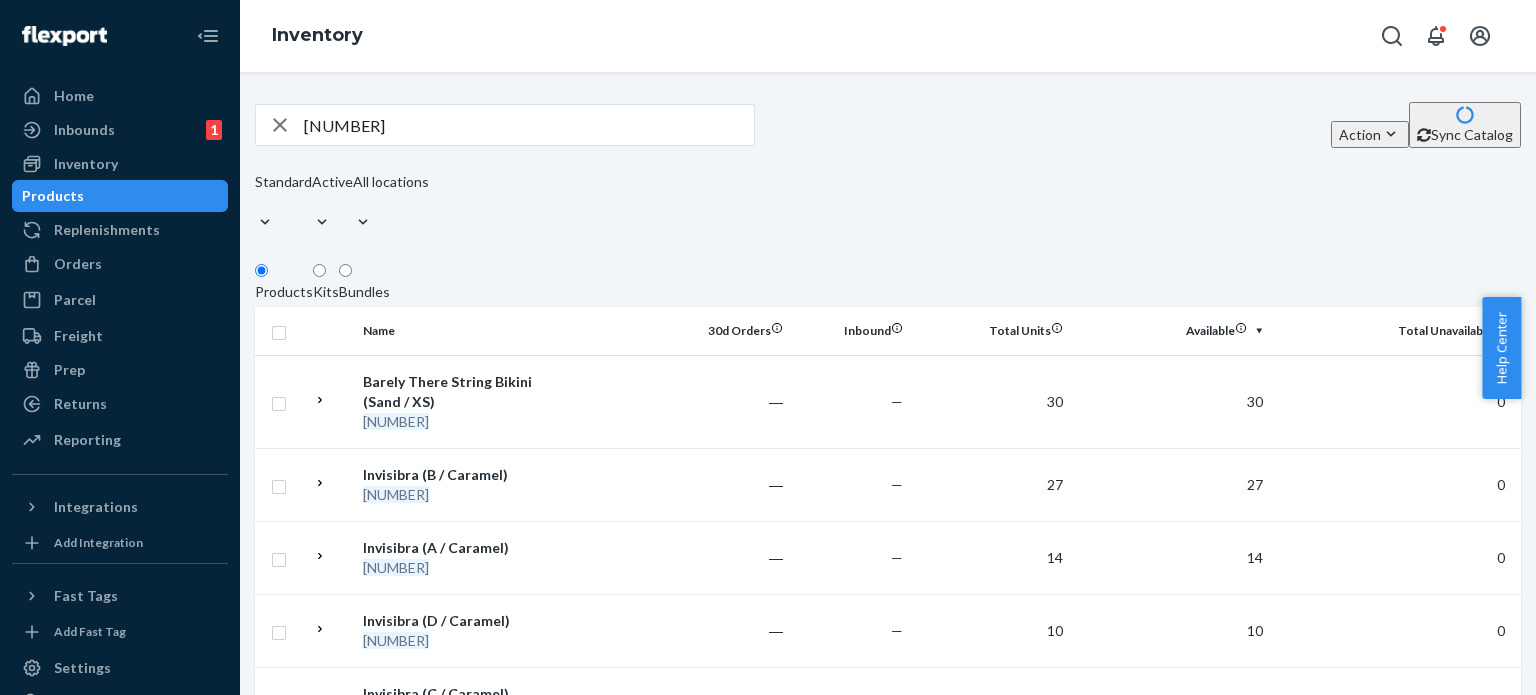 click on "[NUMBER]" at bounding box center [529, 125] 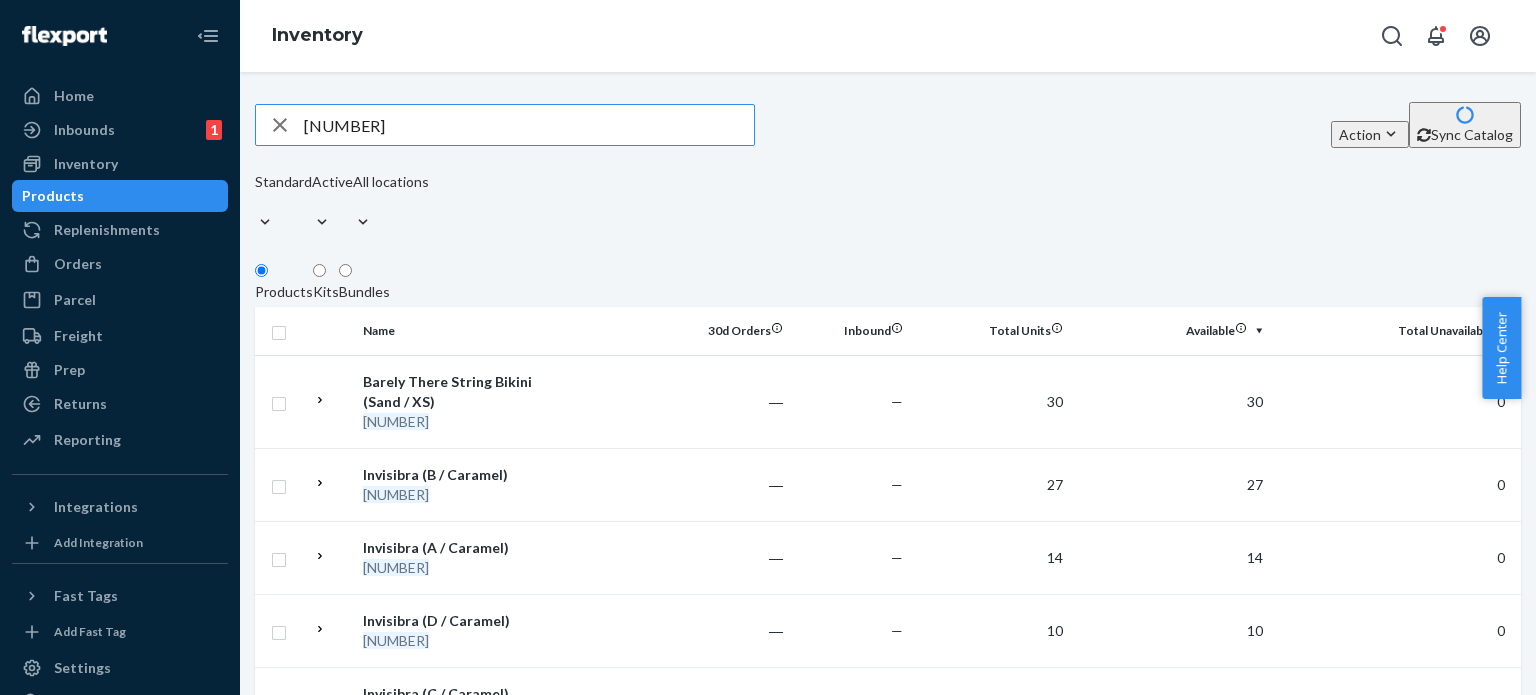 click on "[NUMBER]" at bounding box center (529, 125) 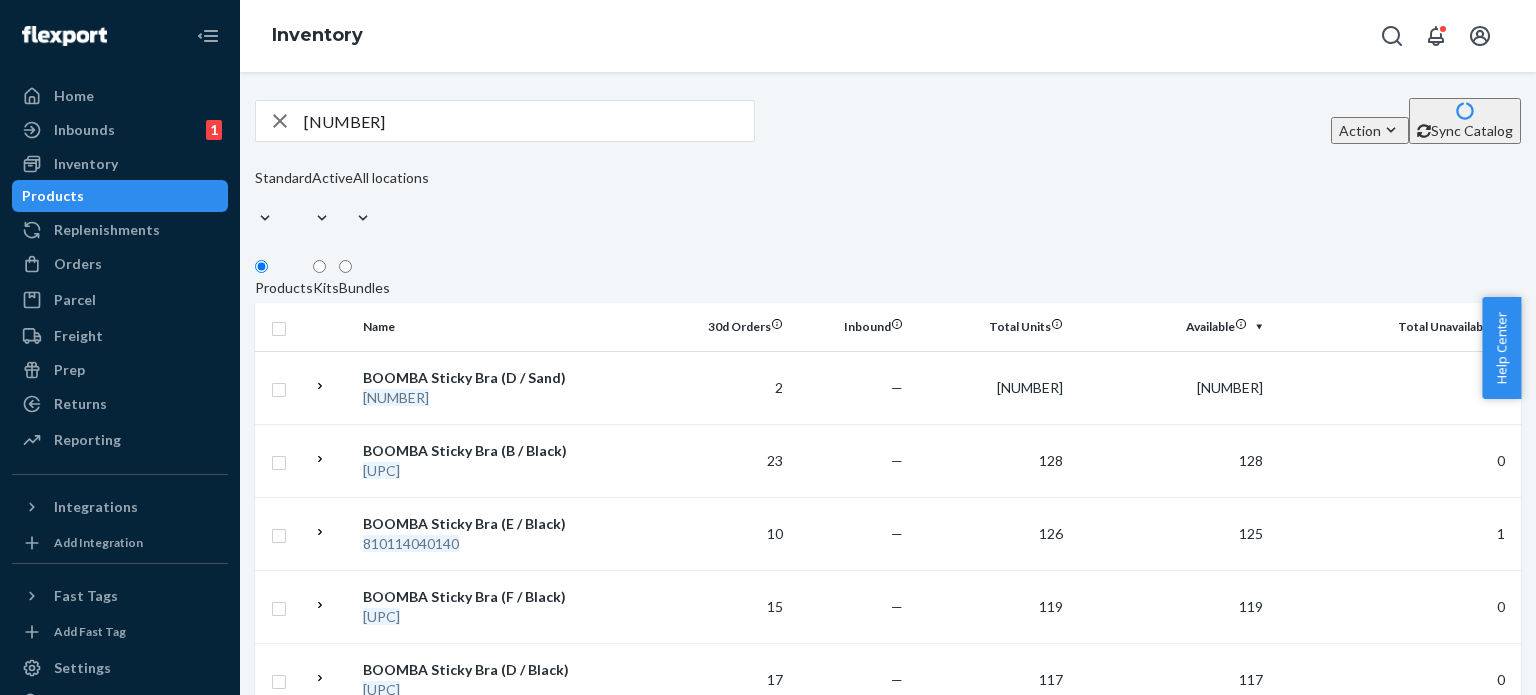 scroll, scrollTop: 0, scrollLeft: 0, axis: both 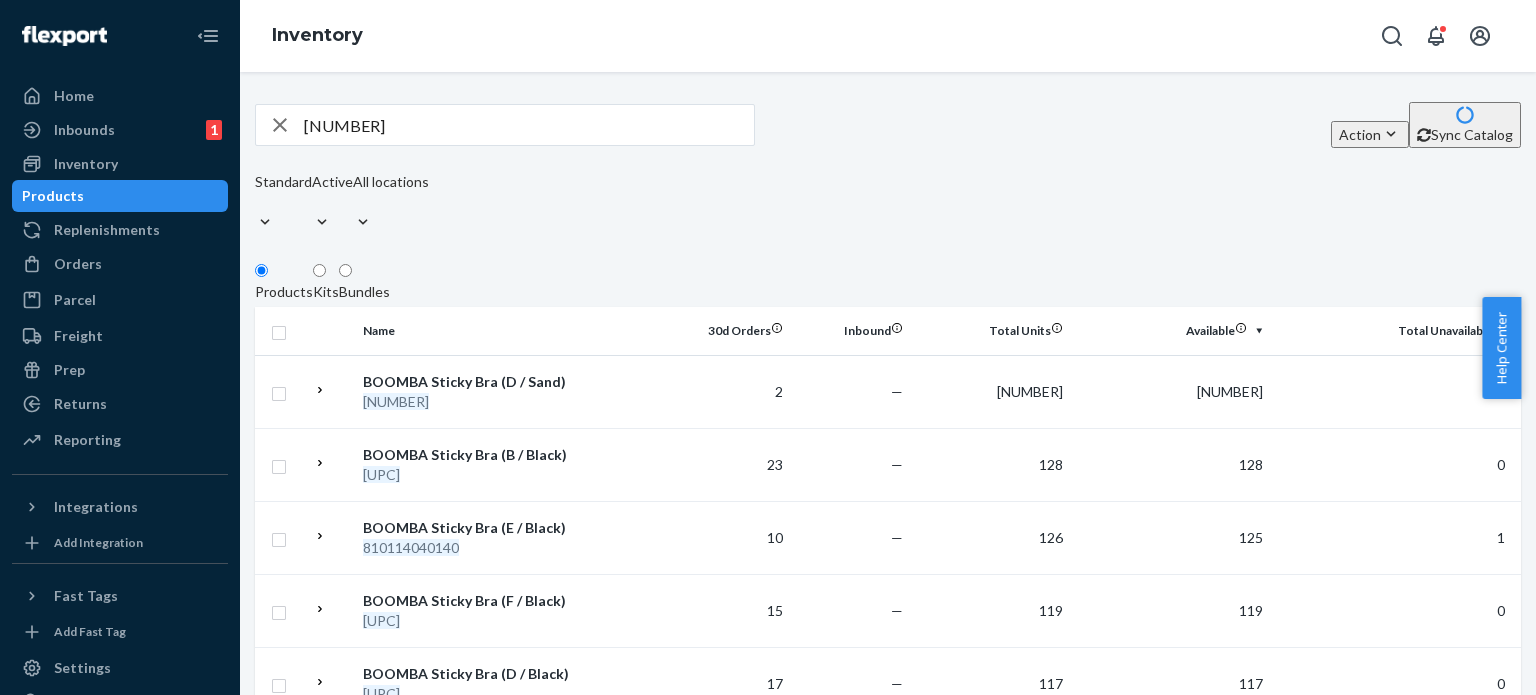 click on "[NUMBER]" at bounding box center (529, 125) 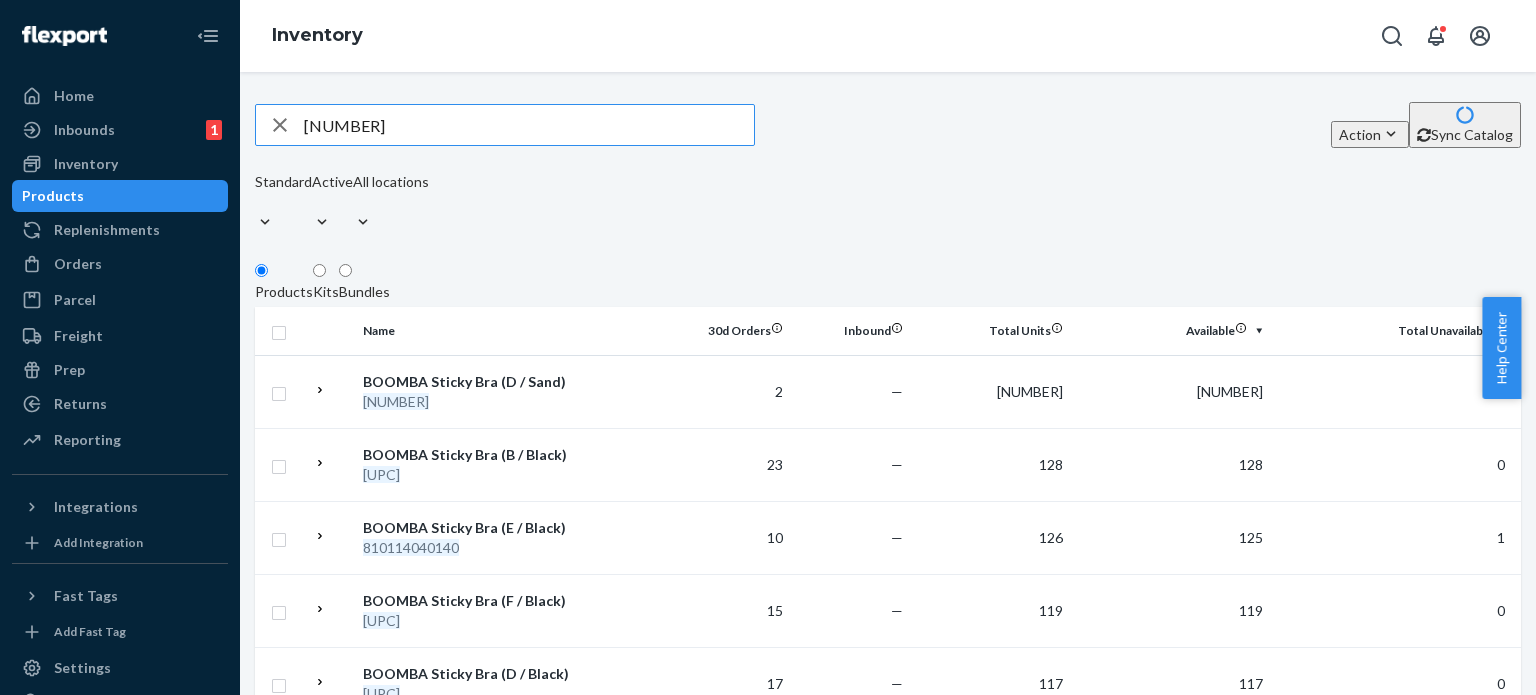 click on "[NUMBER]" at bounding box center [529, 125] 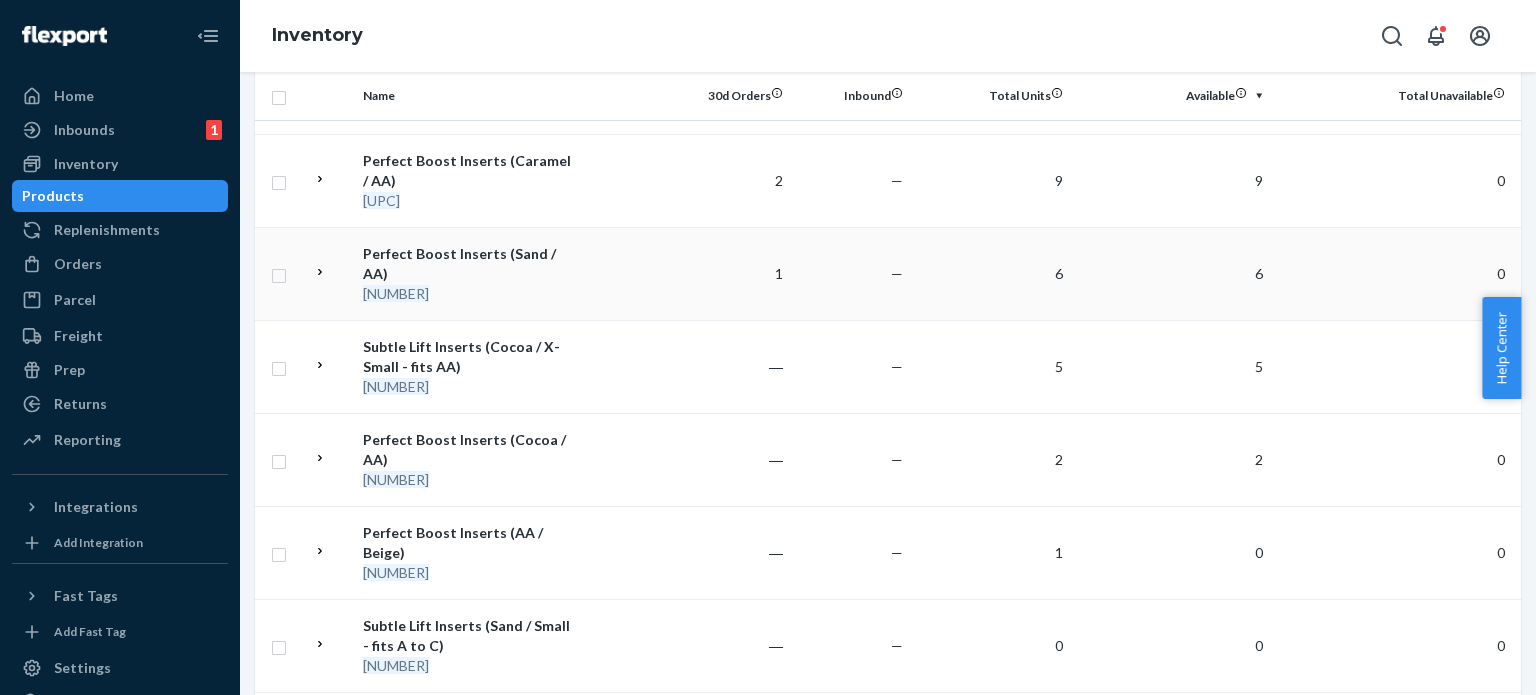 scroll, scrollTop: 0, scrollLeft: 0, axis: both 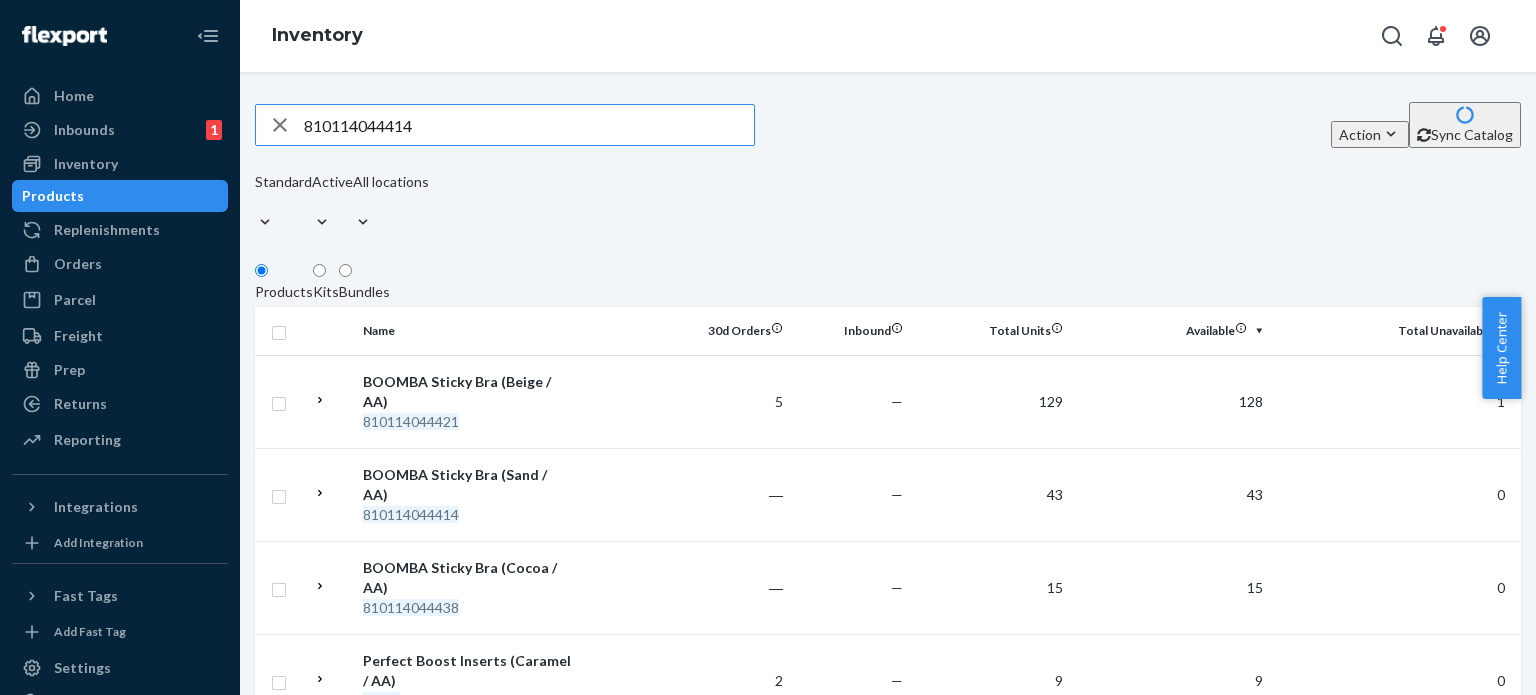 click on "810114044414" at bounding box center [529, 125] 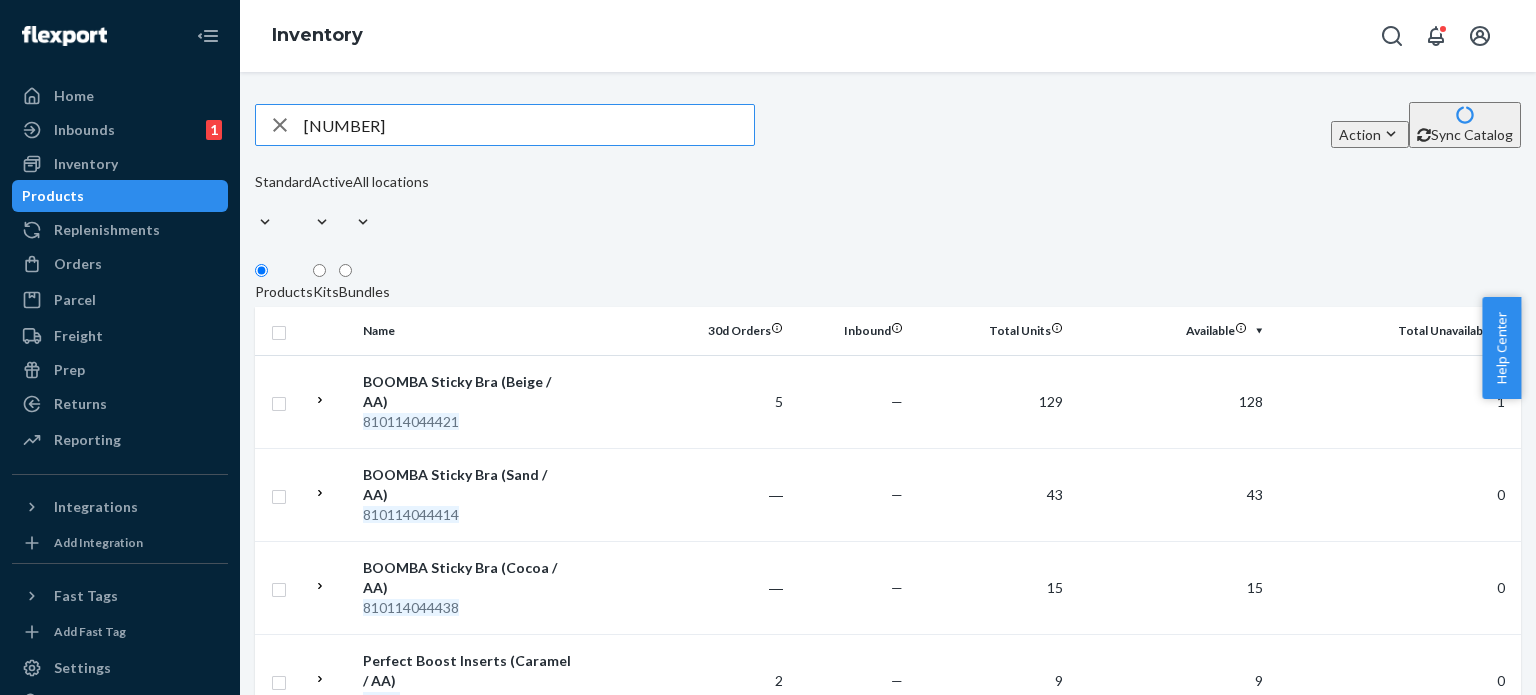 type on "[NUMBER]" 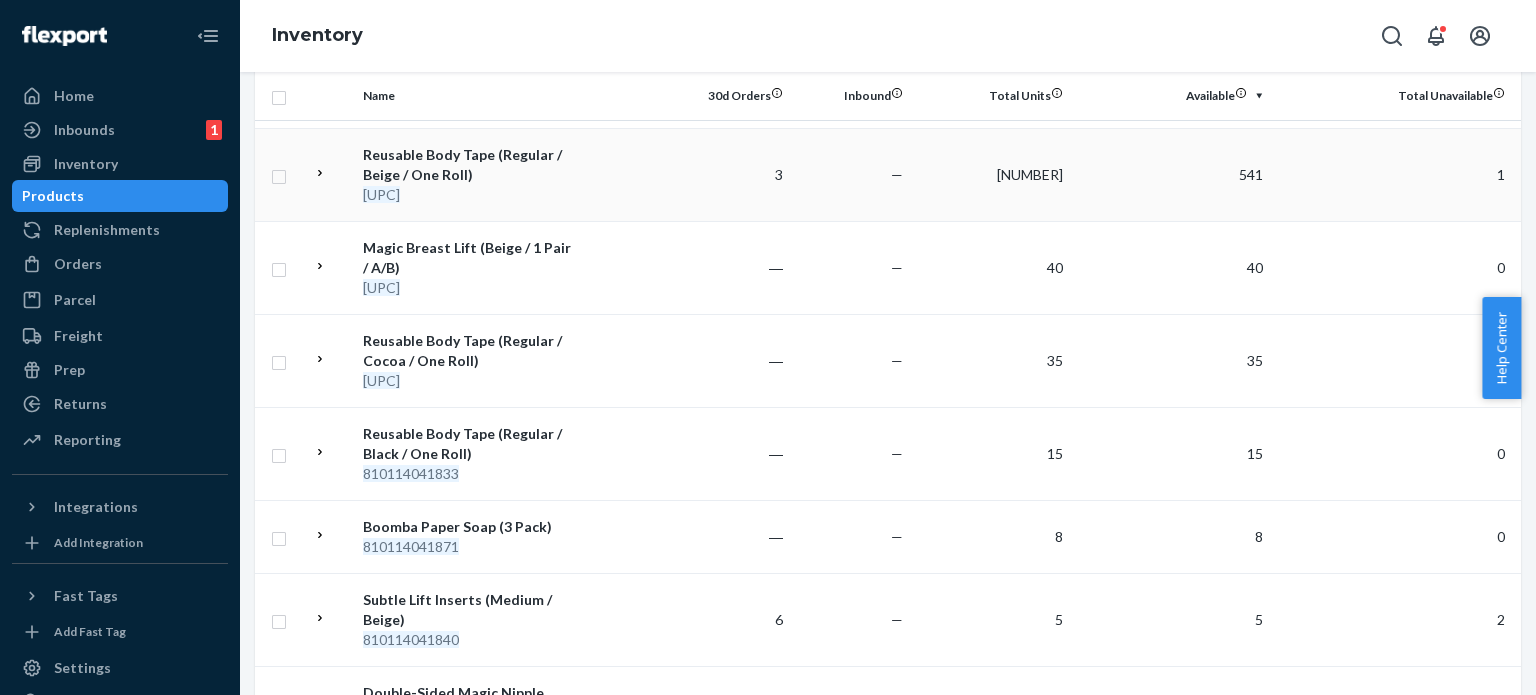 scroll, scrollTop: 500, scrollLeft: 0, axis: vertical 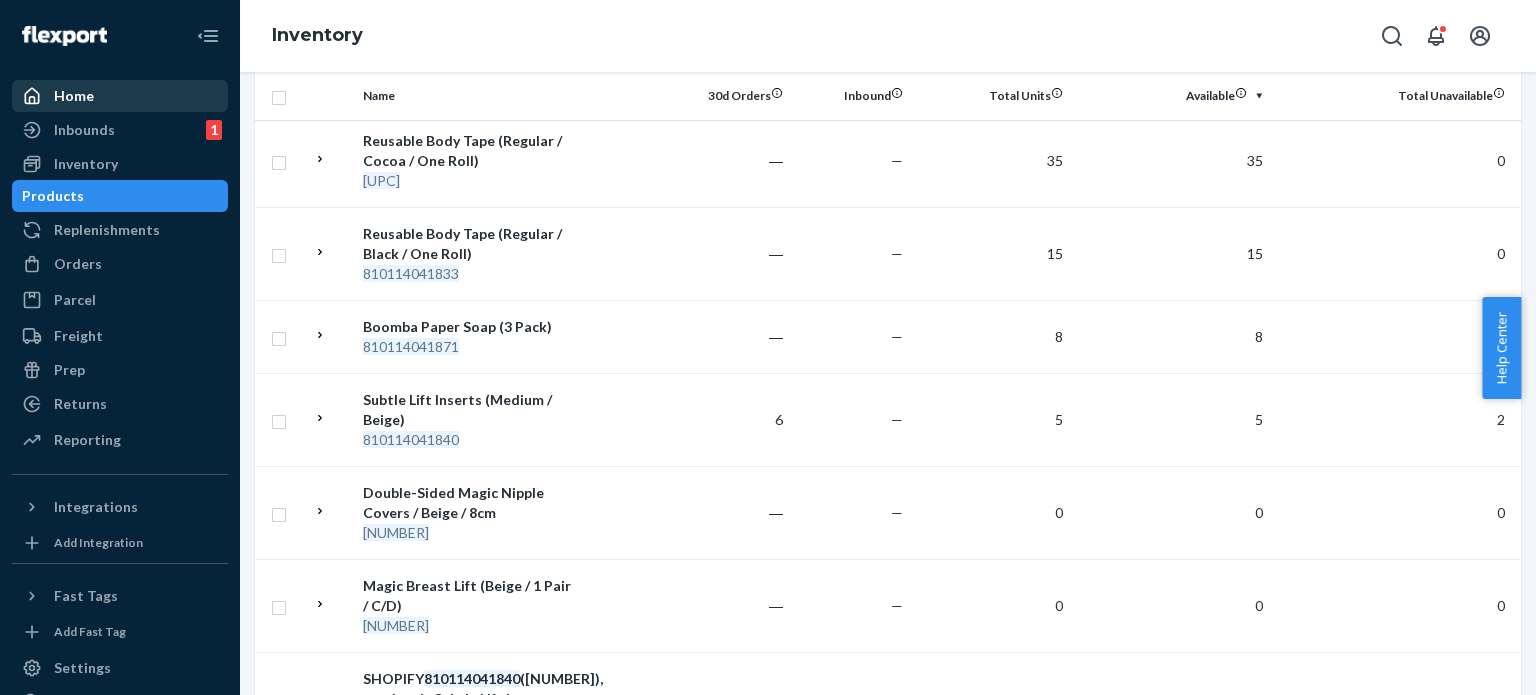 click on "Home" at bounding box center [120, 96] 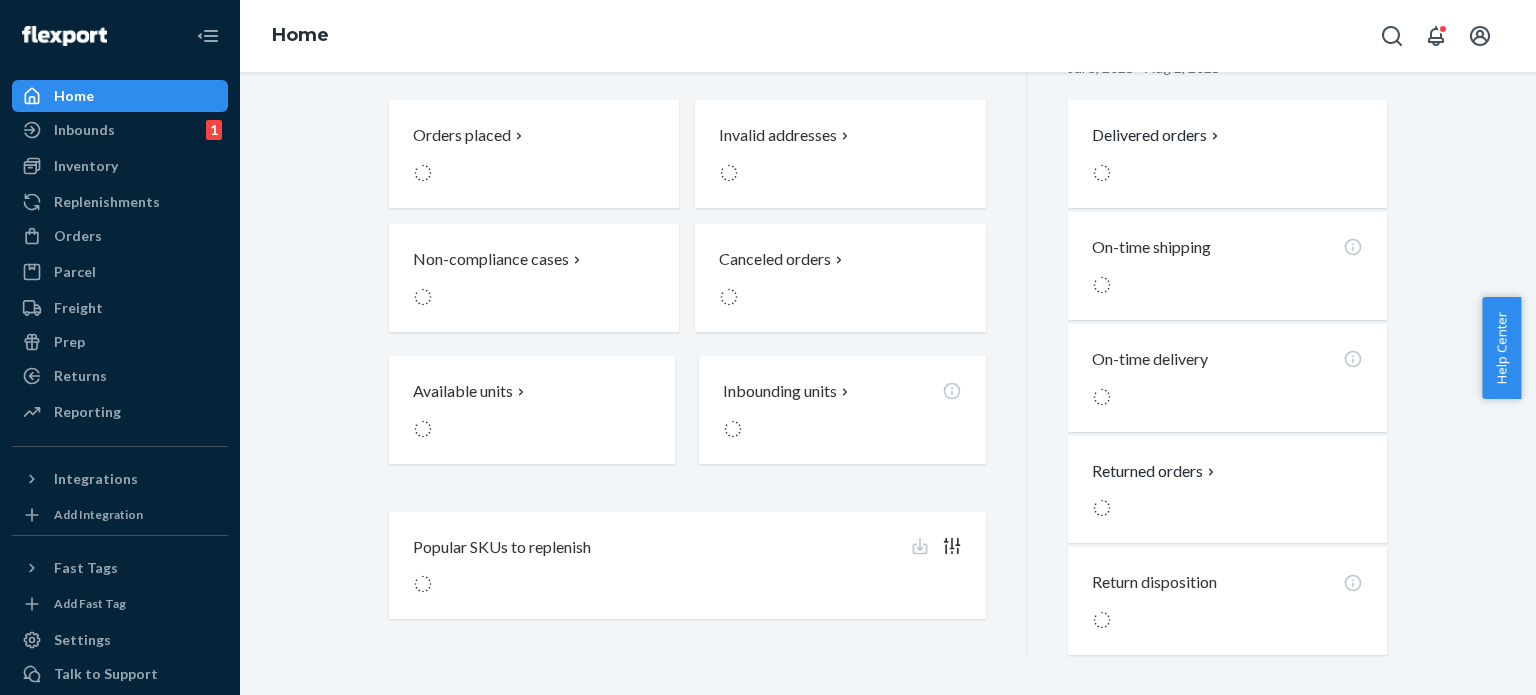 scroll, scrollTop: 0, scrollLeft: 0, axis: both 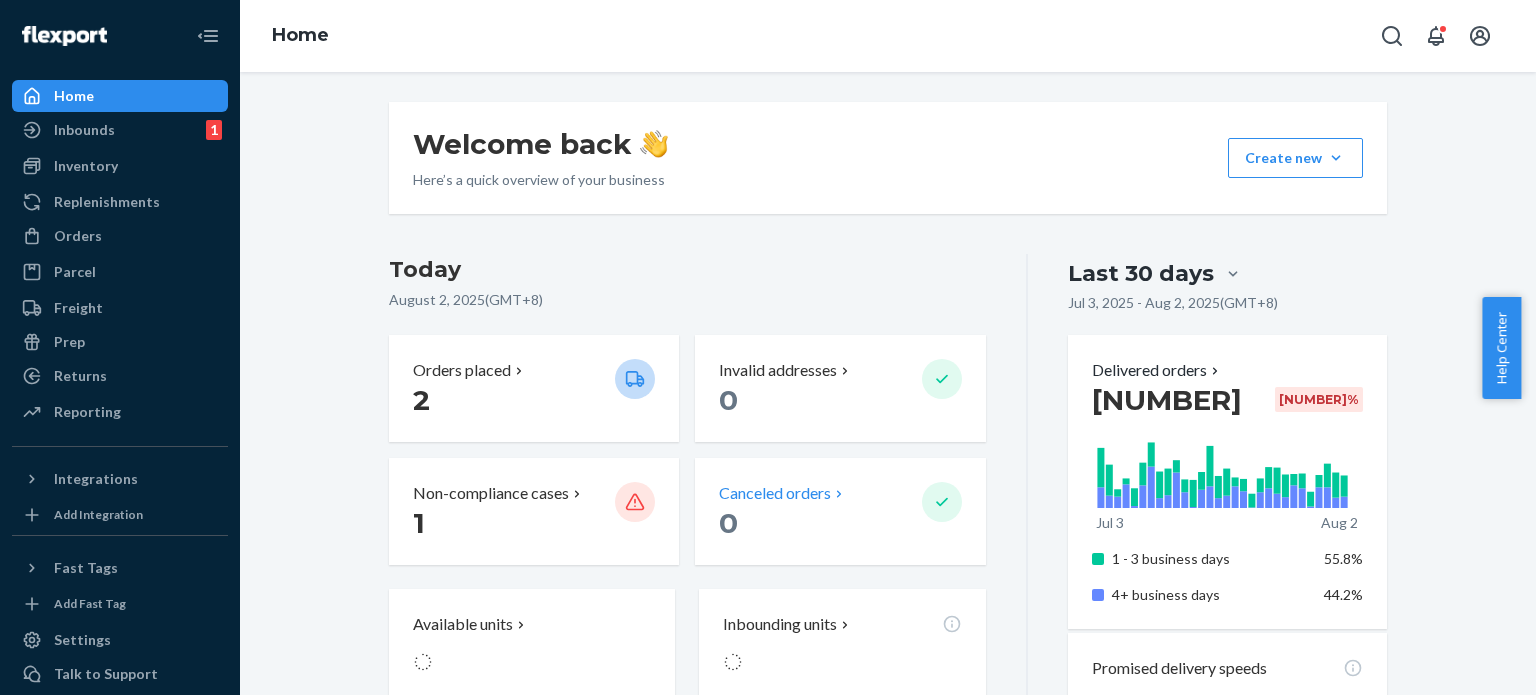 click on "Canceled orders   0" at bounding box center (840, 511) 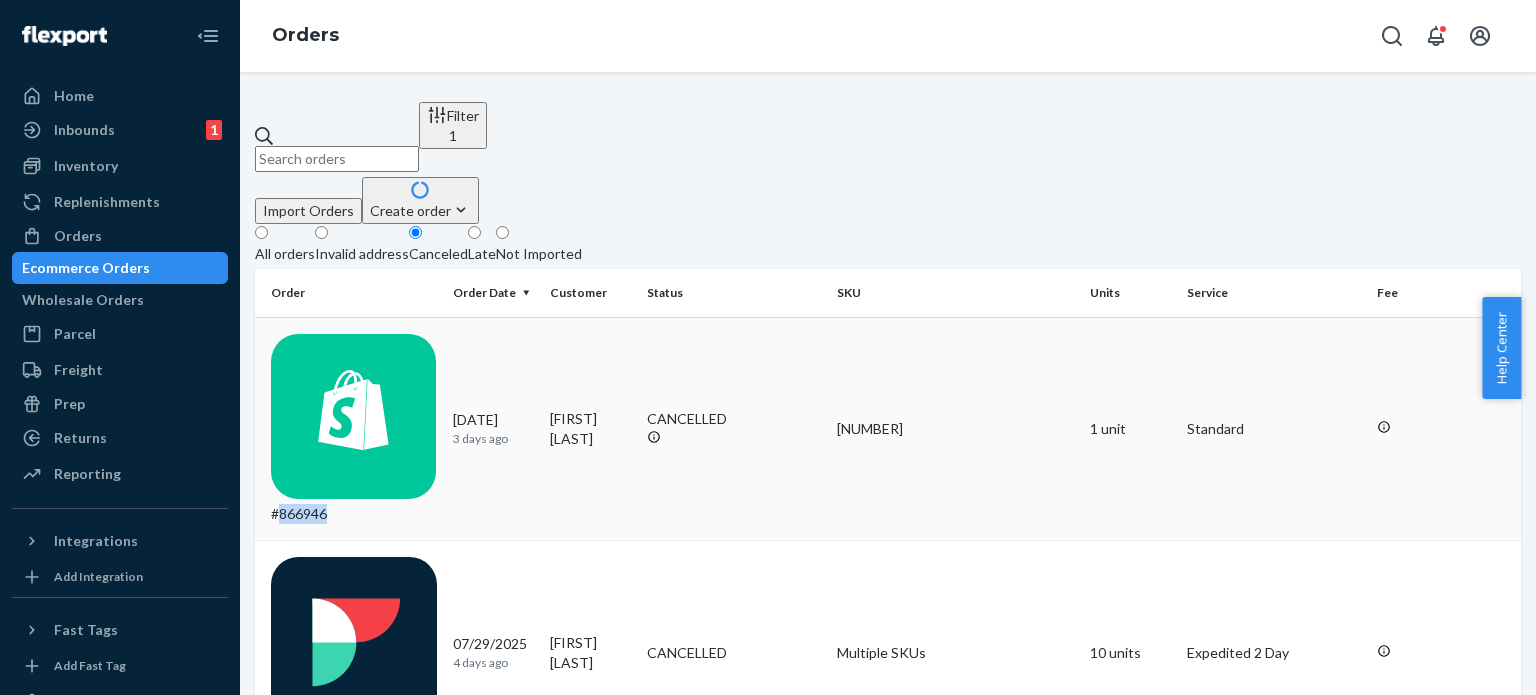 copy on "866946" 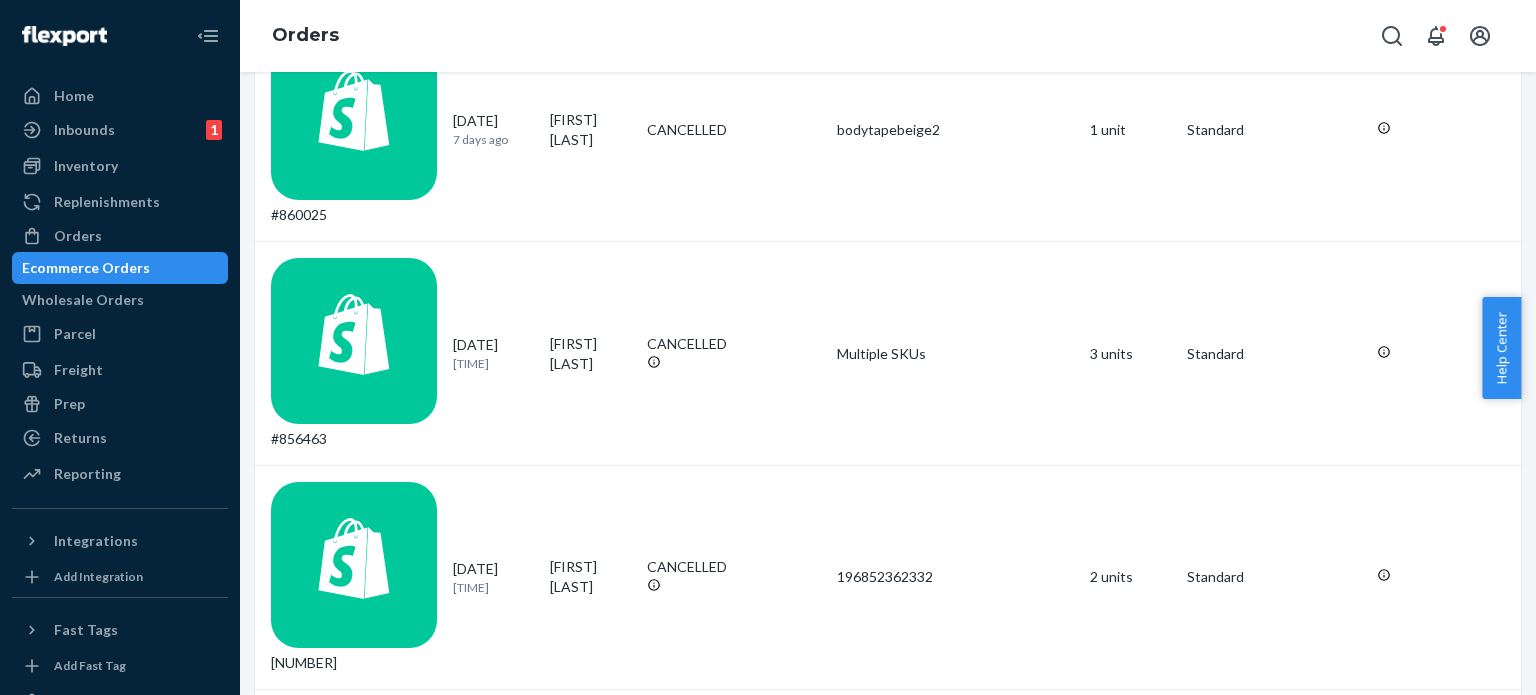 scroll, scrollTop: 1100, scrollLeft: 0, axis: vertical 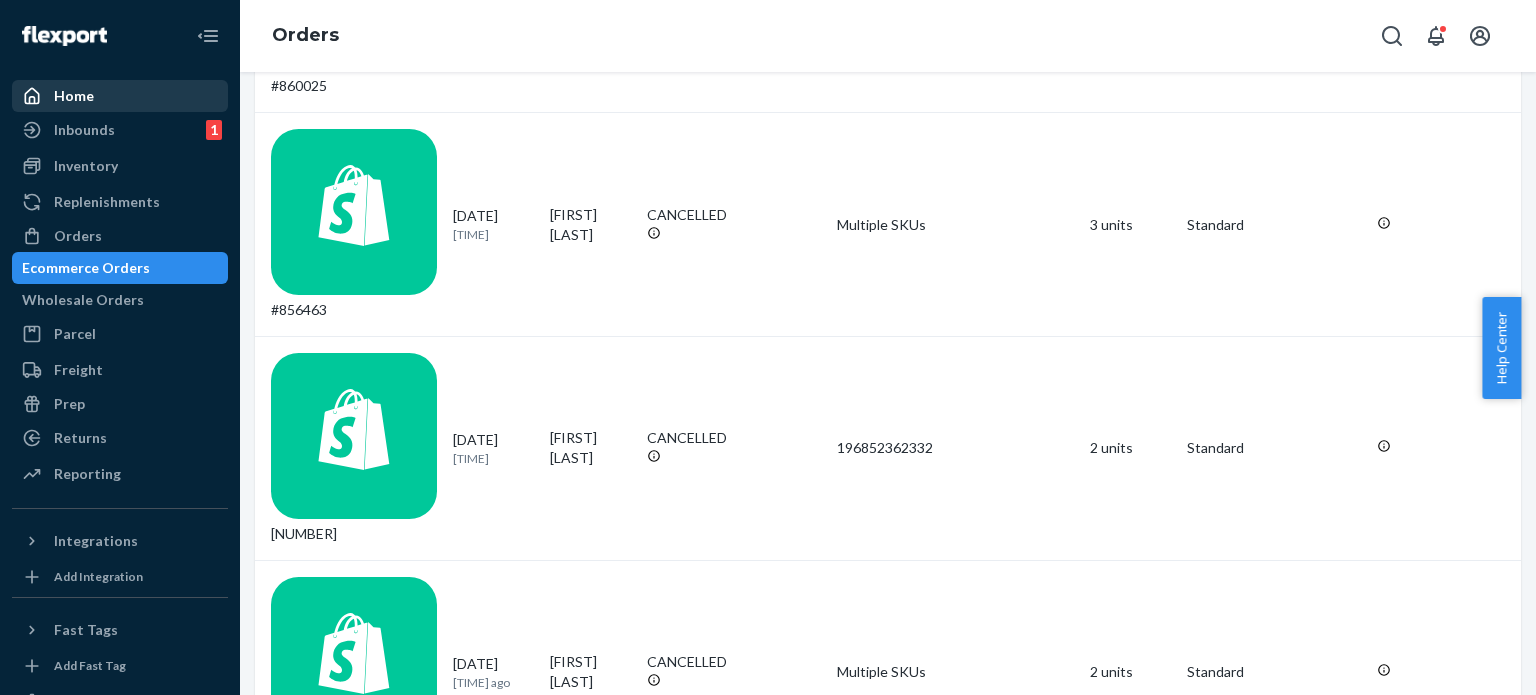 click on "Home" at bounding box center (74, 96) 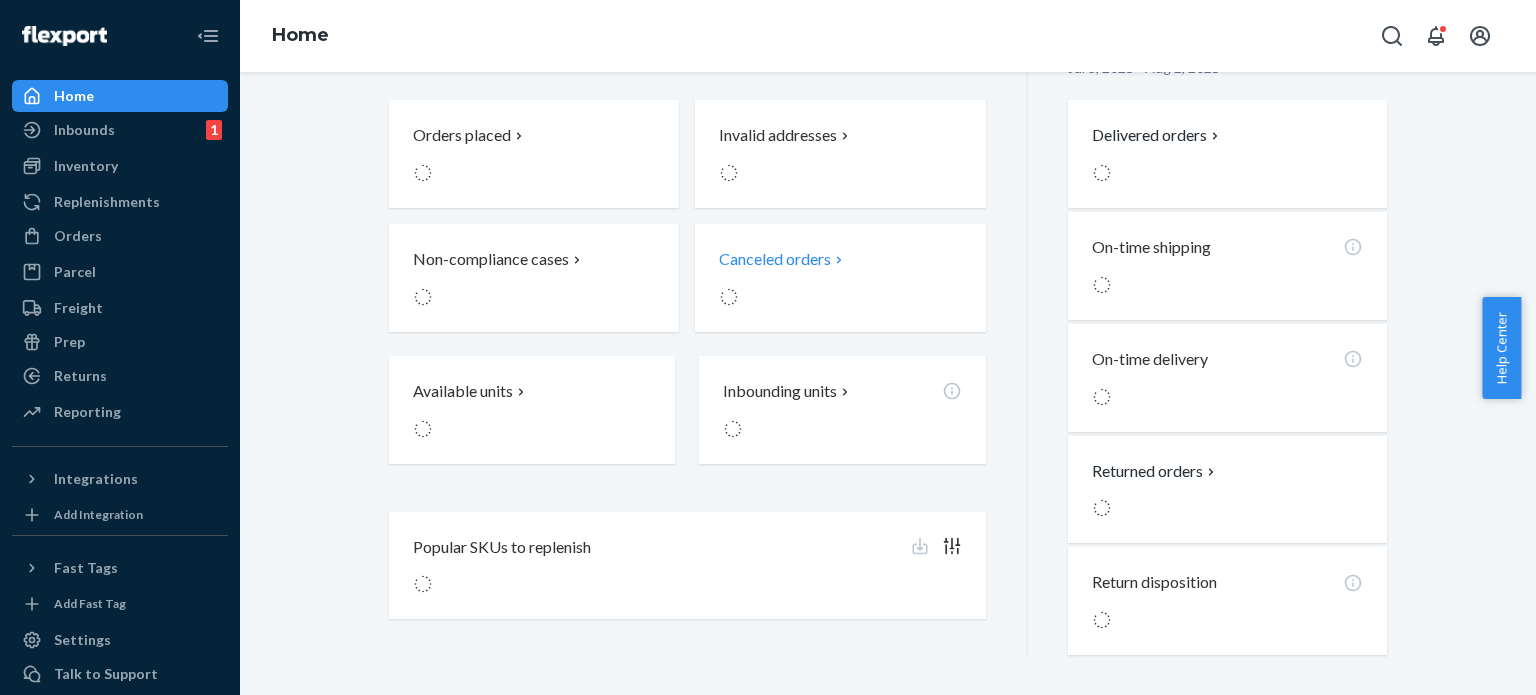 drag, startPoint x: 90, startPoint y: 103, endPoint x: 716, endPoint y: 543, distance: 765.16406 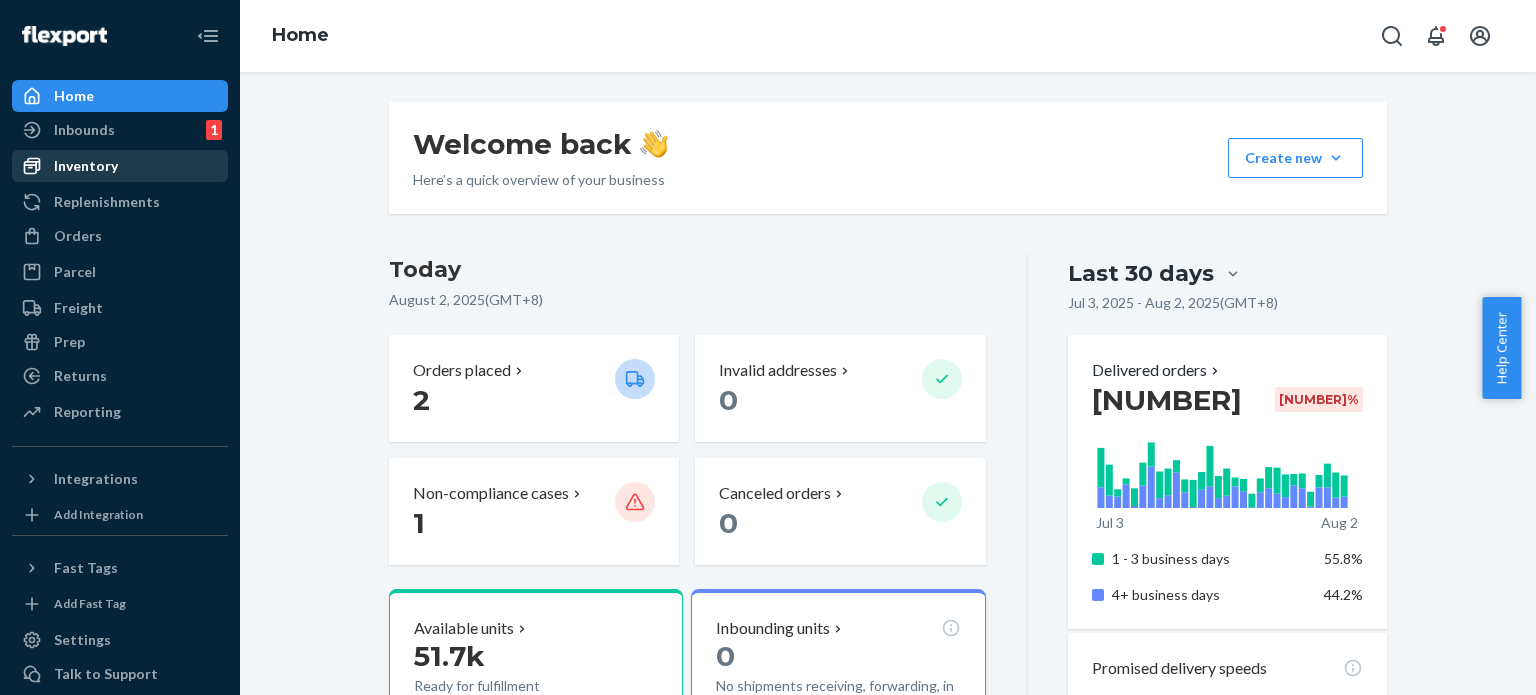 click on "Inventory" at bounding box center (86, 166) 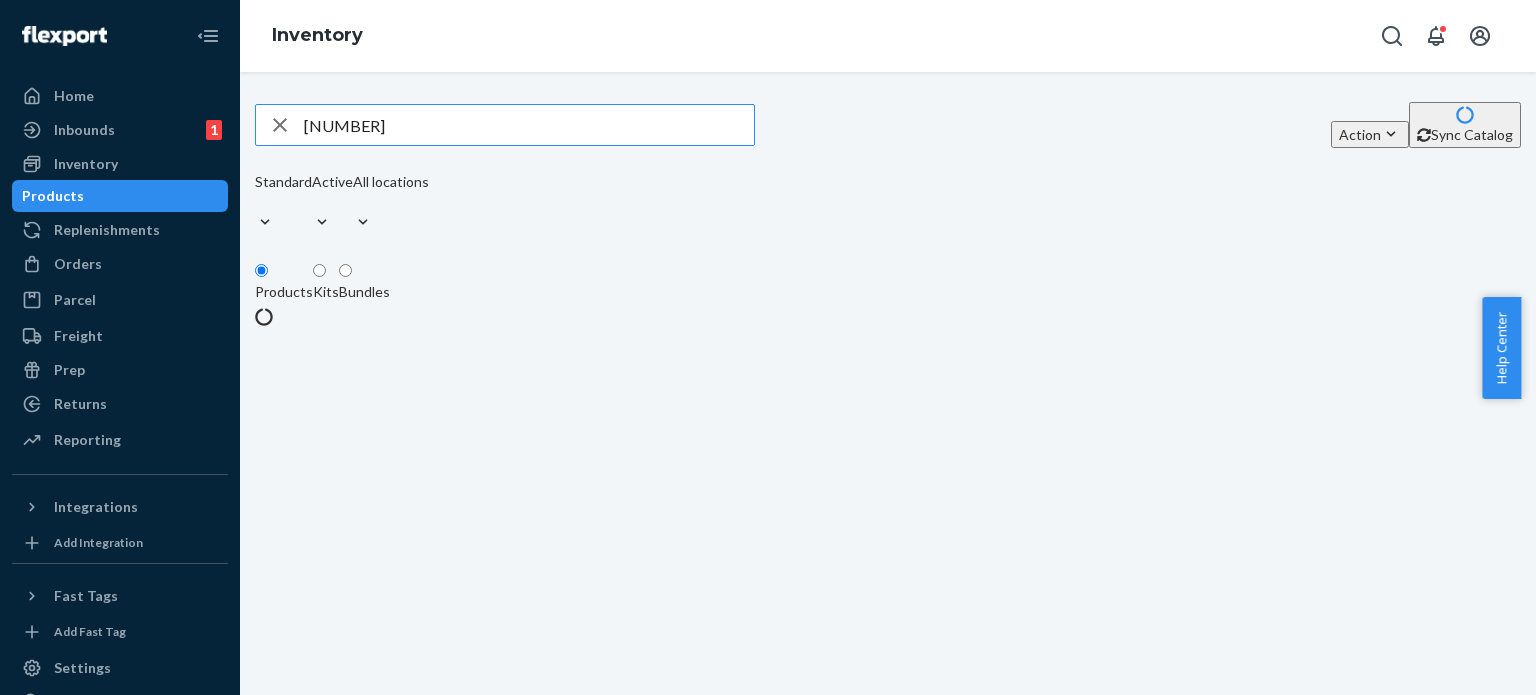 click on "[NUMBER]" at bounding box center (529, 125) 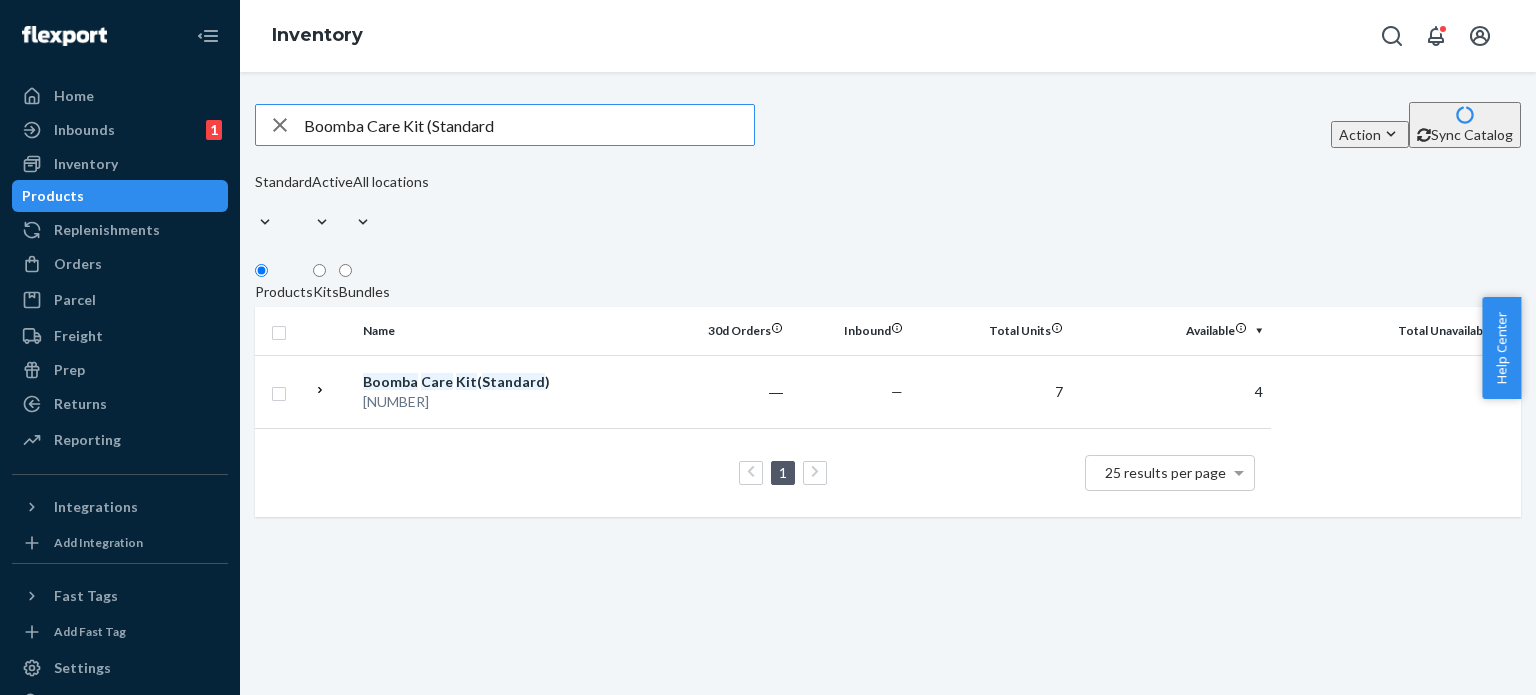 drag, startPoint x: 516, startPoint y: 129, endPoint x: 440, endPoint y: 127, distance: 76.02631 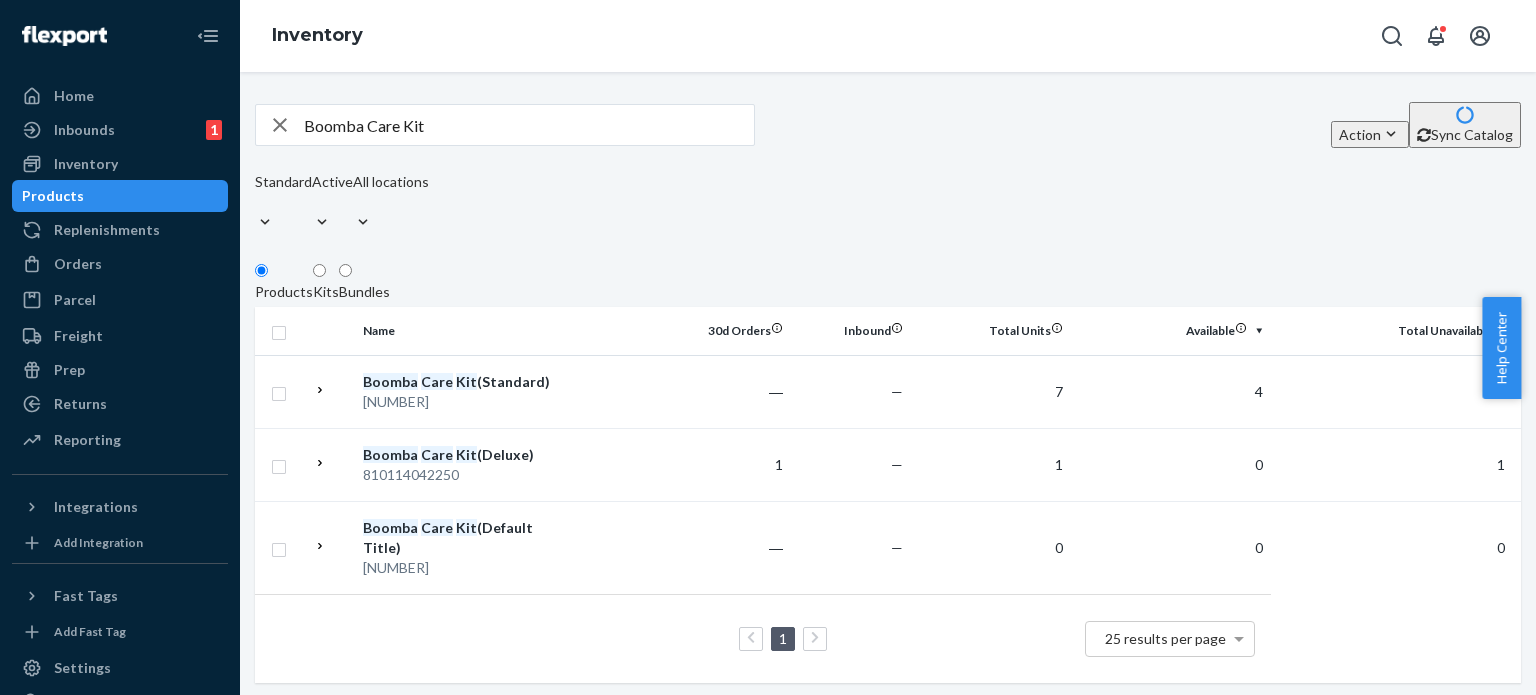 click on "Boomba Care Kit" at bounding box center (529, 125) 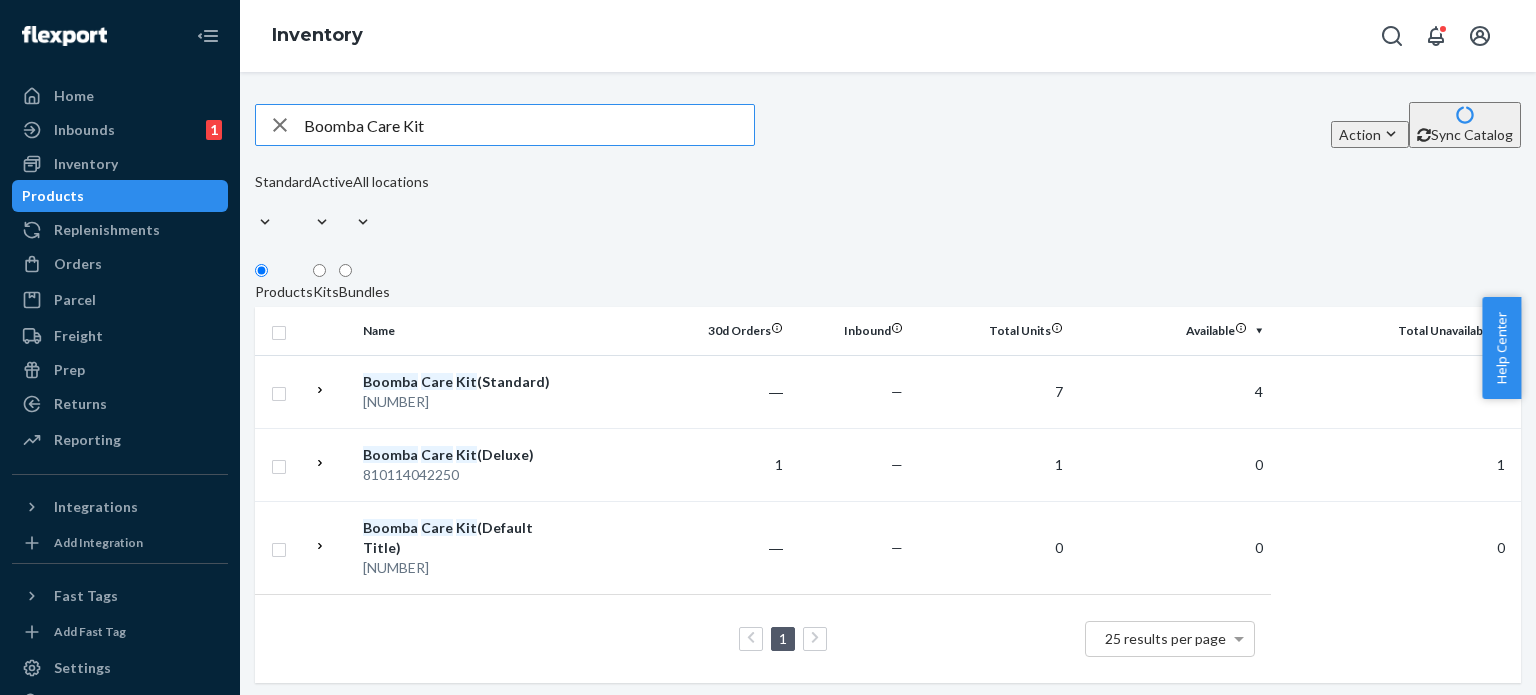 click on "Boomba Care Kit" at bounding box center [529, 125] 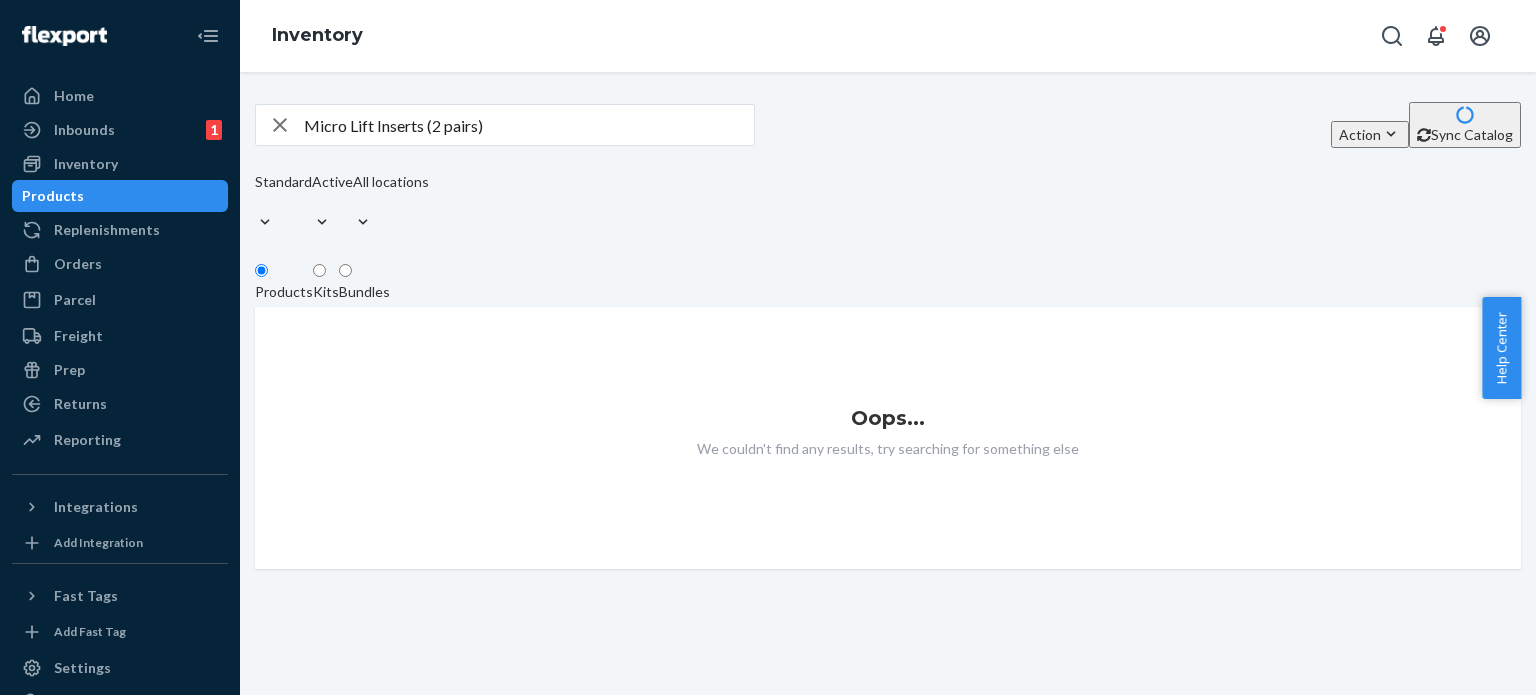 click on "Micro Lift Inserts (2 pairs)" at bounding box center [529, 125] 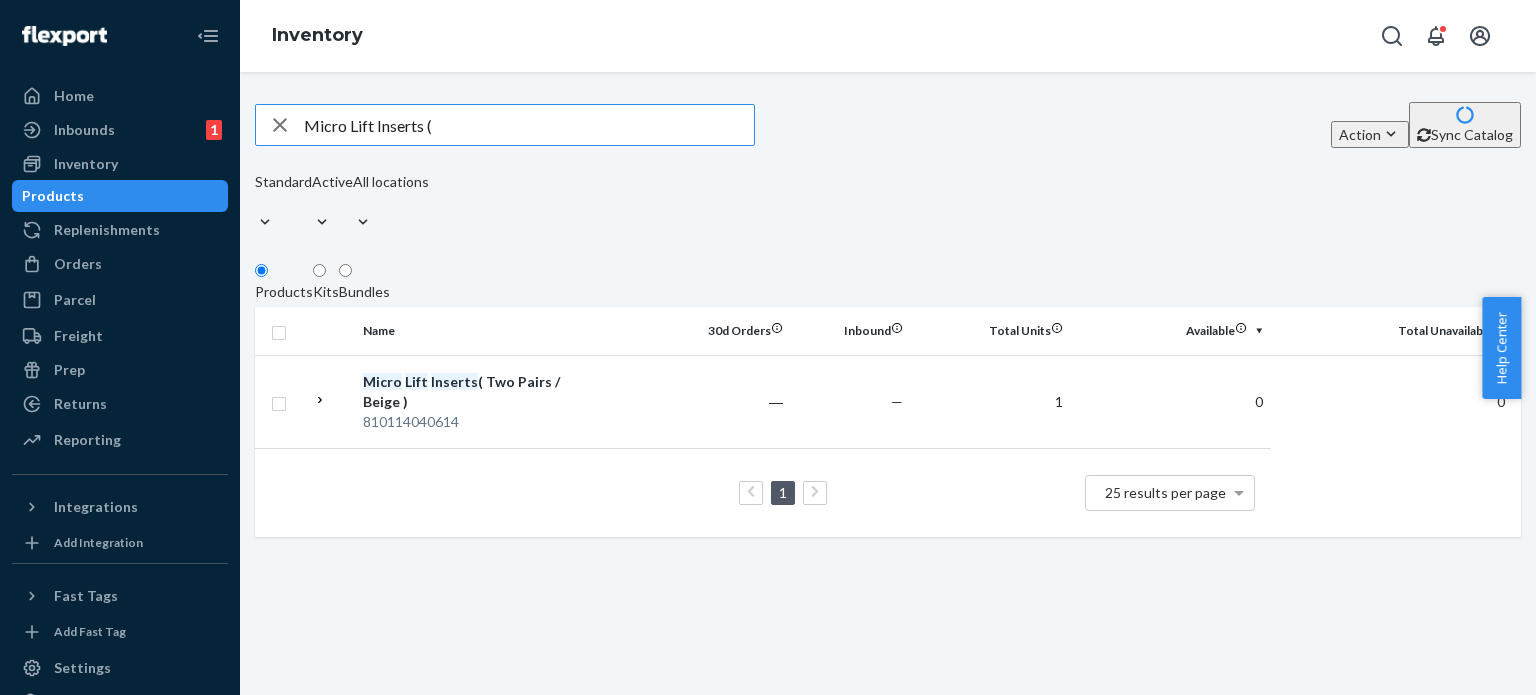 click on "Micro Lift Inserts (" at bounding box center (529, 125) 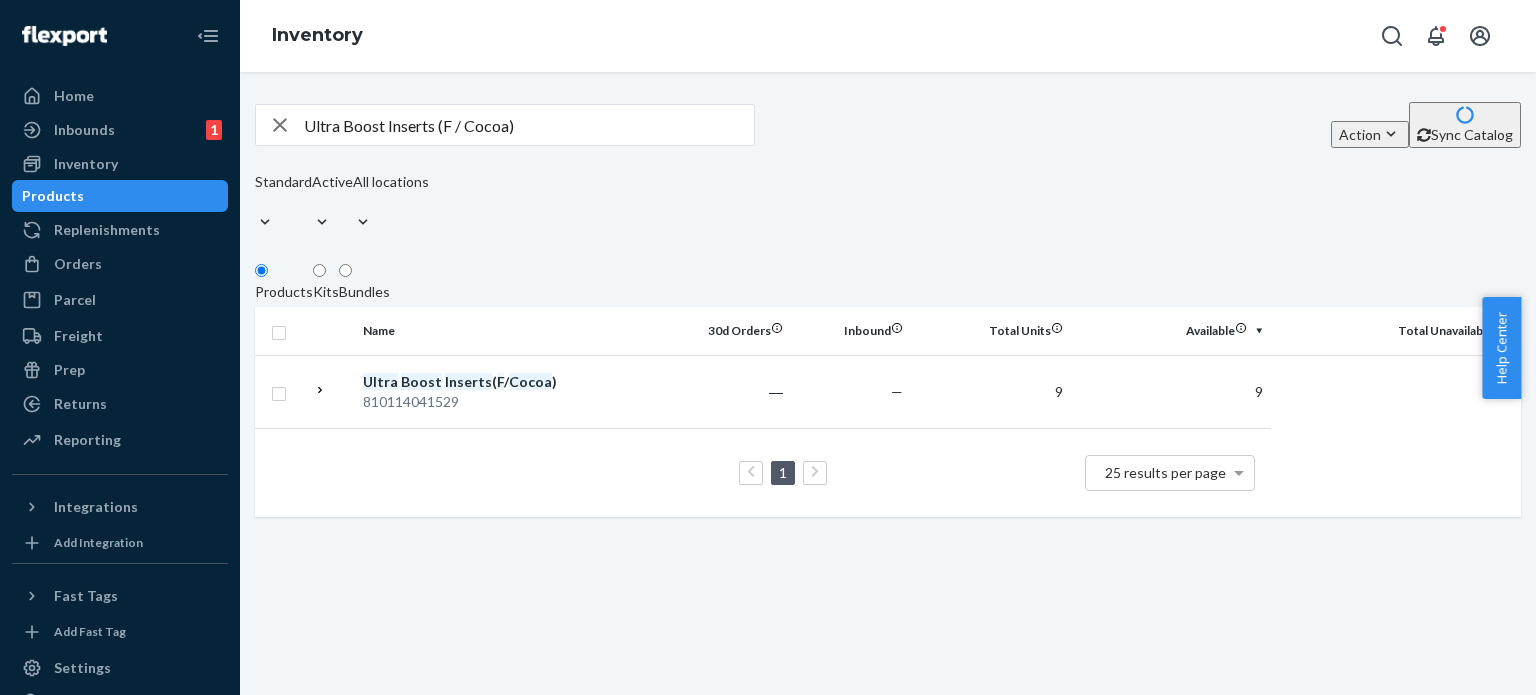 click on "Ultra Boost Inserts (F / Cocoa)" at bounding box center (529, 125) 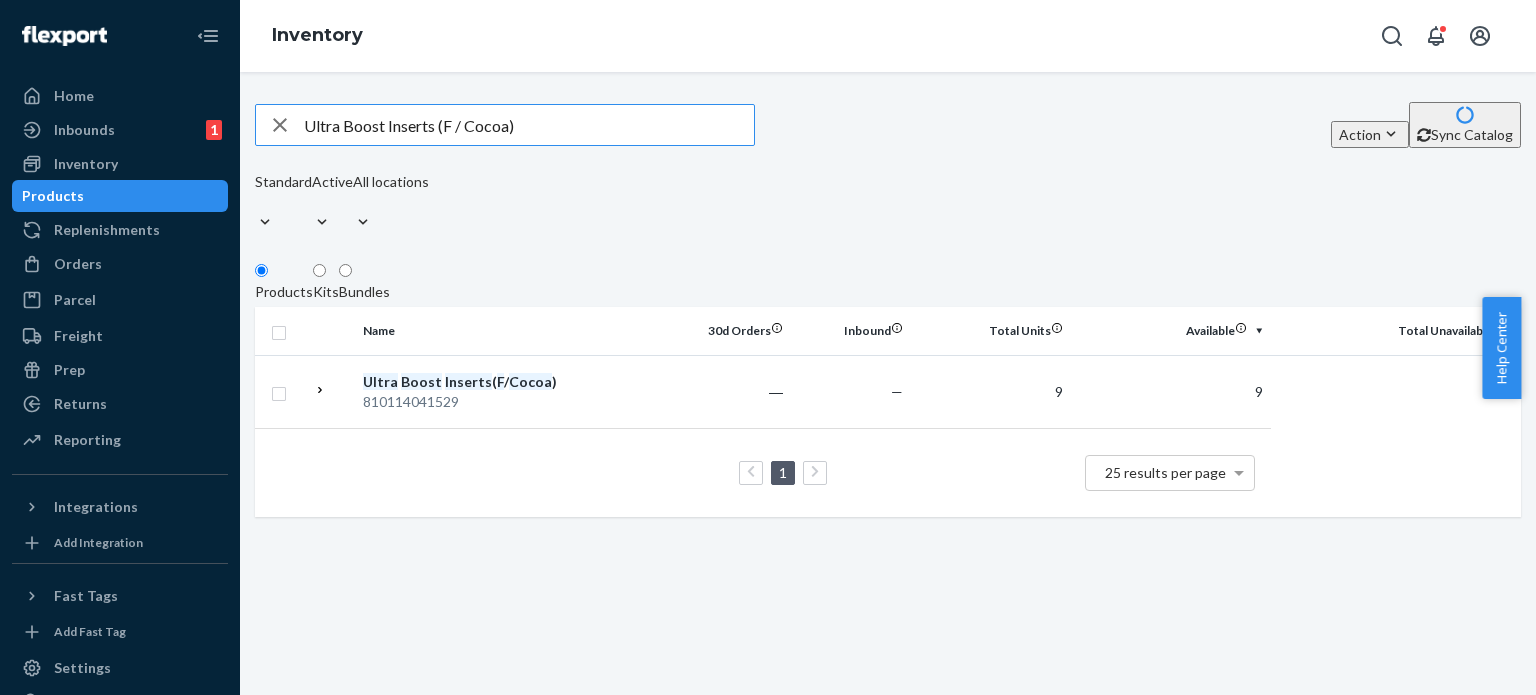 click on "Ultra Boost Inserts (F / Cocoa)" at bounding box center [529, 125] 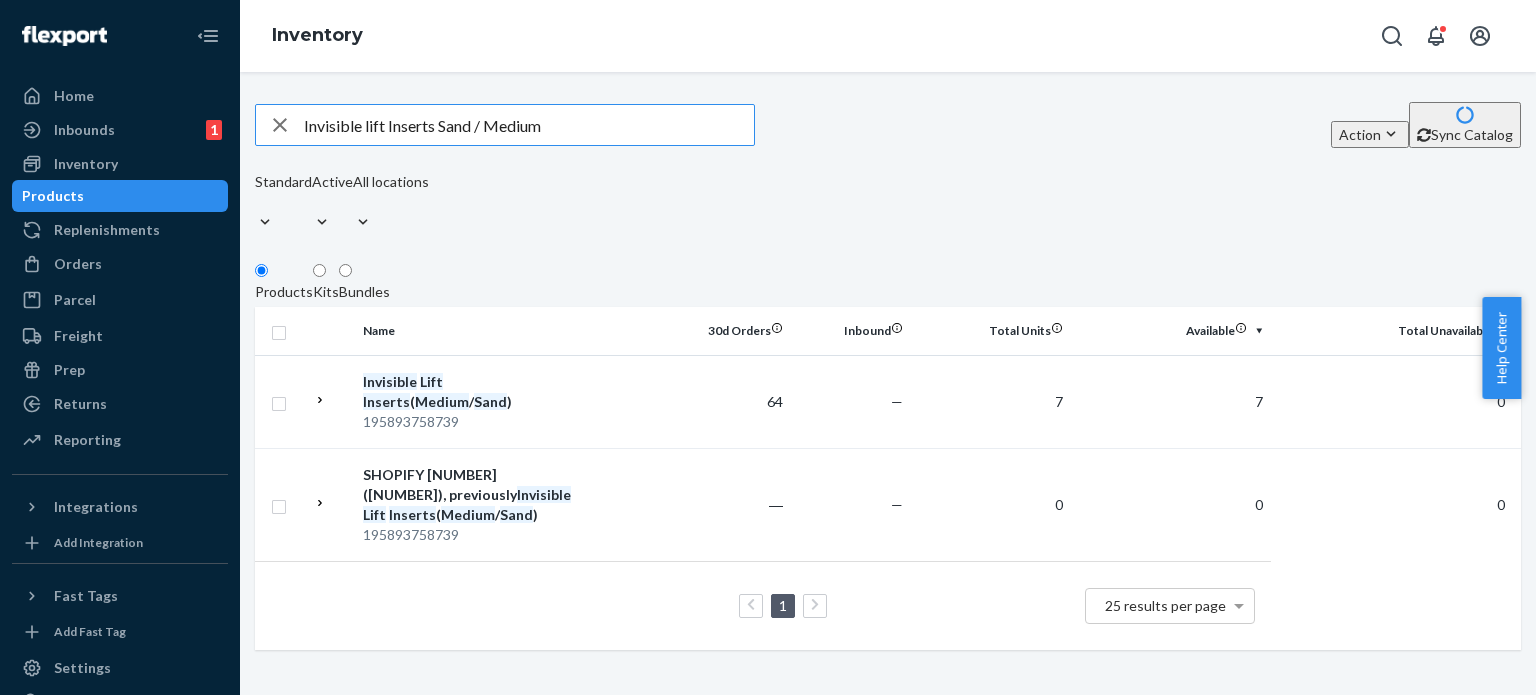 click on "Invisible lift Inserts Sand / Medium" at bounding box center [529, 125] 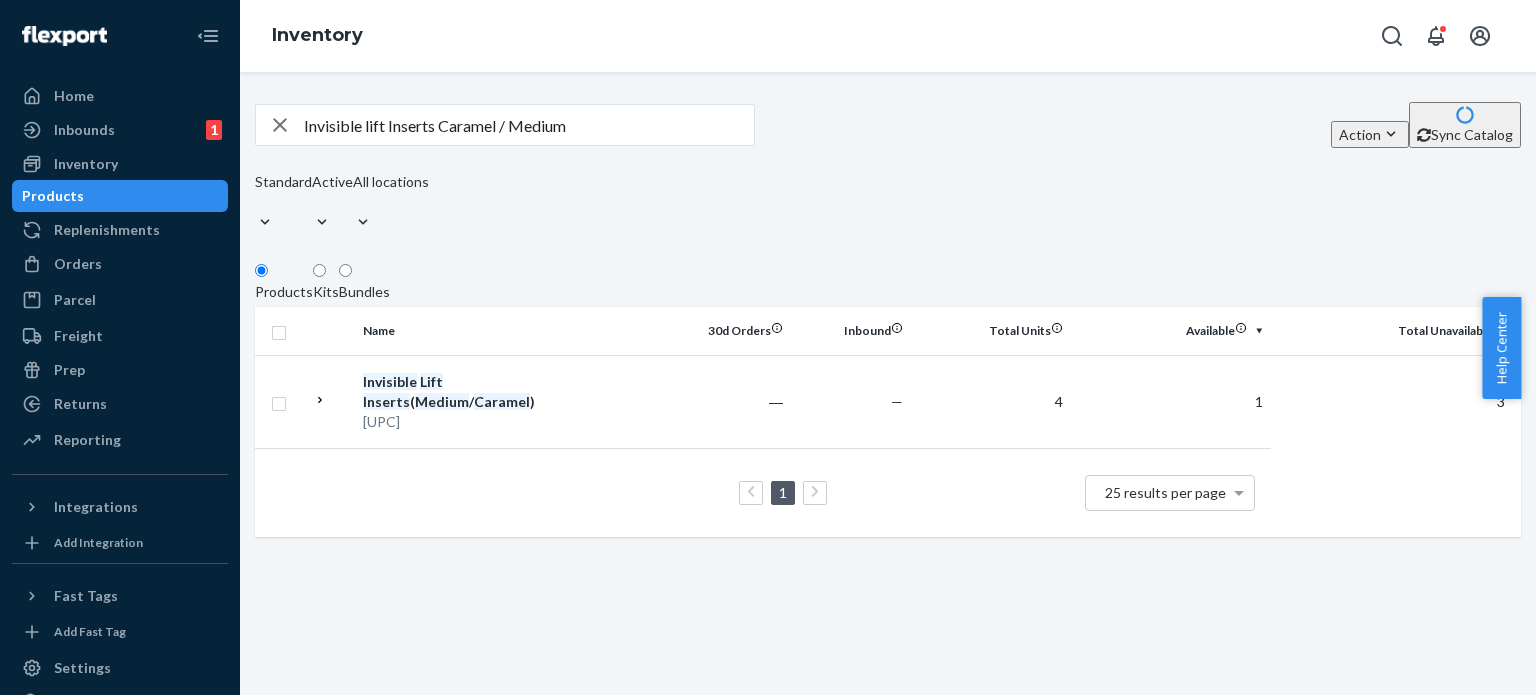 click on "Invisible lift Inserts Caramel / Medium" at bounding box center [529, 125] 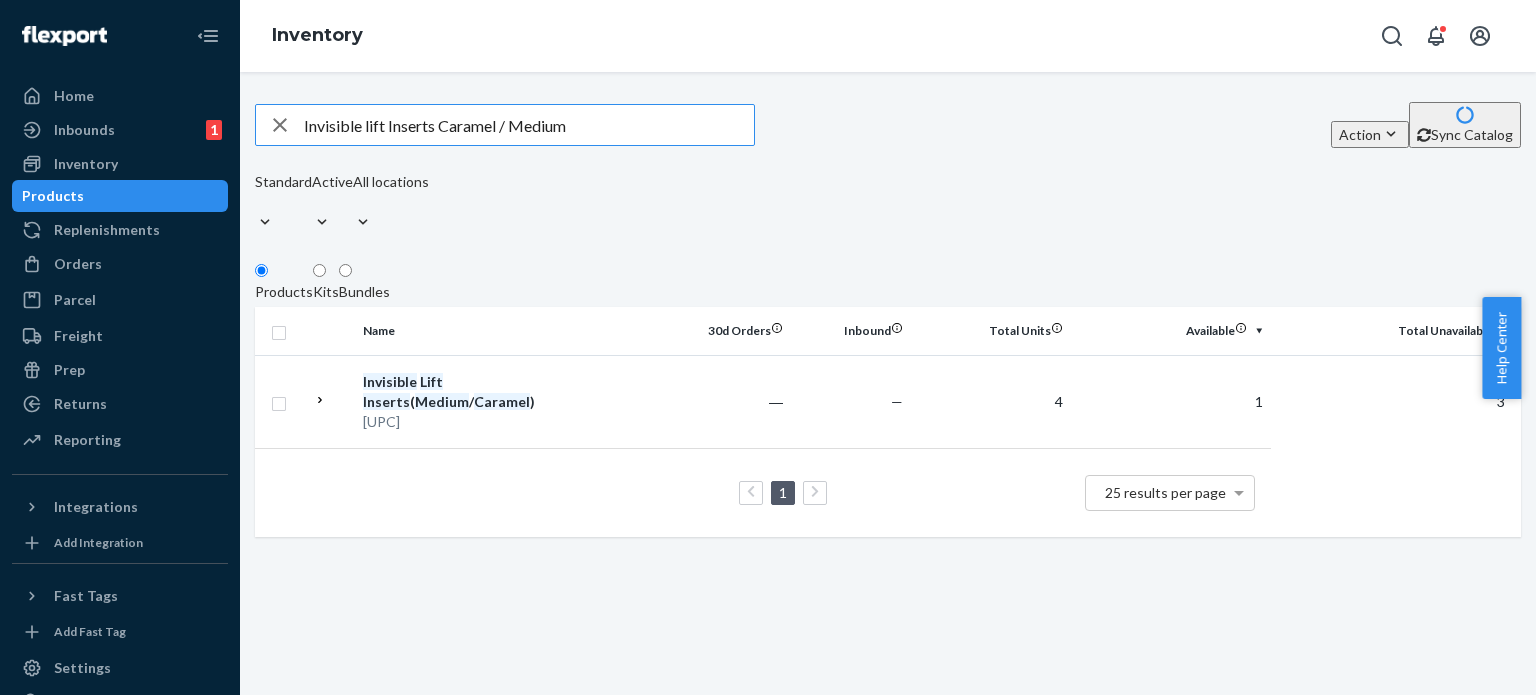 click on "Invisible lift Inserts Caramel / Medium" at bounding box center [529, 125] 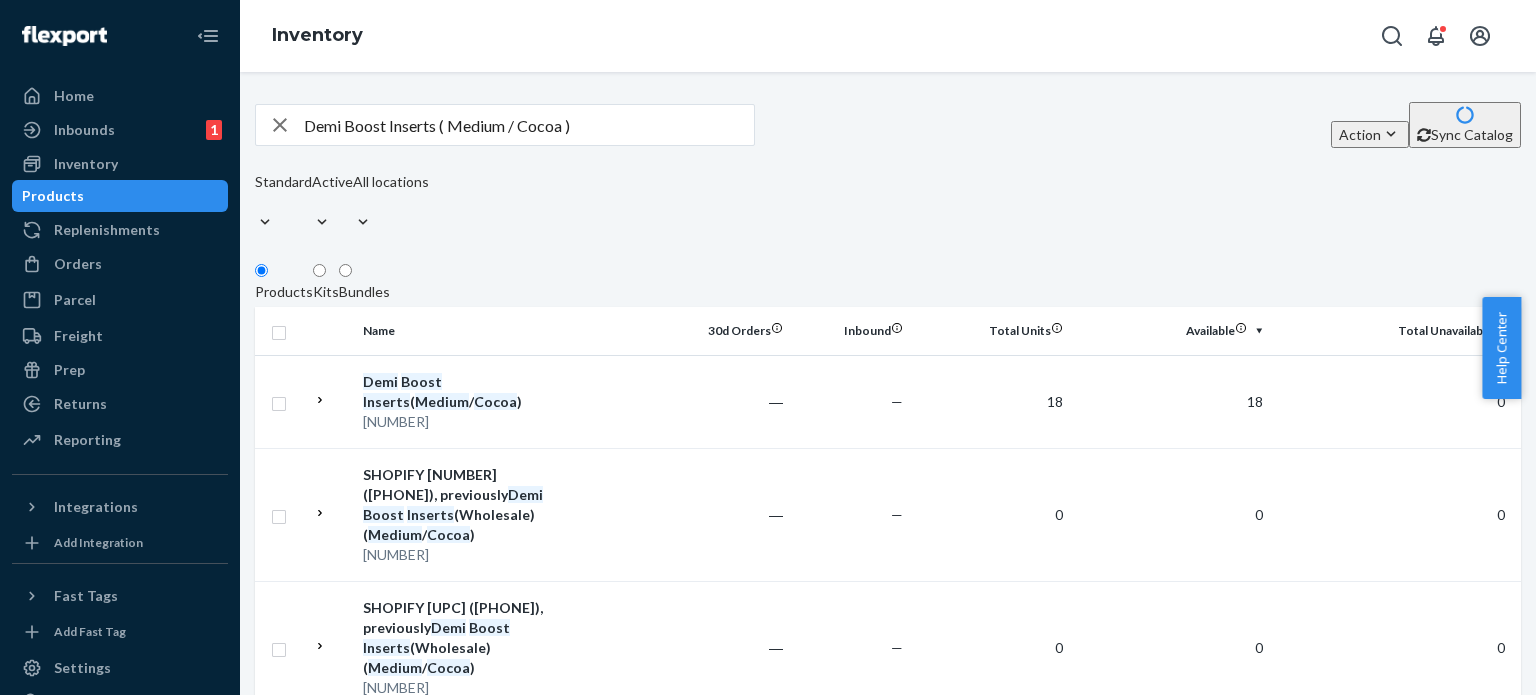 click on "Demi Boost Inserts ( Medium / Cocoa )" at bounding box center (529, 125) 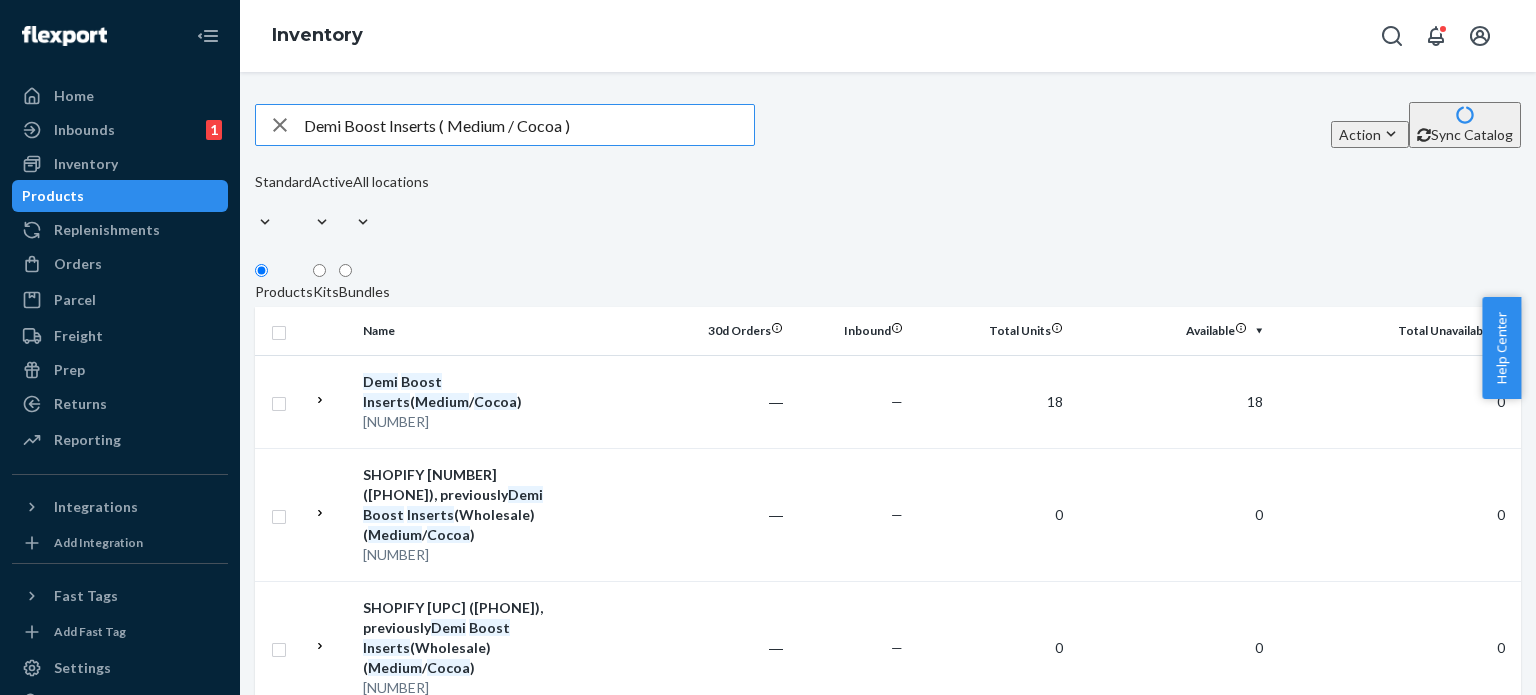click on "Demi Boost Inserts ( Medium / Cocoa )" at bounding box center (529, 125) 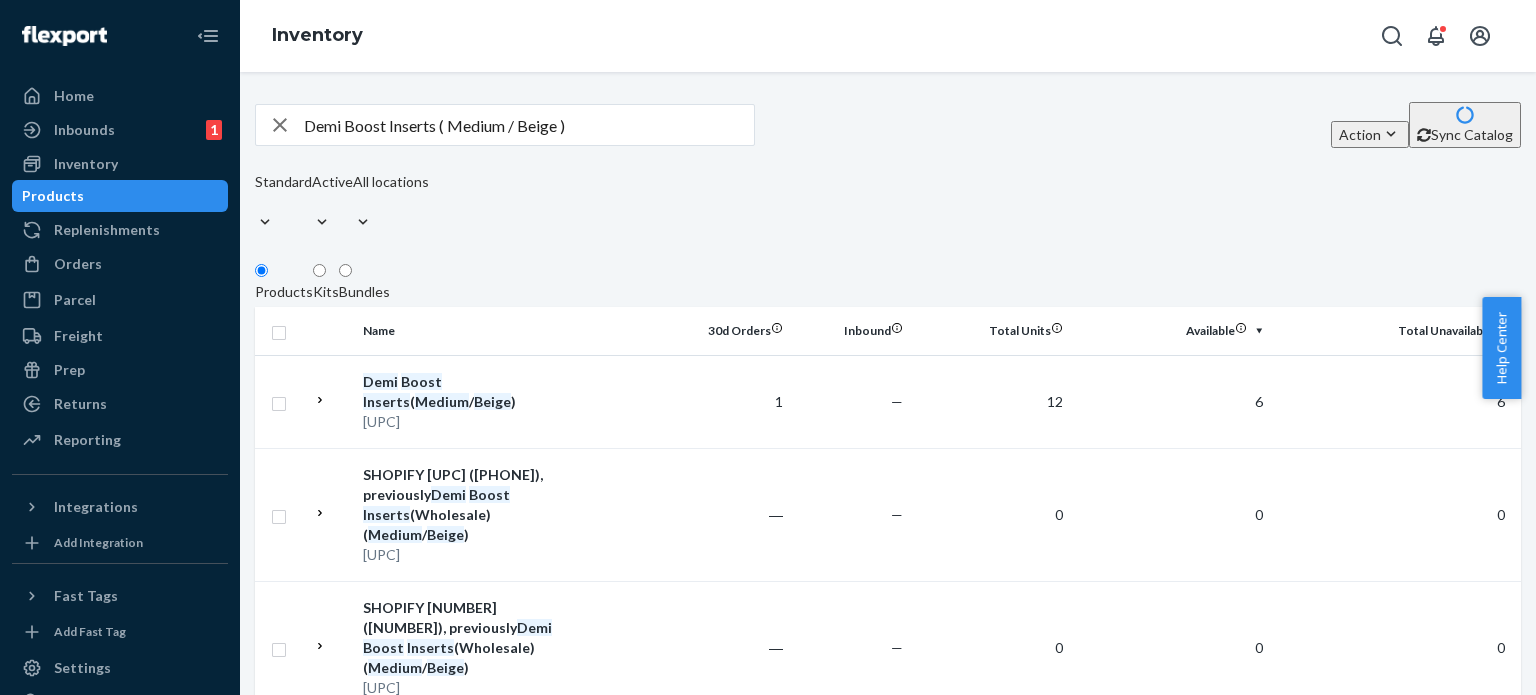 click on "Demi Boost Inserts ( Medium / Beige )" at bounding box center [529, 125] 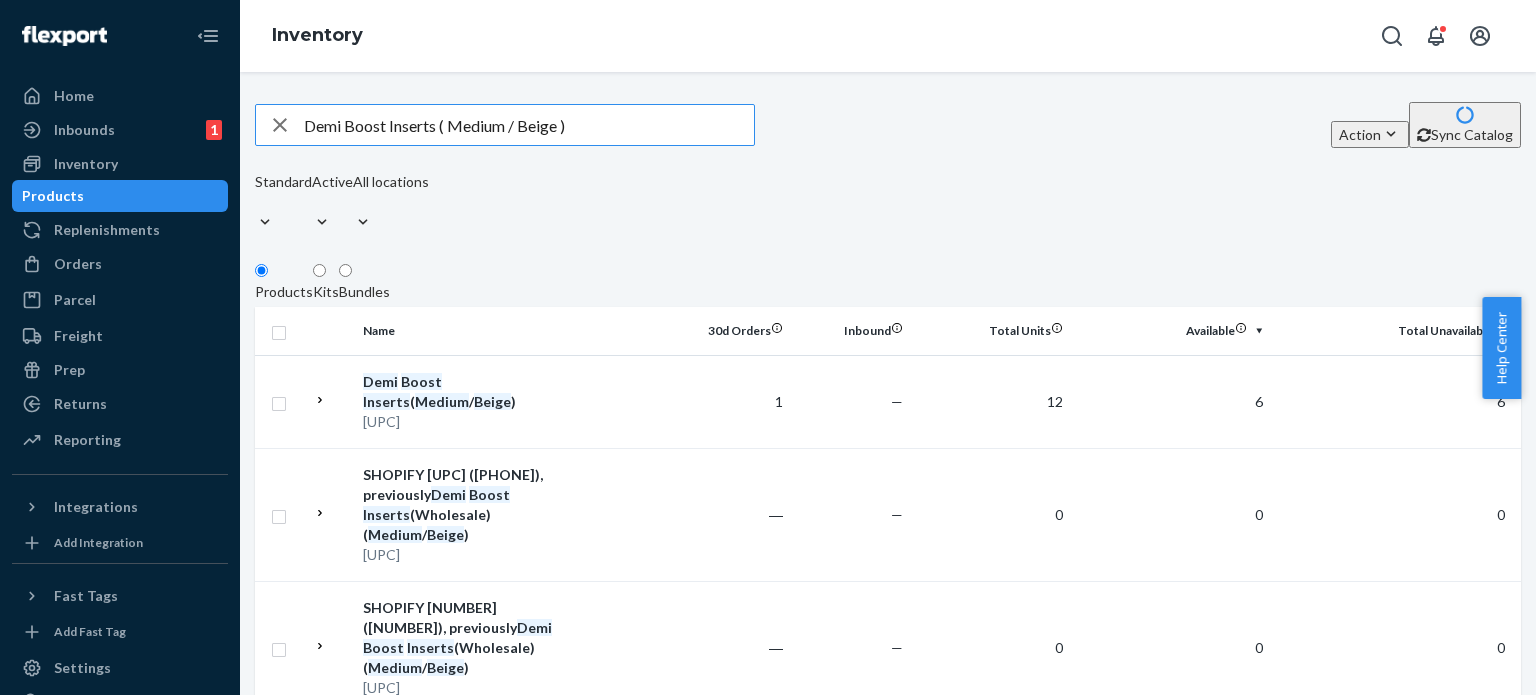 click on "Demi Boost Inserts ( Medium / Beige )" at bounding box center [529, 125] 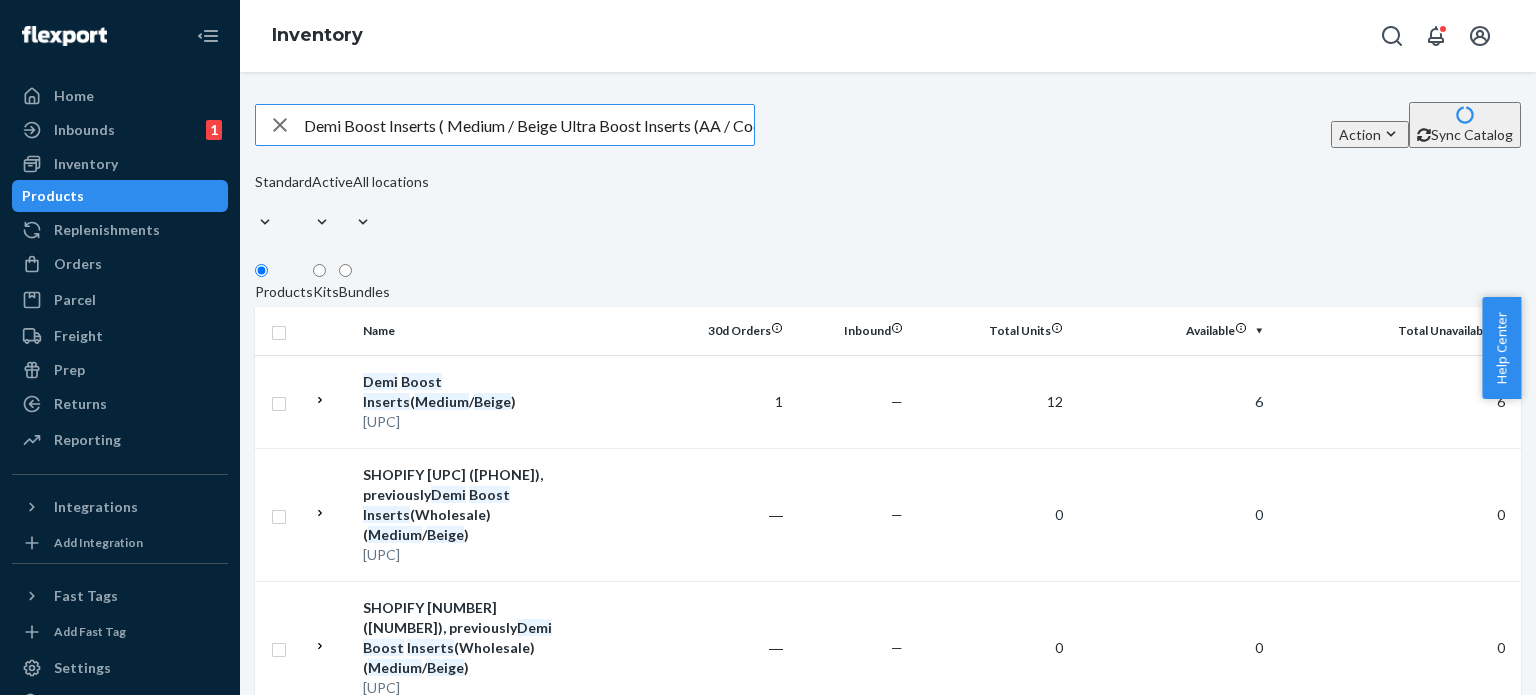 scroll, scrollTop: 0, scrollLeft: 29, axis: horizontal 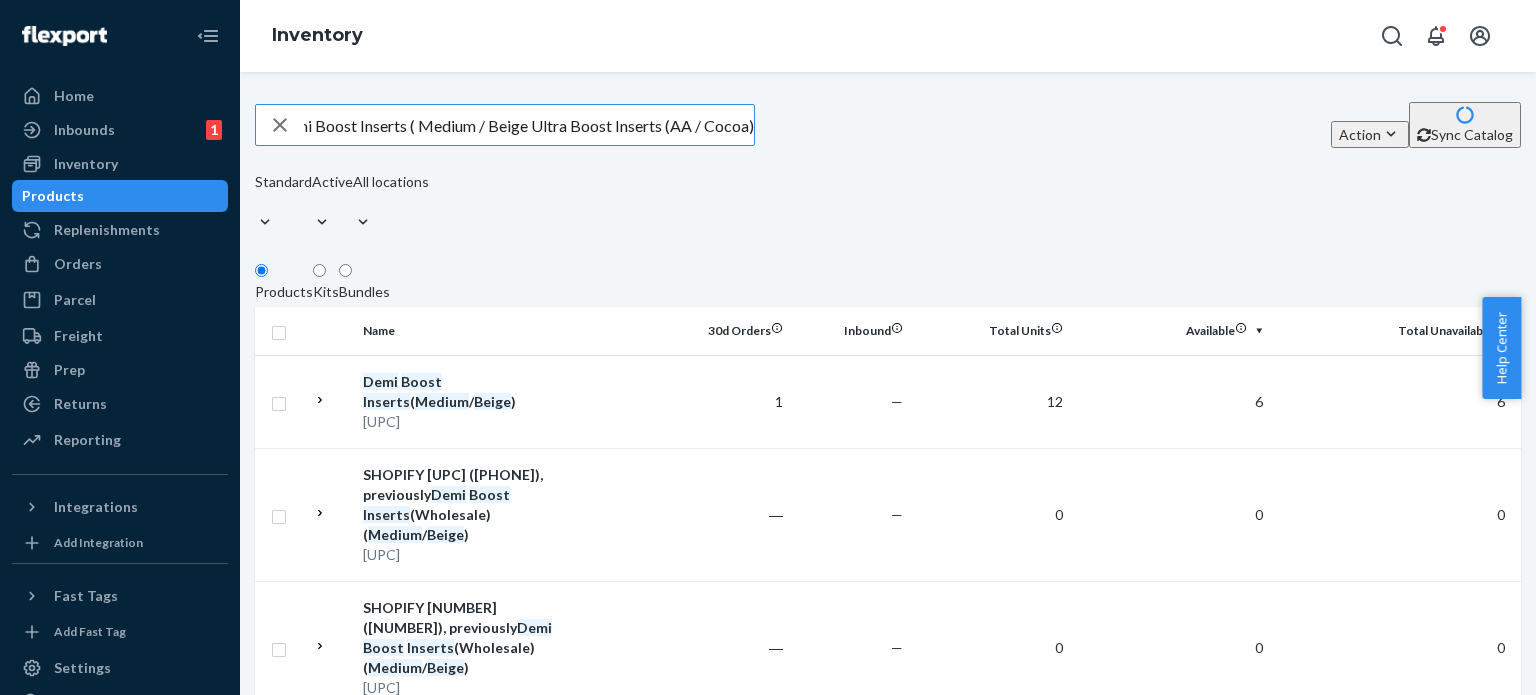 click on "Demi Boost Inserts ( Medium / Beige Ultra Boost Inserts (AA / Cocoa)" at bounding box center [529, 125] 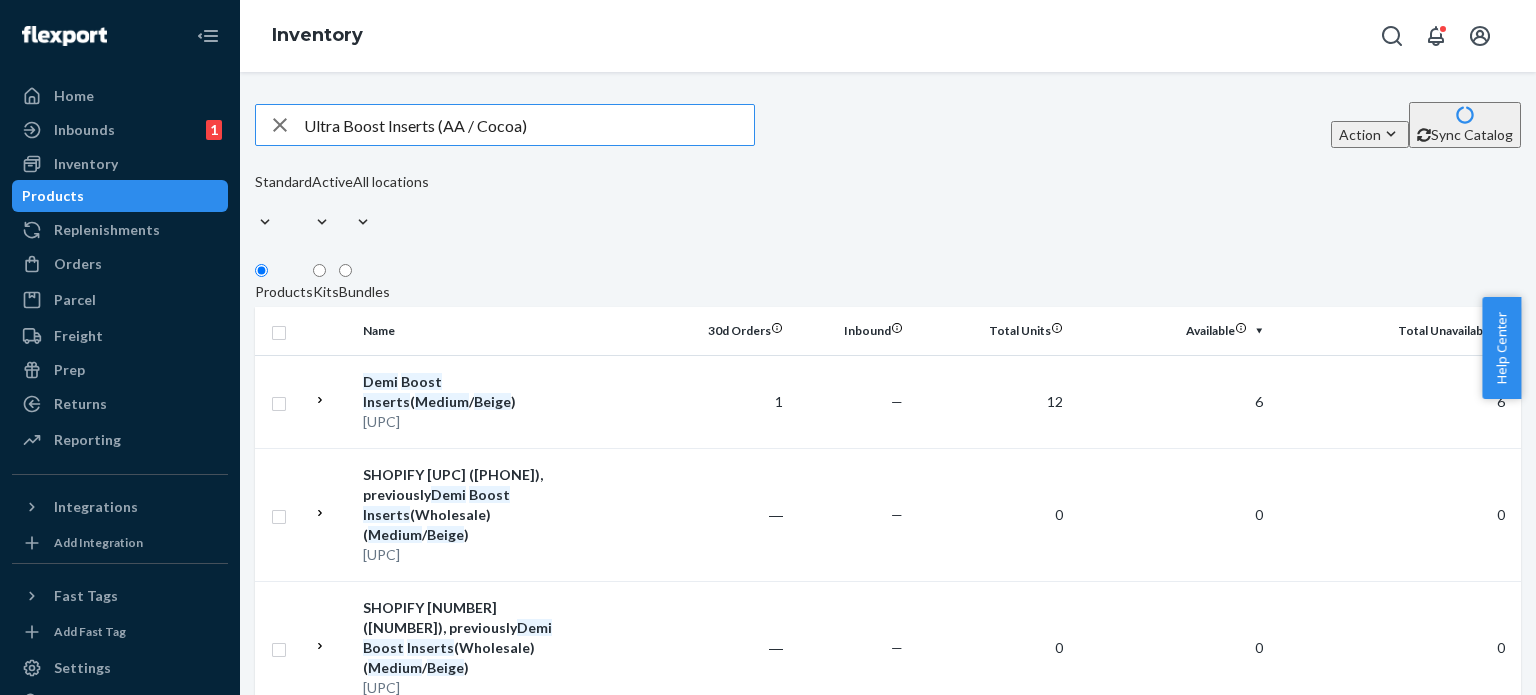 scroll, scrollTop: 0, scrollLeft: 0, axis: both 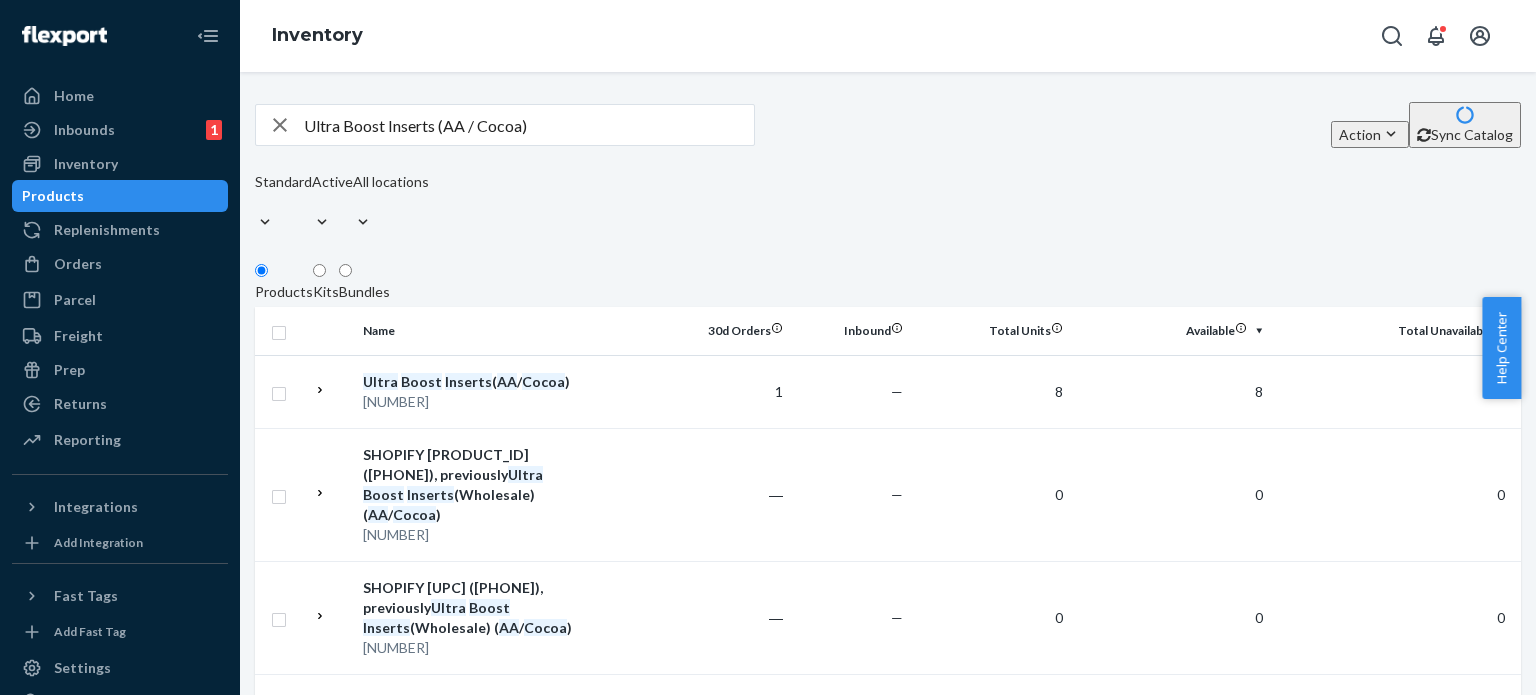click on "Ultra Boost Inserts (AA / Cocoa)" at bounding box center (529, 125) 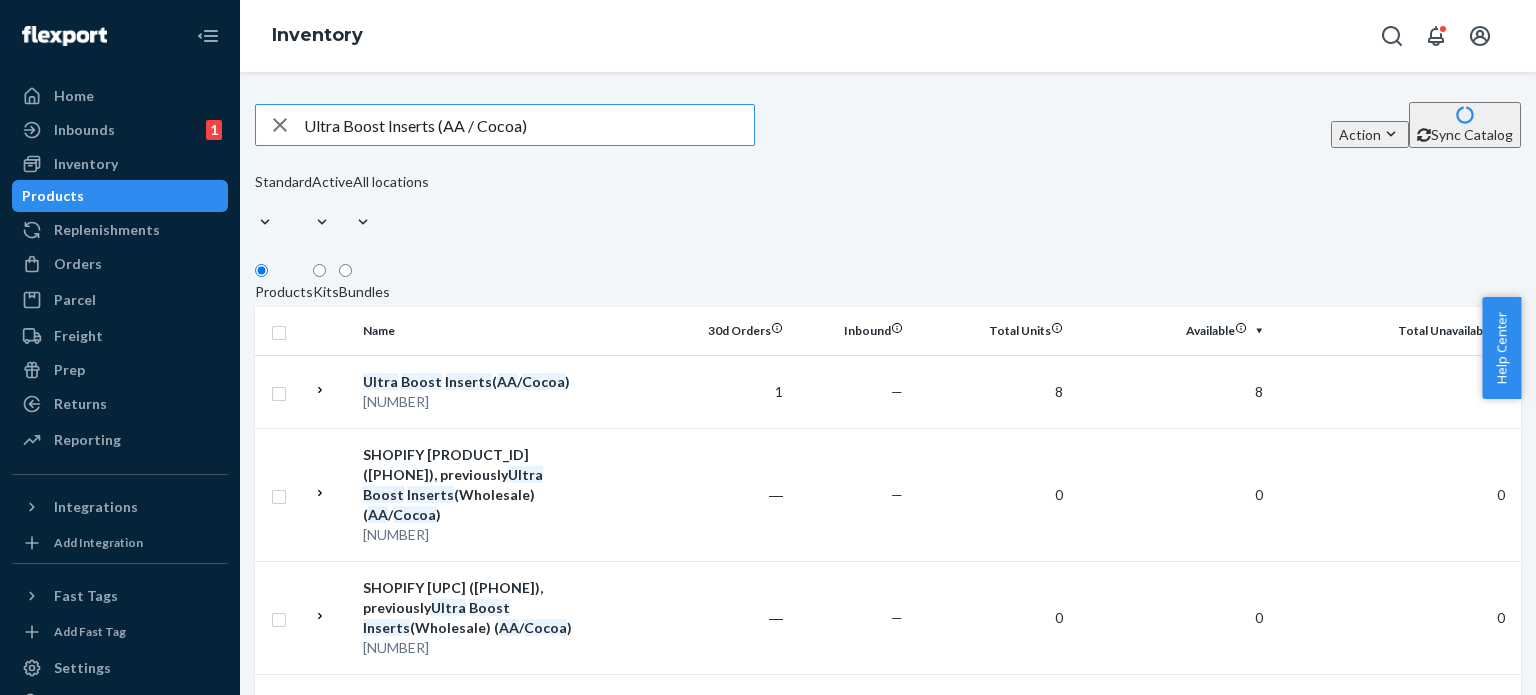 click on "Ultra Boost Inserts (AA / Cocoa)" at bounding box center [529, 125] 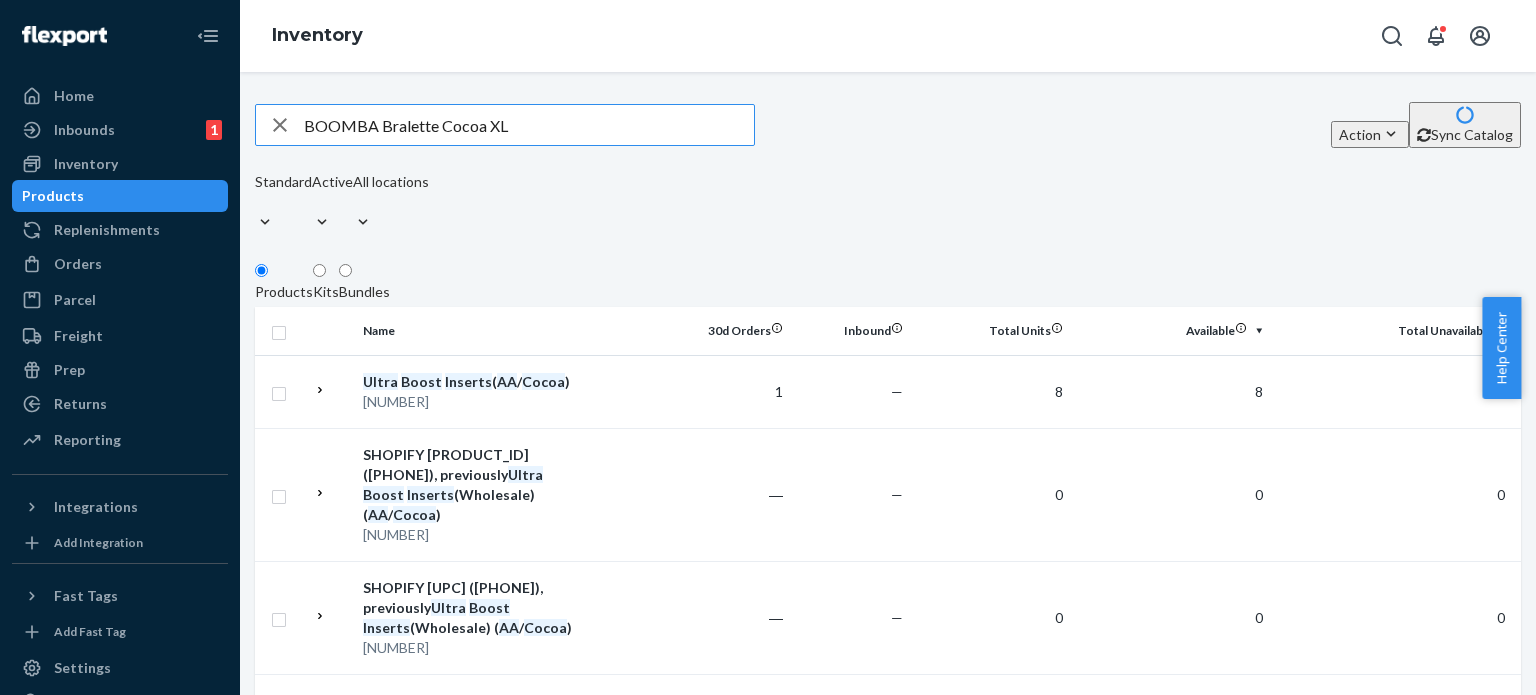 type on "BOOMBA Bralette Cocoa XL" 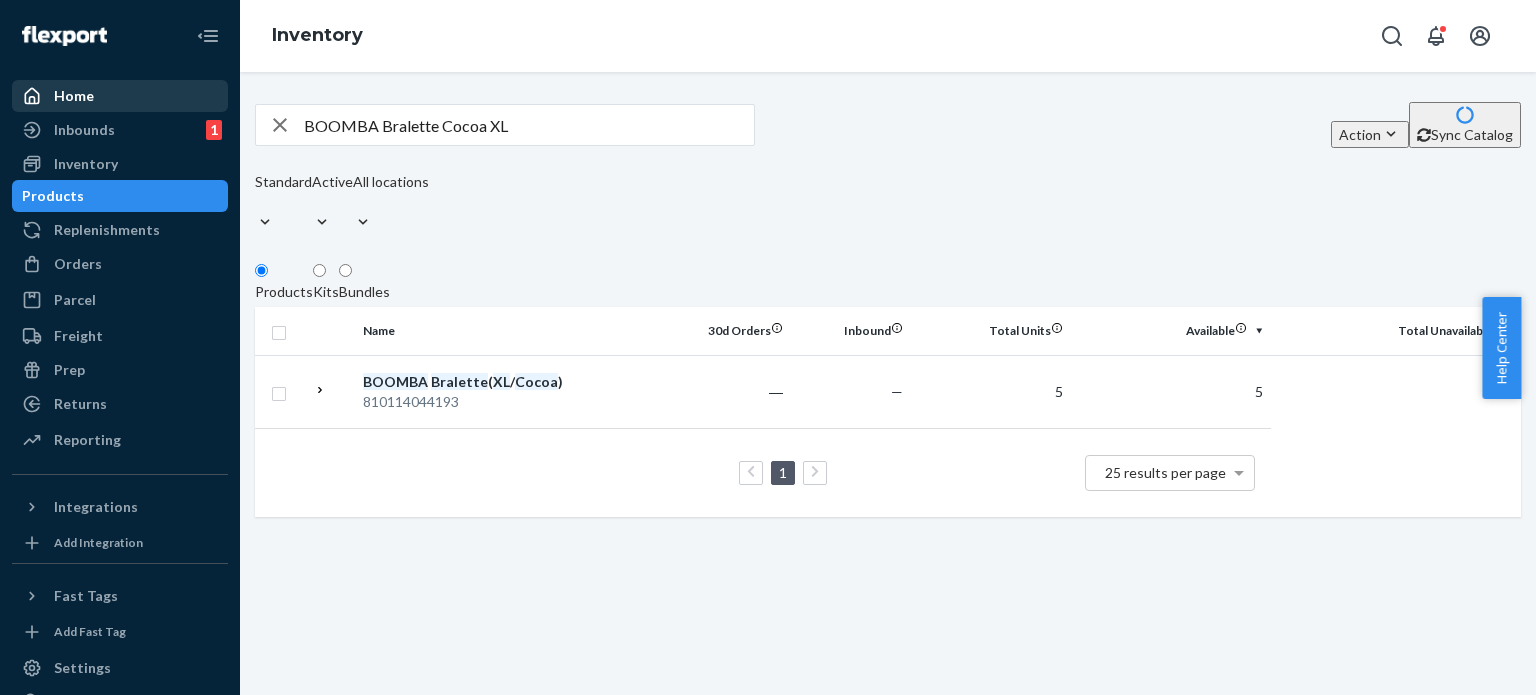 click on "Home" at bounding box center (120, 96) 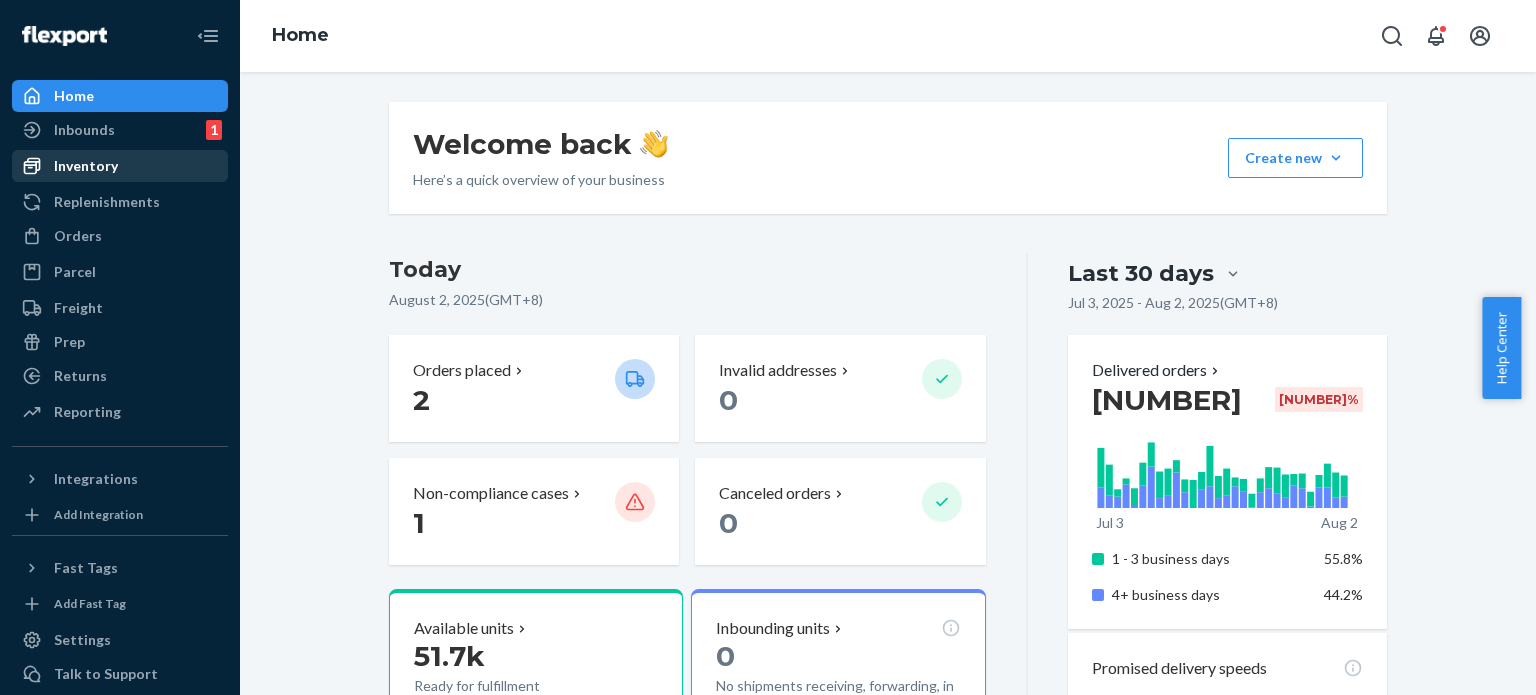 click on "Inventory" at bounding box center (120, 166) 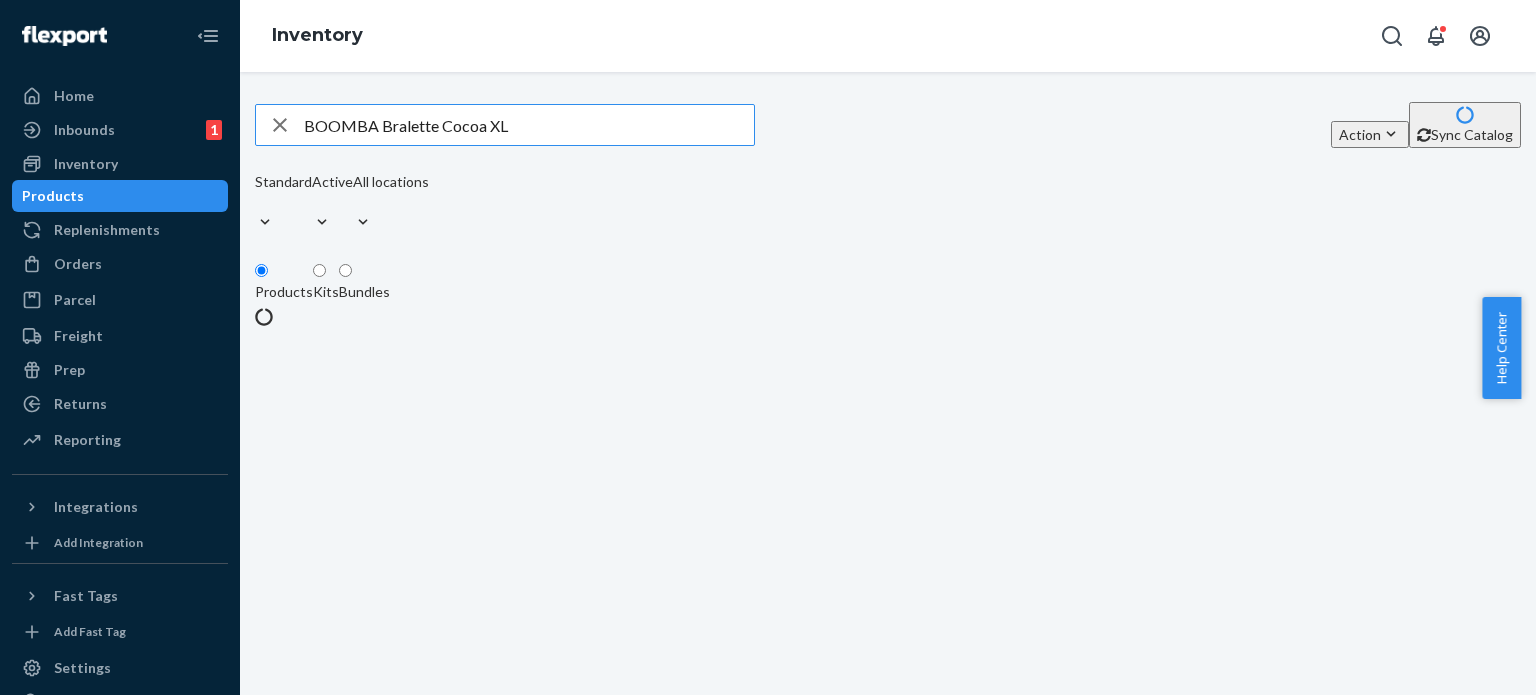 click on "BOOMBA Bralette Cocoa XL" at bounding box center [529, 125] 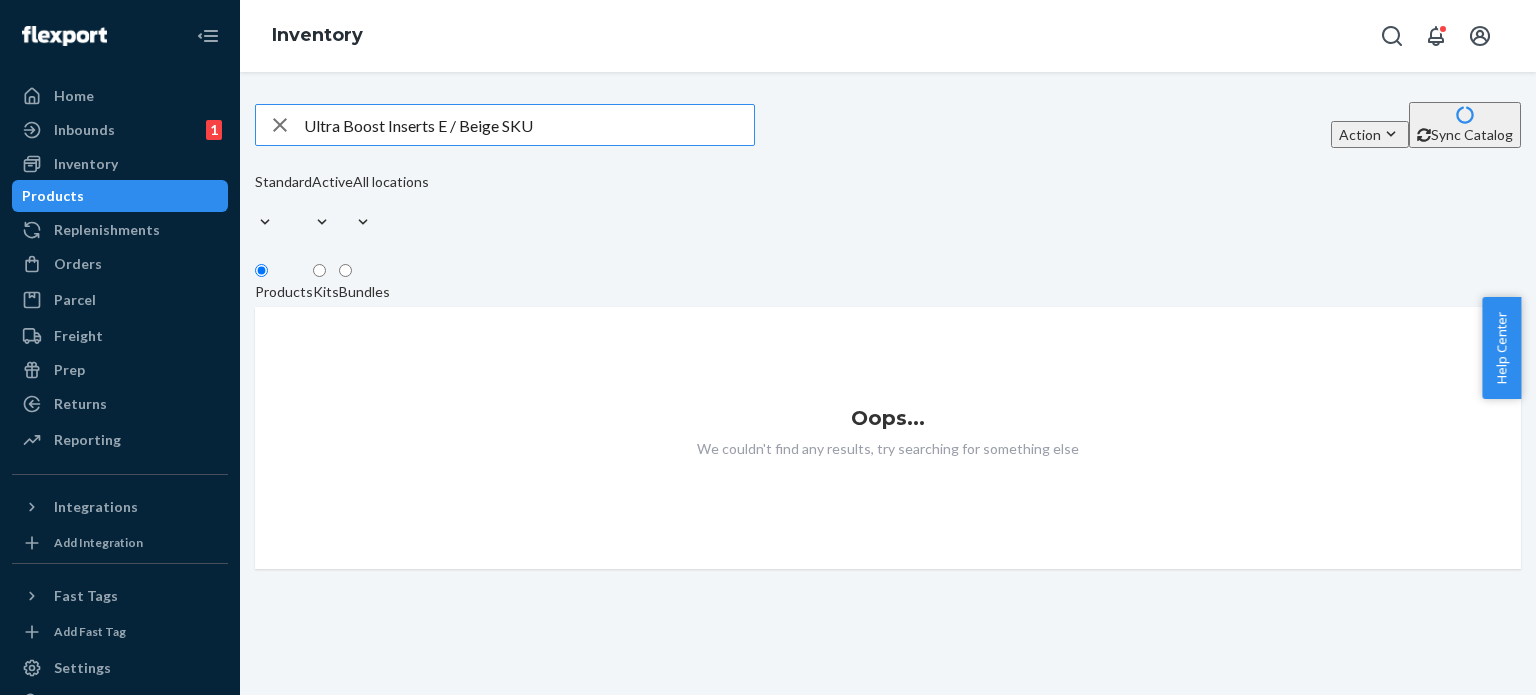 drag, startPoint x: 518, startPoint y: 129, endPoint x: 636, endPoint y: 130, distance: 118.004234 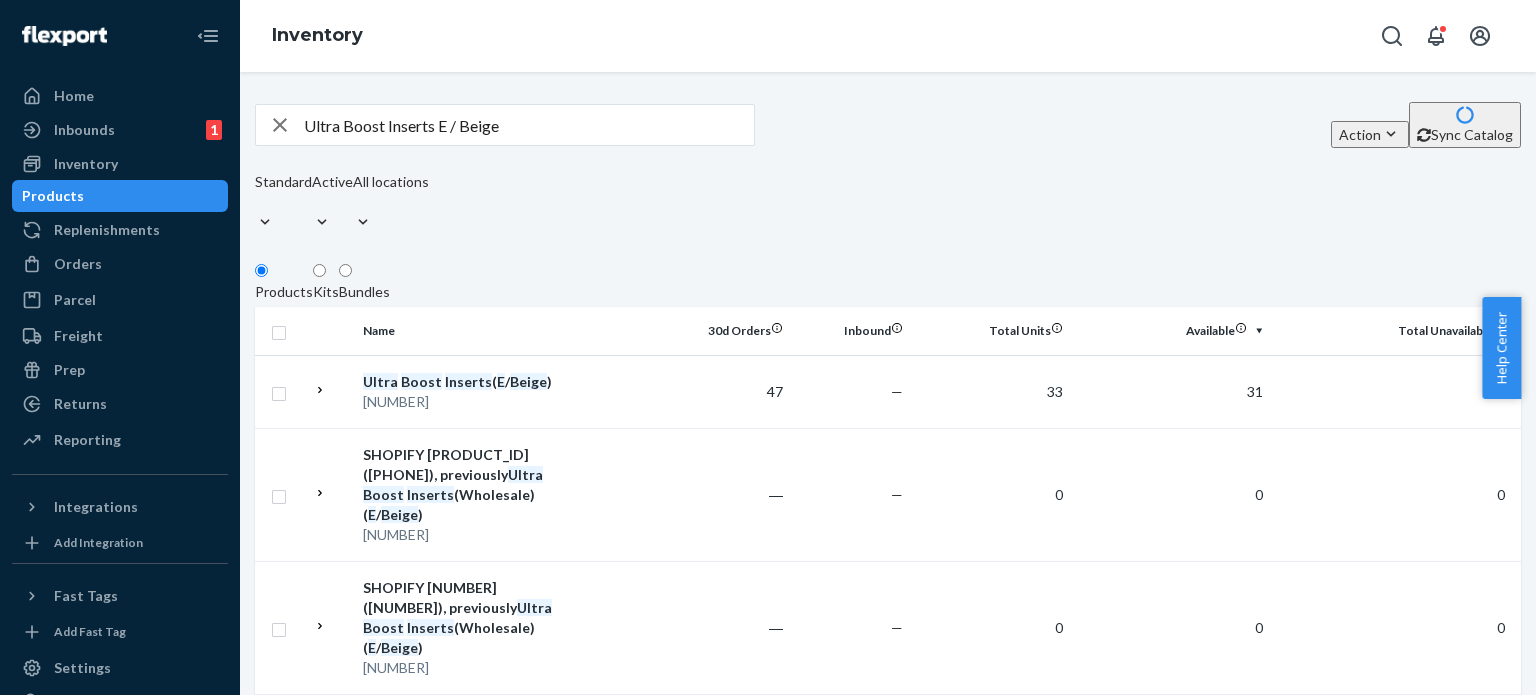 click on "Ultra Boost Inserts E / Beige" at bounding box center [529, 125] 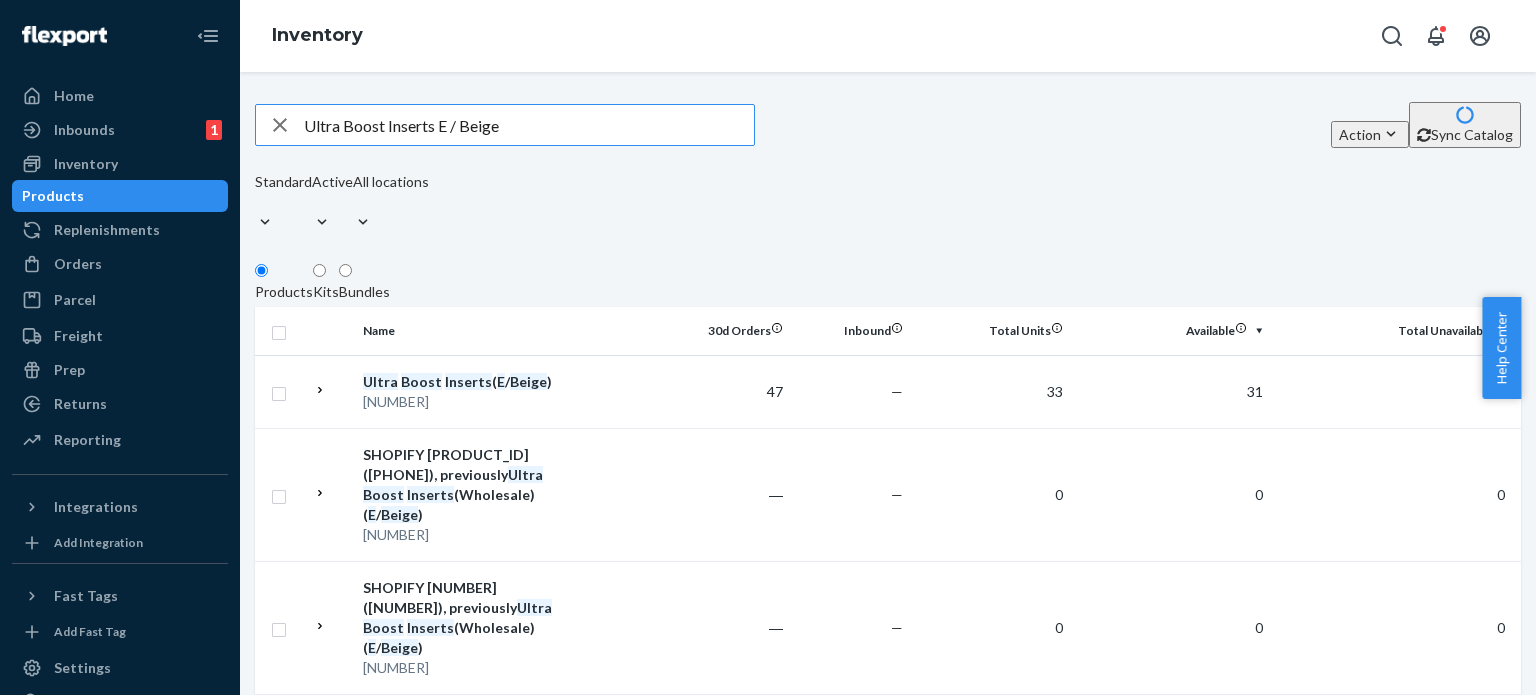 click on "Ultra Boost Inserts E / Beige" at bounding box center (529, 125) 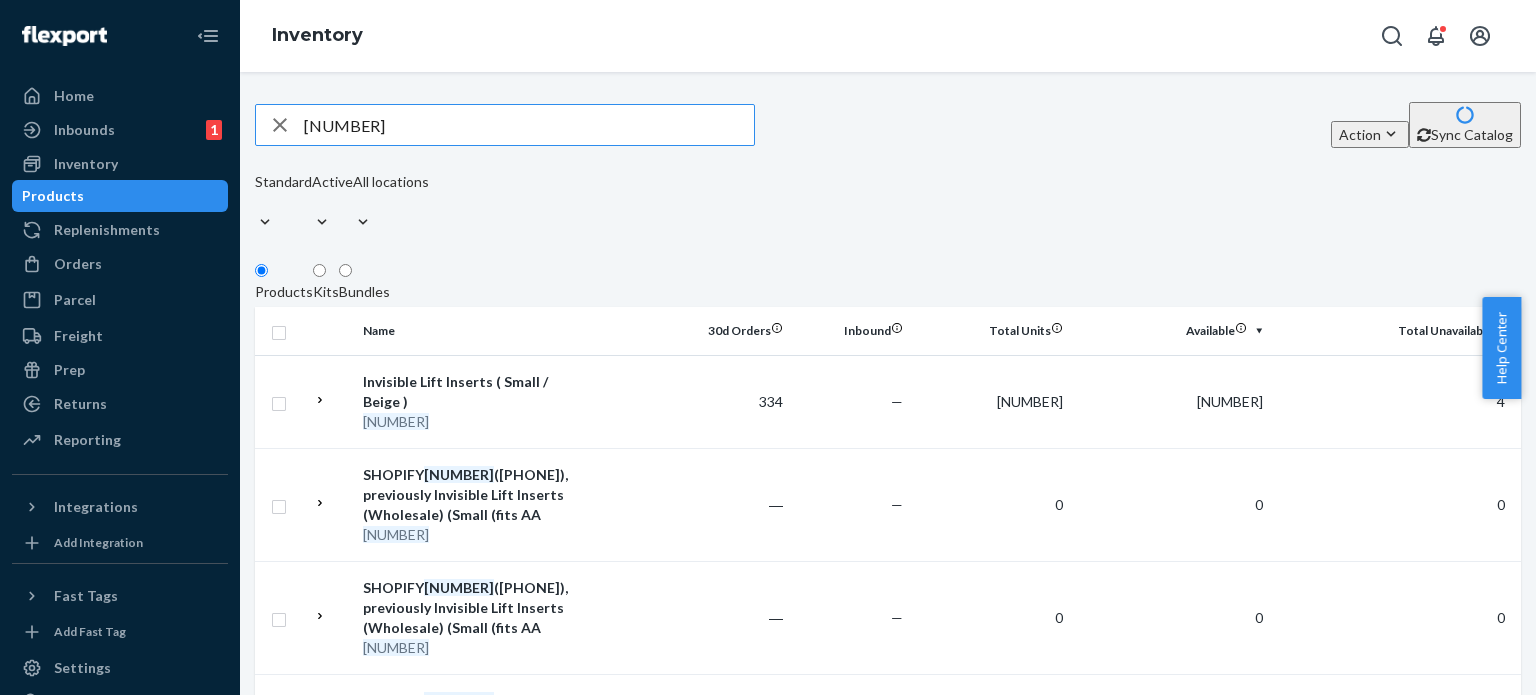 click on "[NUMBER]" at bounding box center [529, 125] 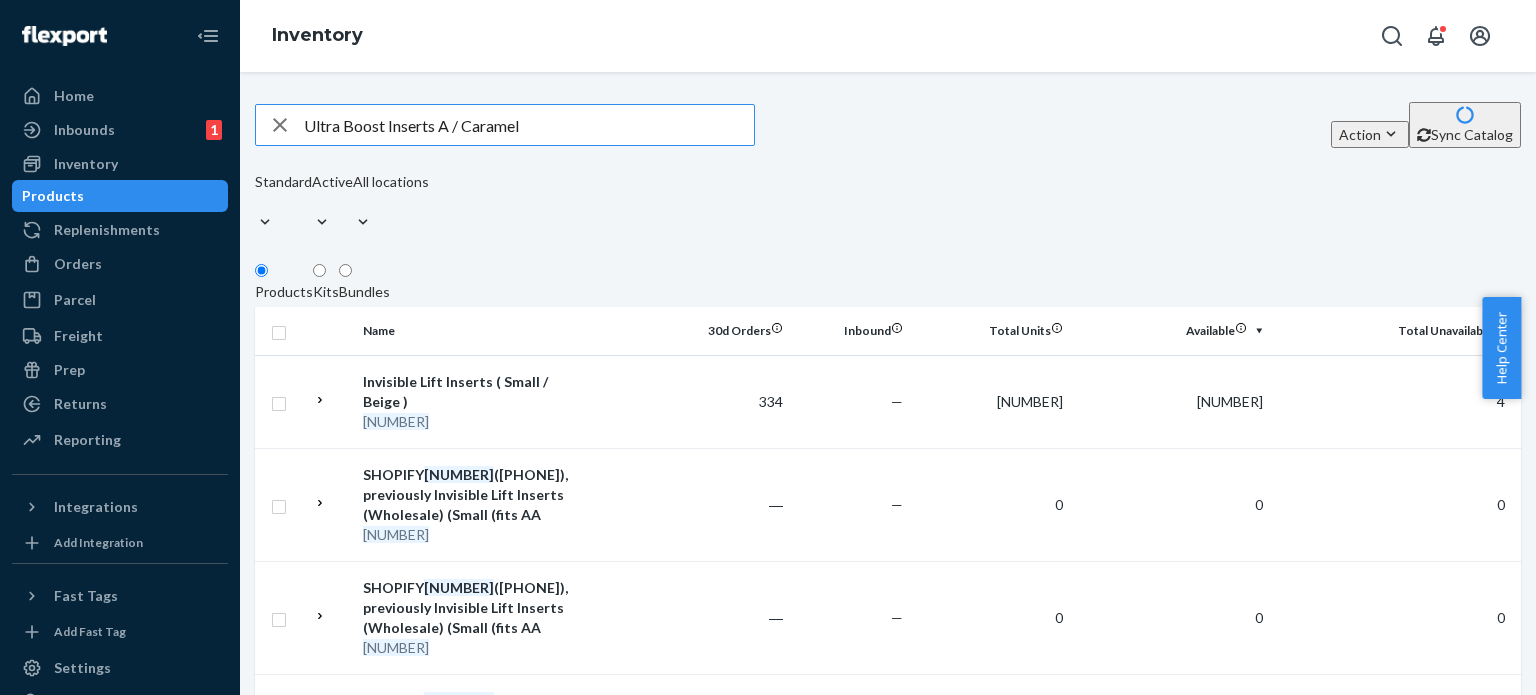 type on "Ultra Boost Inserts A / Caramel" 